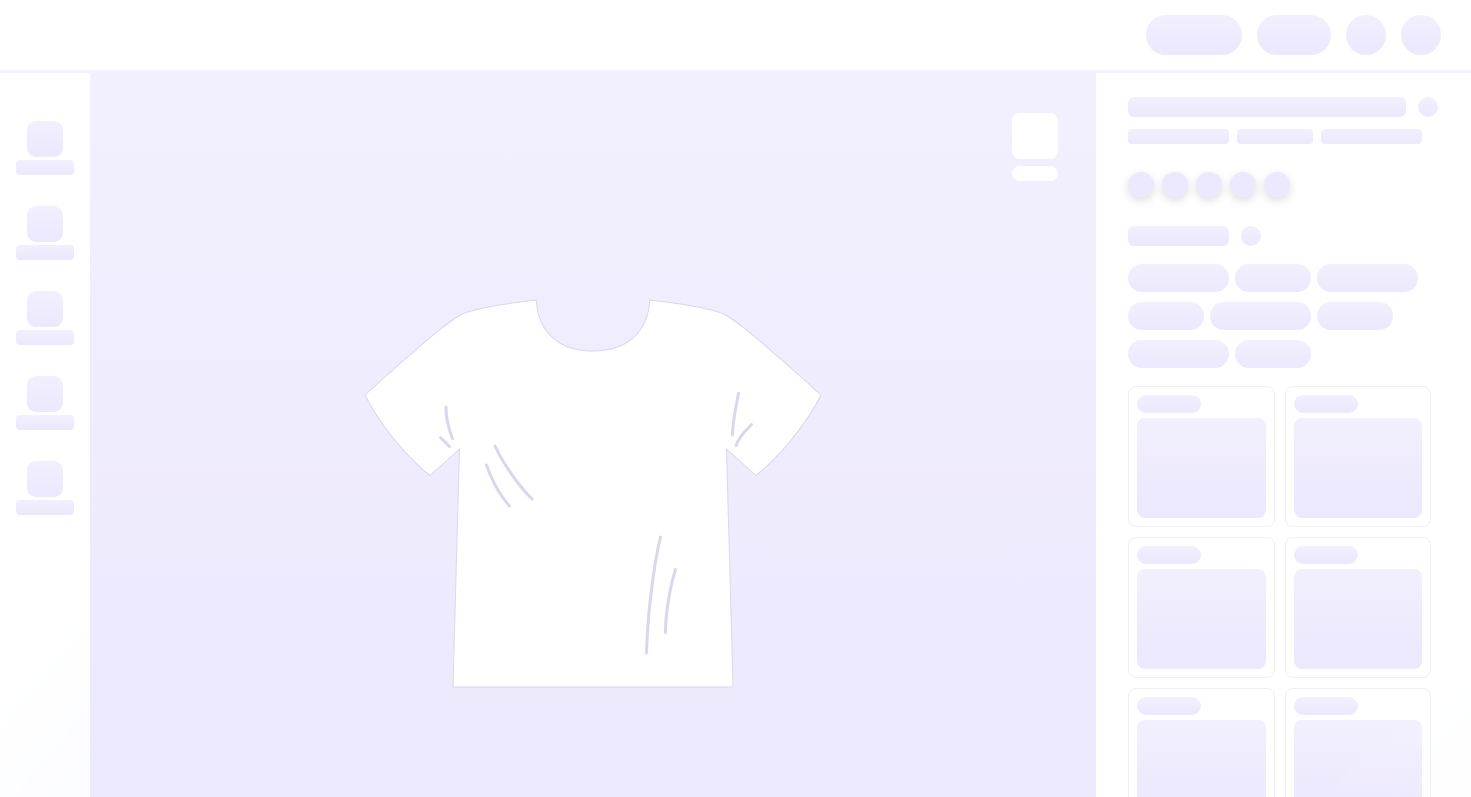 scroll, scrollTop: 0, scrollLeft: 0, axis: both 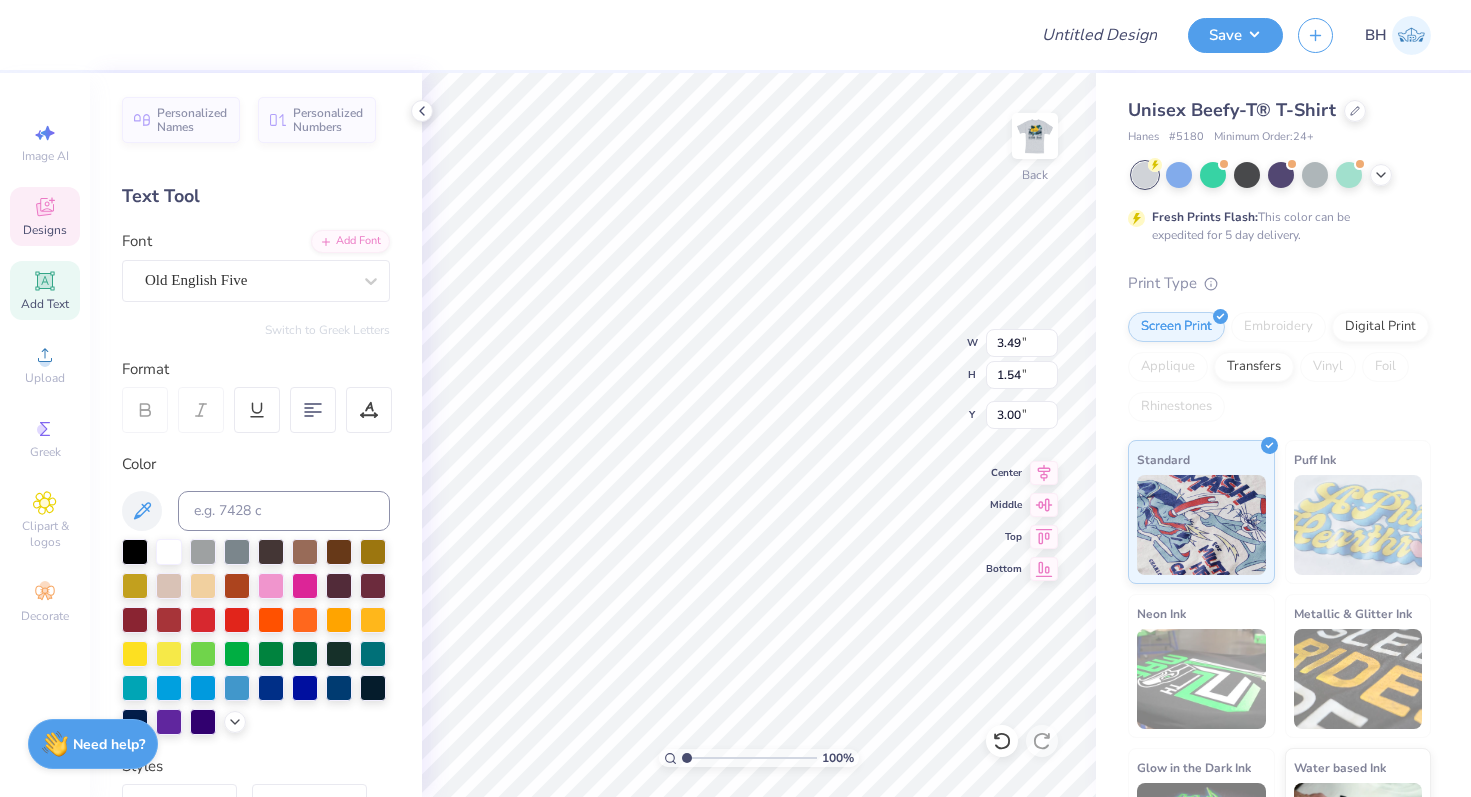 type on "Theta Chi" 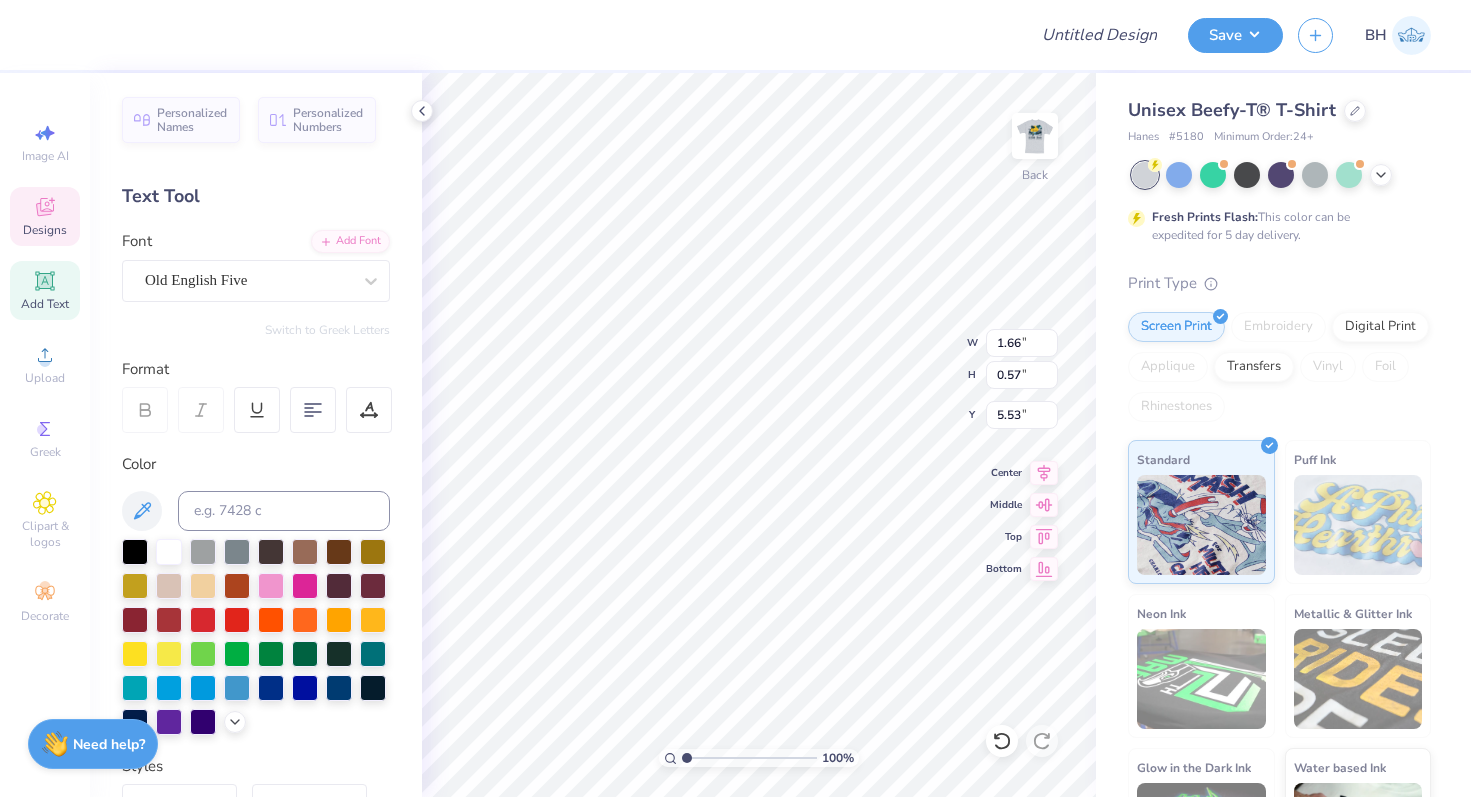 type on "1.66" 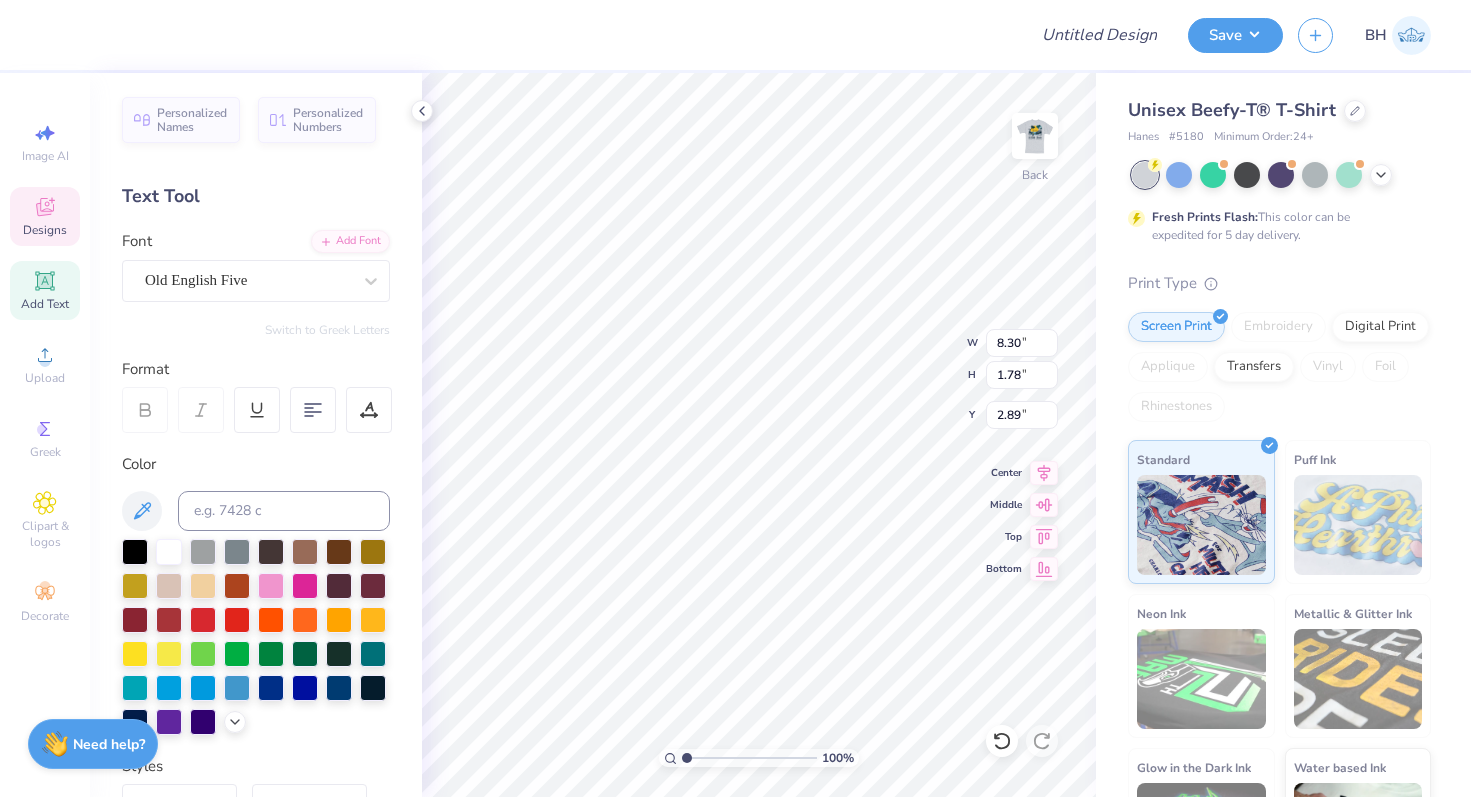 type on "5.67" 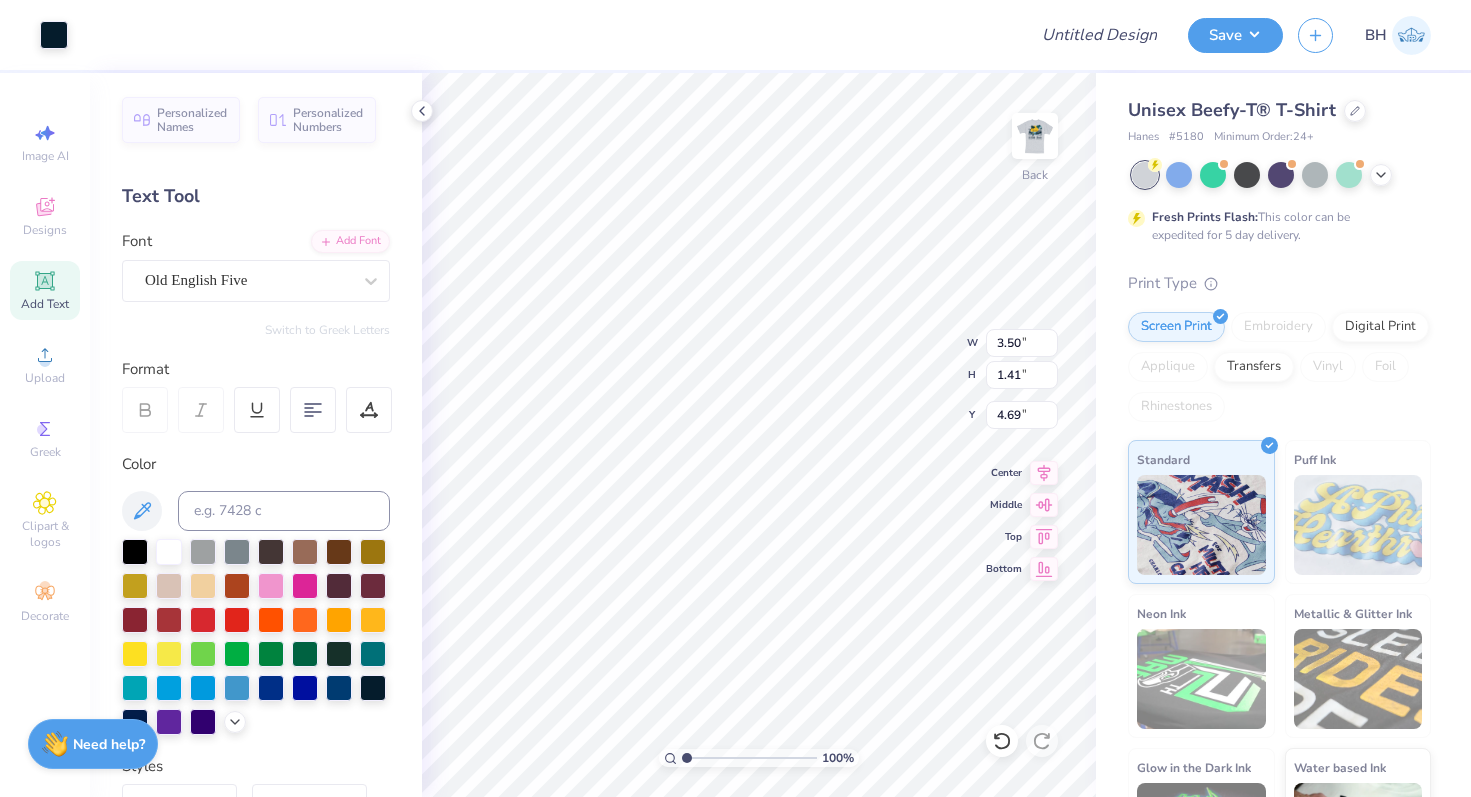 type on "4.67" 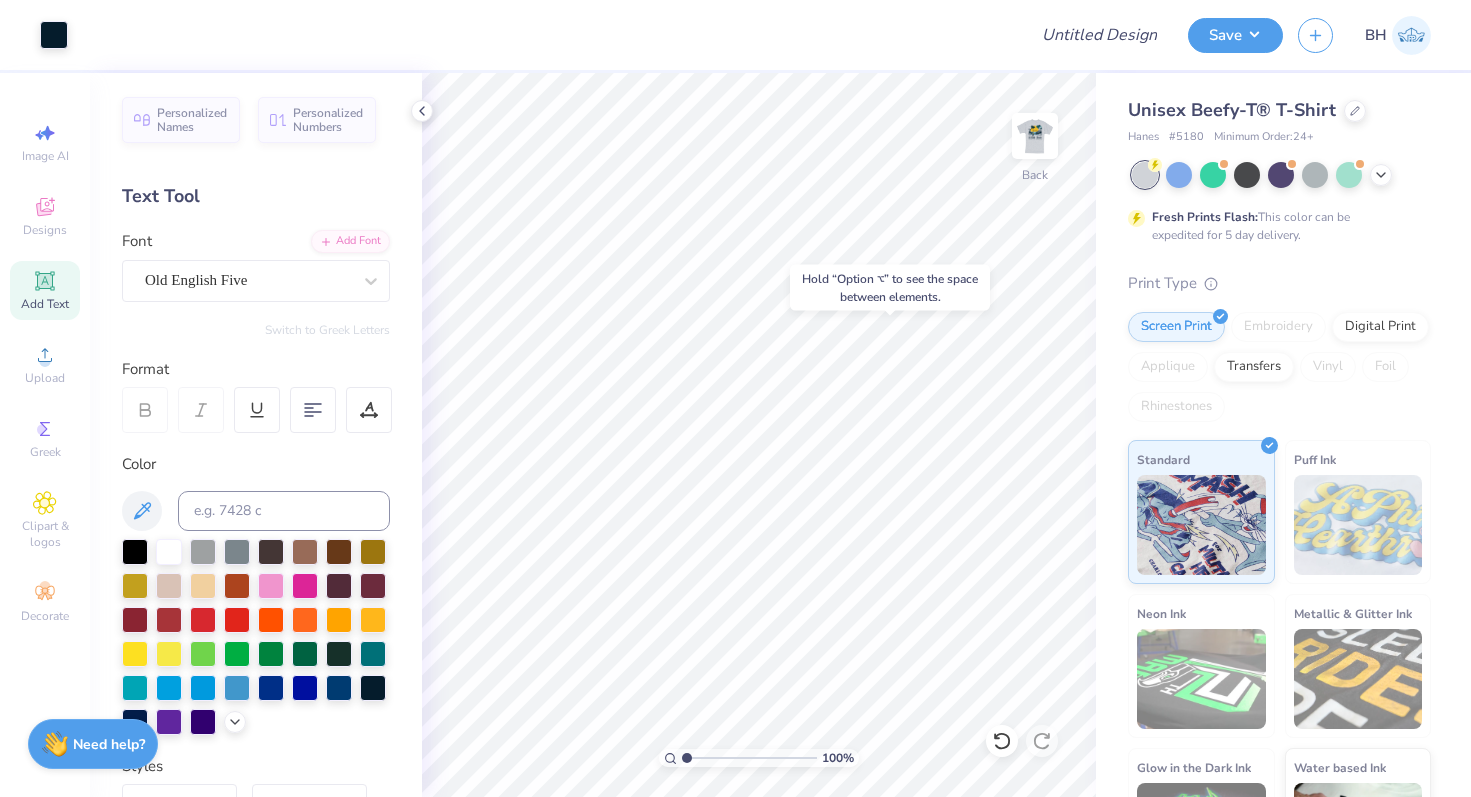 click on "Art colors Design Title Save BH Image AI Designs Add Text Upload Greek Clipart & logos Decorate Personalized Names Personalized Numbers Text Tool  Add Font Font Old English Five Switch to Greek Letters Format Color Styles Text Shape 100  % Back Unisex Beefy-T® T-Shirt Hanes # 5180 Minimum Order:  24 +   Fresh Prints Flash:  This color can be expedited for 5 day delivery. Print Type Screen Print Embroidery Digital Print Applique Transfers Vinyl Foil Rhinestones Standard Puff Ink Neon Ink Metallic & Glitter Ink Glow in the Dark Ink Water based Ink Need help?  Chat with us.
Hold “Option ⌥” to see the space between elements." at bounding box center [735, 398] 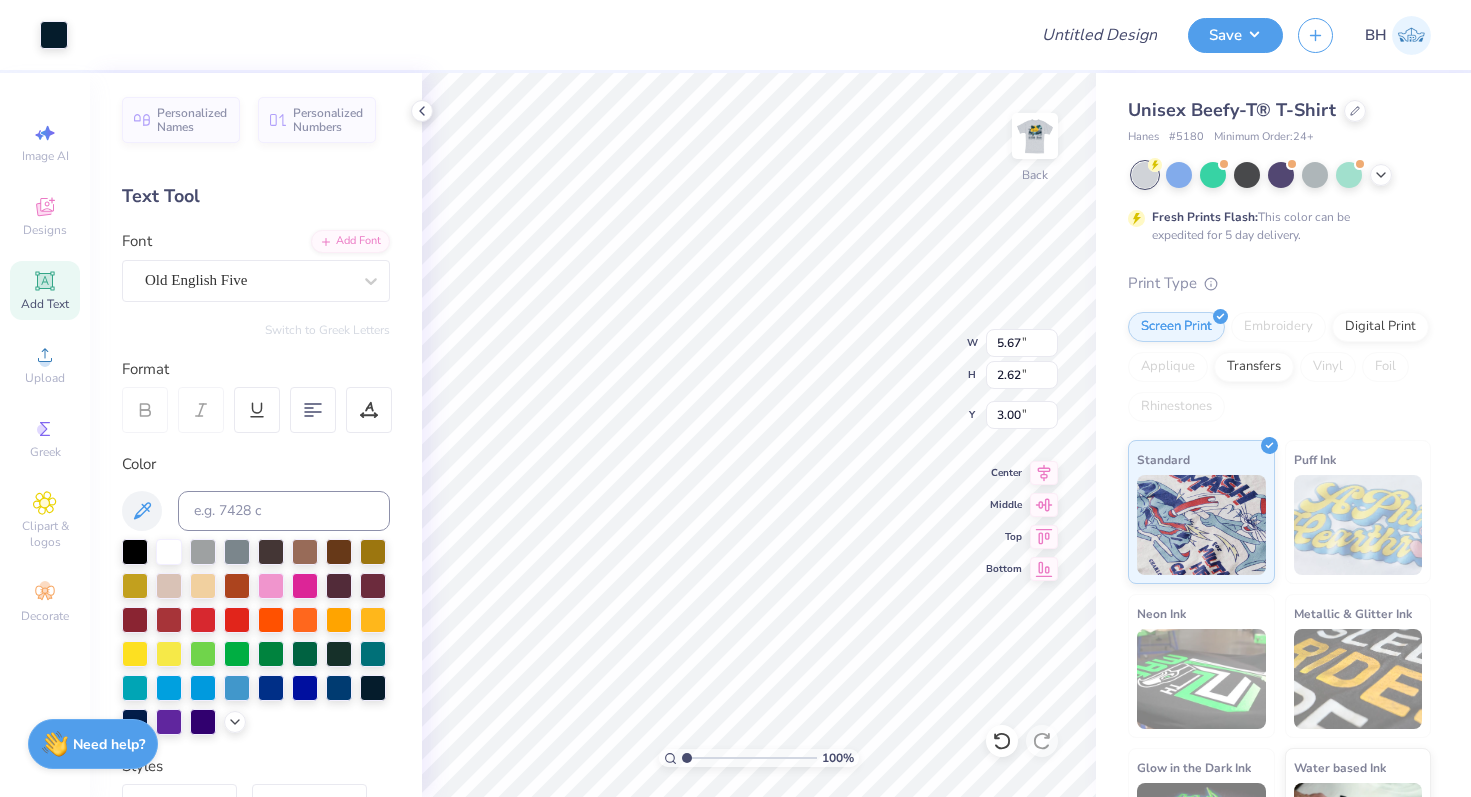 type on "3.00" 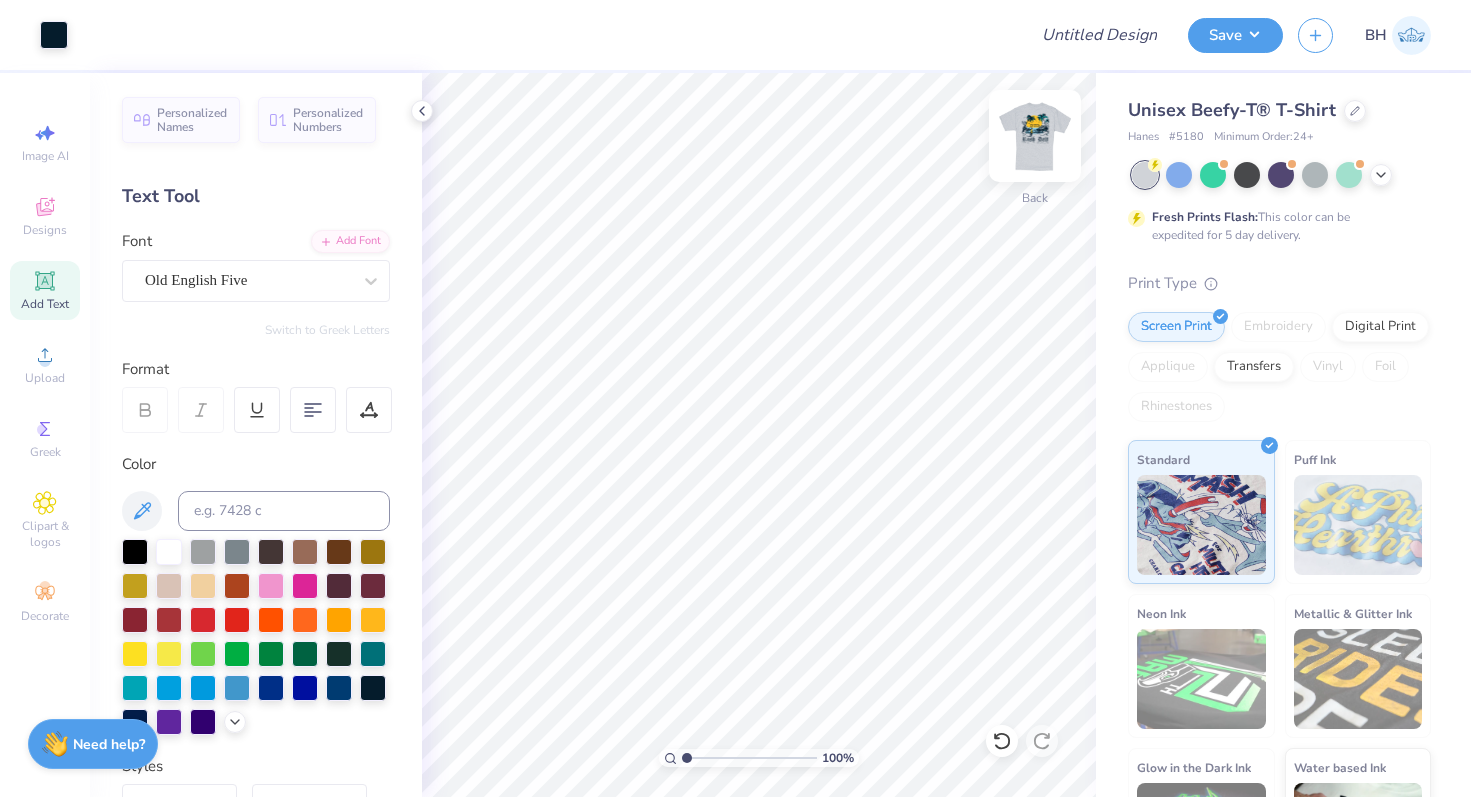 click at bounding box center [1035, 136] 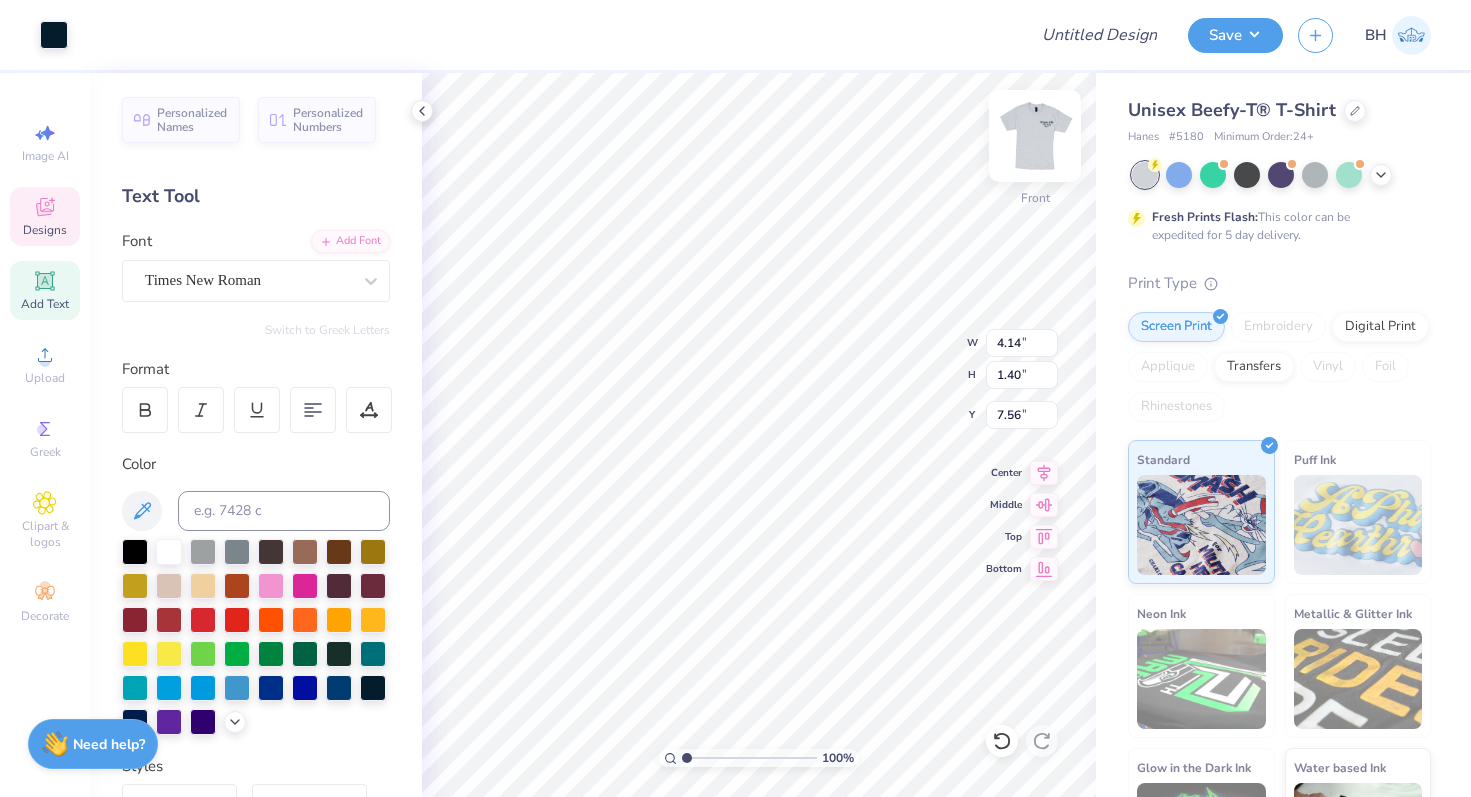 type on "4.14" 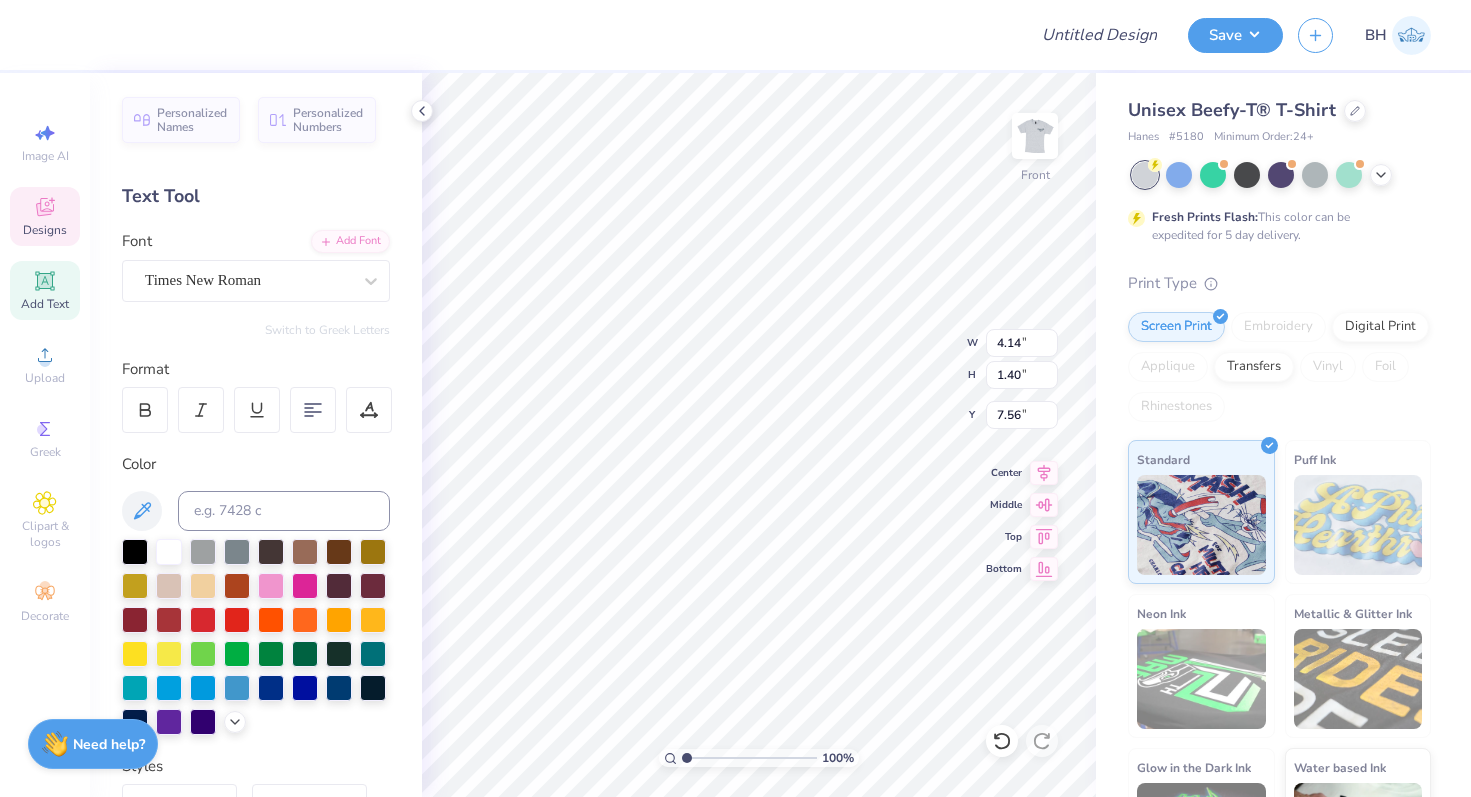 type on "11.70" 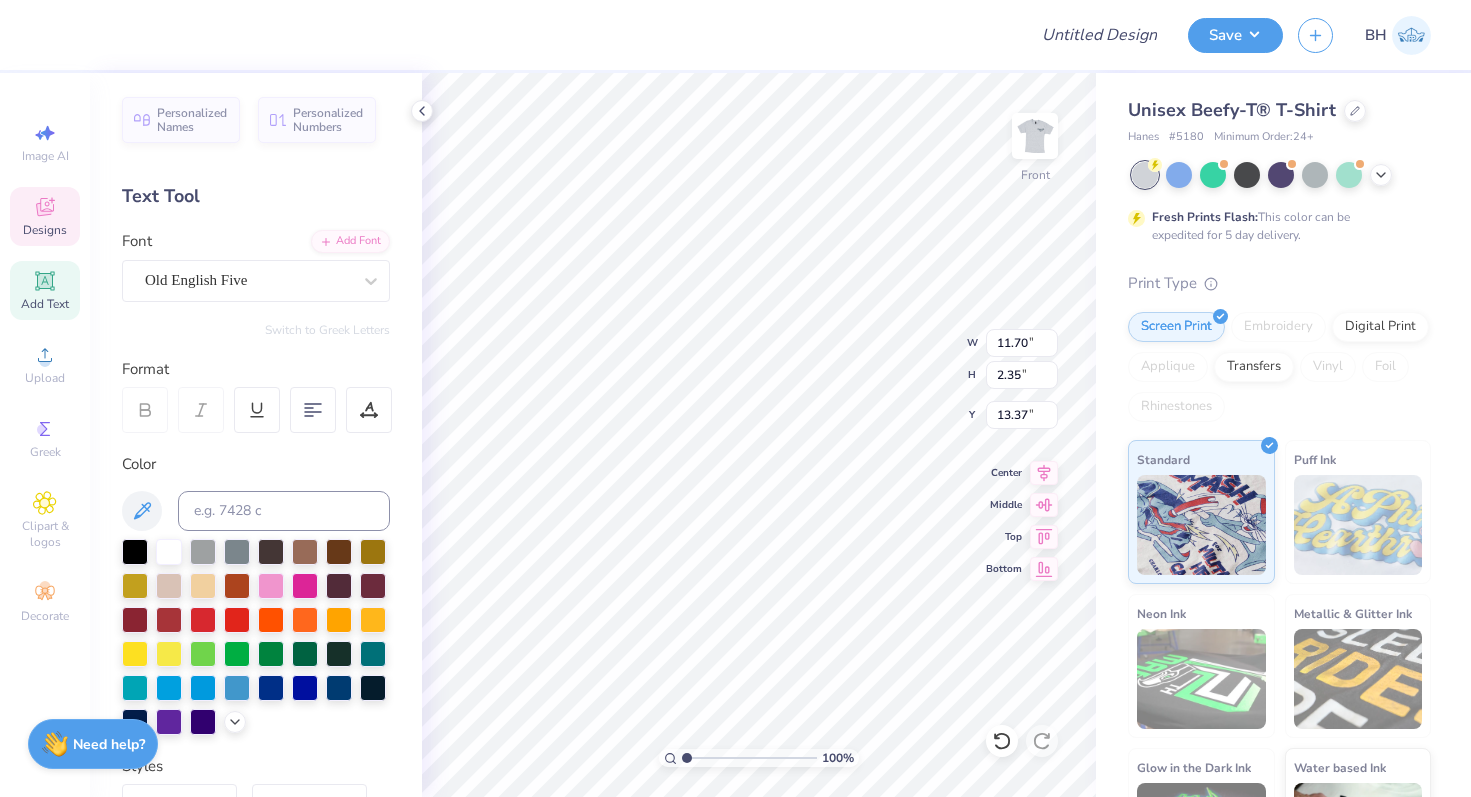 type on "Rush Theta Chi" 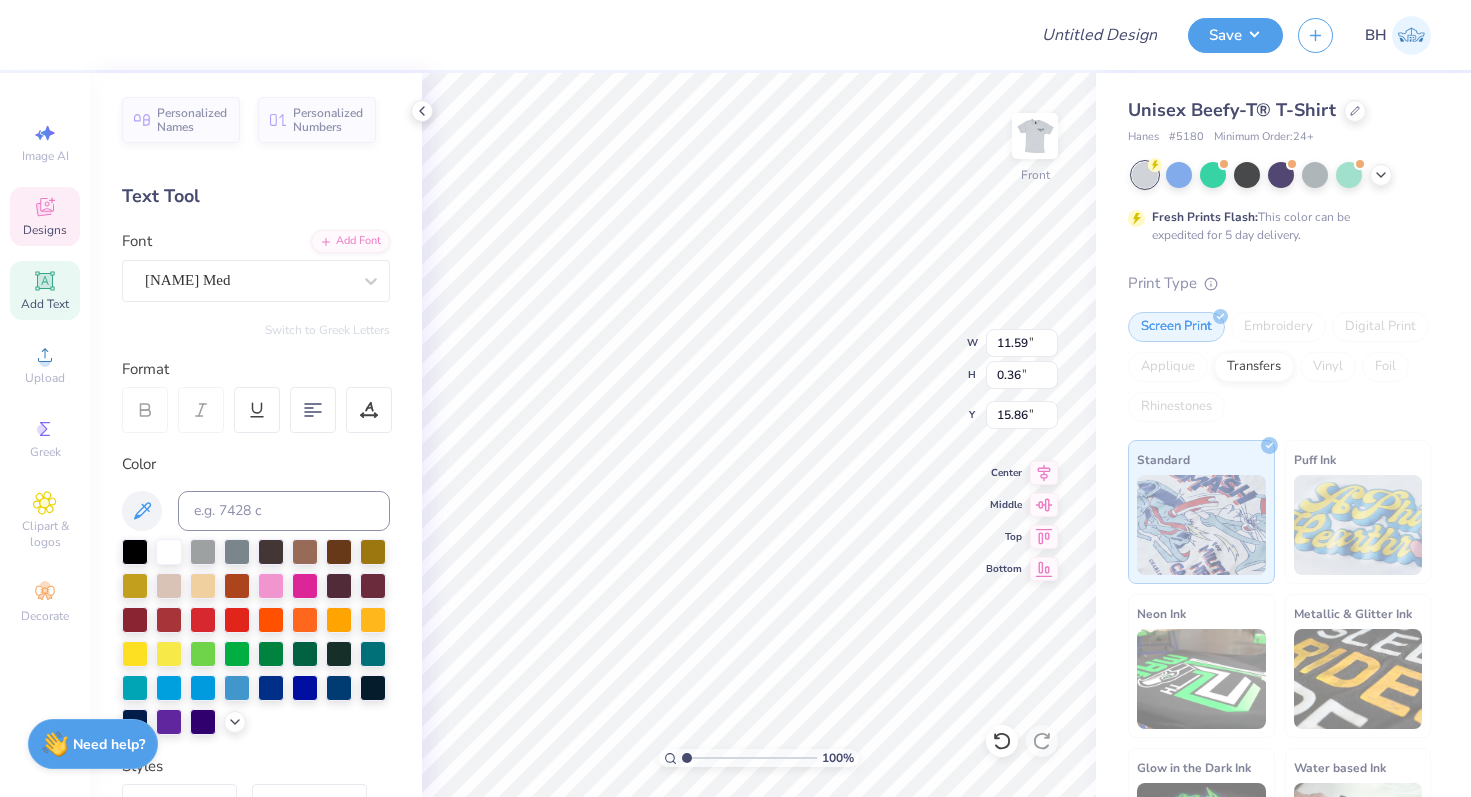 scroll, scrollTop: 0, scrollLeft: 0, axis: both 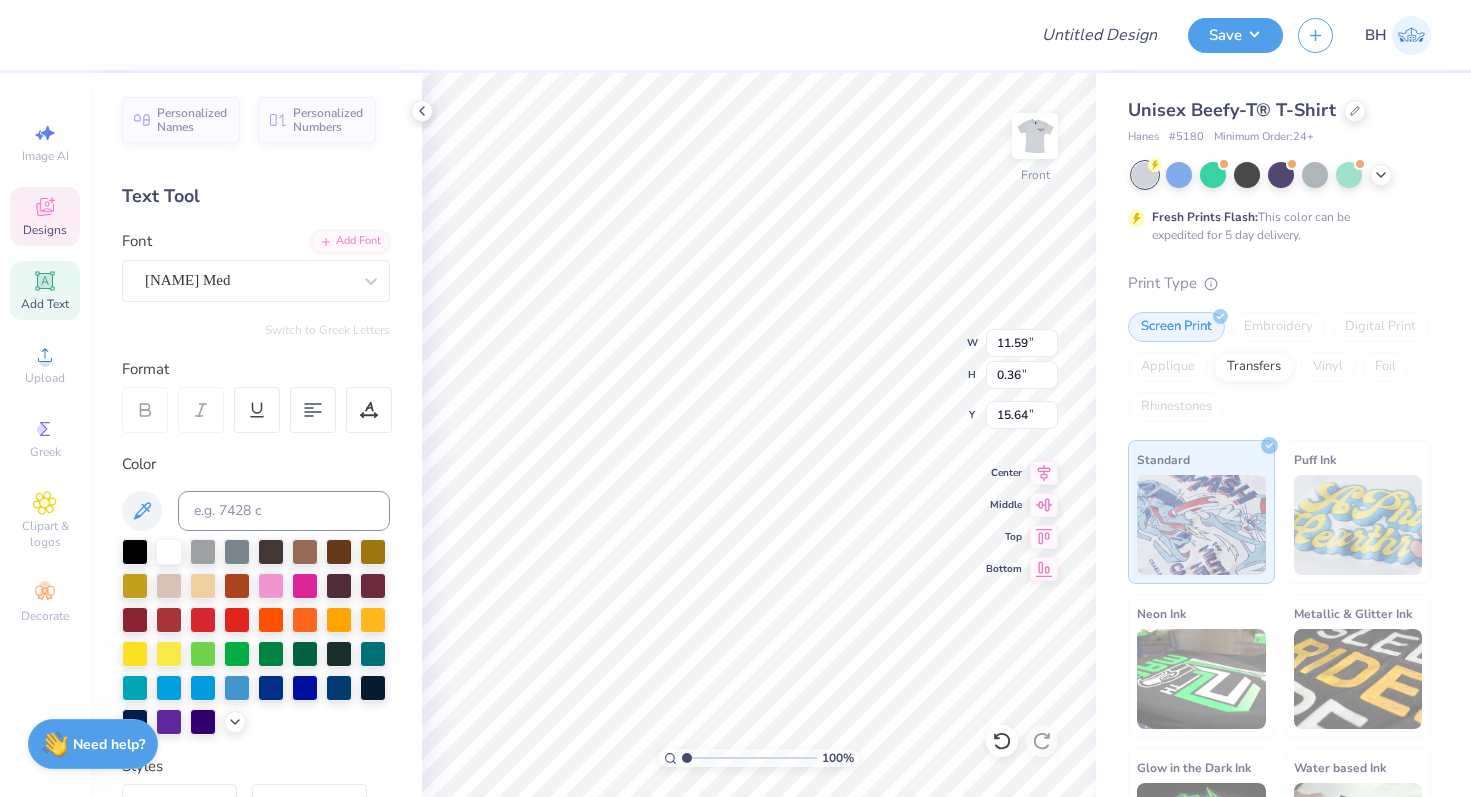 type on "A   N   N       A   R   B   O   R   ,       M   I   C   H   I   G   A   N" 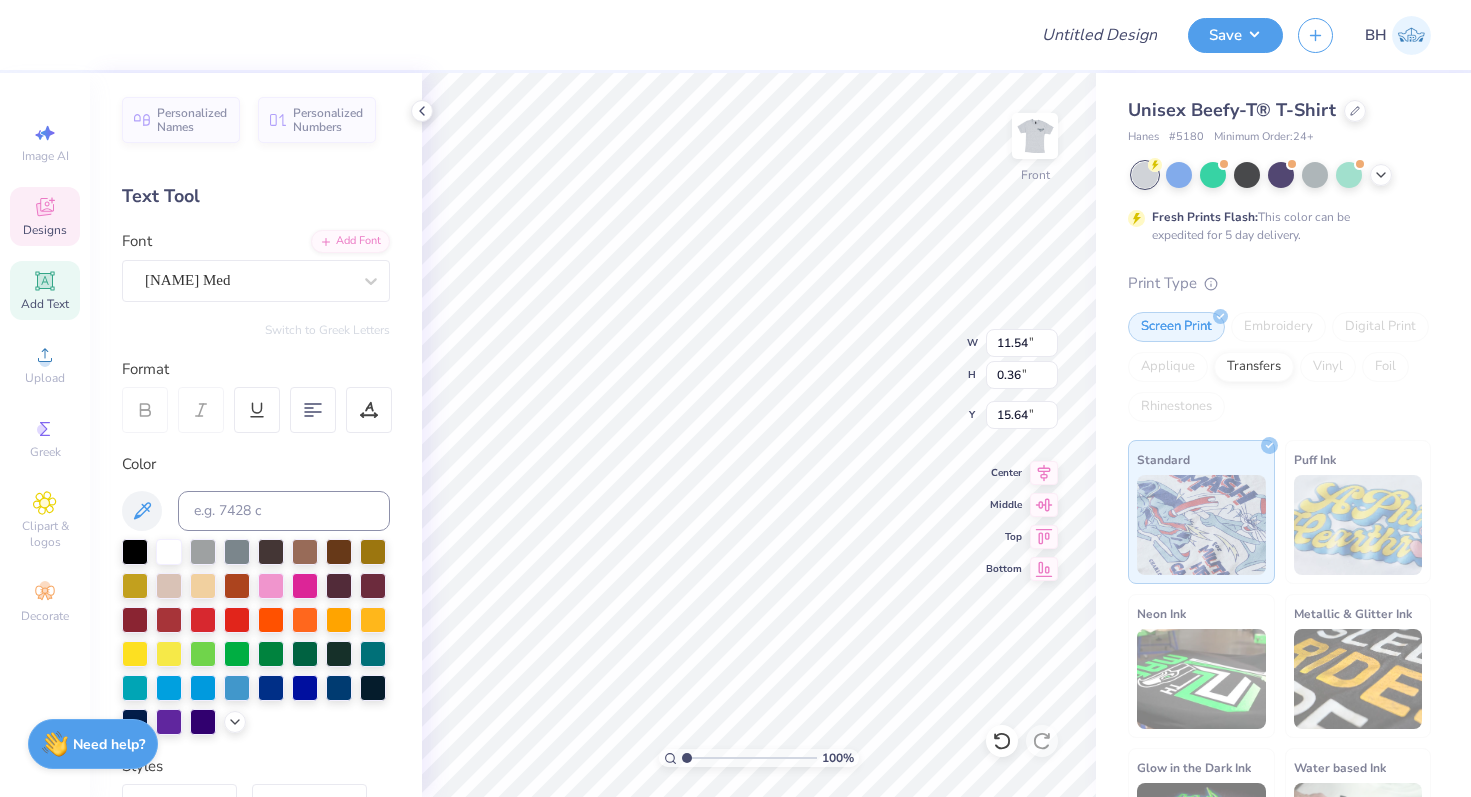 scroll, scrollTop: 0, scrollLeft: 10, axis: horizontal 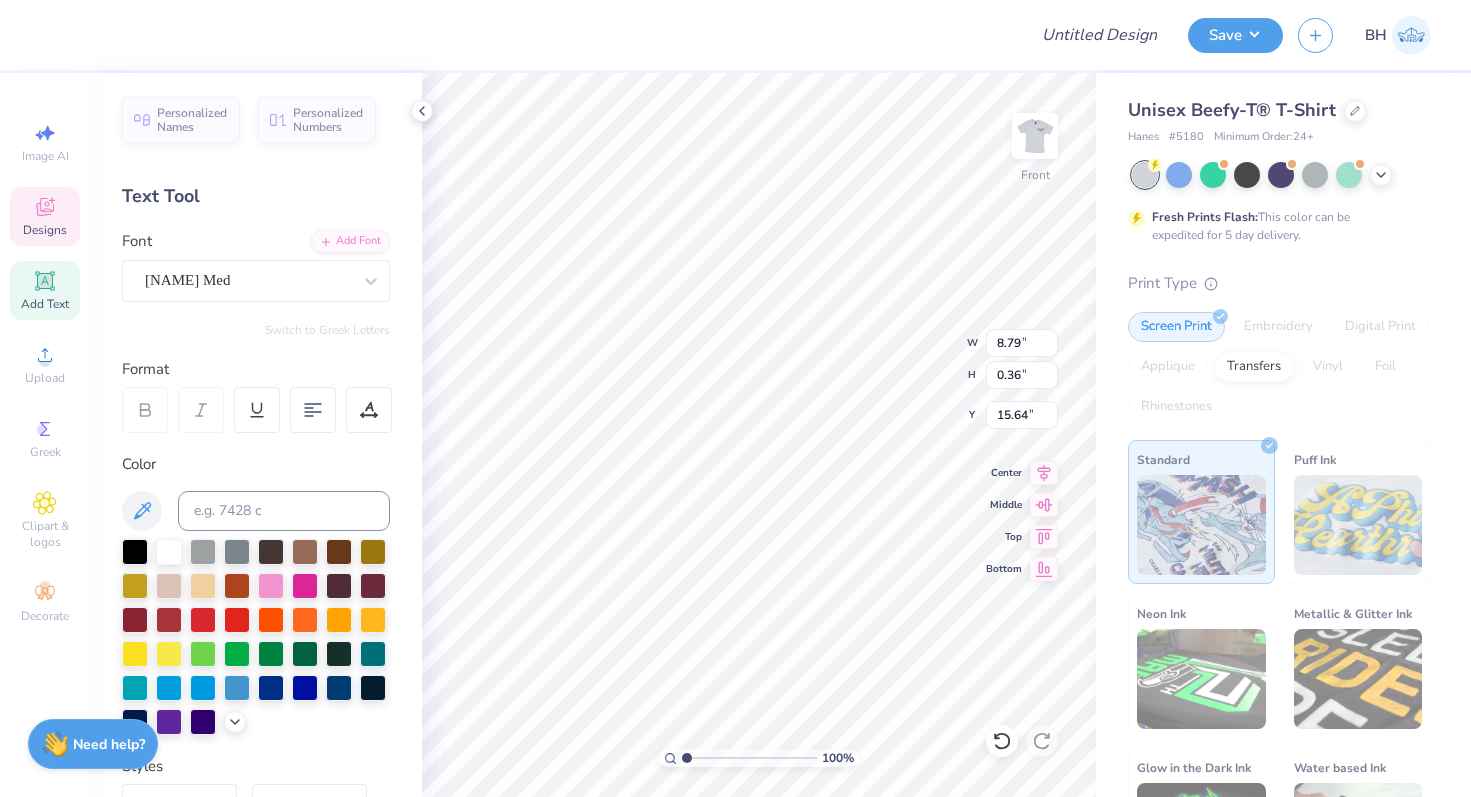 type on "8.79" 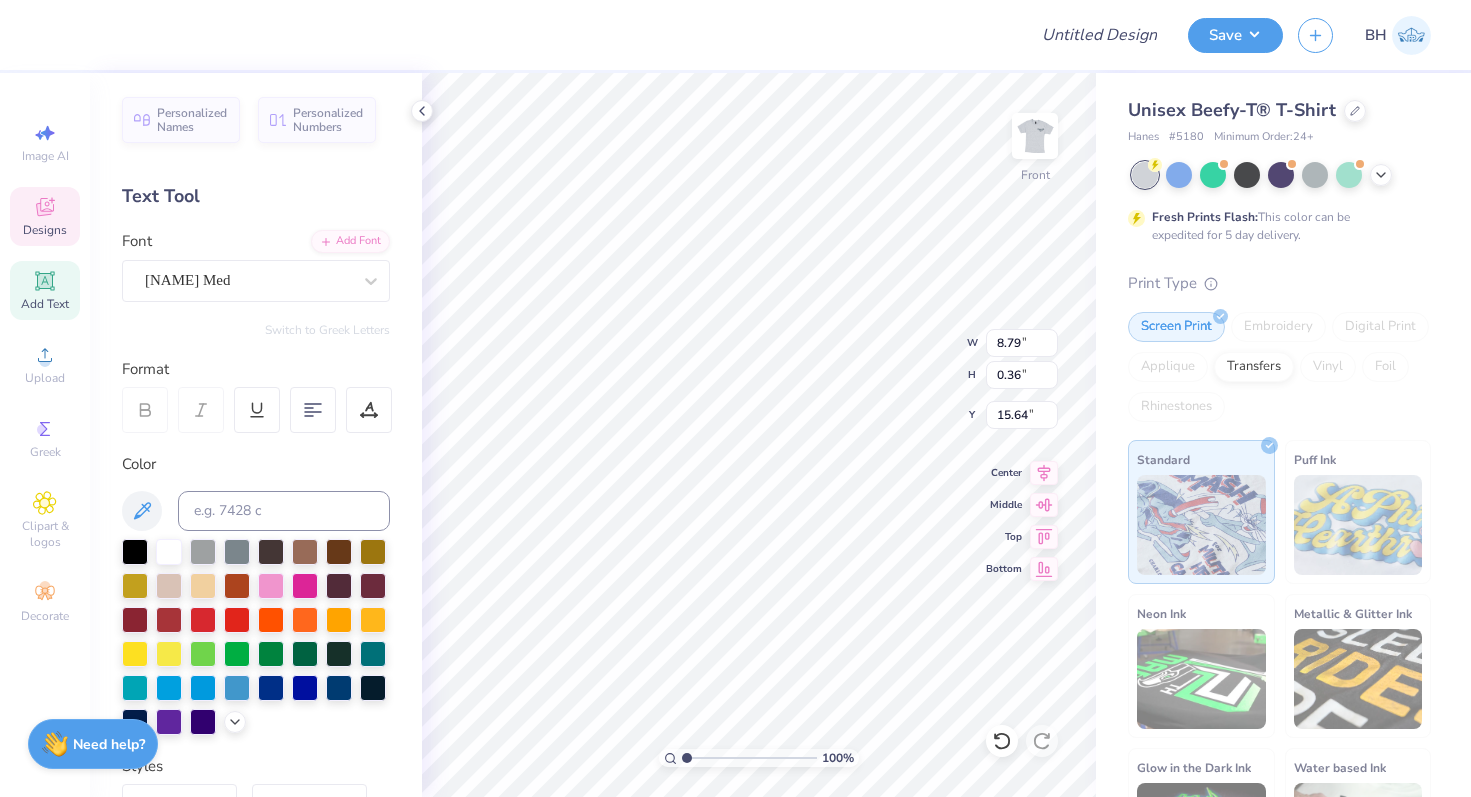 scroll, scrollTop: 0, scrollLeft: 17, axis: horizontal 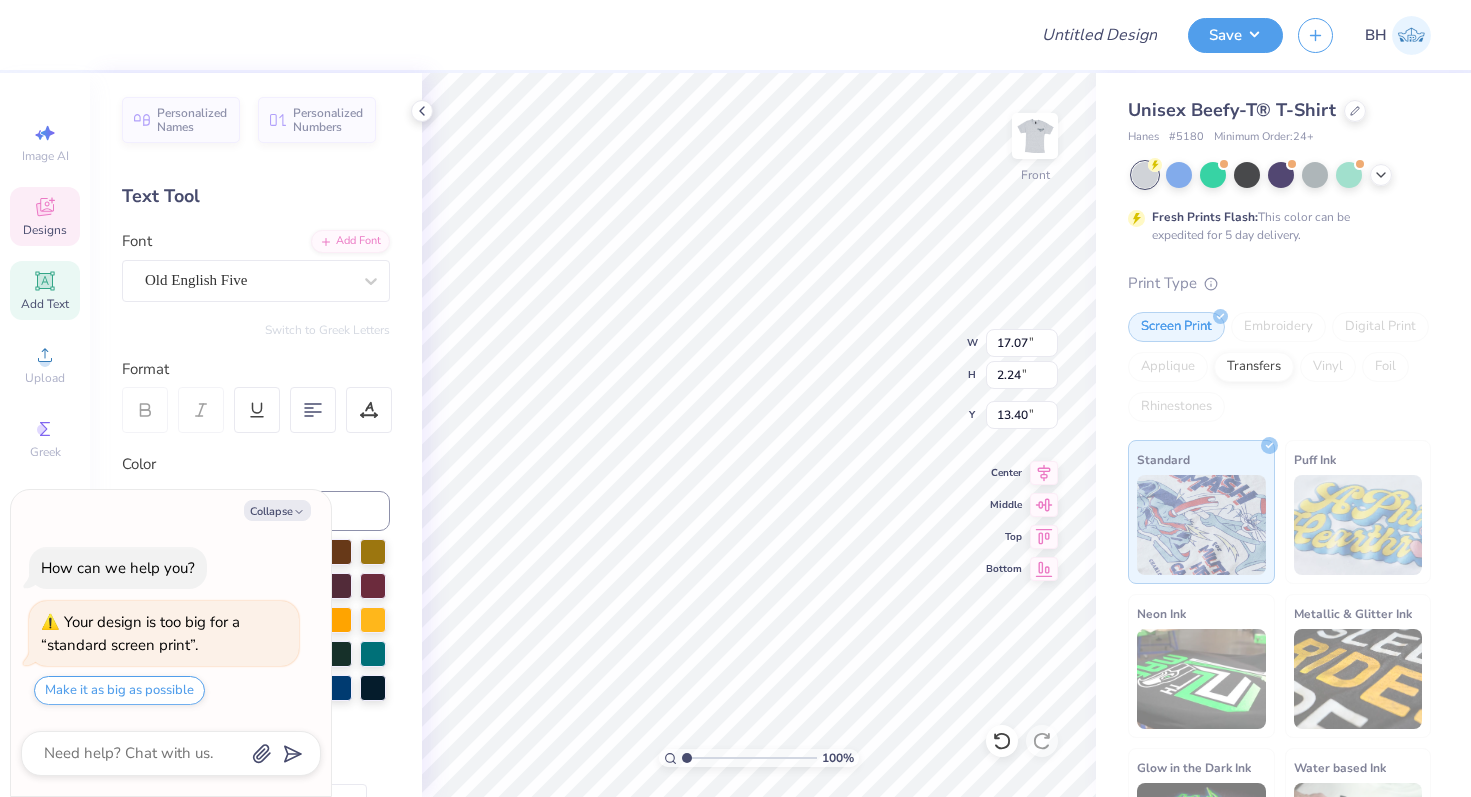 type on "x" 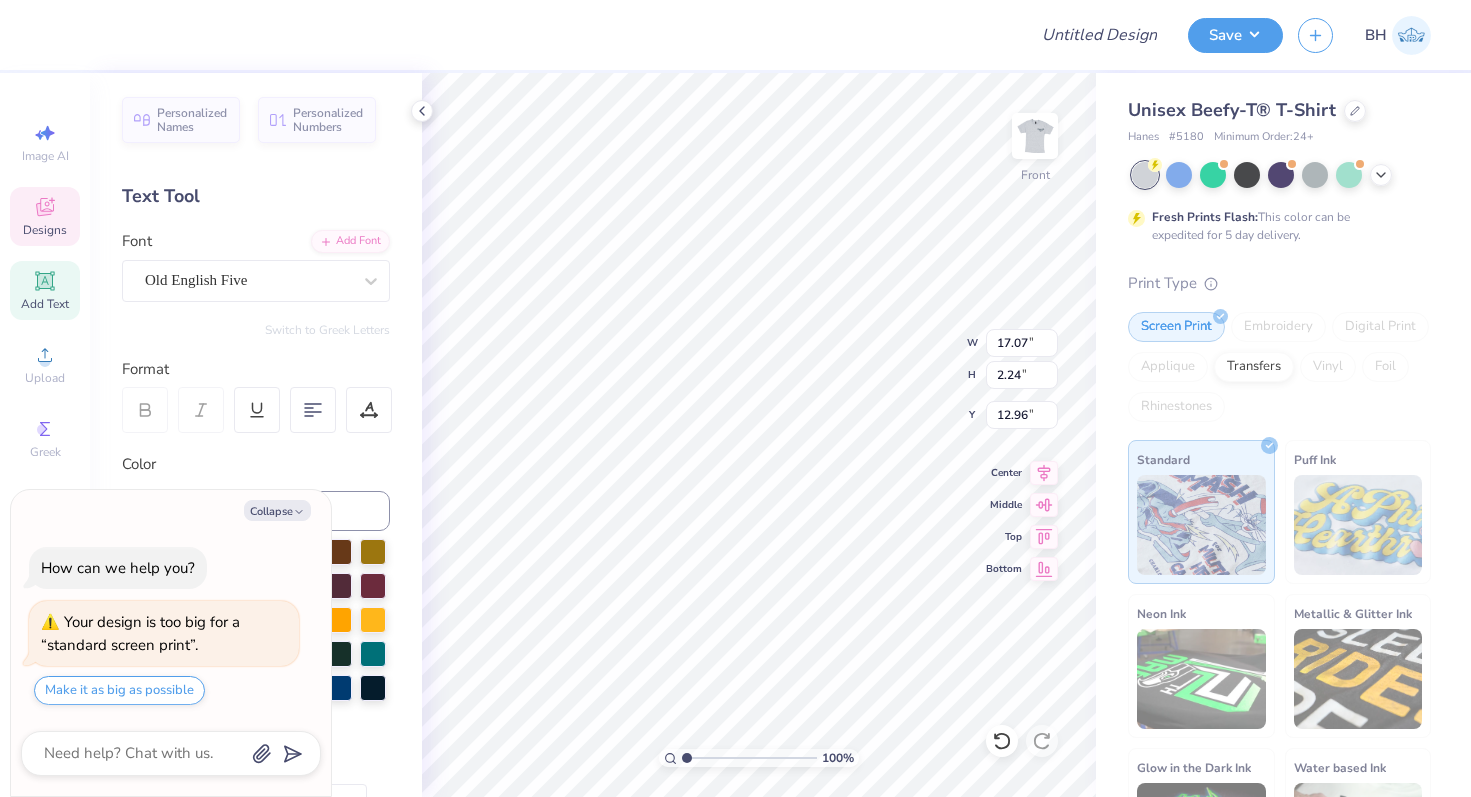 type on "x" 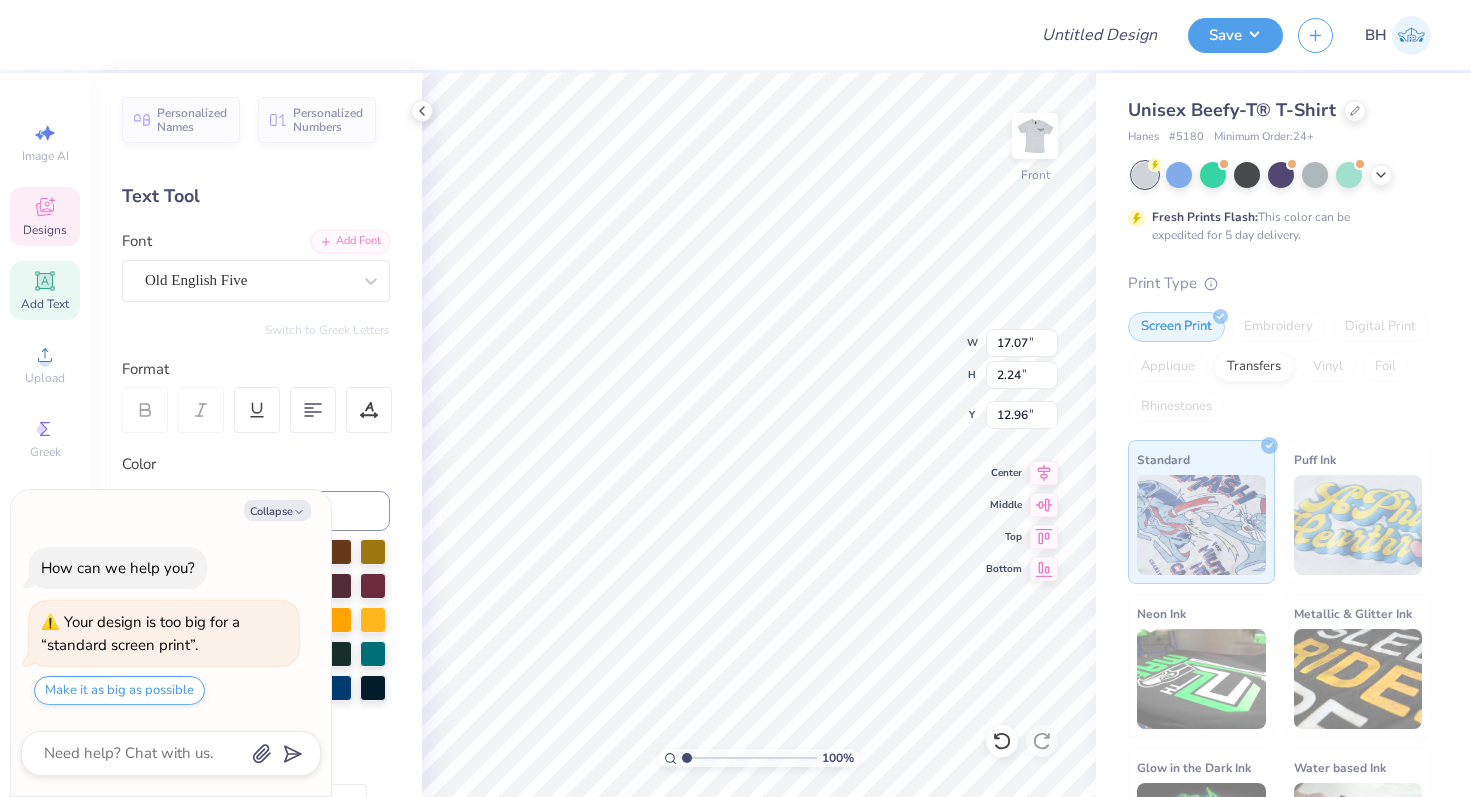 type on "14.02" 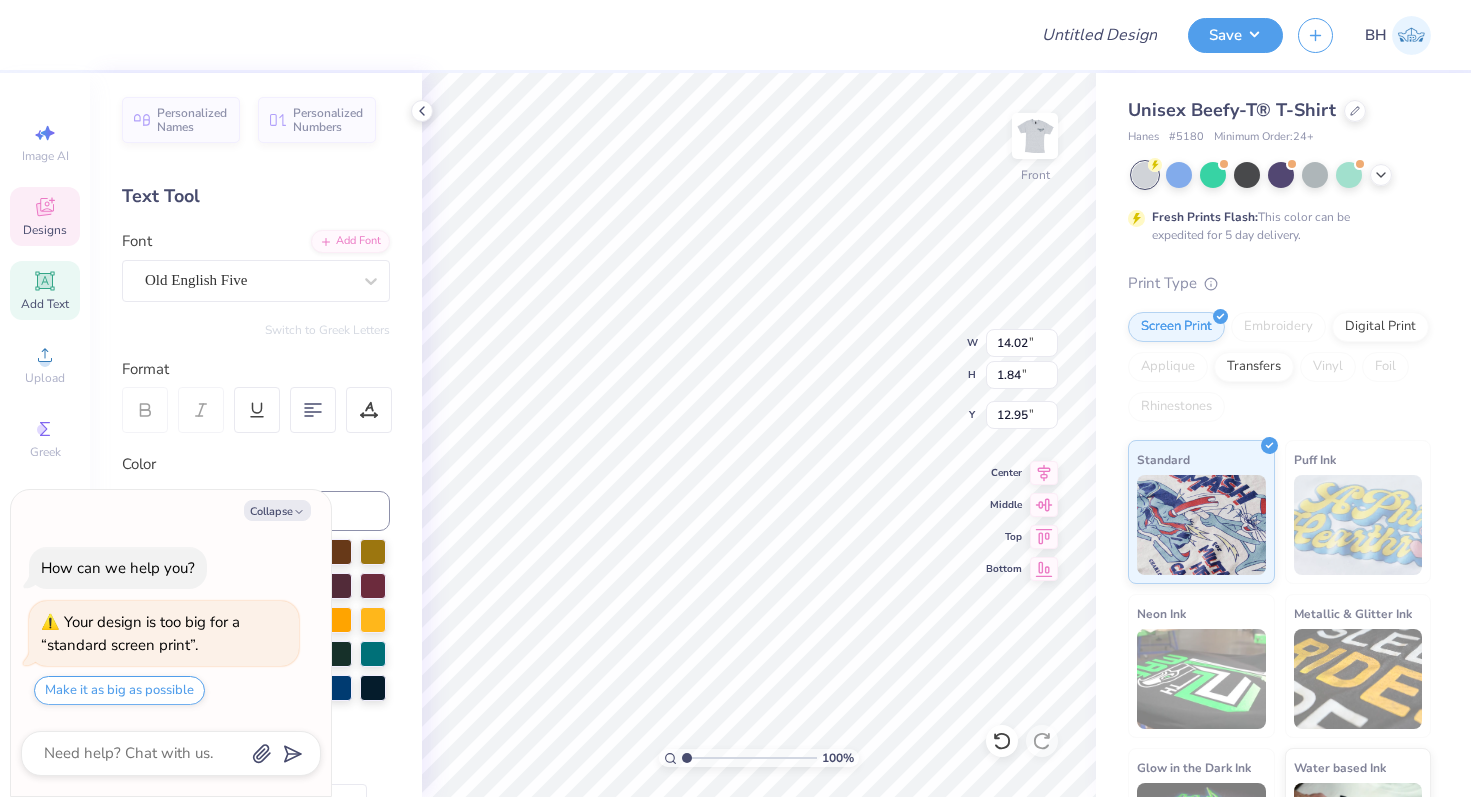 type on "x" 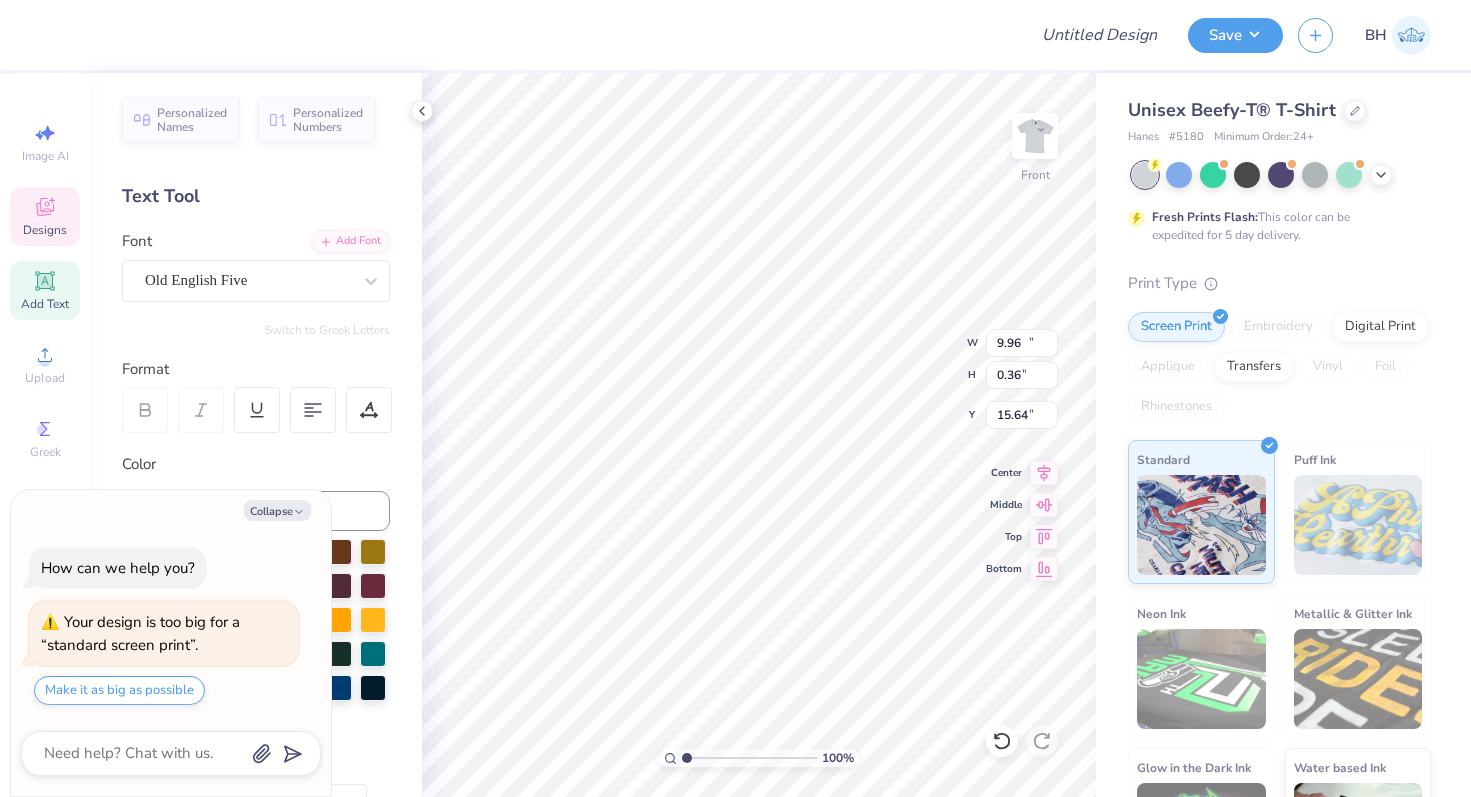 type on "15.65" 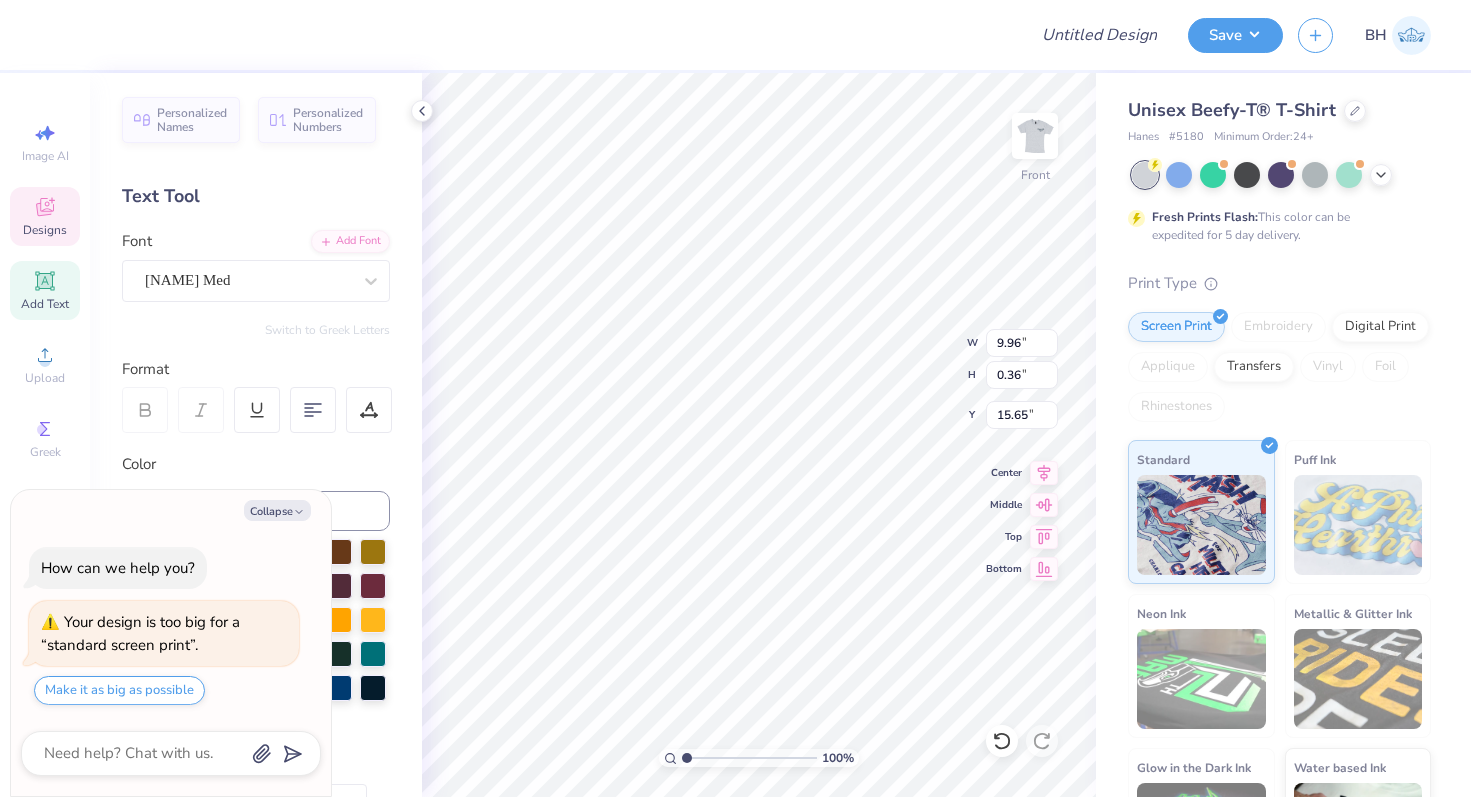 type on "x" 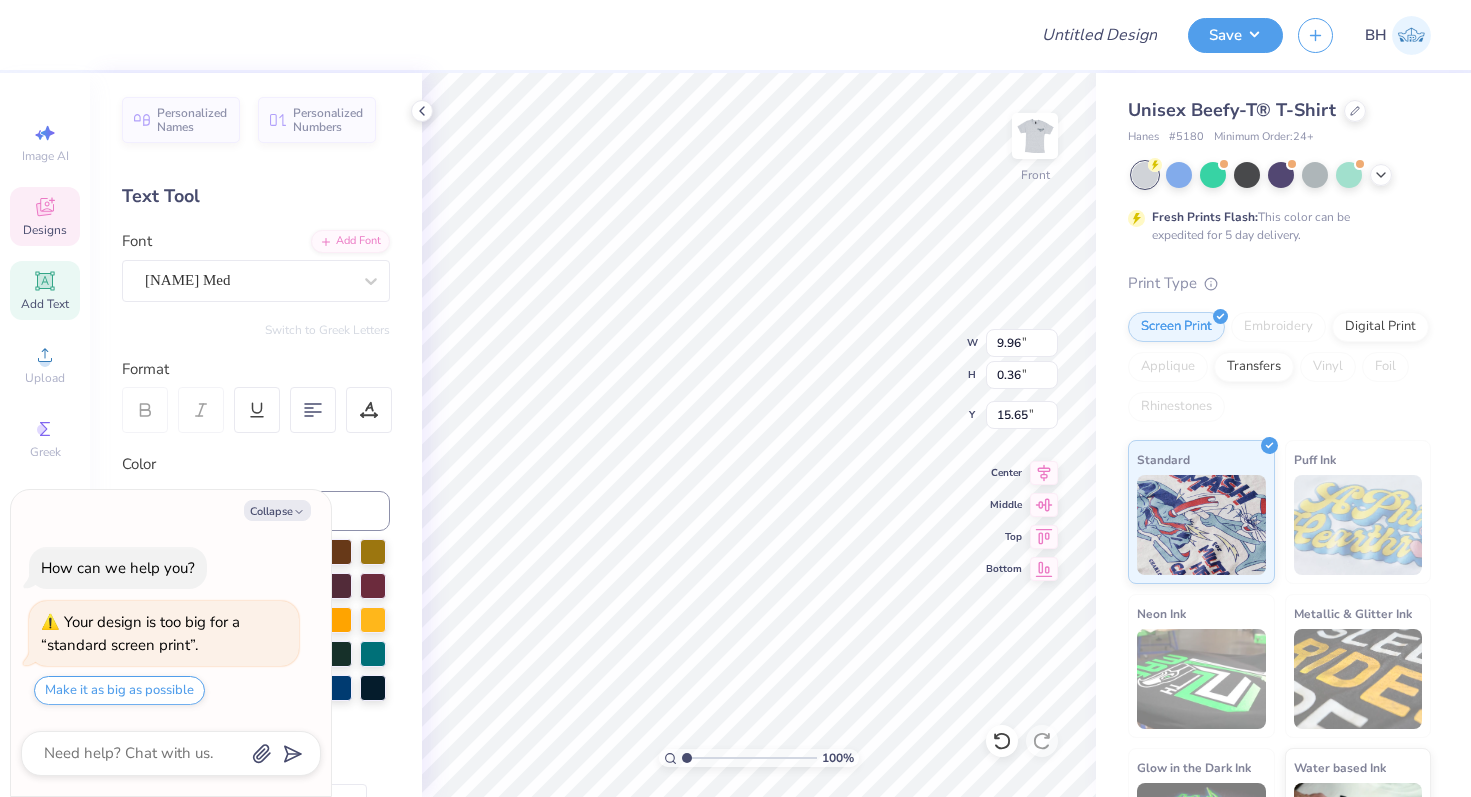 type on "14.79" 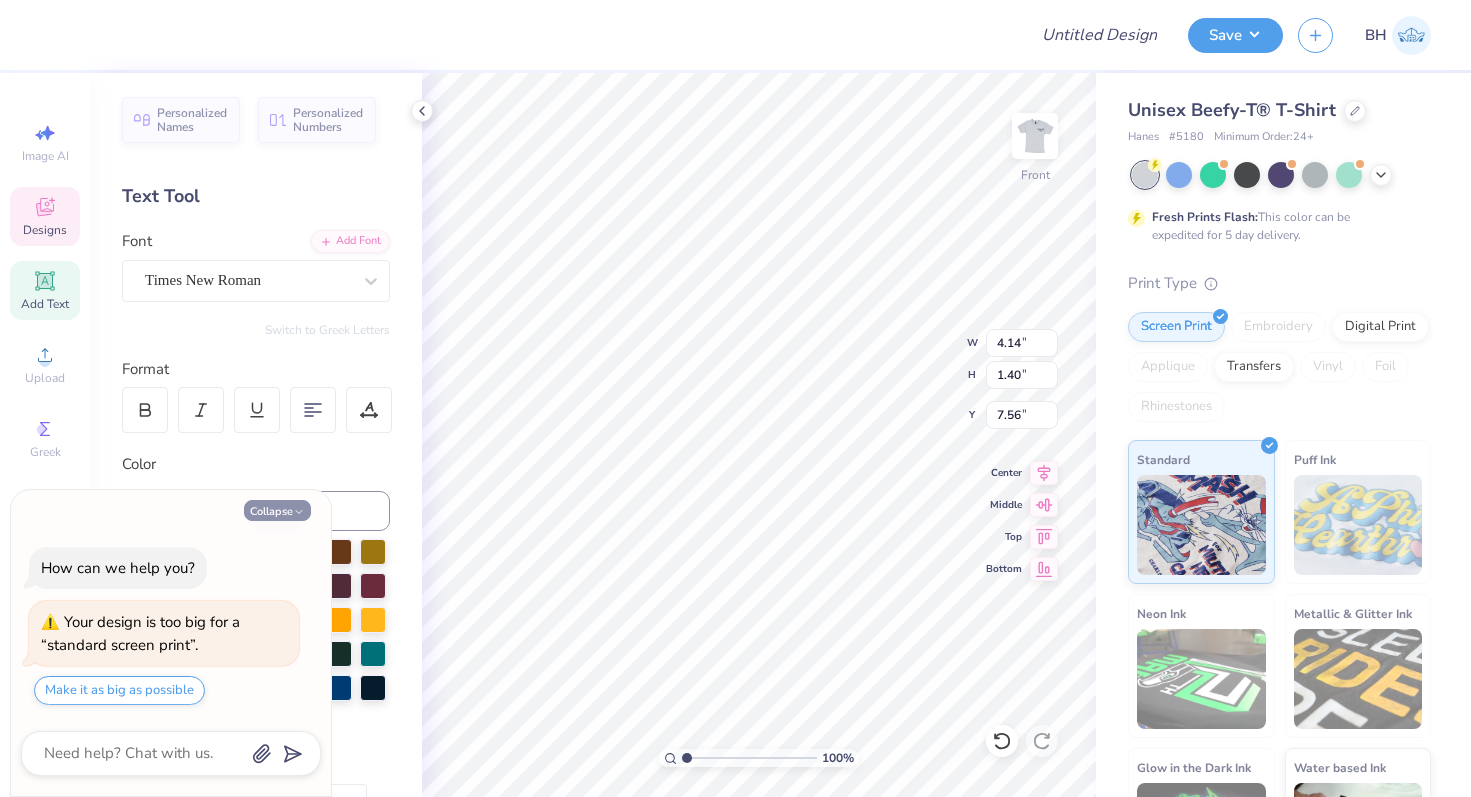 click on "Greek" at bounding box center [45, 438] 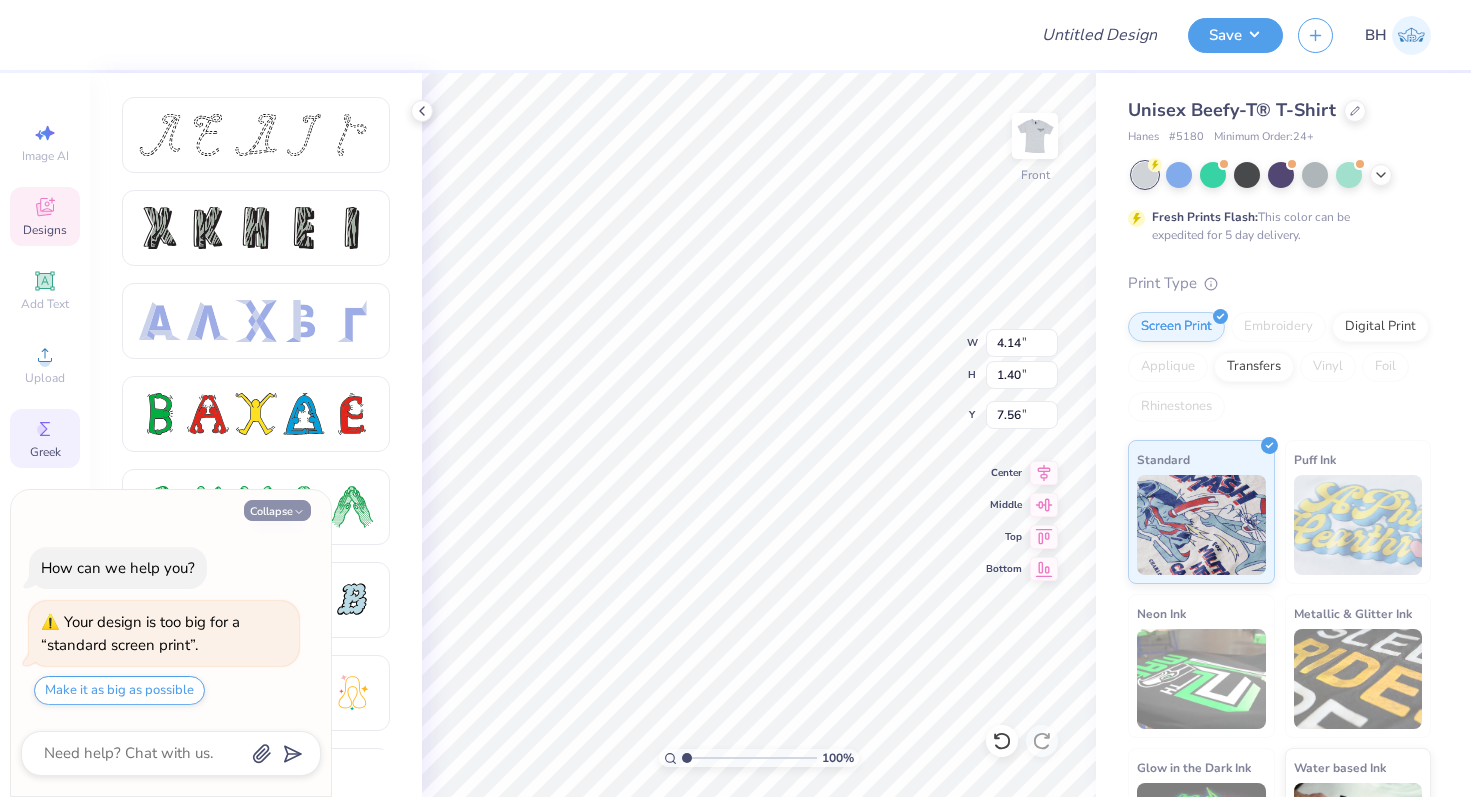 click on "Collapse" at bounding box center (277, 510) 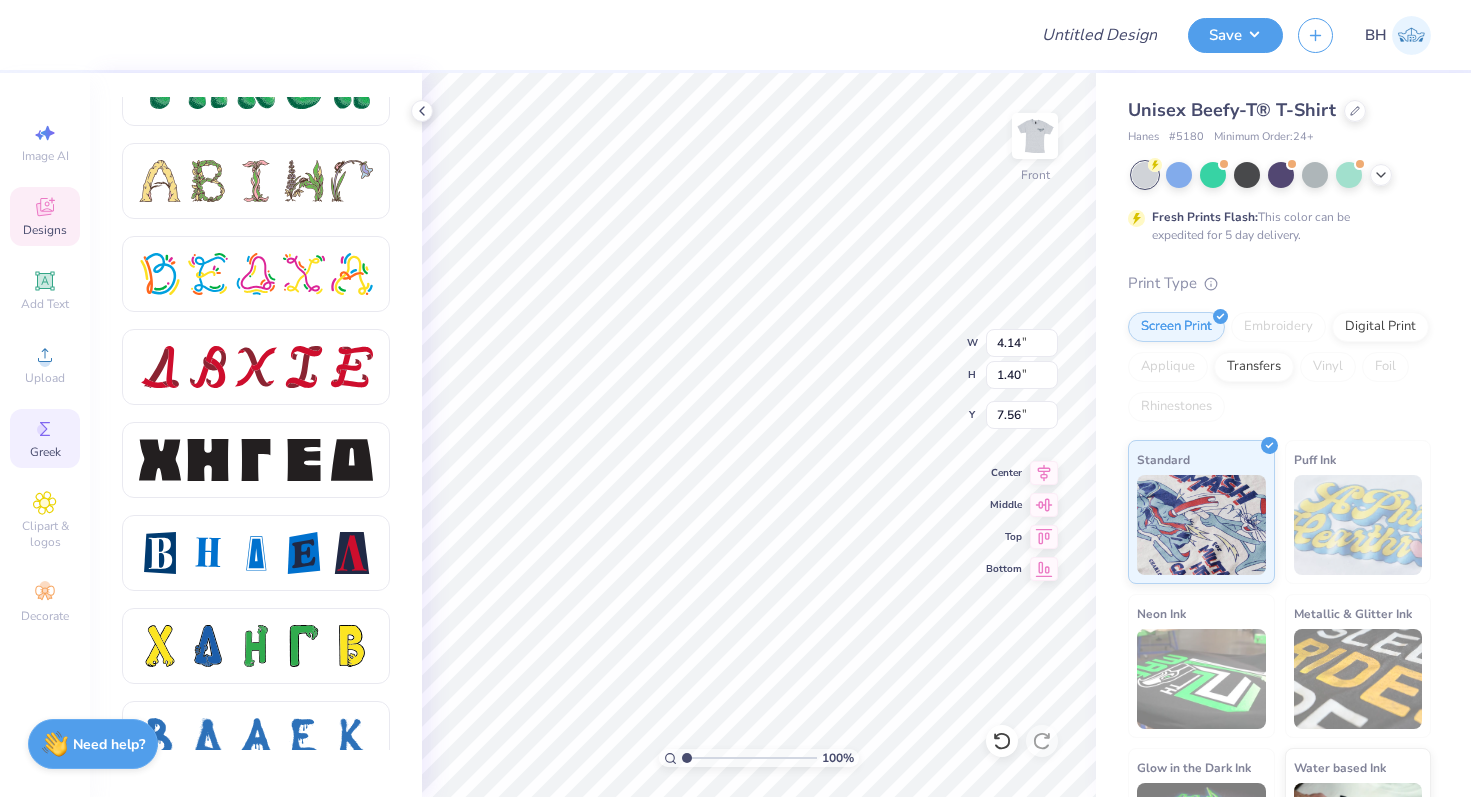 scroll, scrollTop: 2381, scrollLeft: 0, axis: vertical 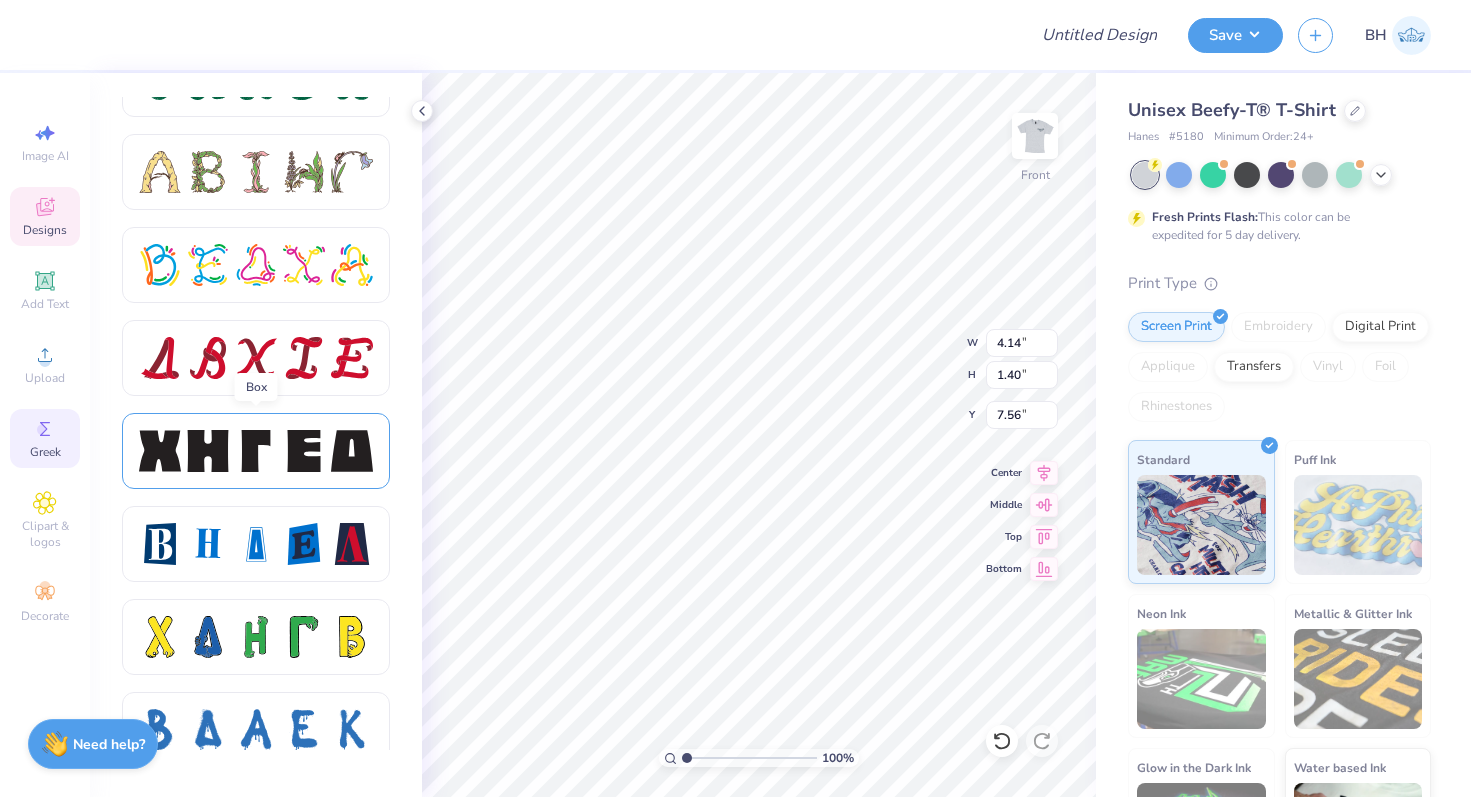 click at bounding box center (256, 451) 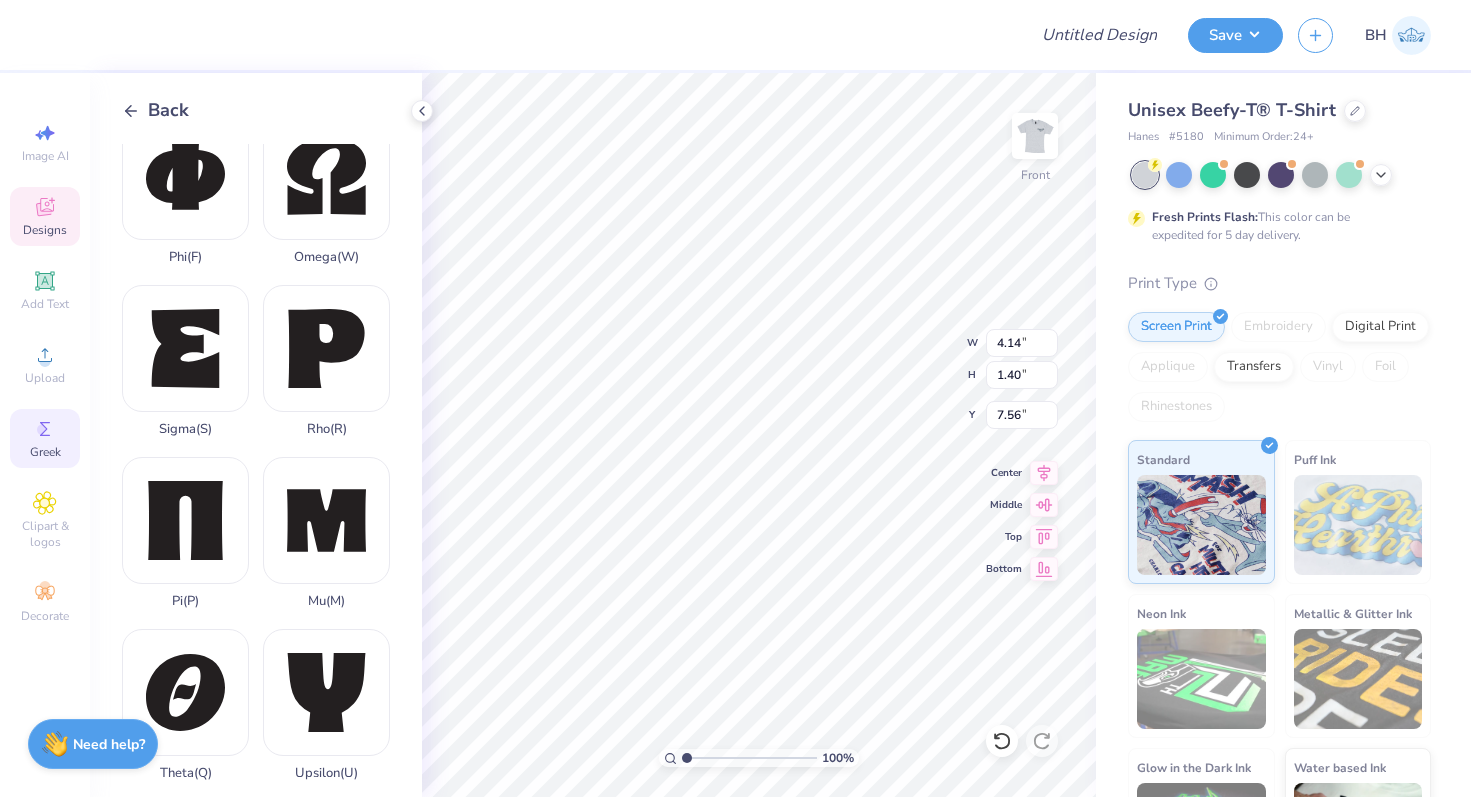 scroll, scrollTop: 1415, scrollLeft: 0, axis: vertical 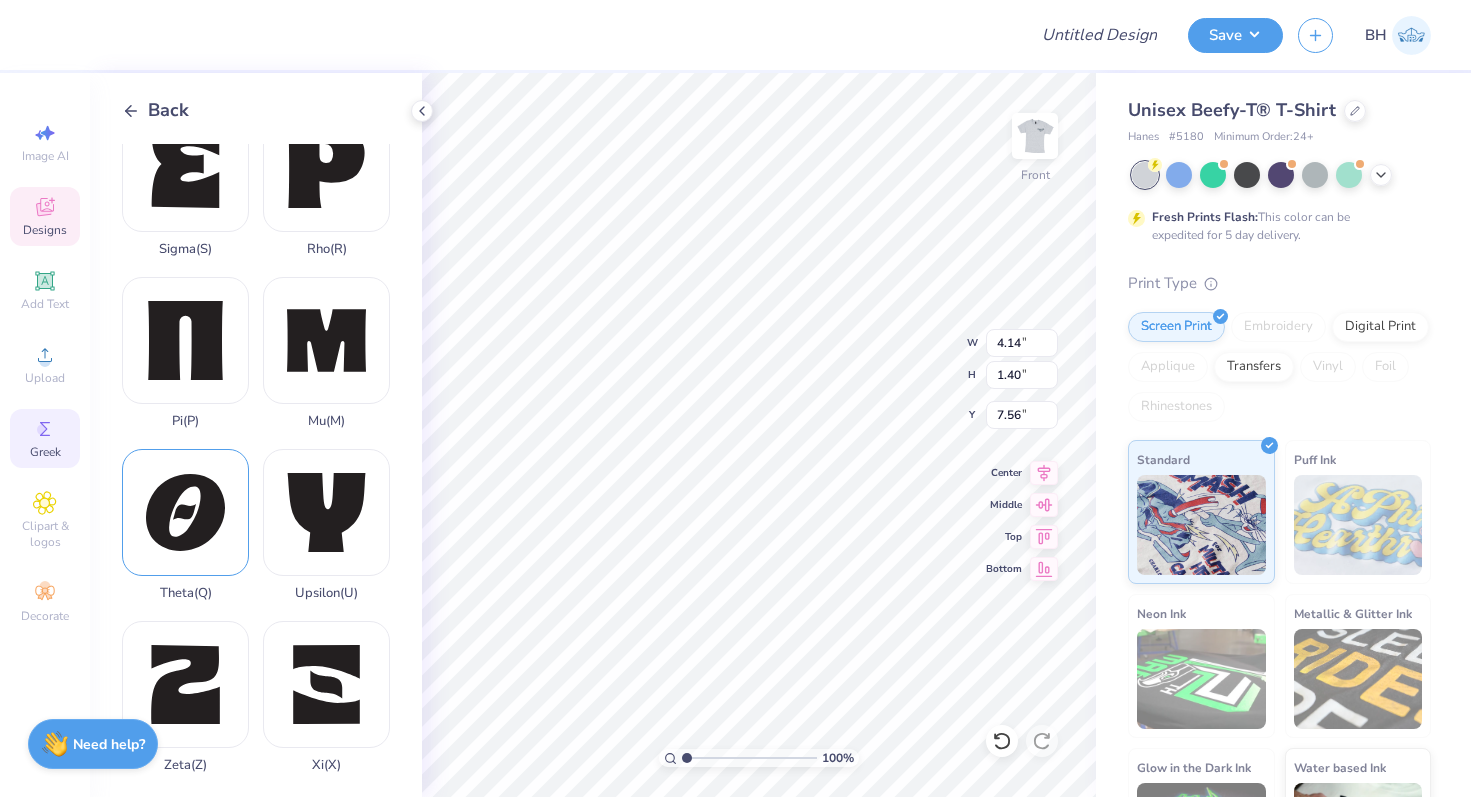 click on "Theta  ( Q )" at bounding box center (185, 525) 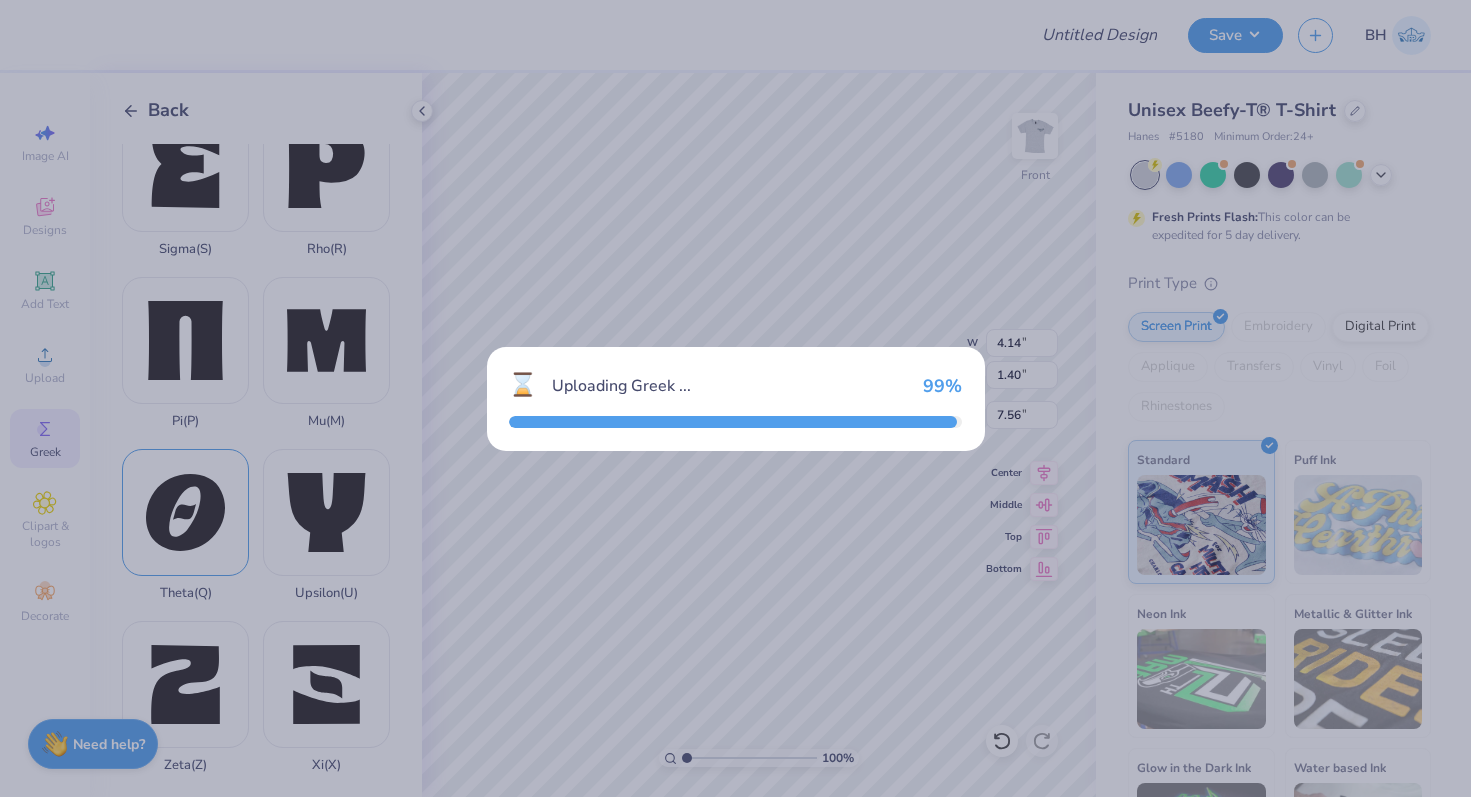 type on "4.01" 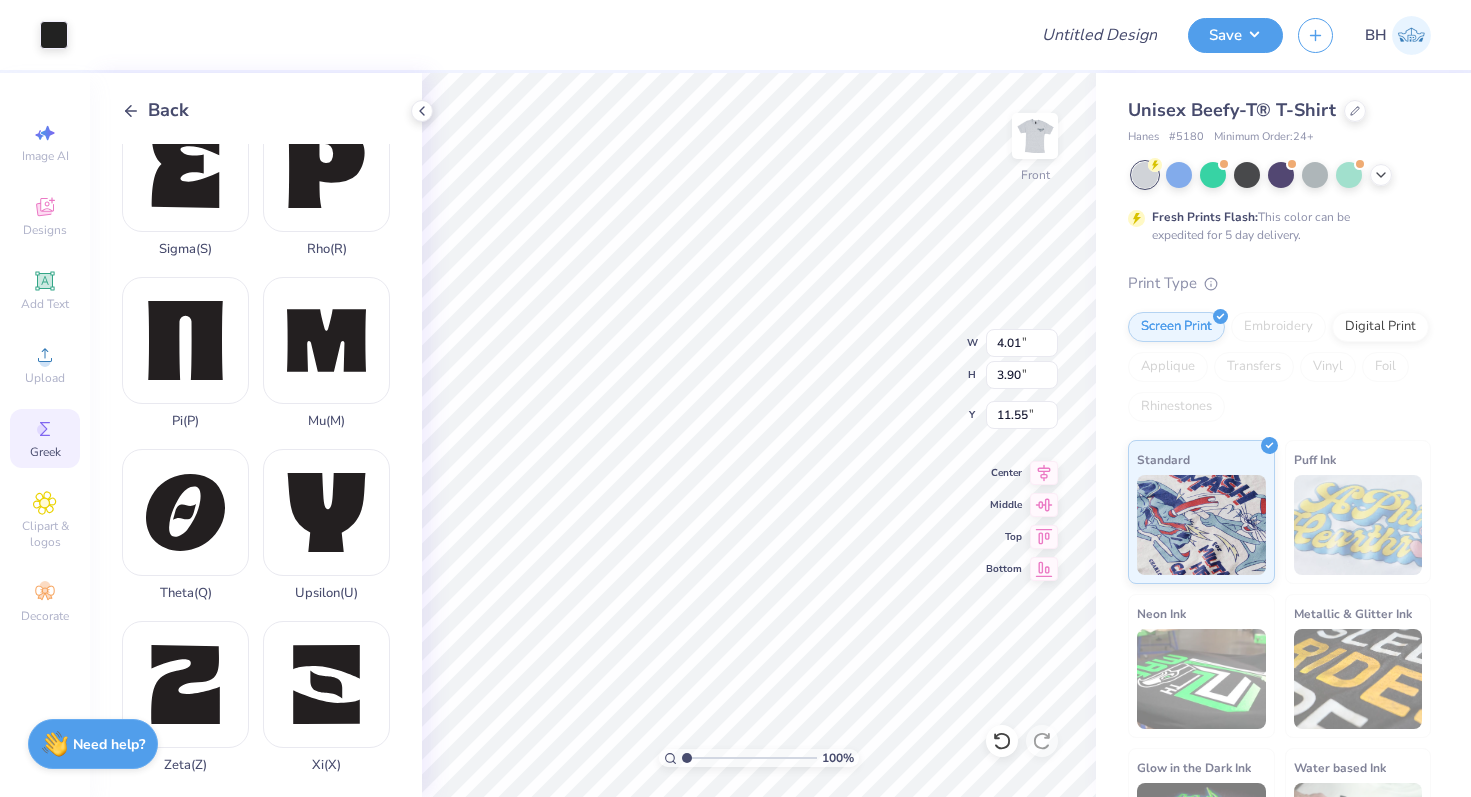 type on "1.73" 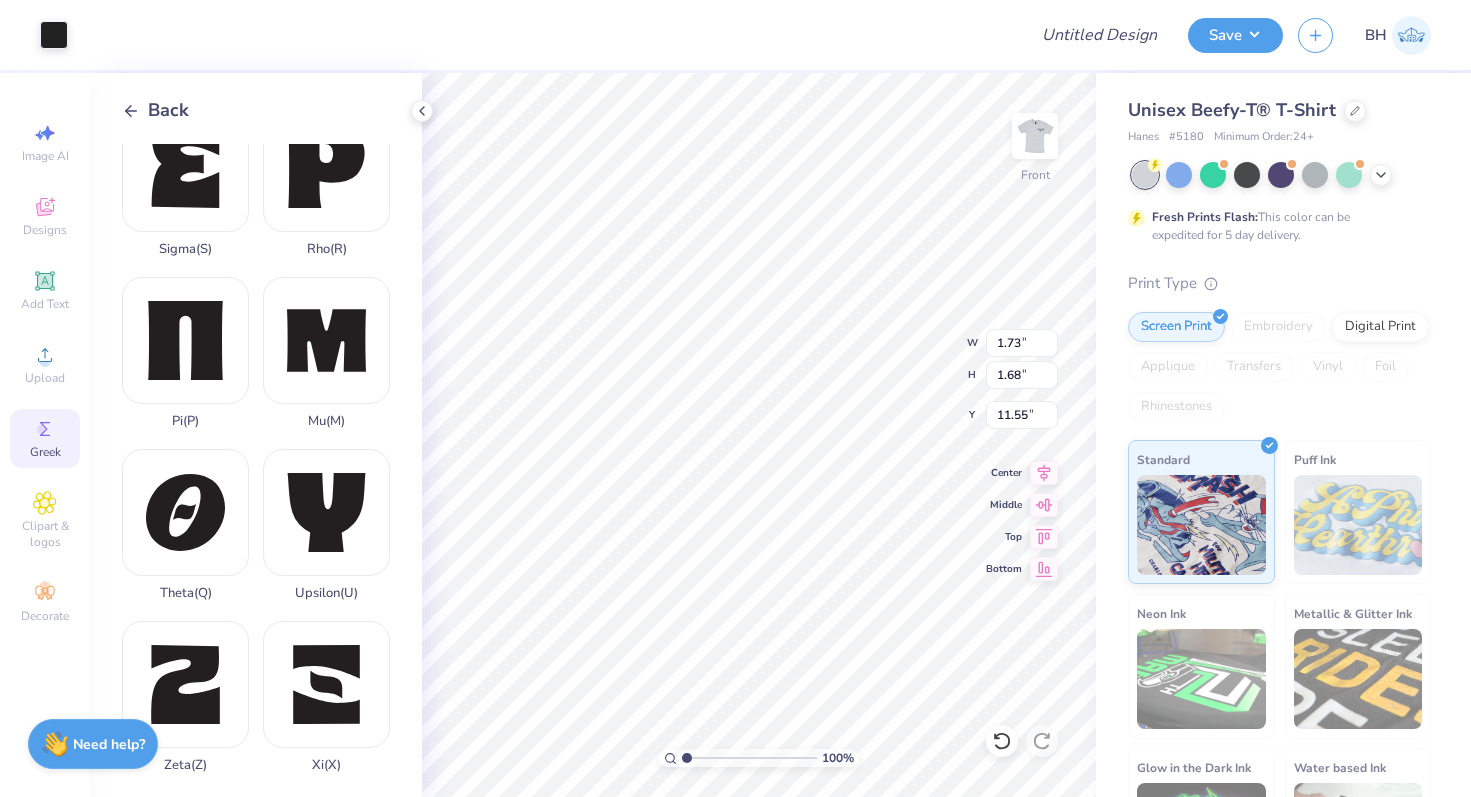 type on "4.14" 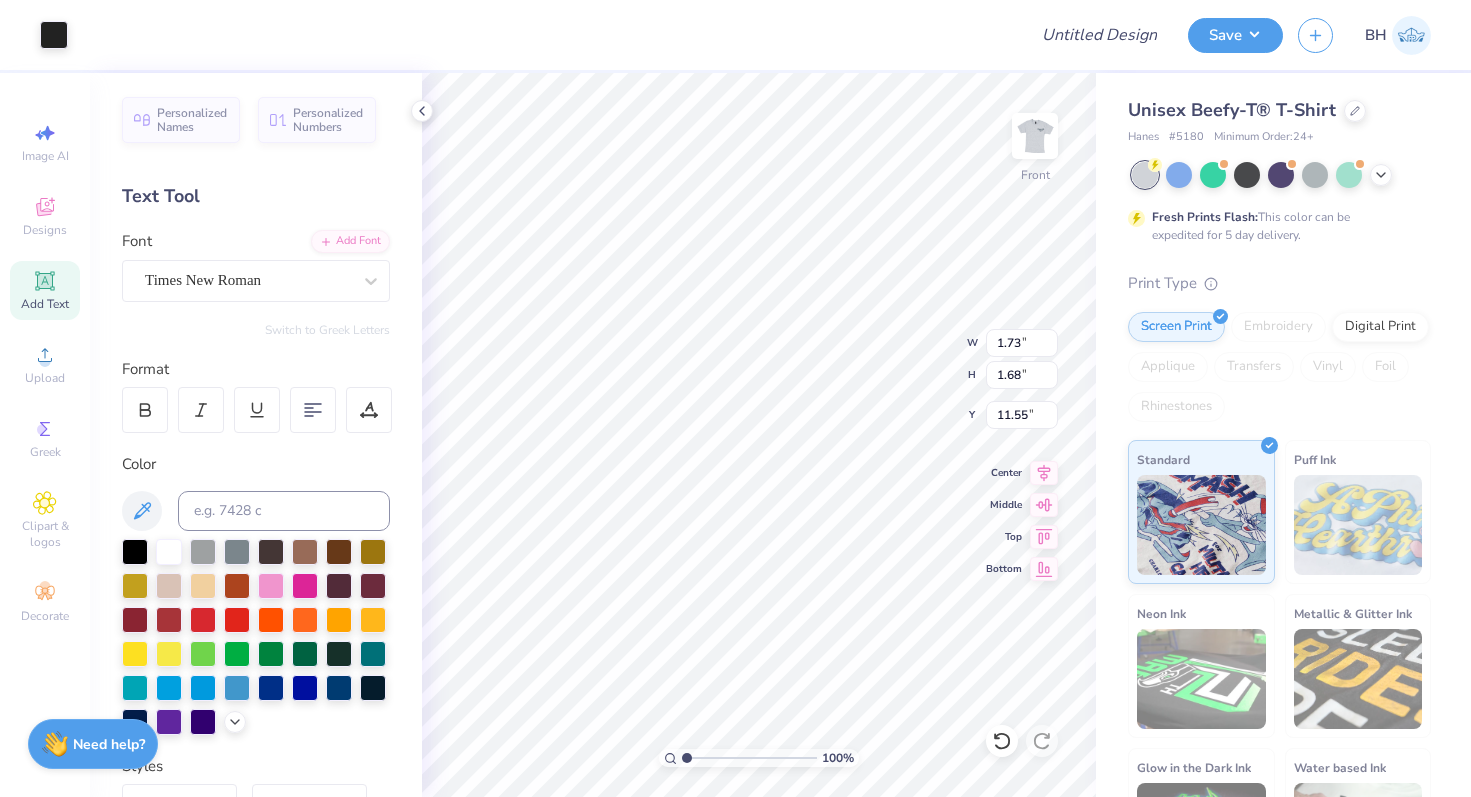 type on "7.33" 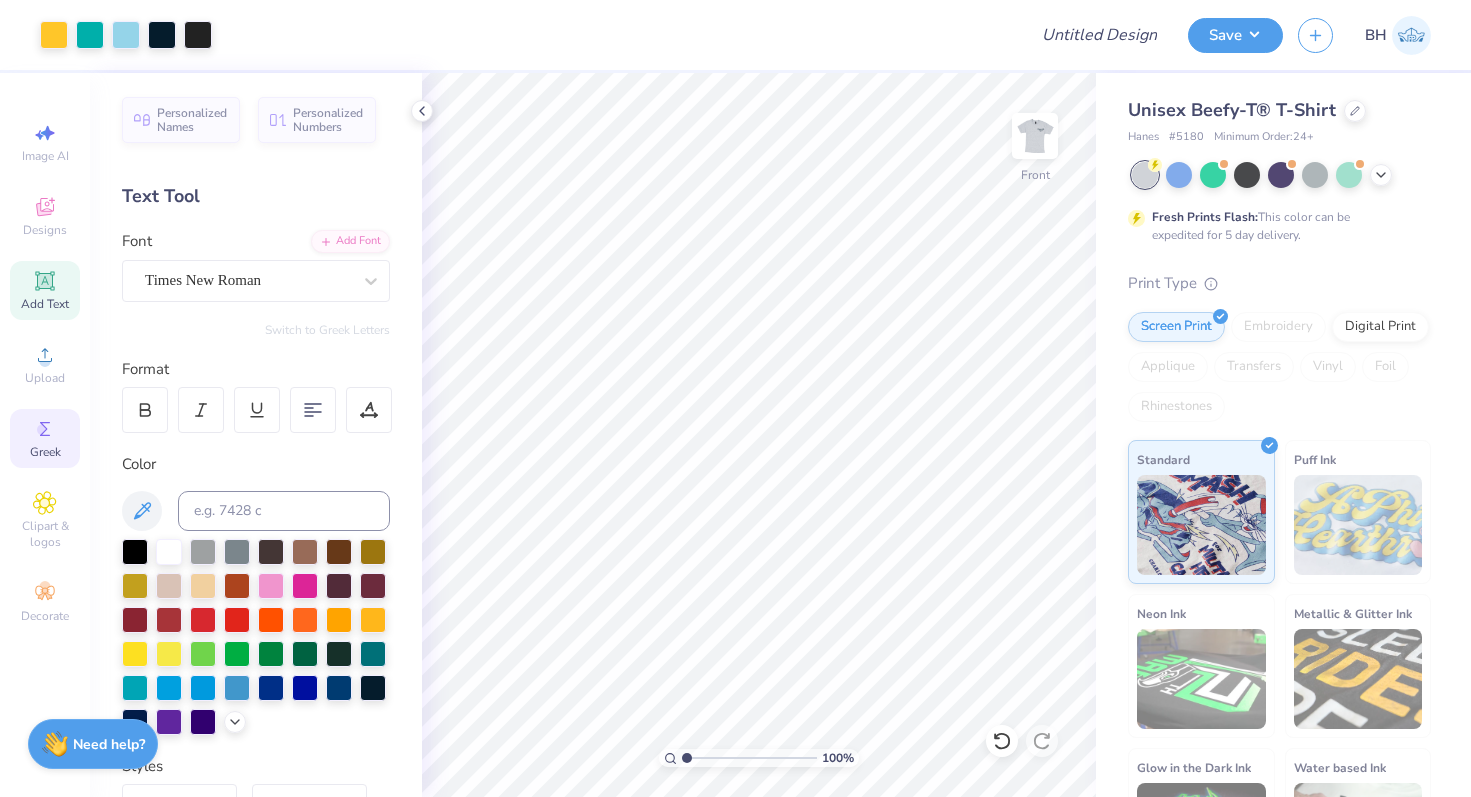 click 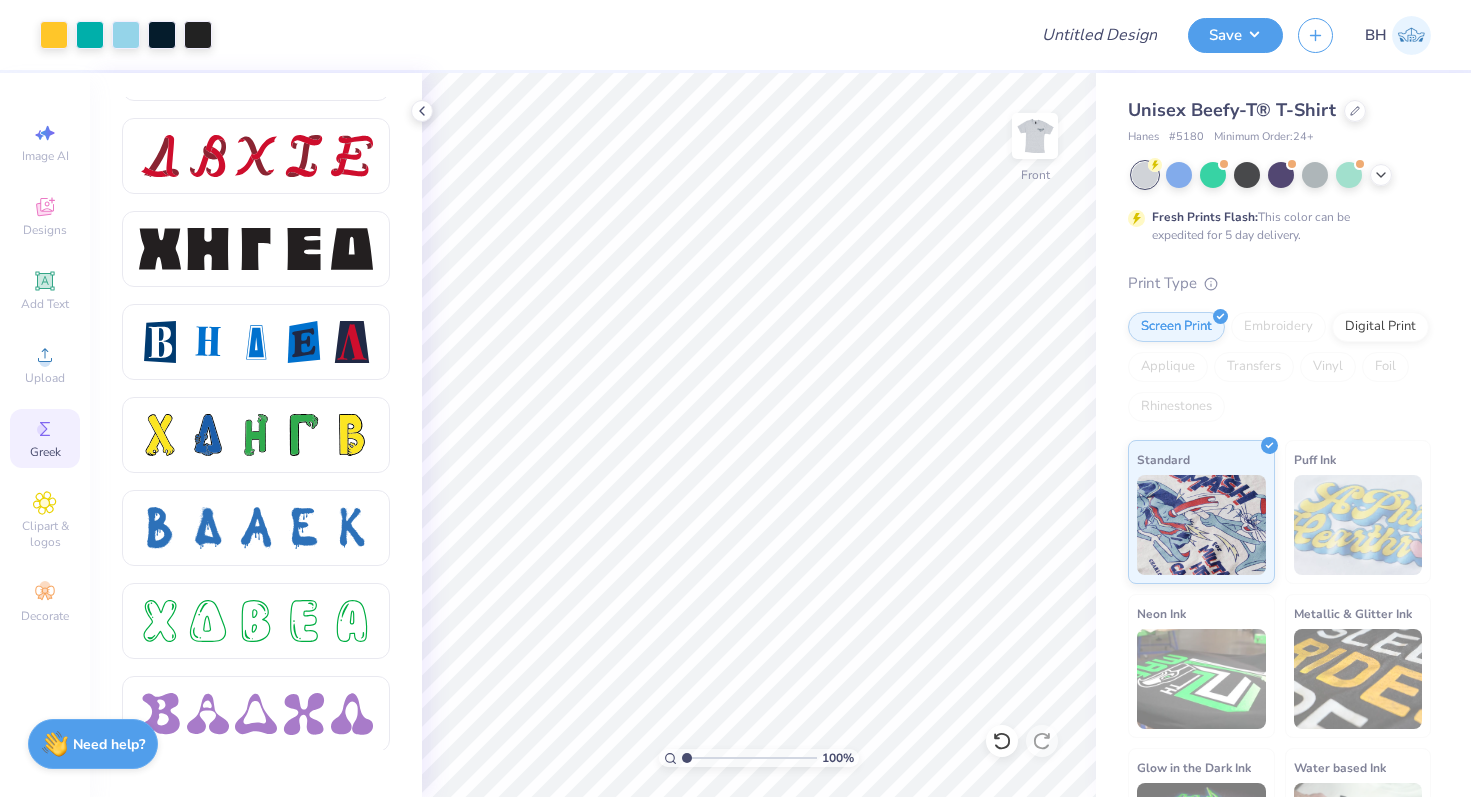 scroll, scrollTop: 2584, scrollLeft: 0, axis: vertical 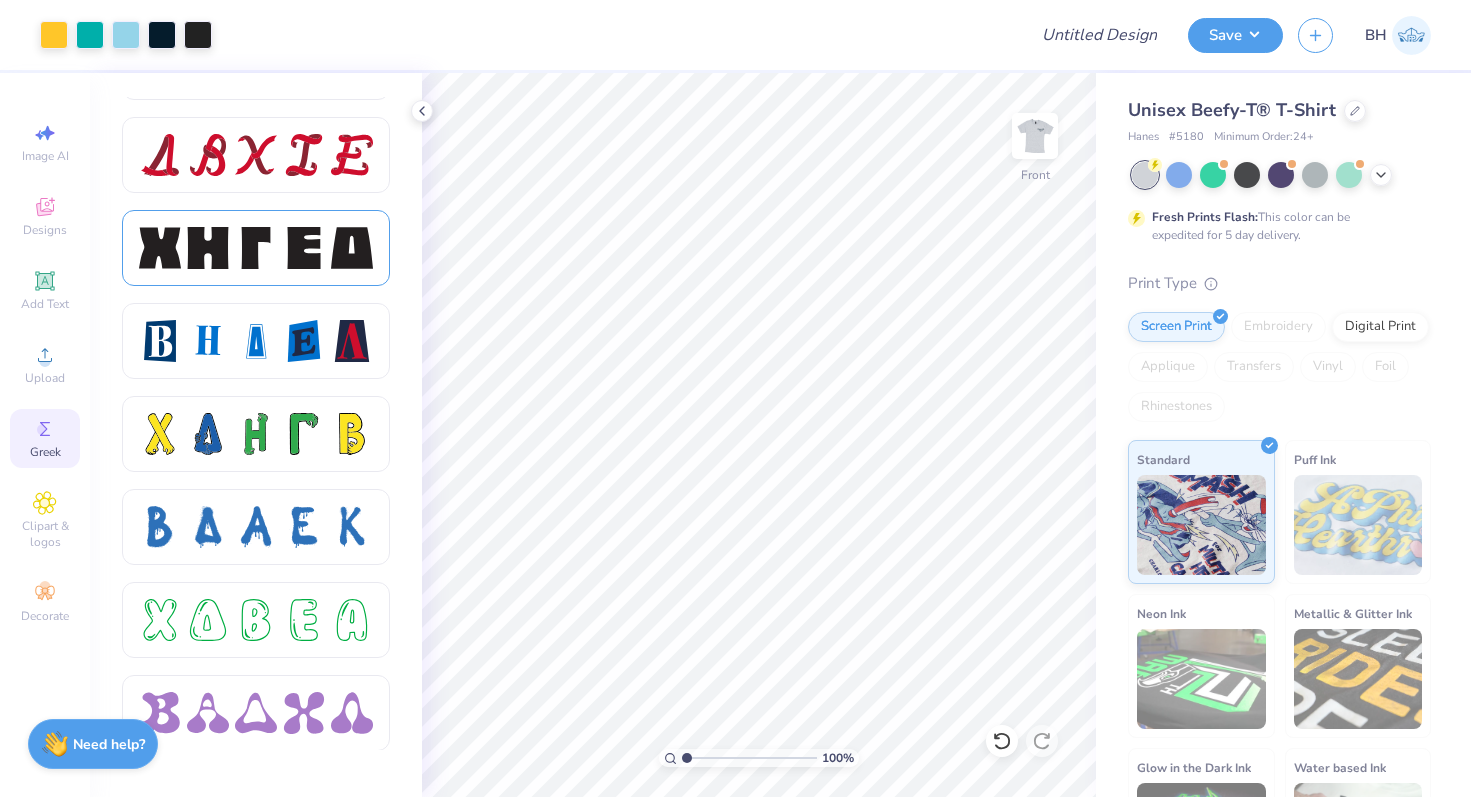 click at bounding box center (256, 248) 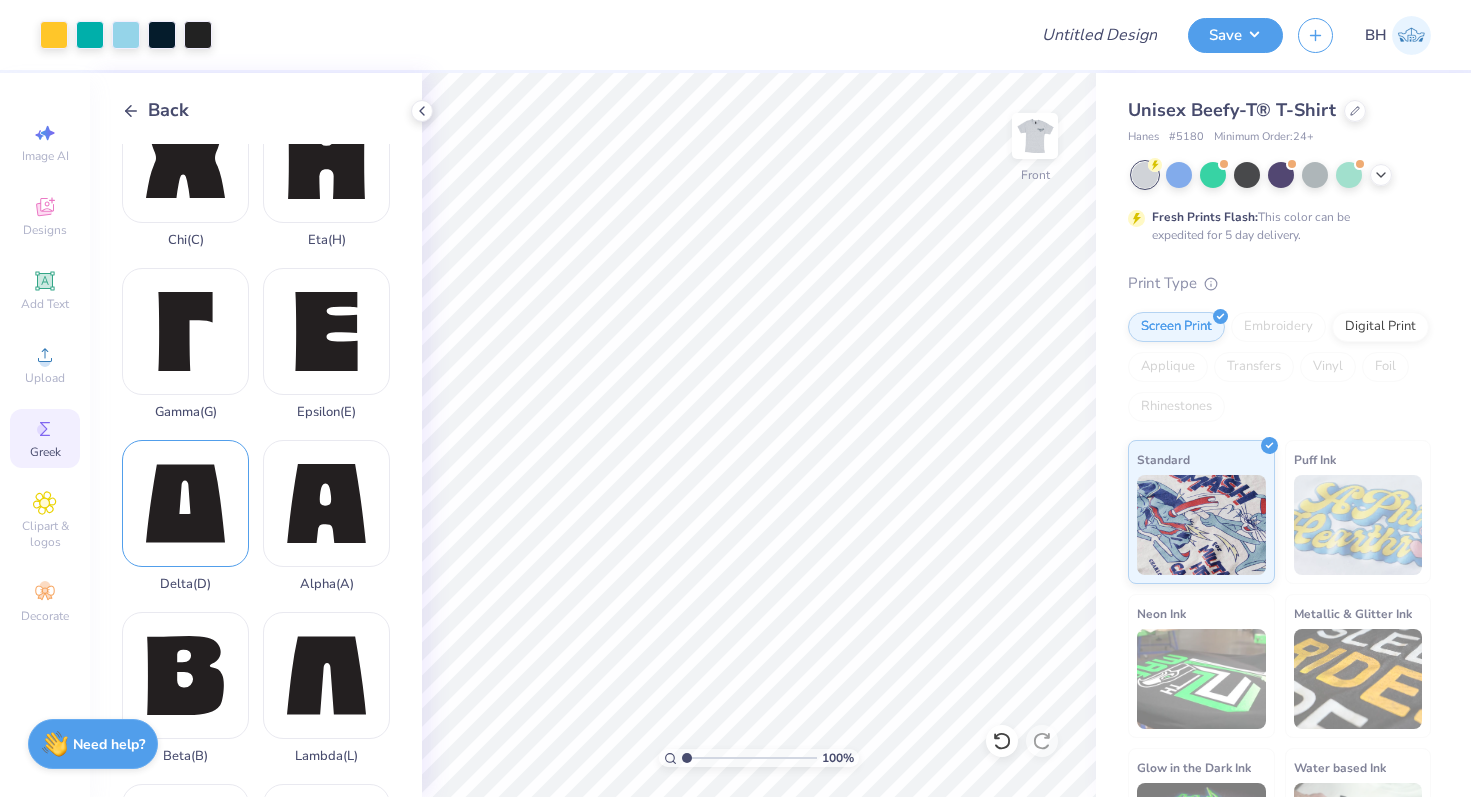 scroll, scrollTop: 0, scrollLeft: 0, axis: both 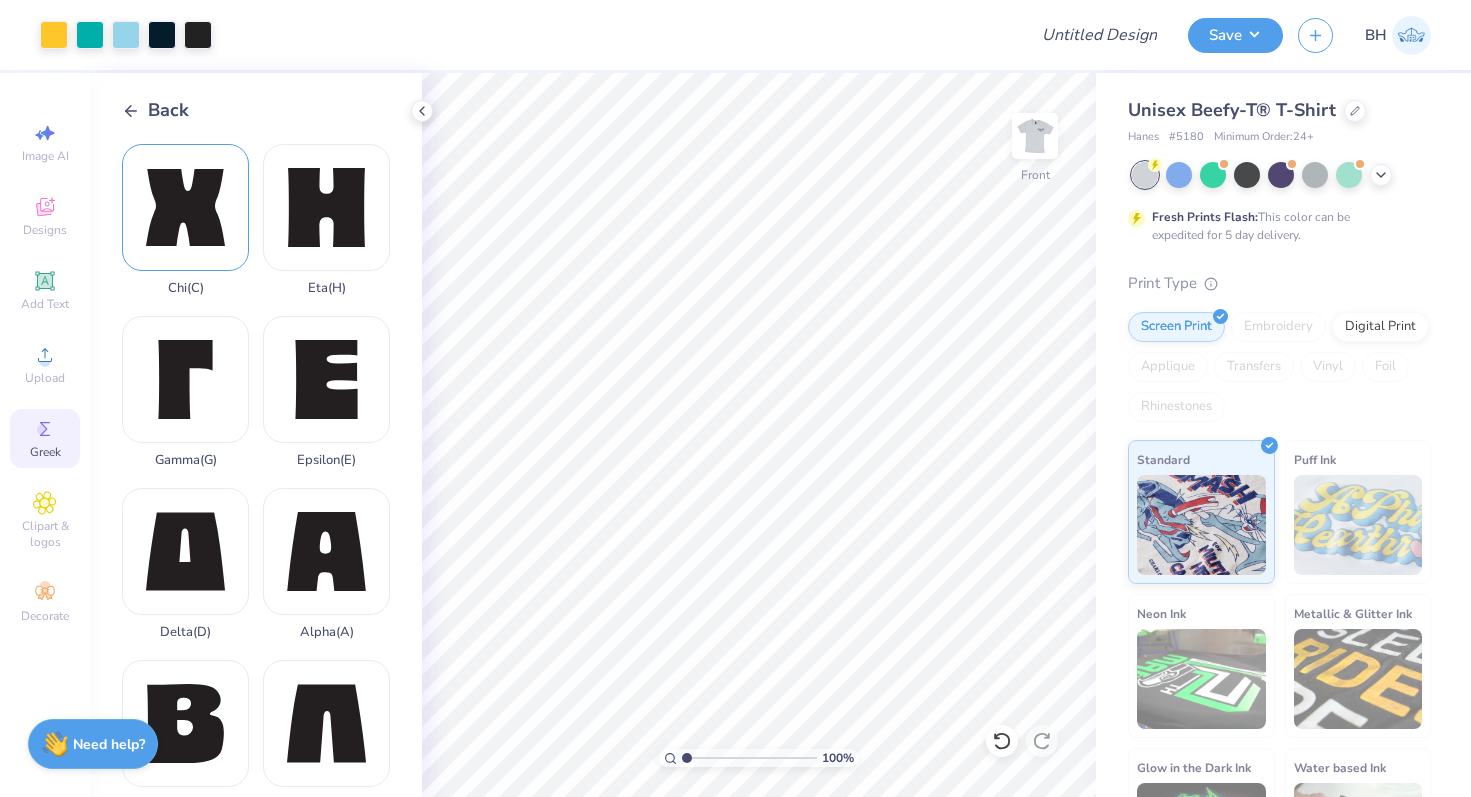 click on "Chi  ( C )" at bounding box center (185, 220) 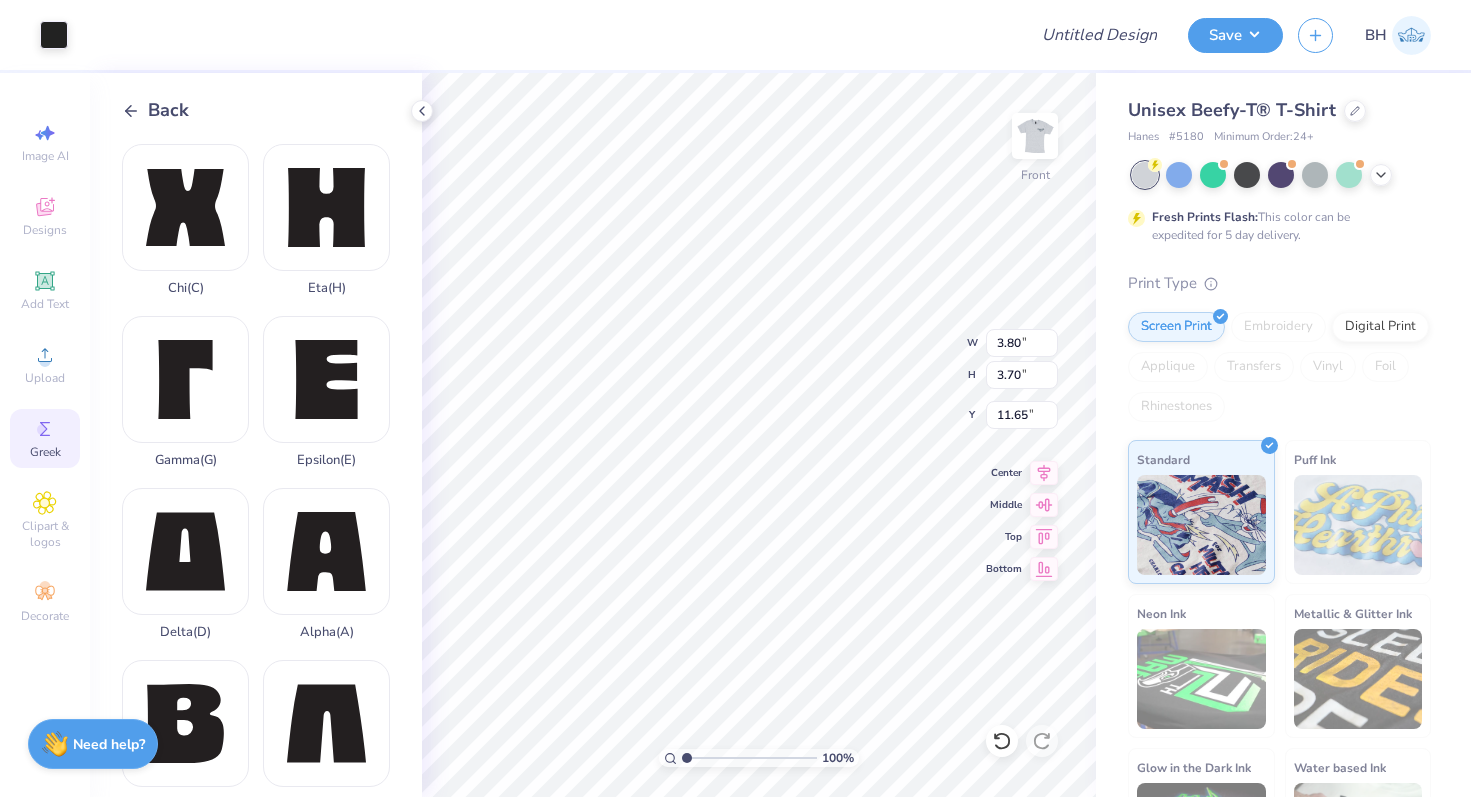 type on "7.33" 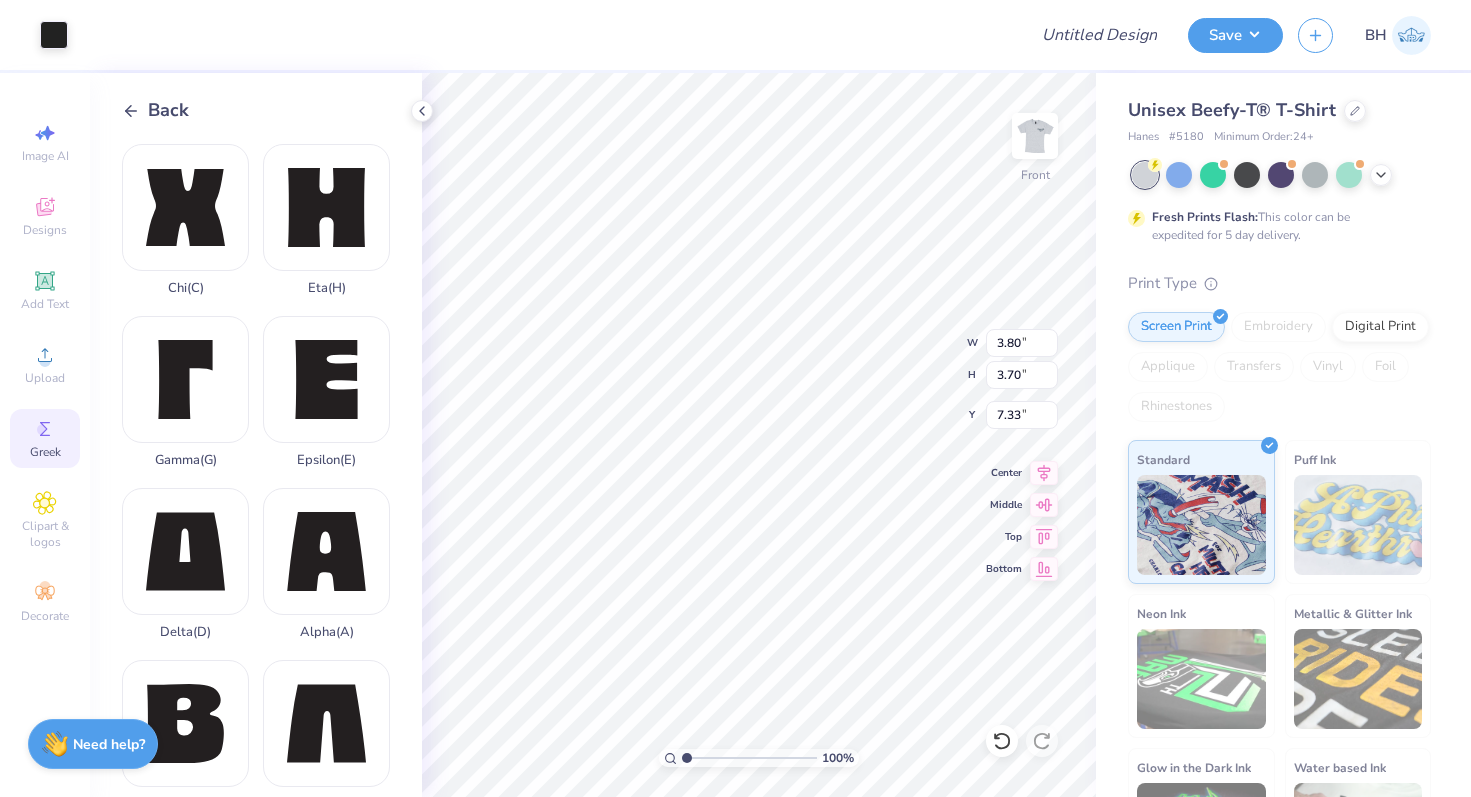 type on "1.51" 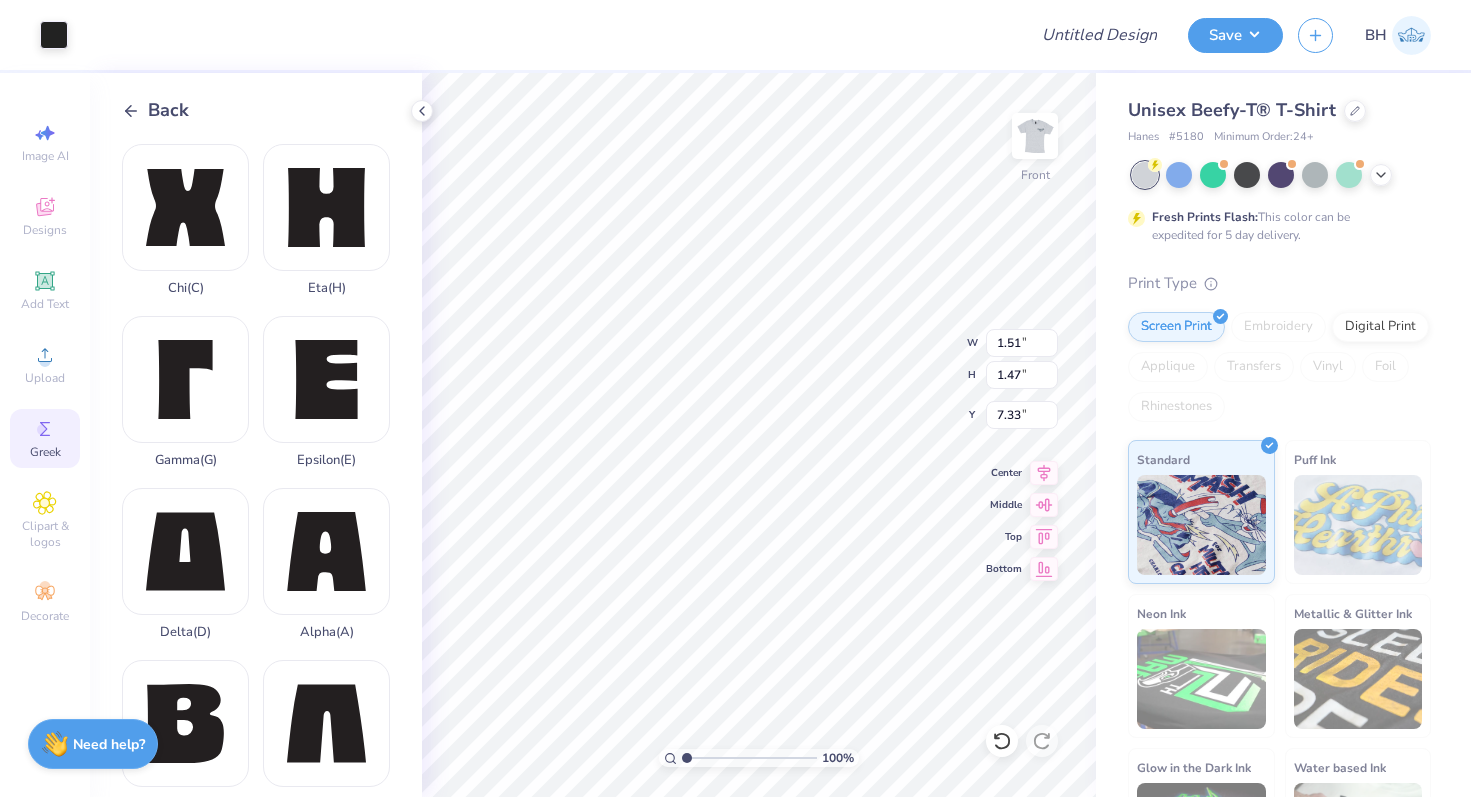 type on "1.73" 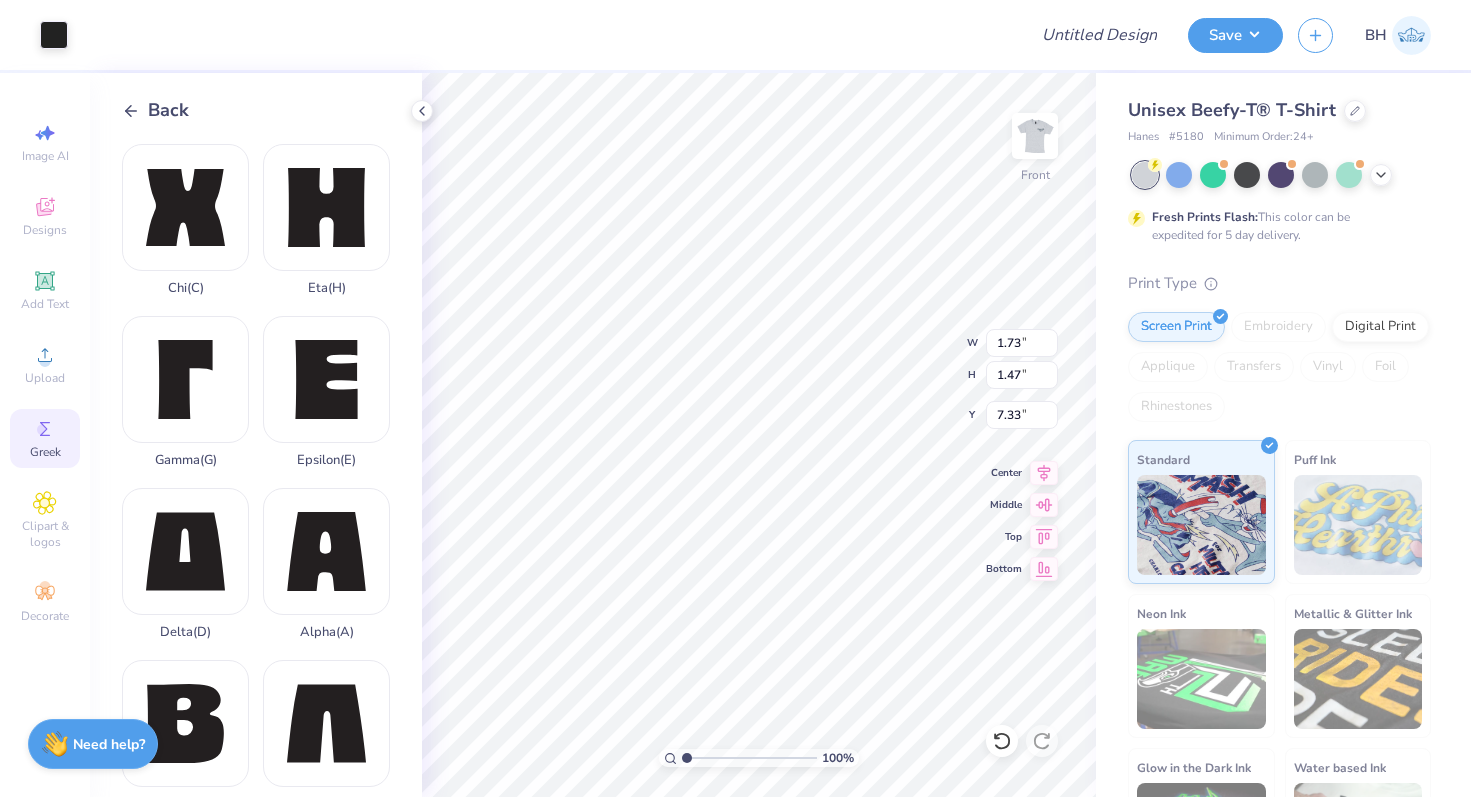 type on "1.68" 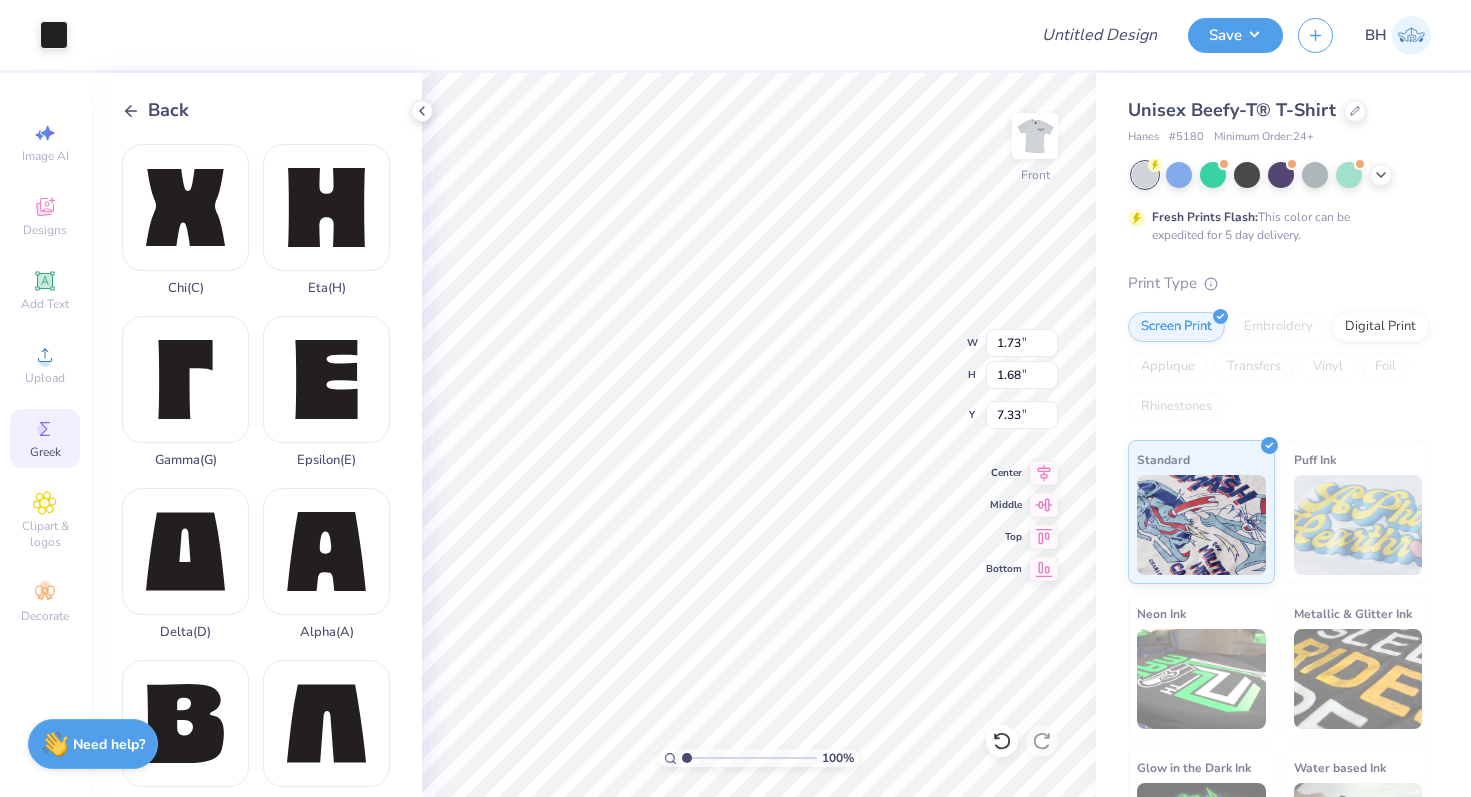 type on "1.51" 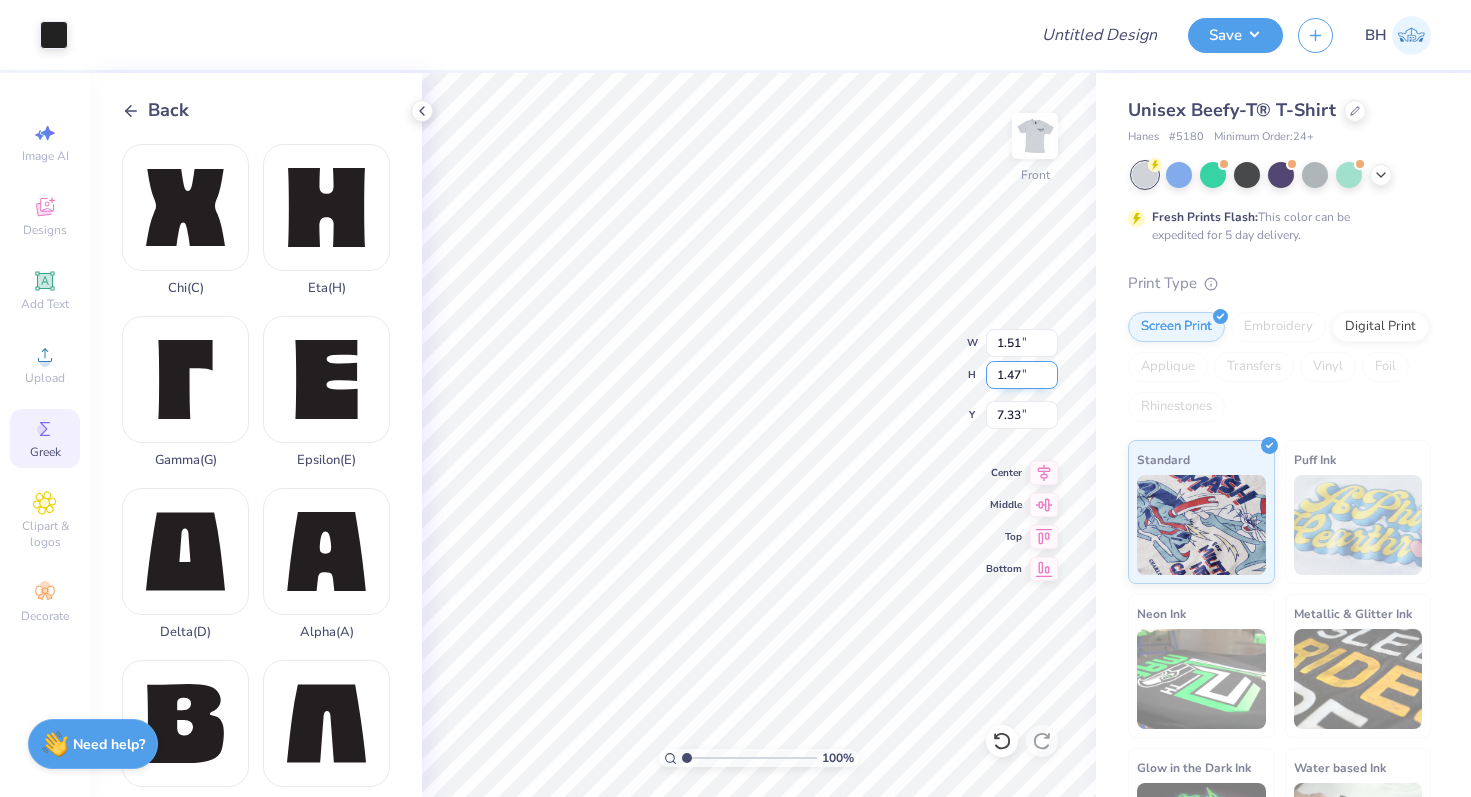 click on "1.47" at bounding box center [1022, 375] 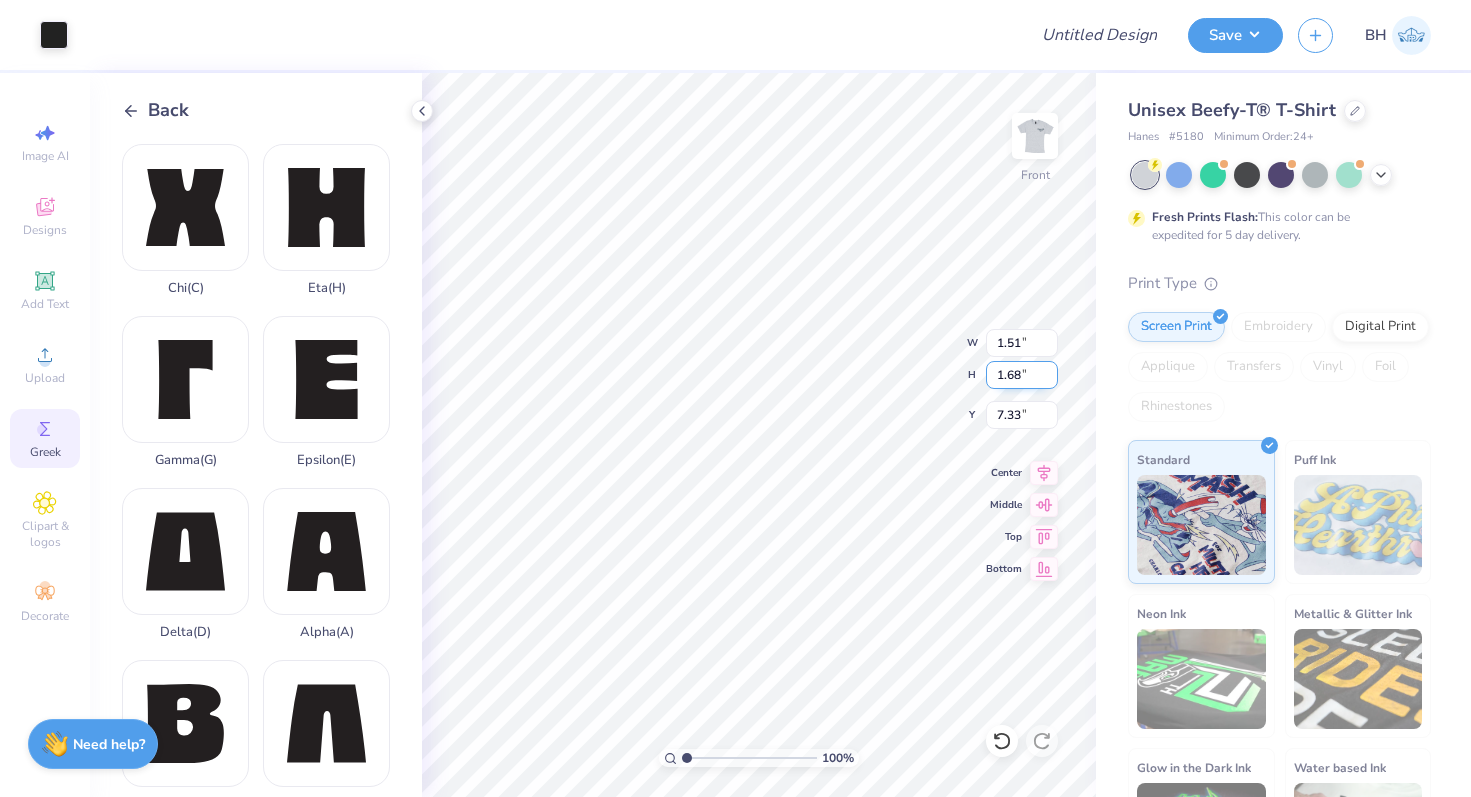 type on "1.68" 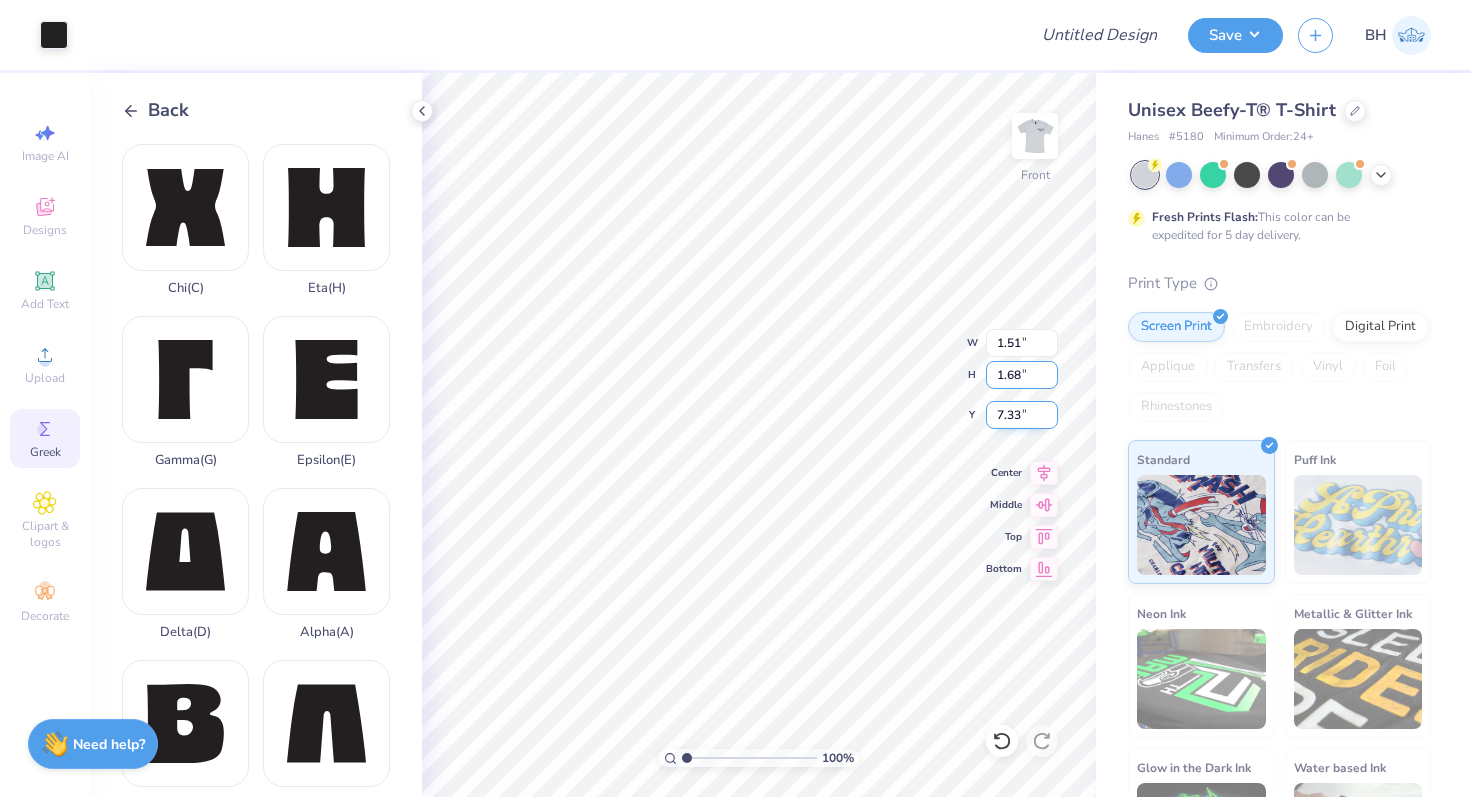 type on "1.73" 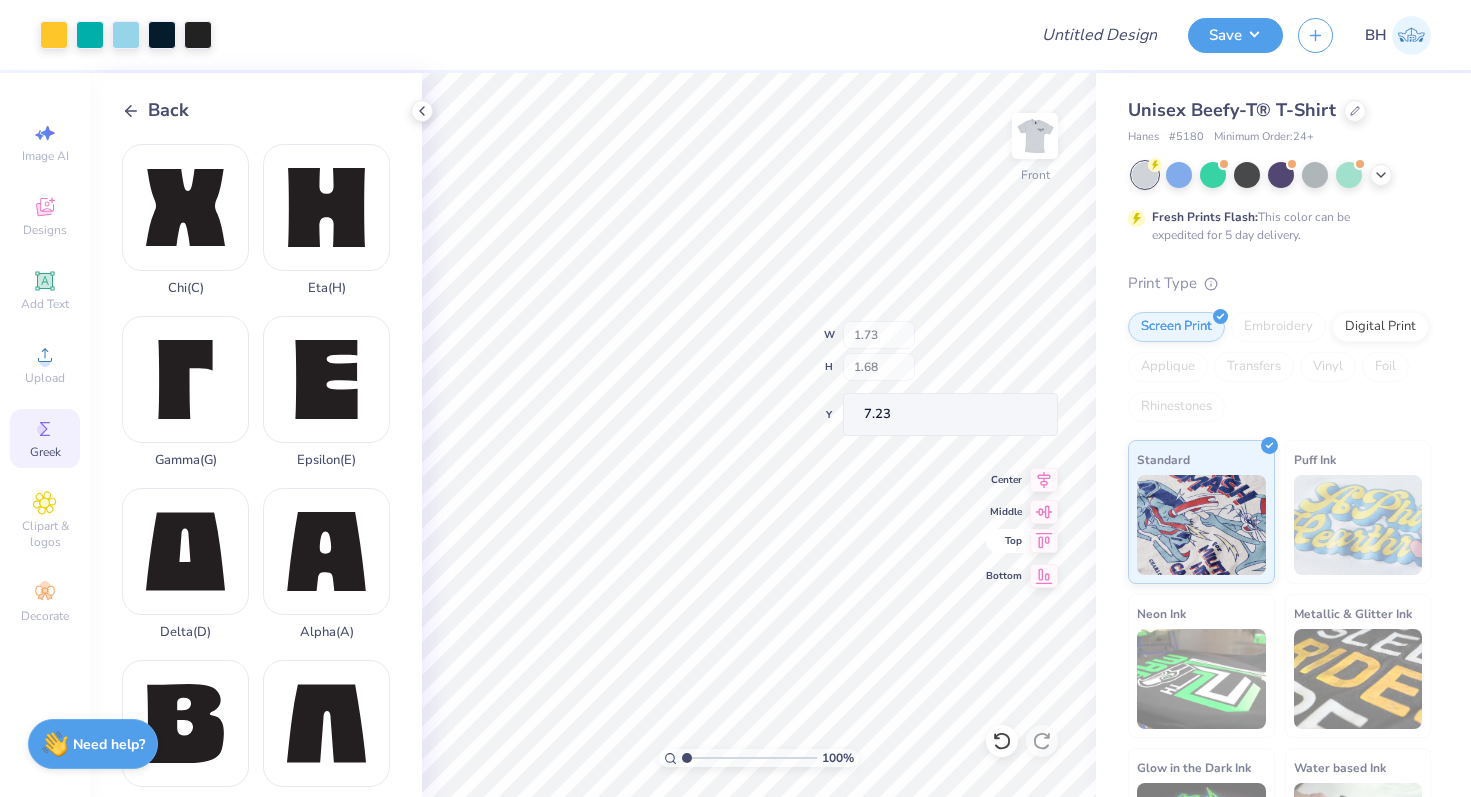 type on "7.34" 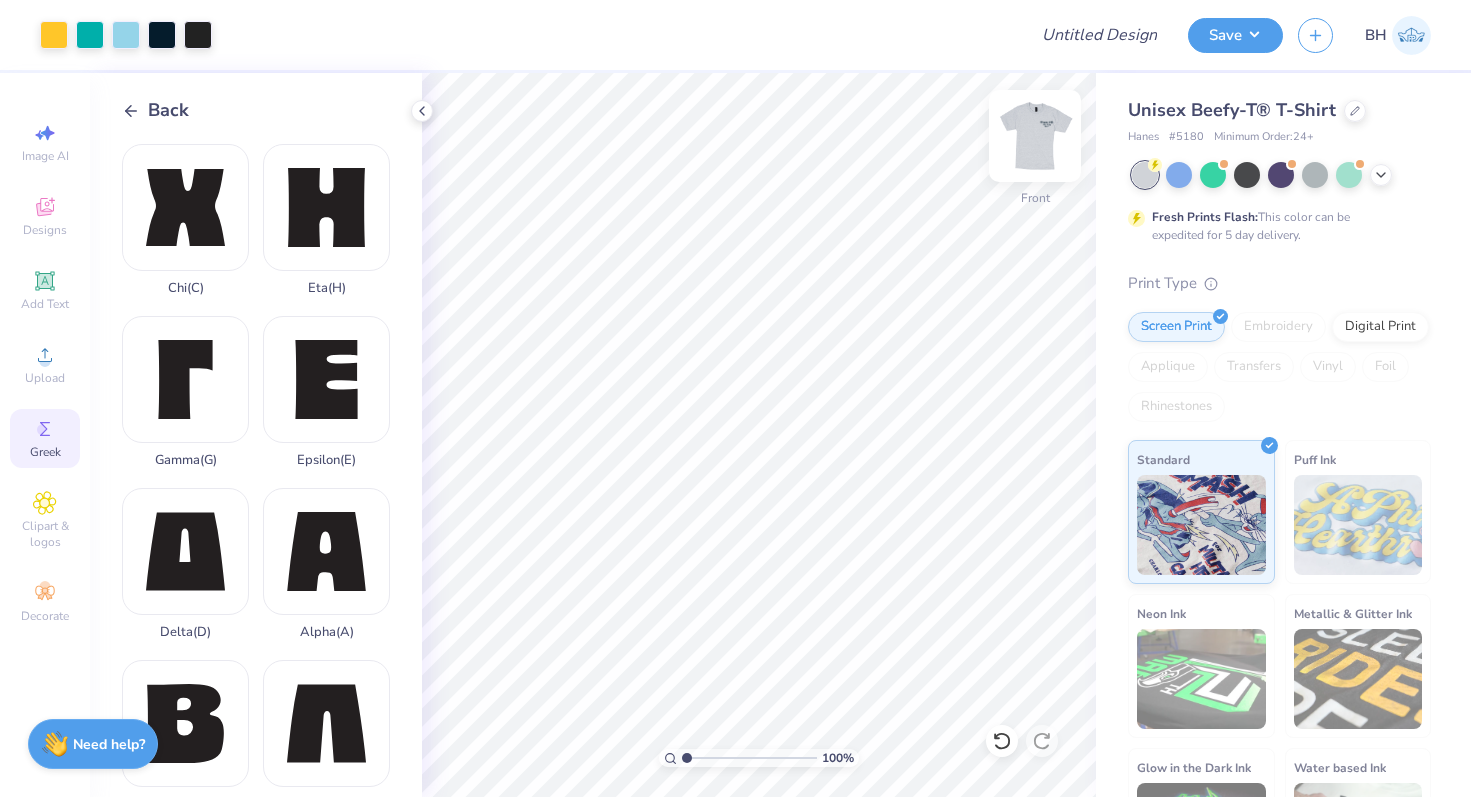 click at bounding box center [1035, 136] 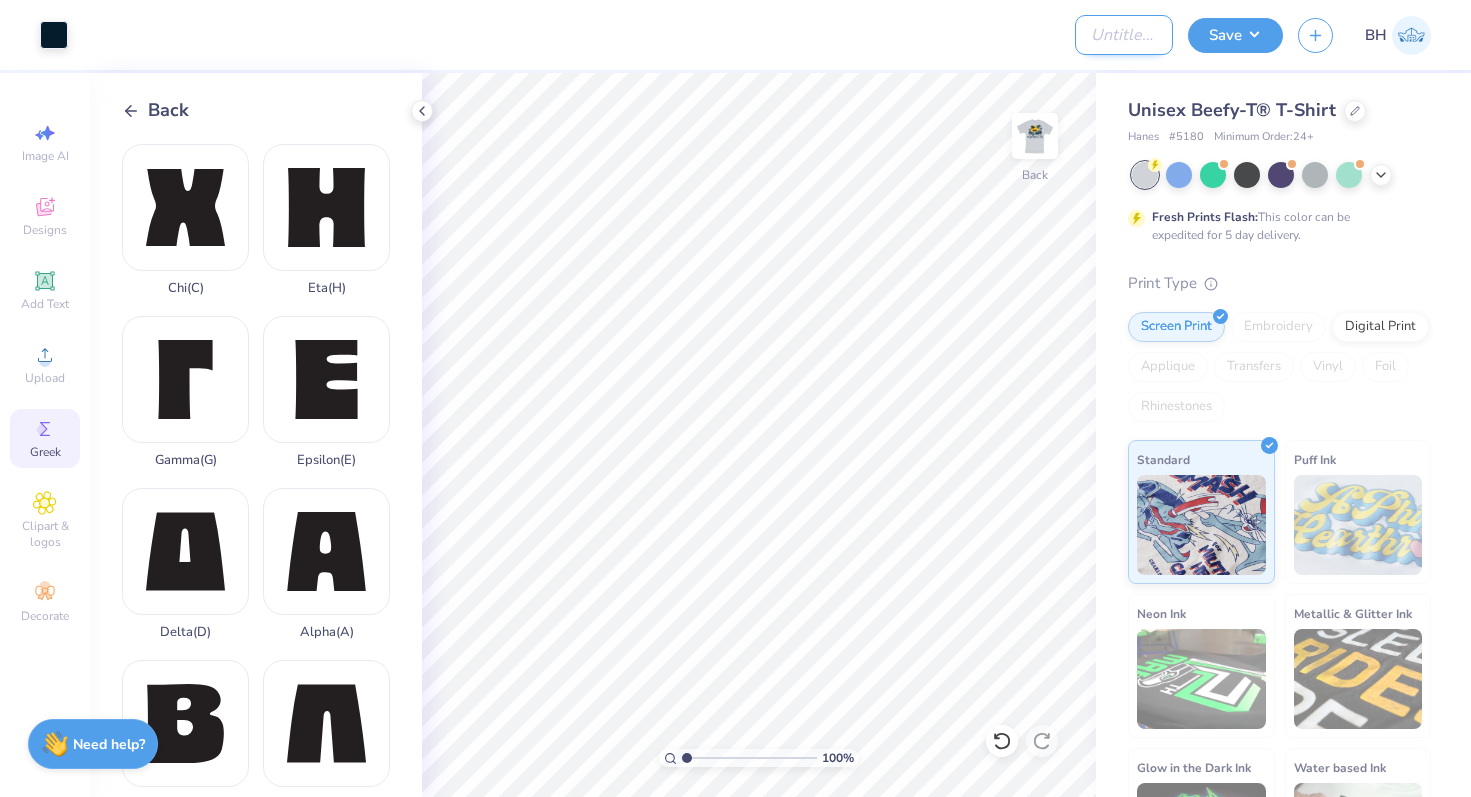click on "Design Title" at bounding box center (1124, 35) 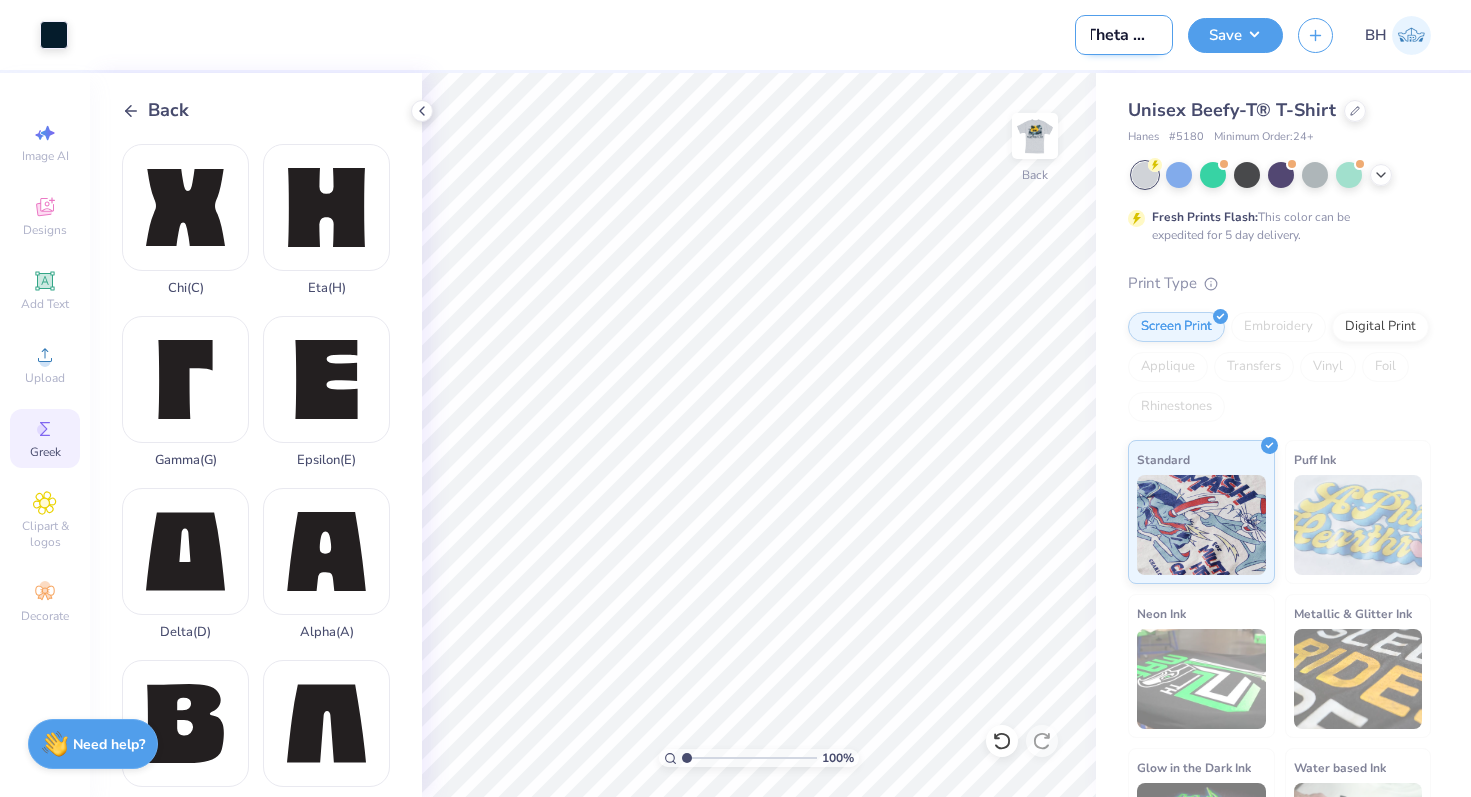 scroll, scrollTop: 0, scrollLeft: 10, axis: horizontal 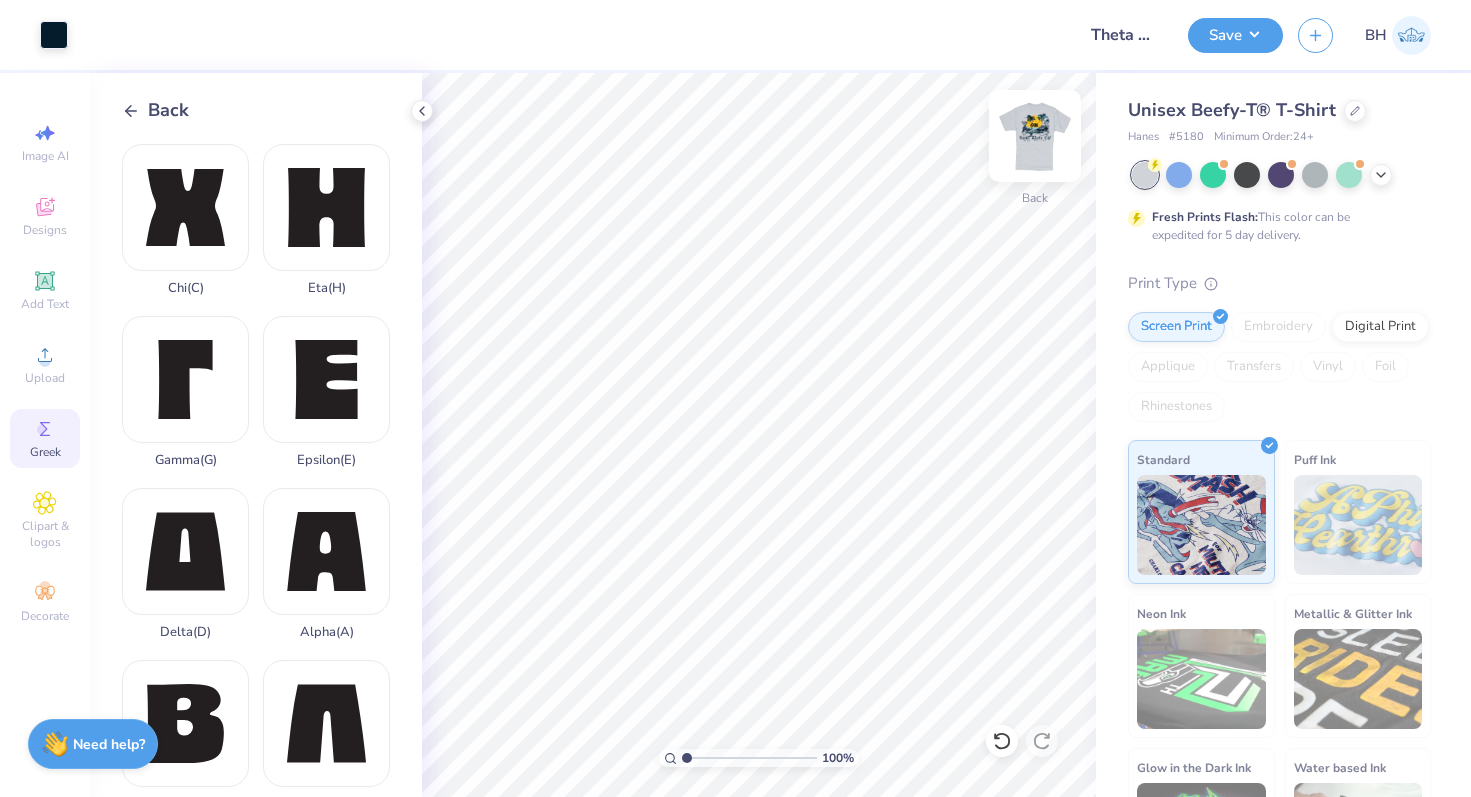 click at bounding box center (1035, 136) 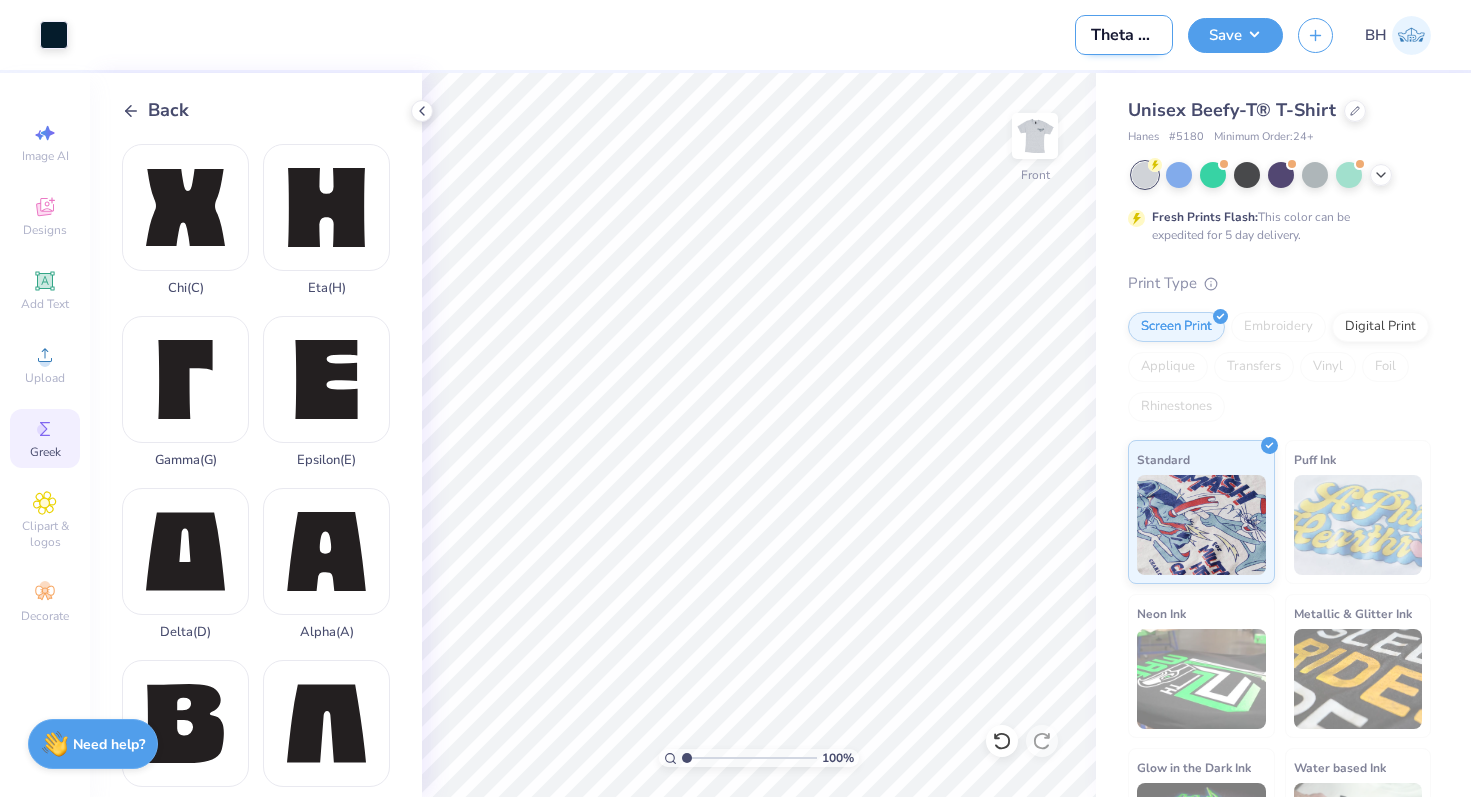 click on "Theta Chi" at bounding box center [1124, 35] 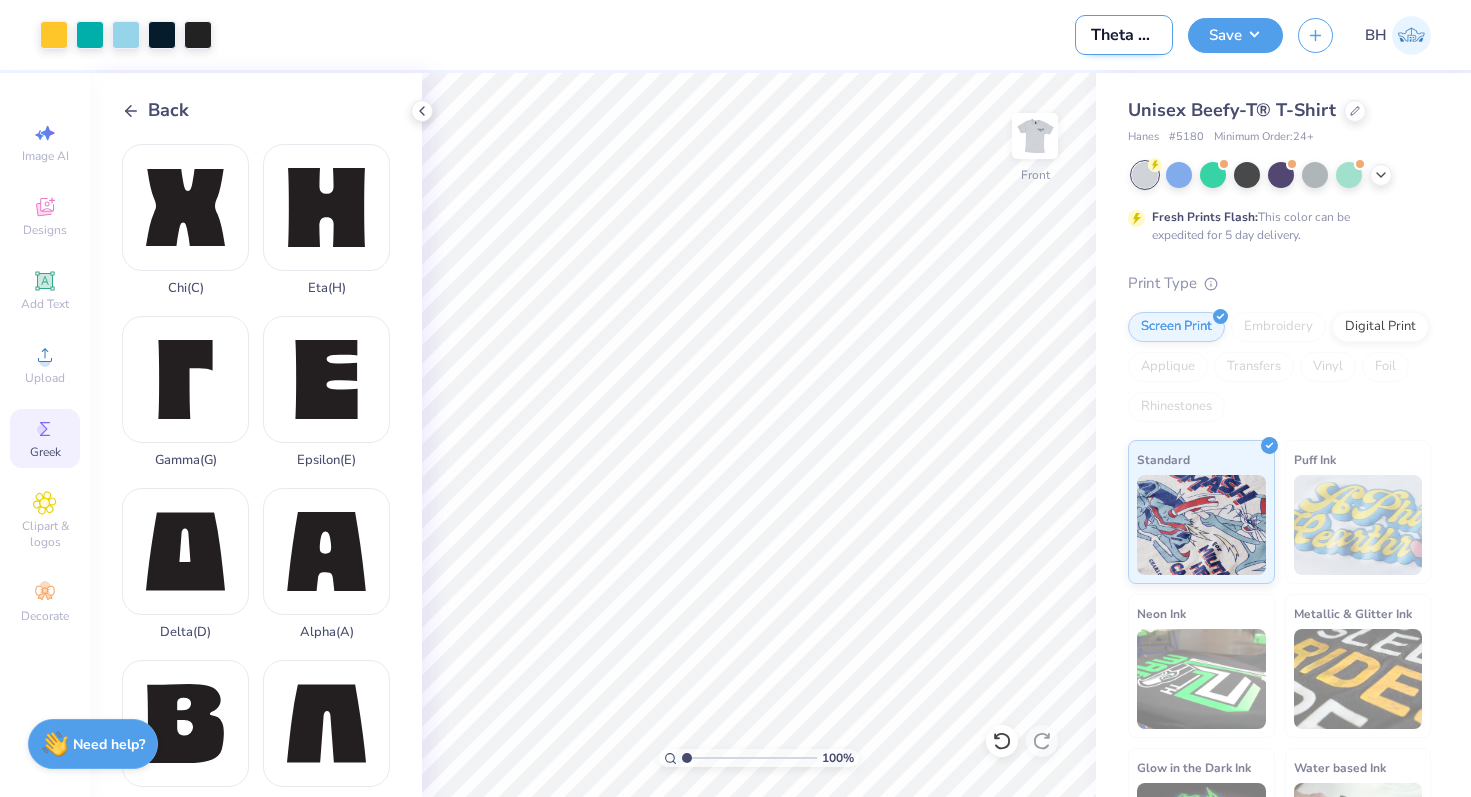 click on "Theta Chi" at bounding box center [1124, 35] 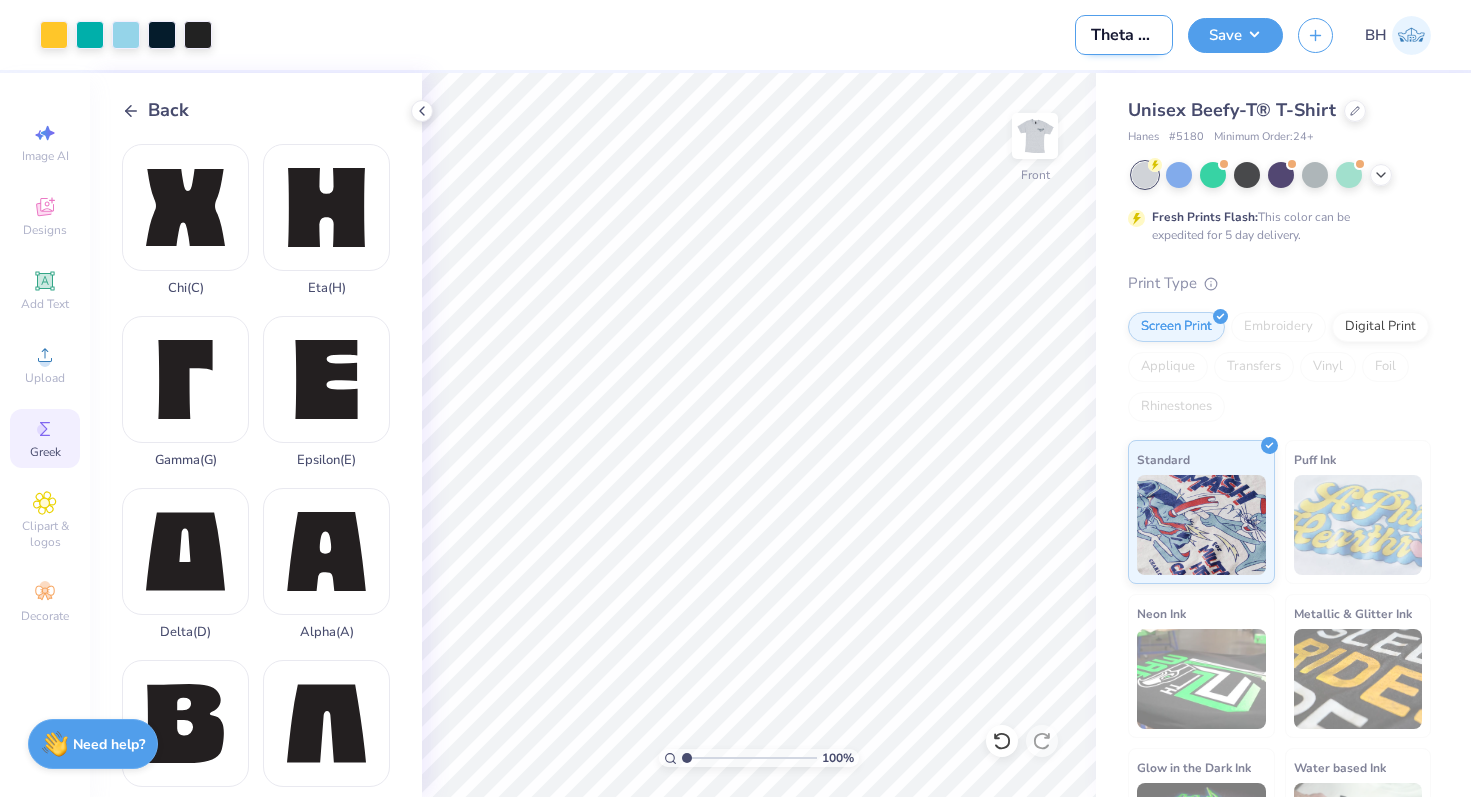 click on "Theta Chi" at bounding box center (1124, 35) 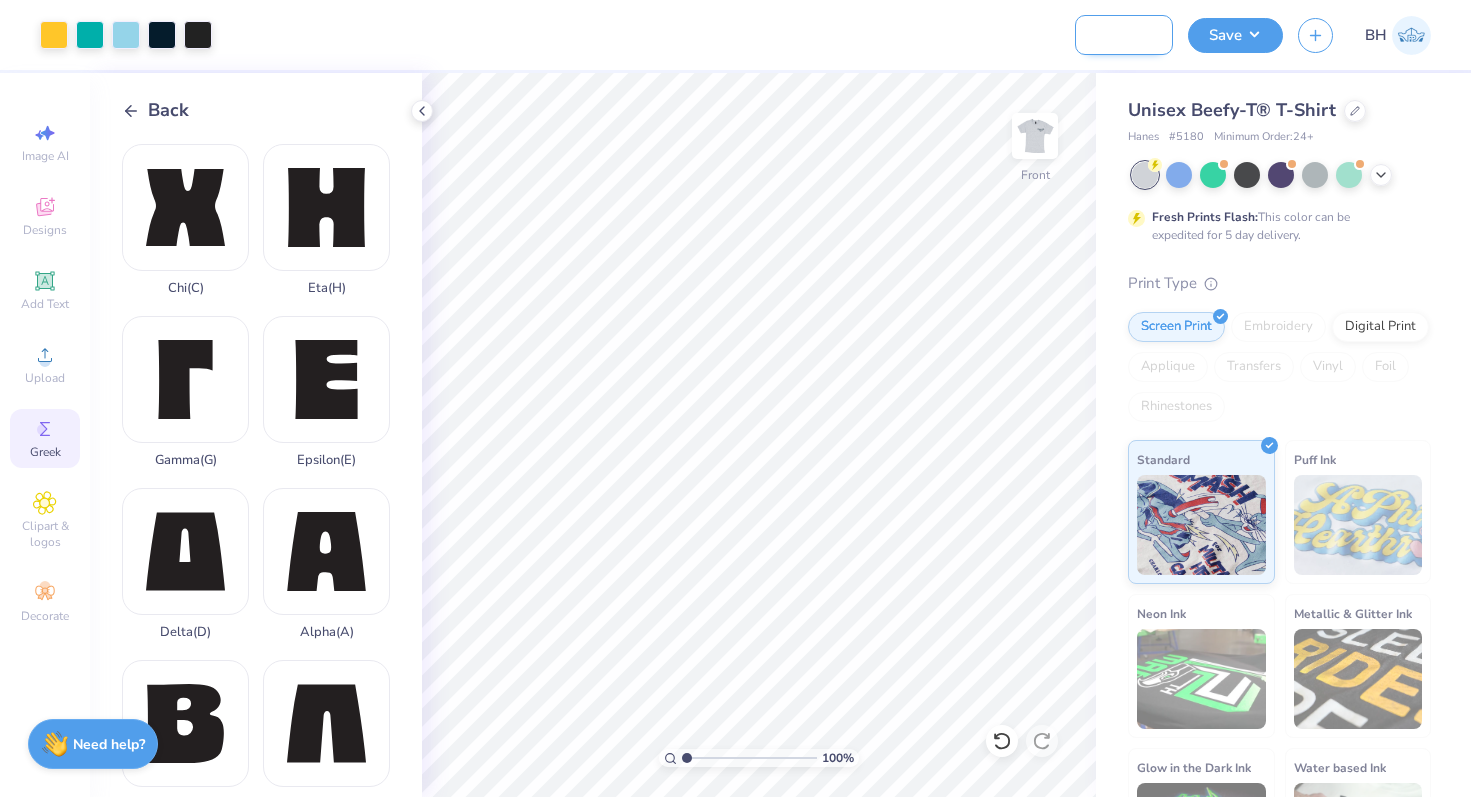 scroll, scrollTop: 0, scrollLeft: 95, axis: horizontal 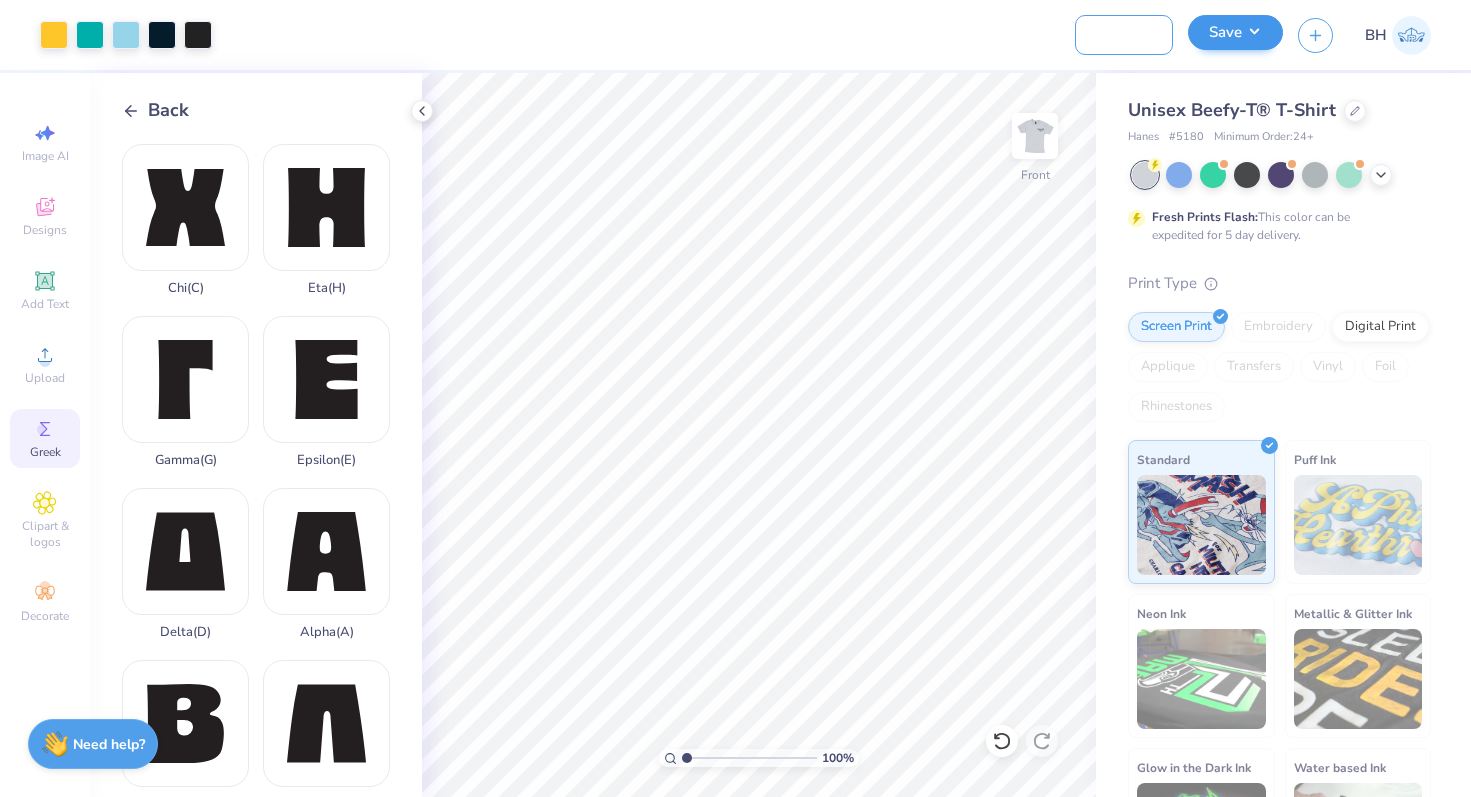 type on "Theta Chi Island Shirt" 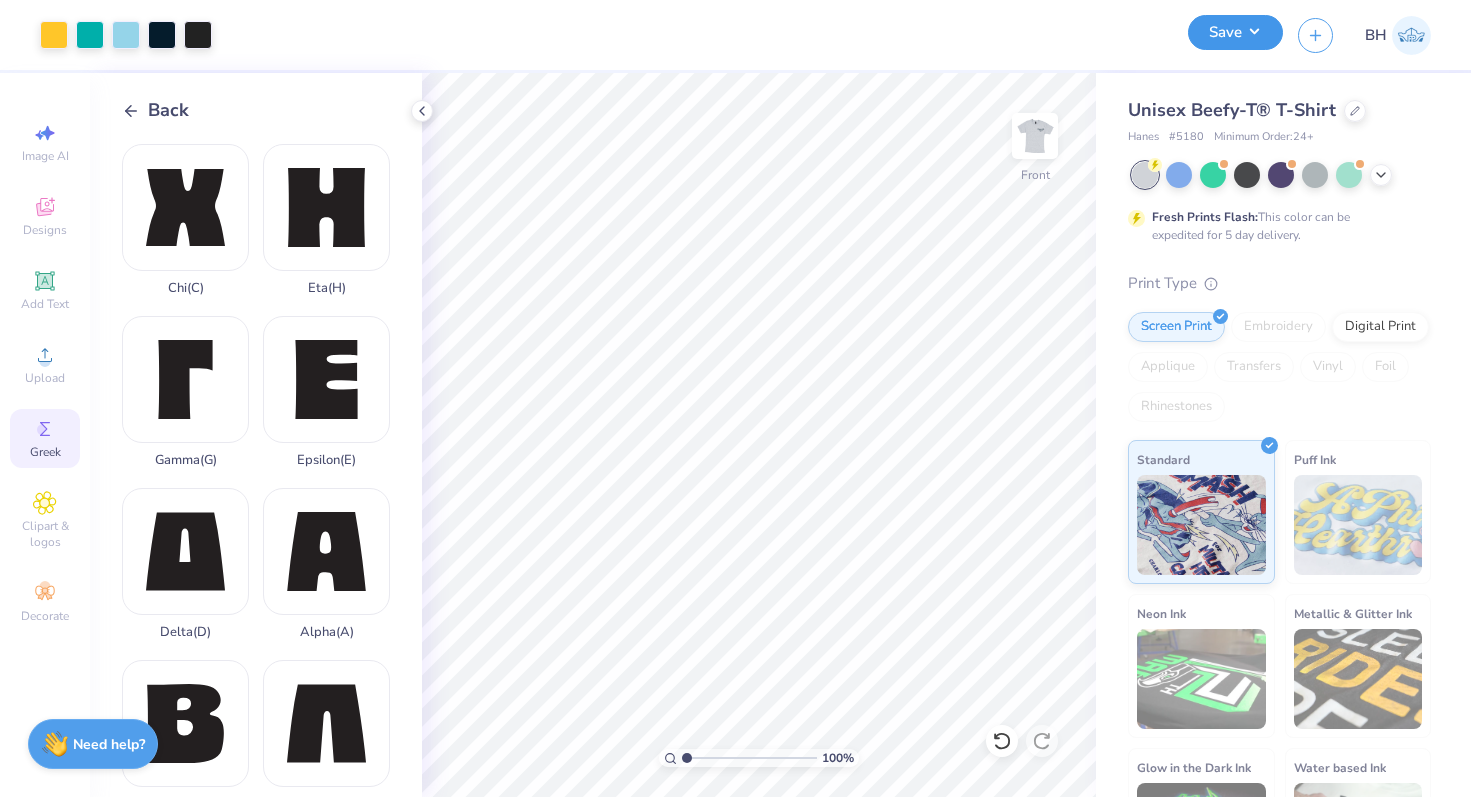 click on "Save" at bounding box center [1235, 32] 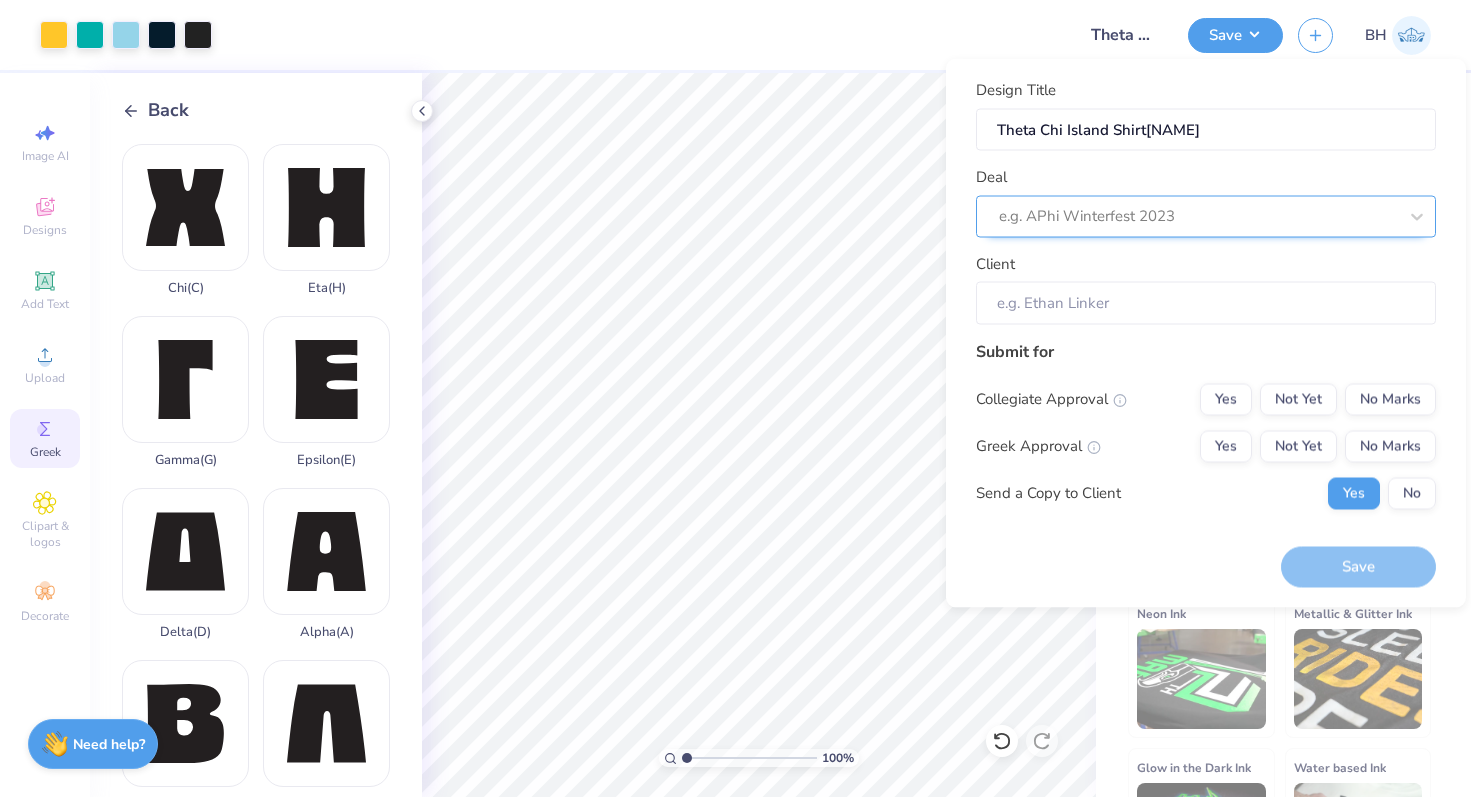 click at bounding box center [1198, 216] 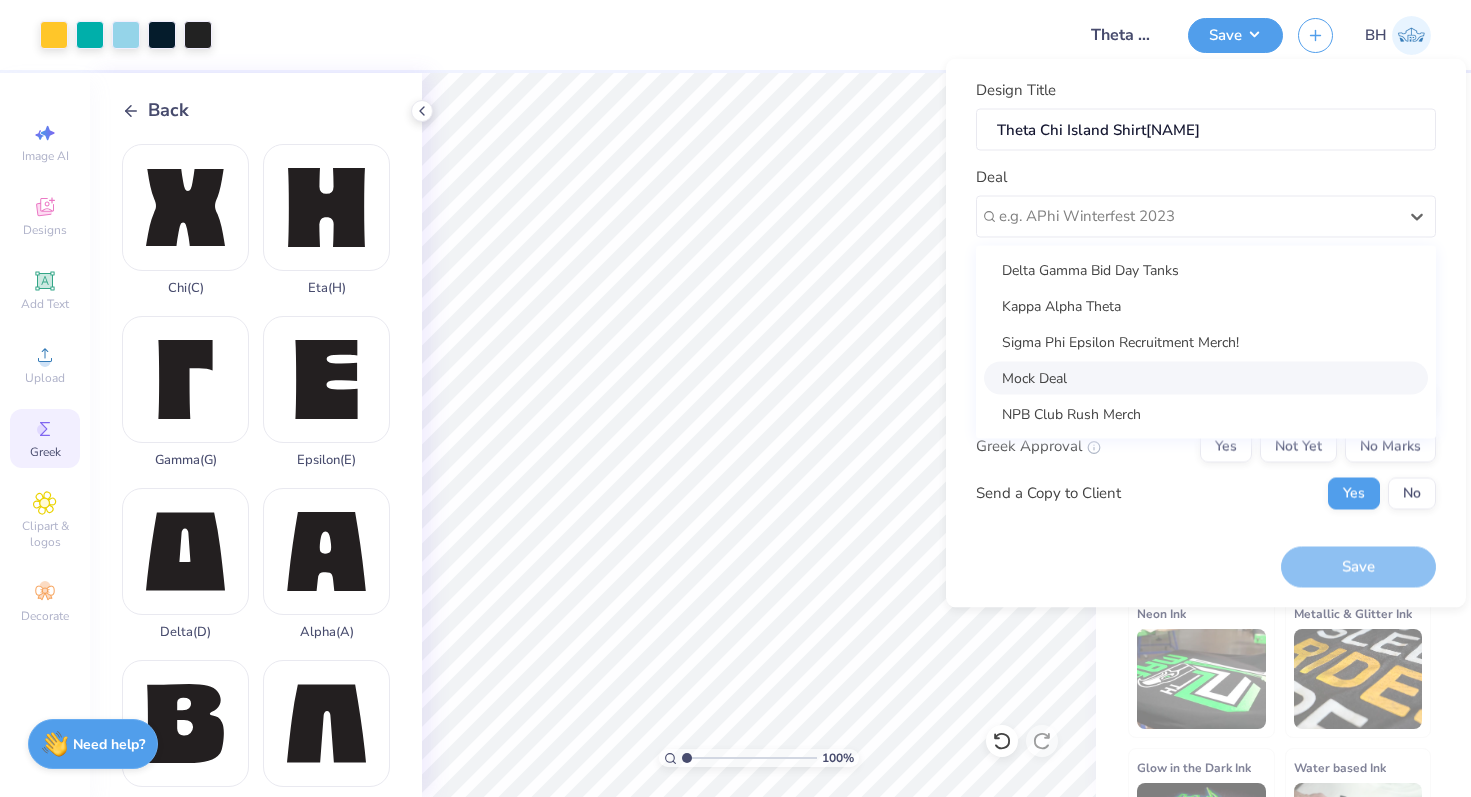 click on "Mock Deal" at bounding box center [1206, 377] 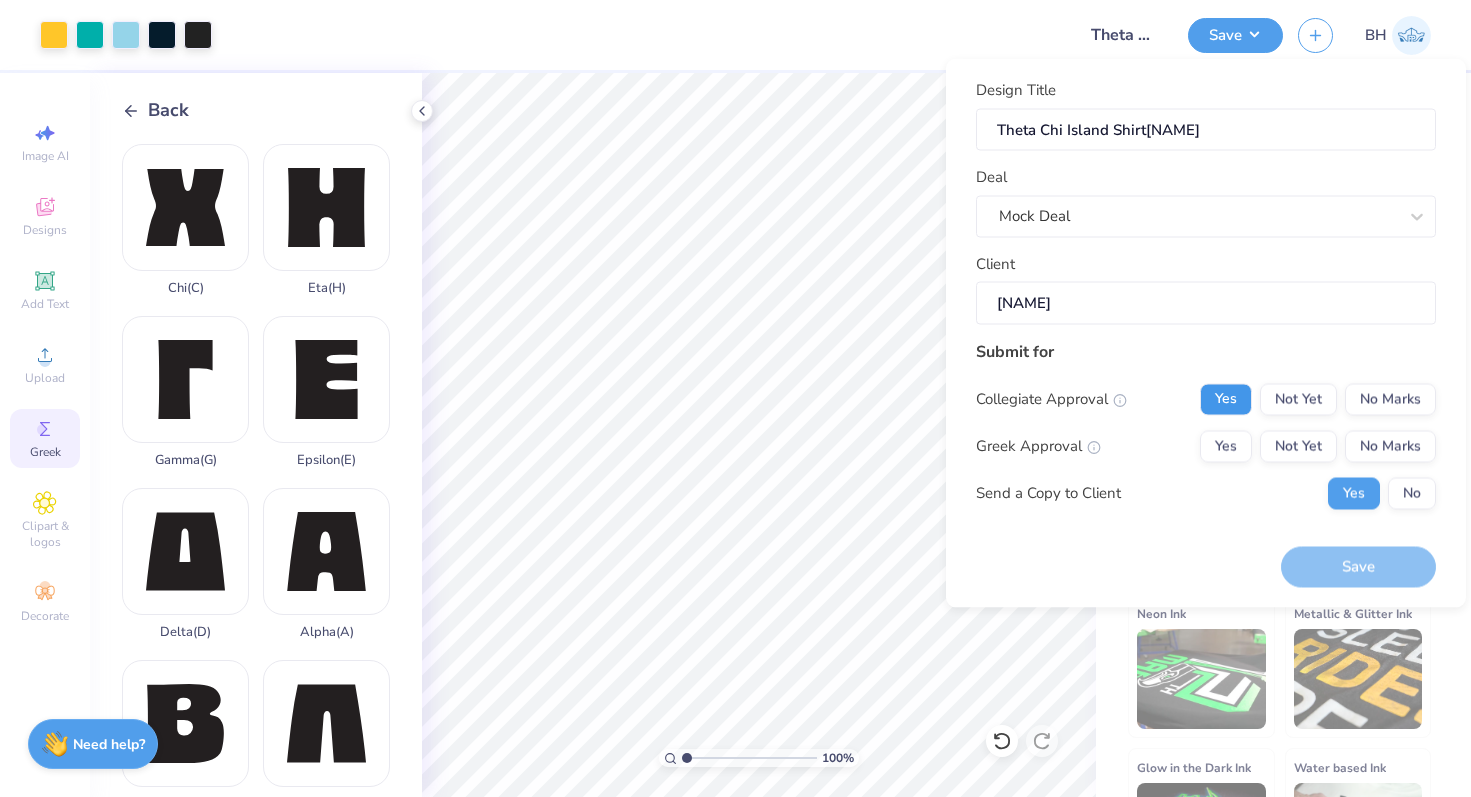 click on "Yes" at bounding box center [1226, 399] 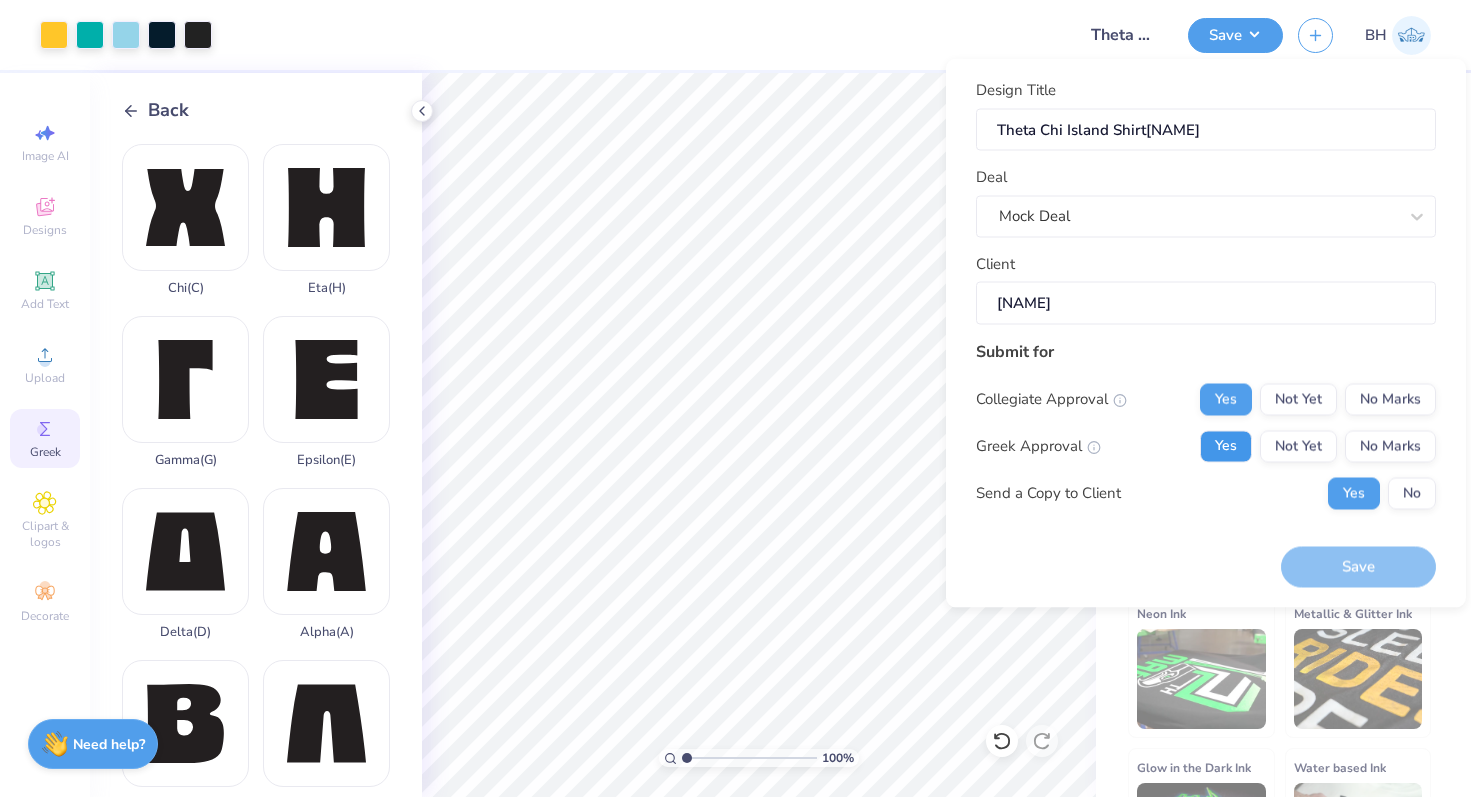 click on "Yes" at bounding box center (1226, 446) 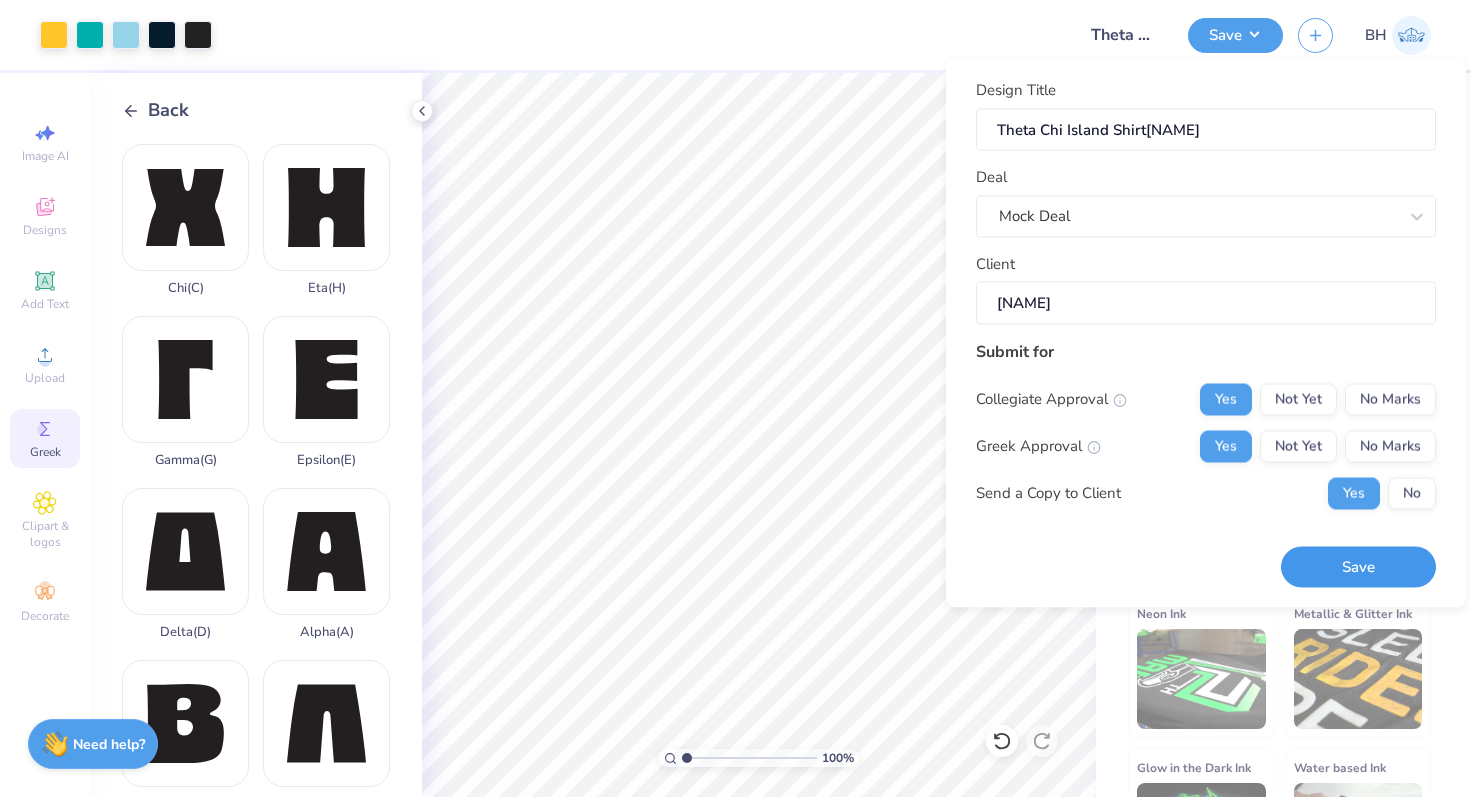 click on "Save" at bounding box center [1358, 567] 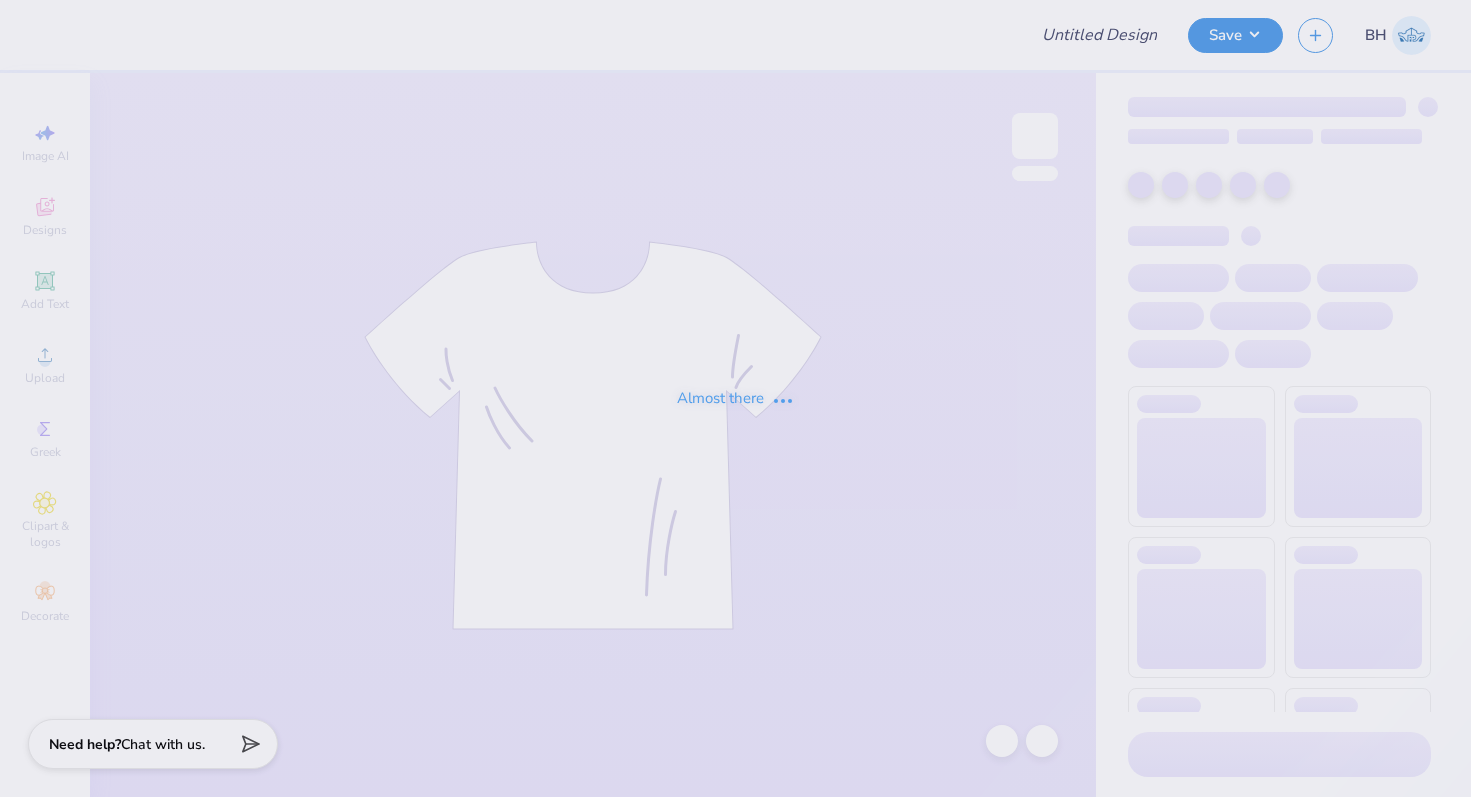 scroll, scrollTop: 0, scrollLeft: 0, axis: both 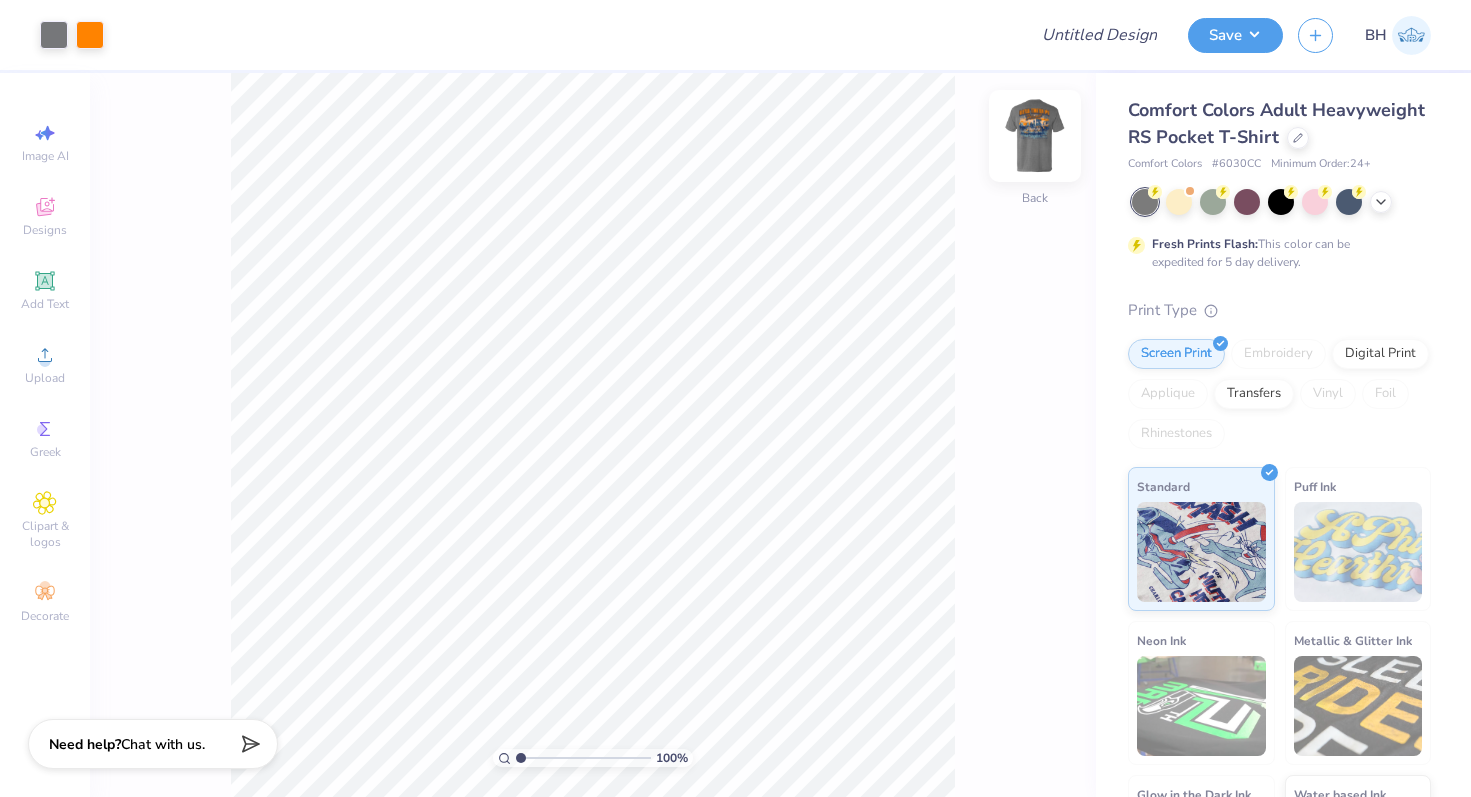 click at bounding box center [1035, 136] 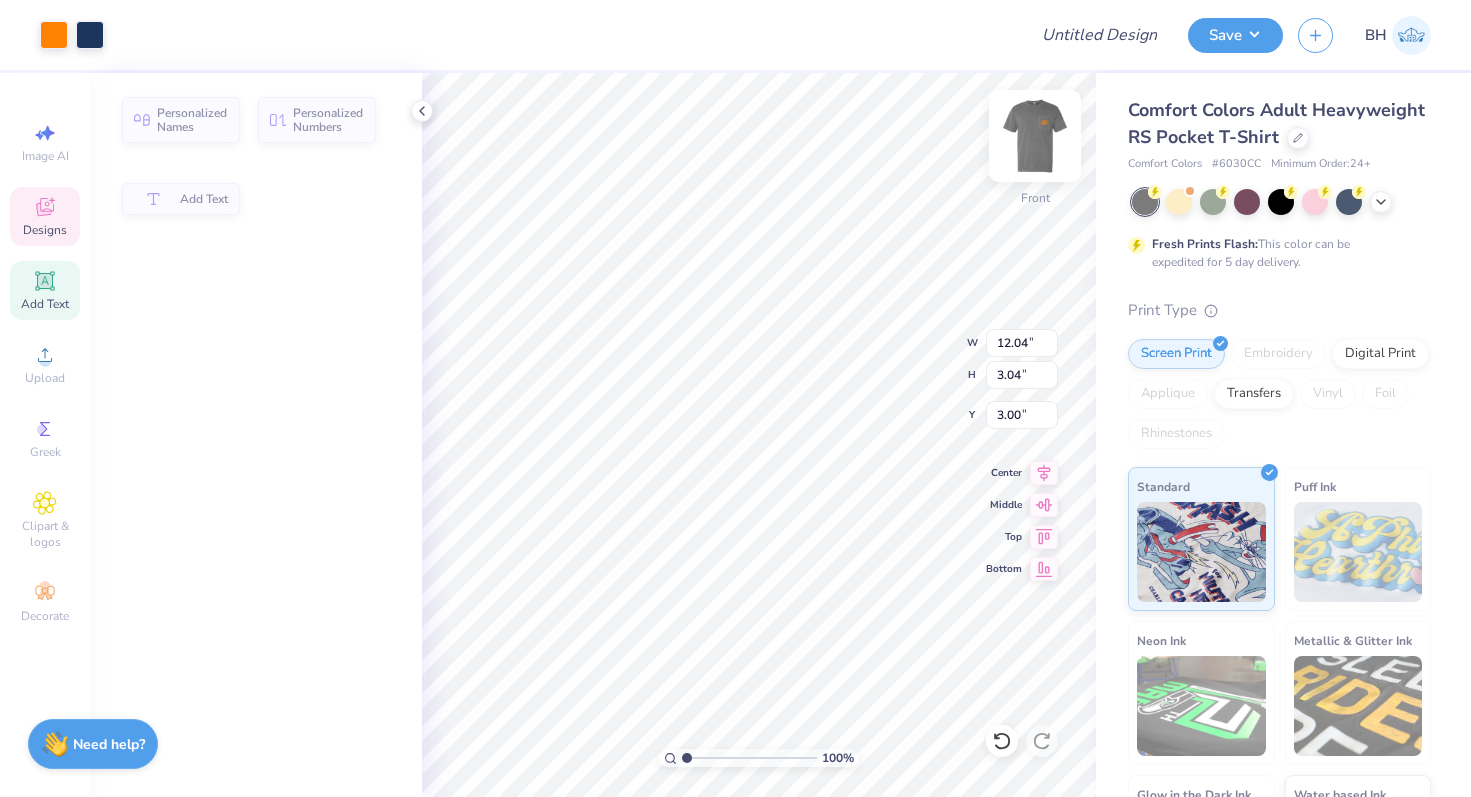 type on "12.04" 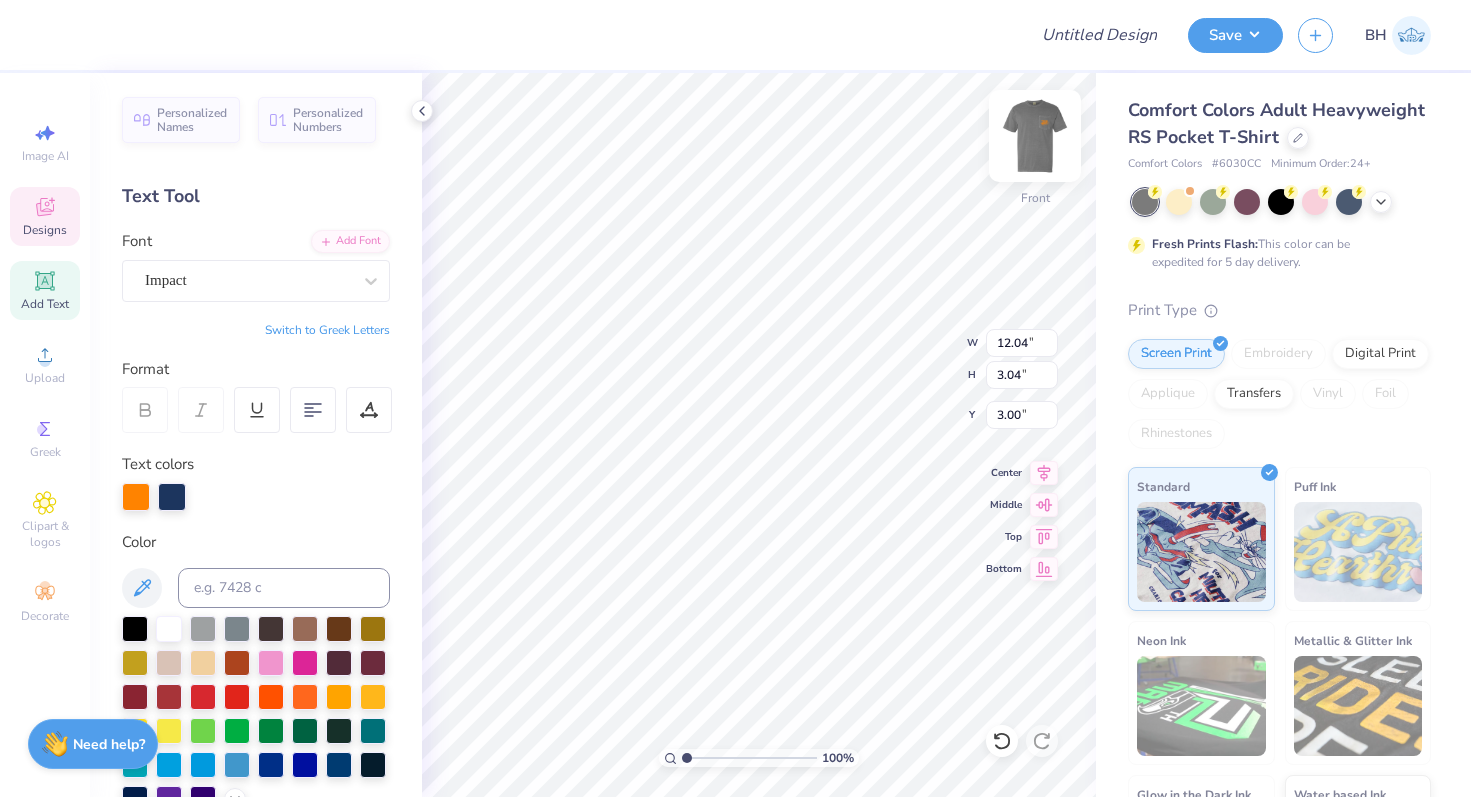 scroll, scrollTop: 0, scrollLeft: 1, axis: horizontal 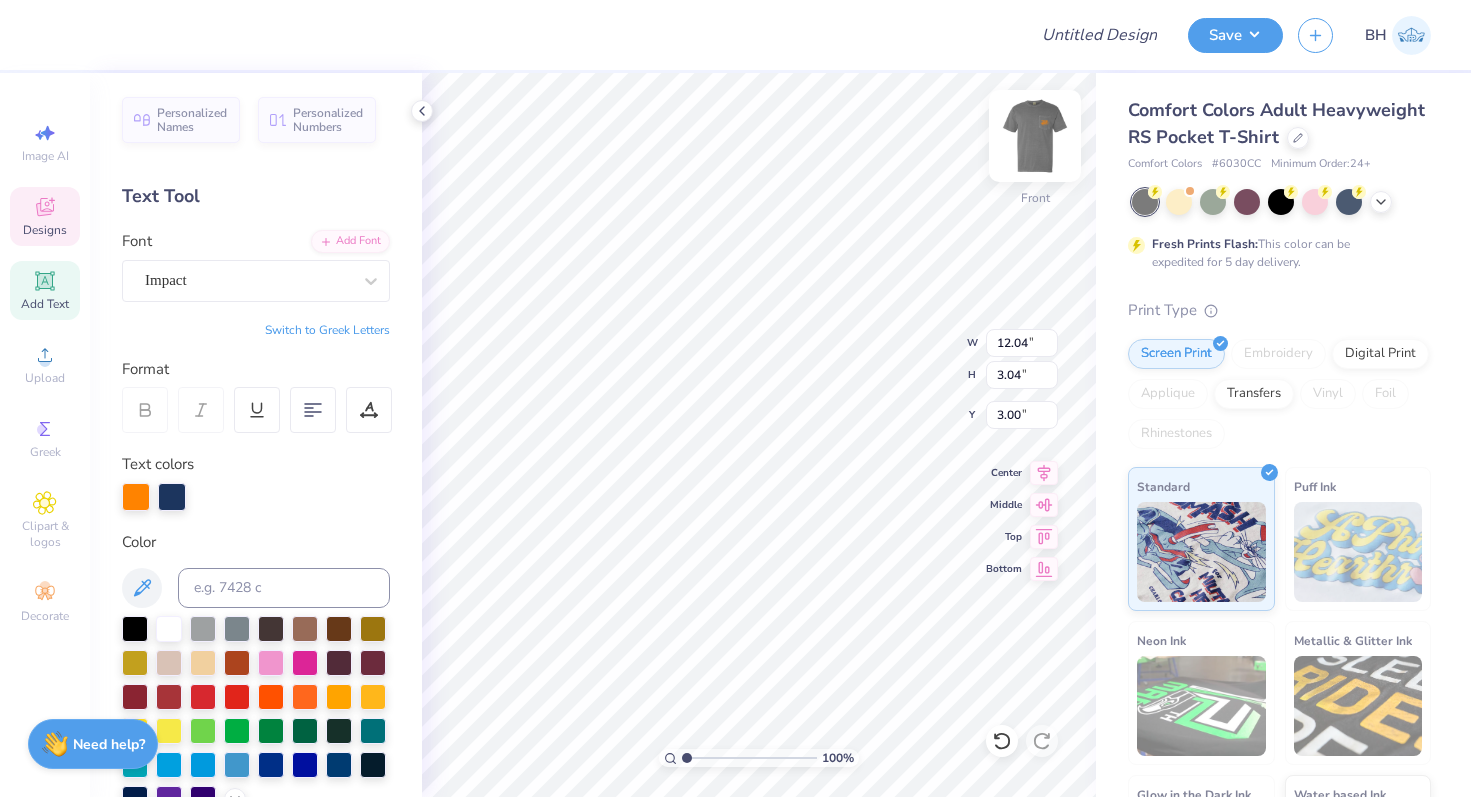 type on "H" 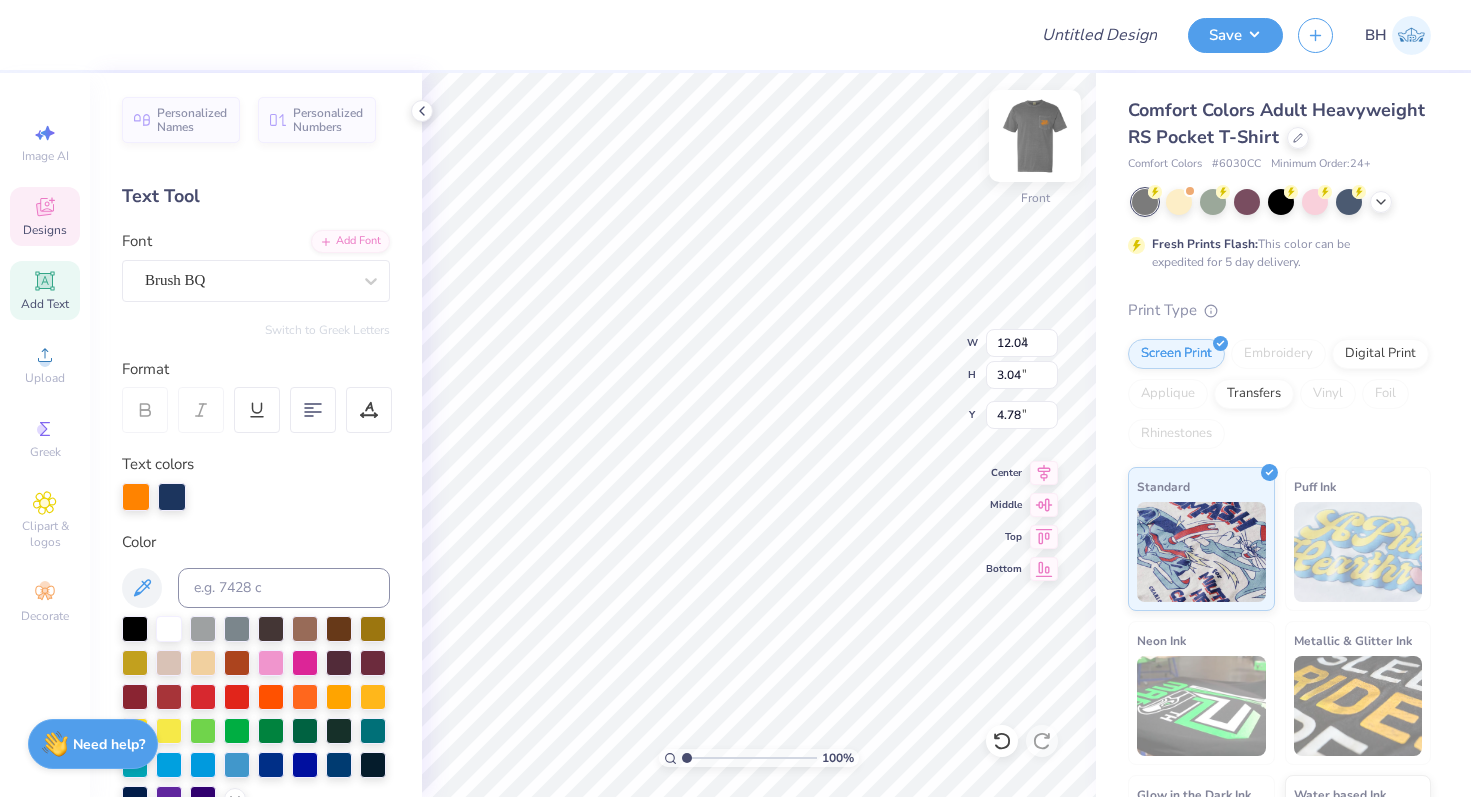 type on "6.92" 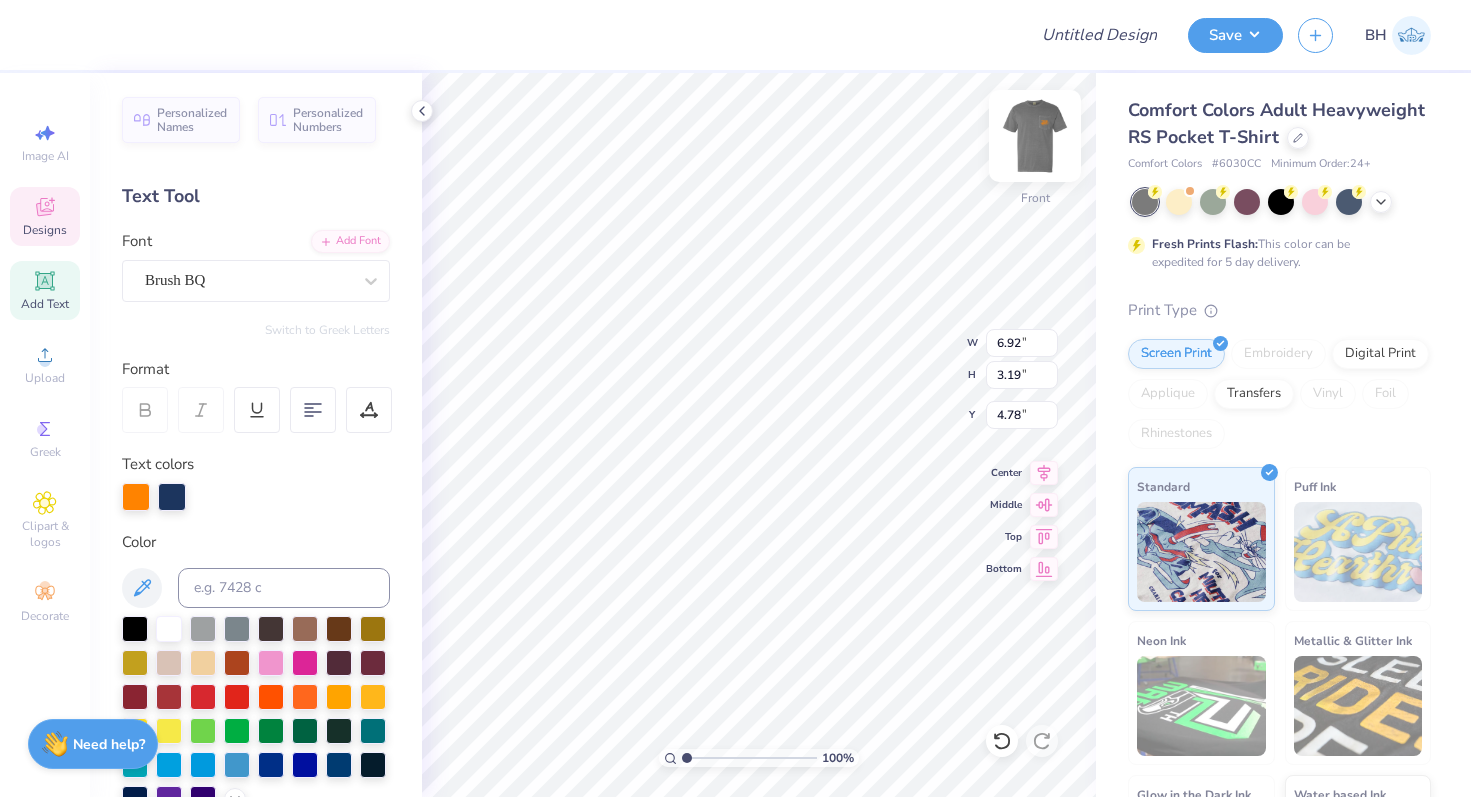 scroll, scrollTop: 0, scrollLeft: 0, axis: both 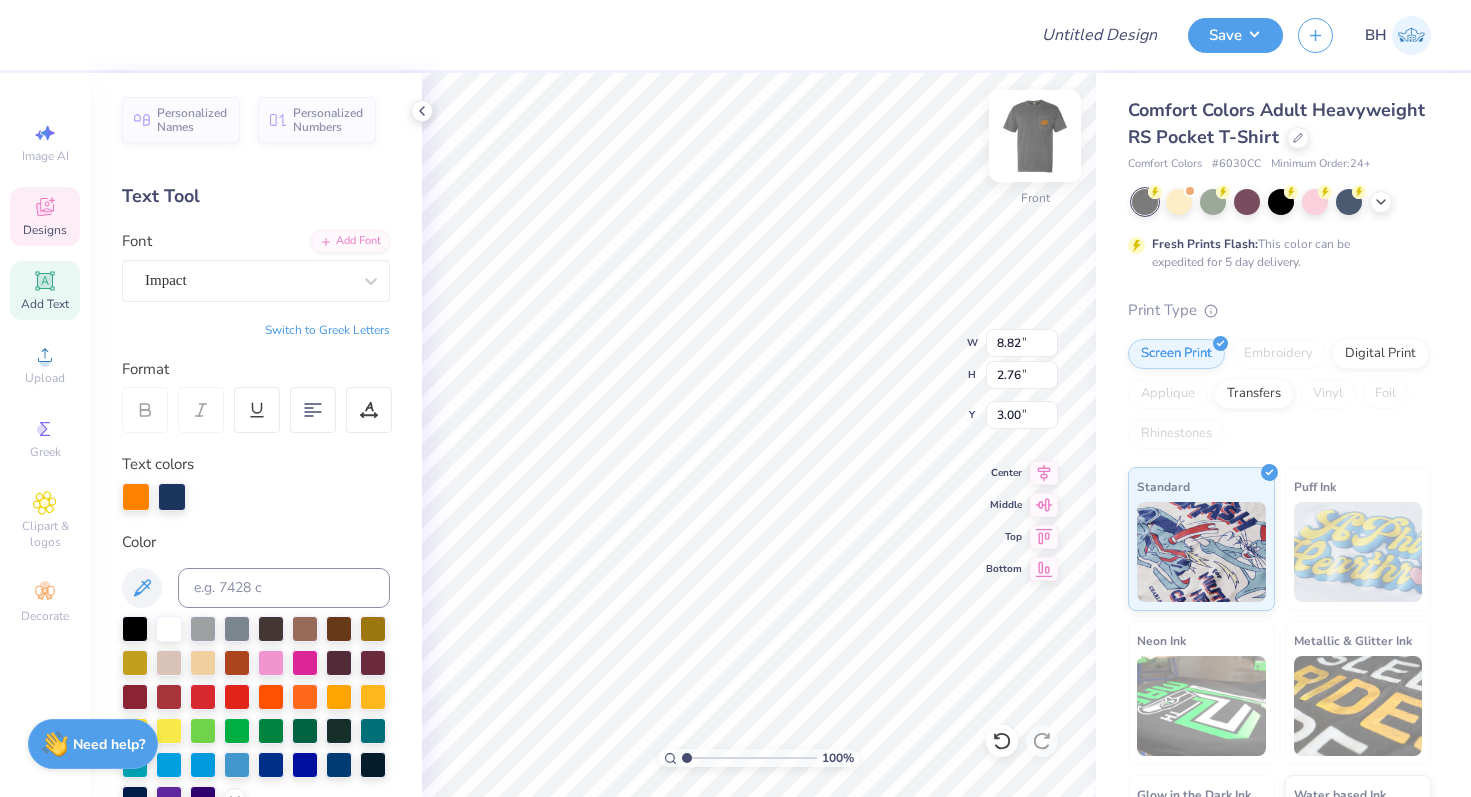 type on "11.32" 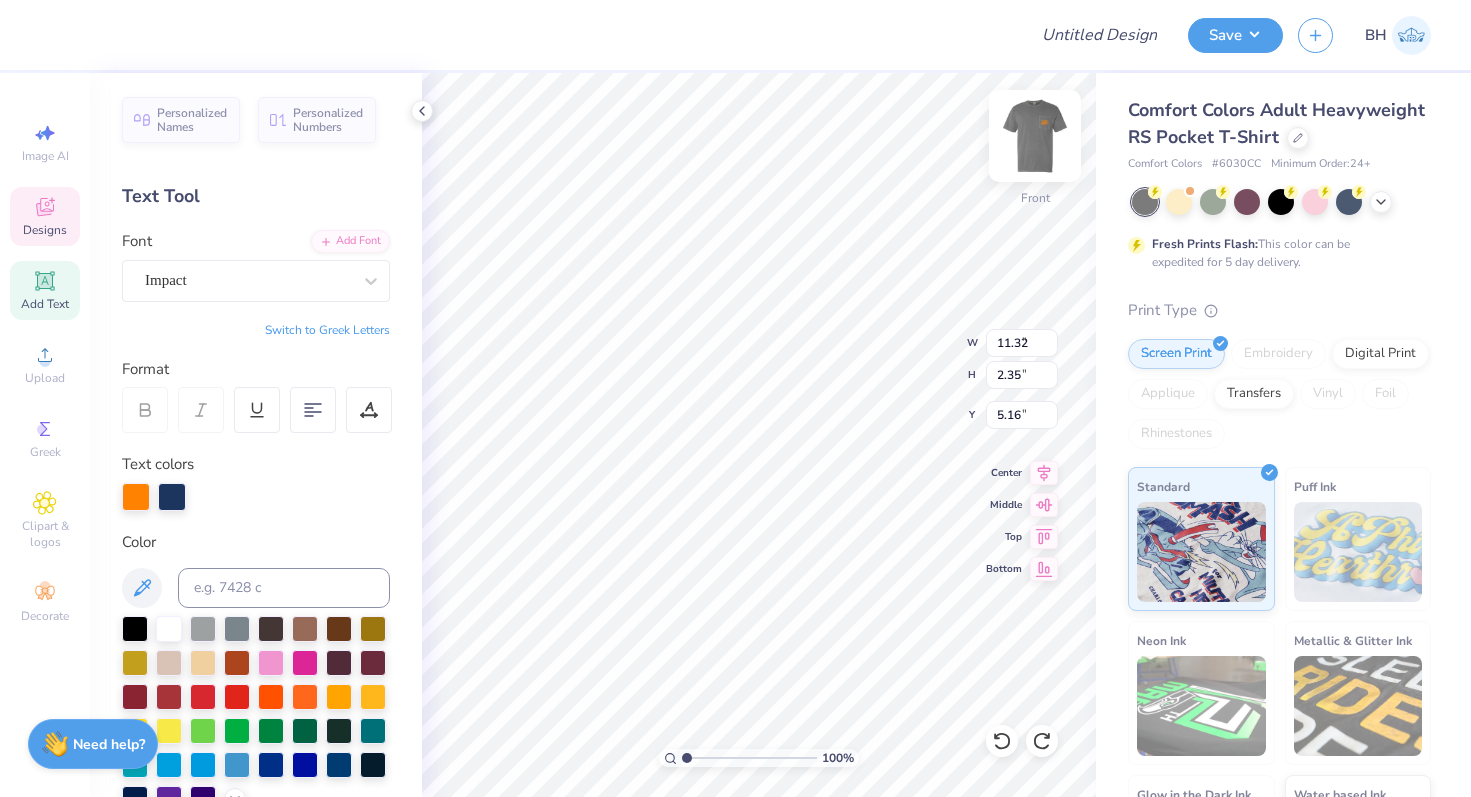 type on "8.82" 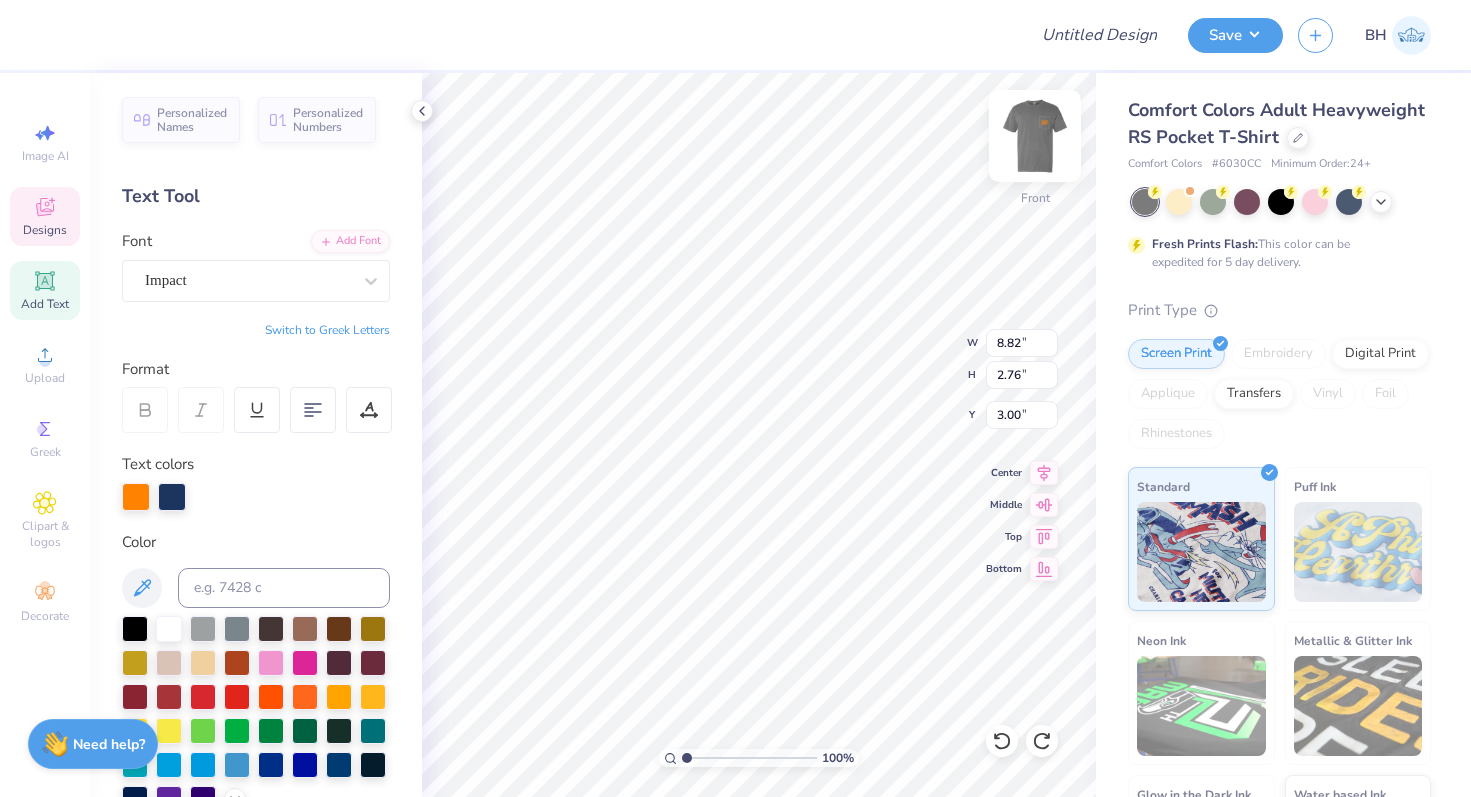 type on "11.32" 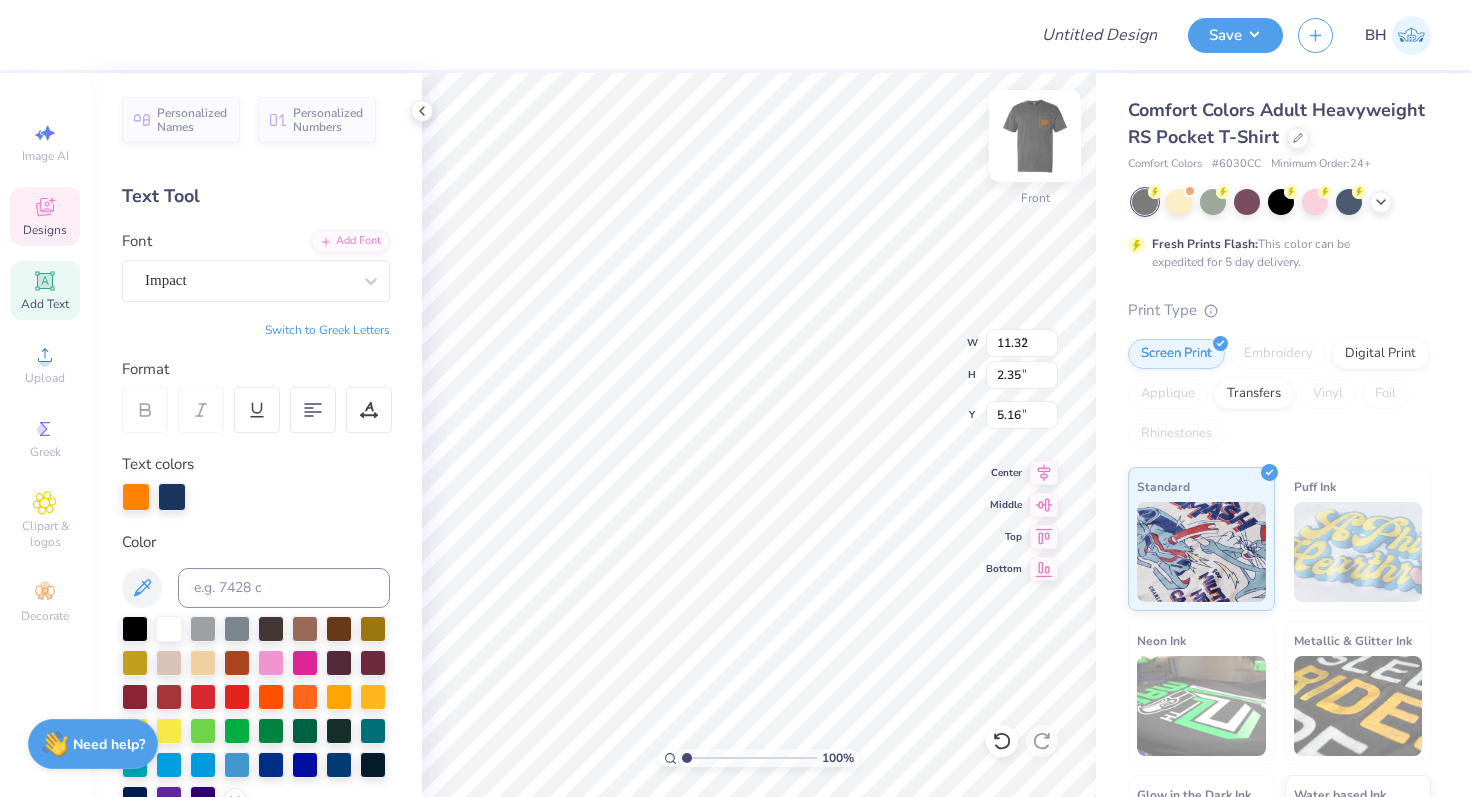 type on "8.82" 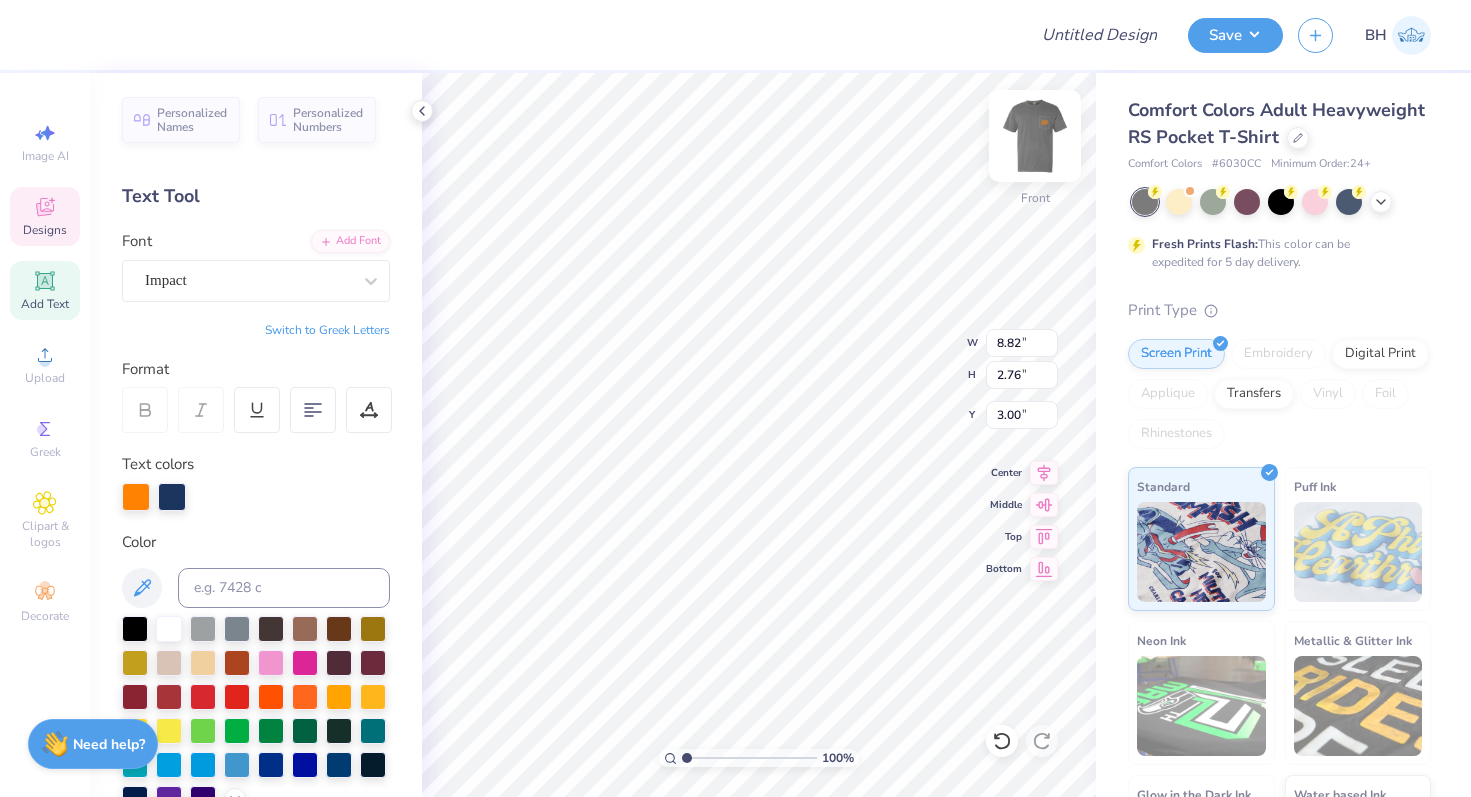 type on "2.77" 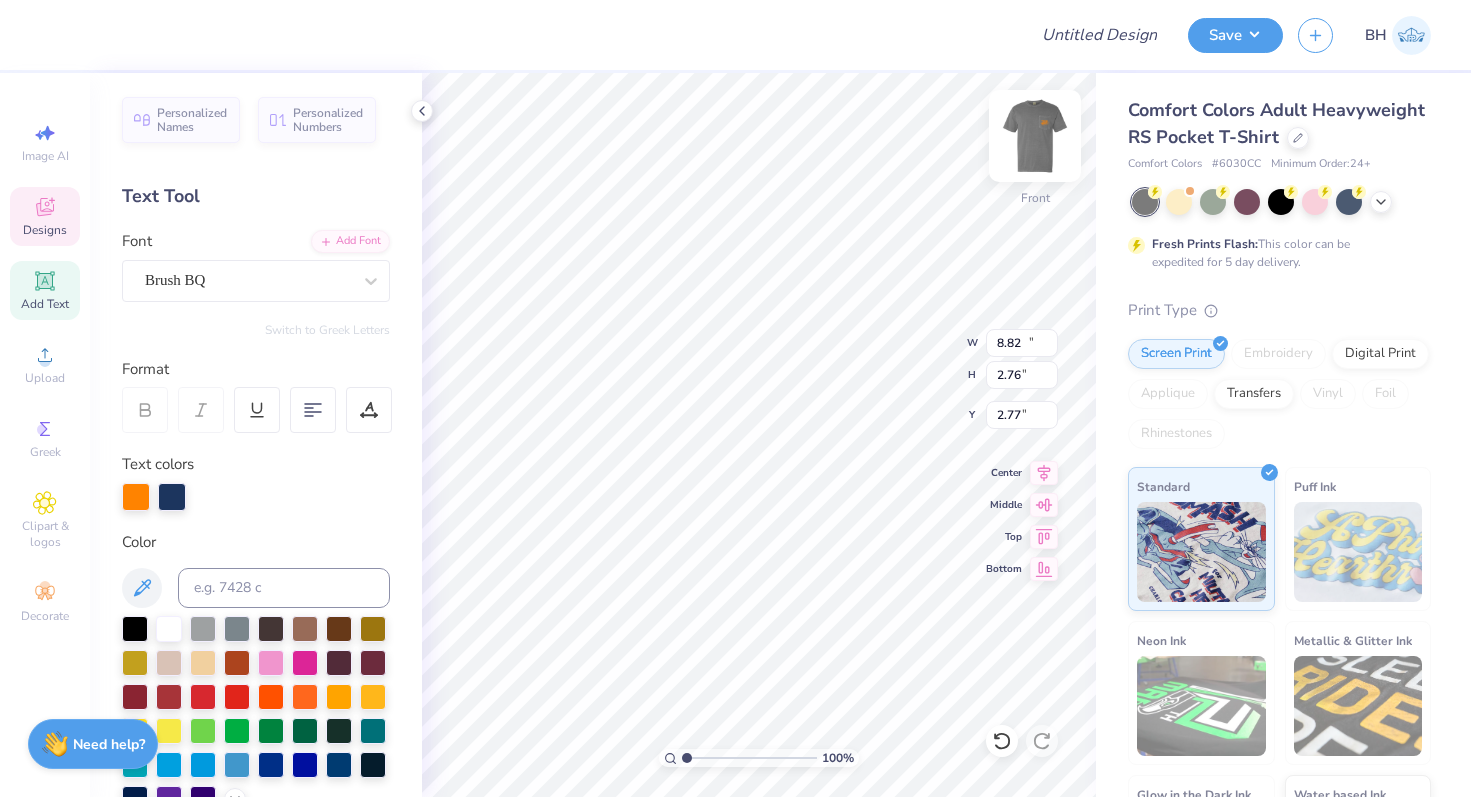 type on "11.32" 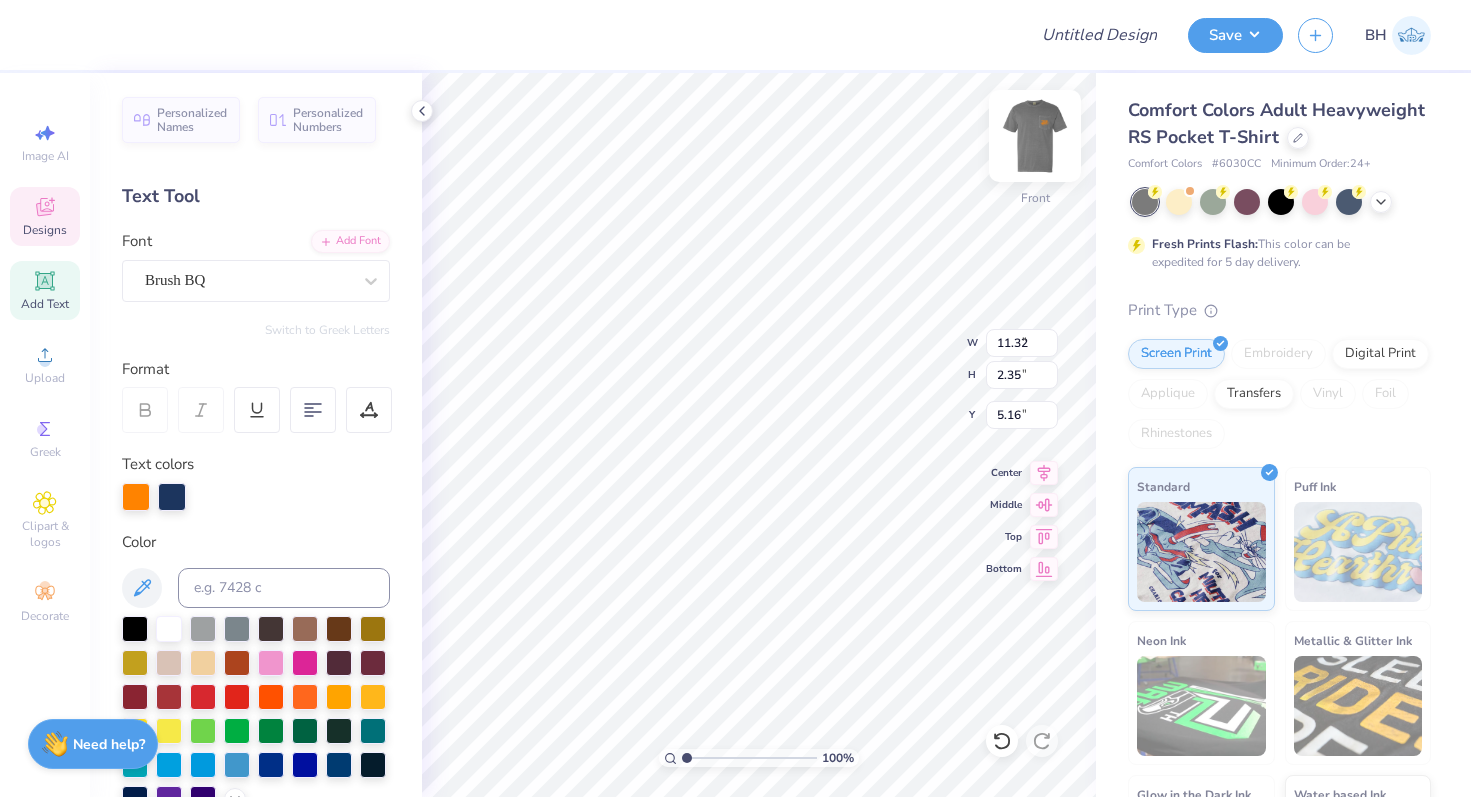 type on "9.37" 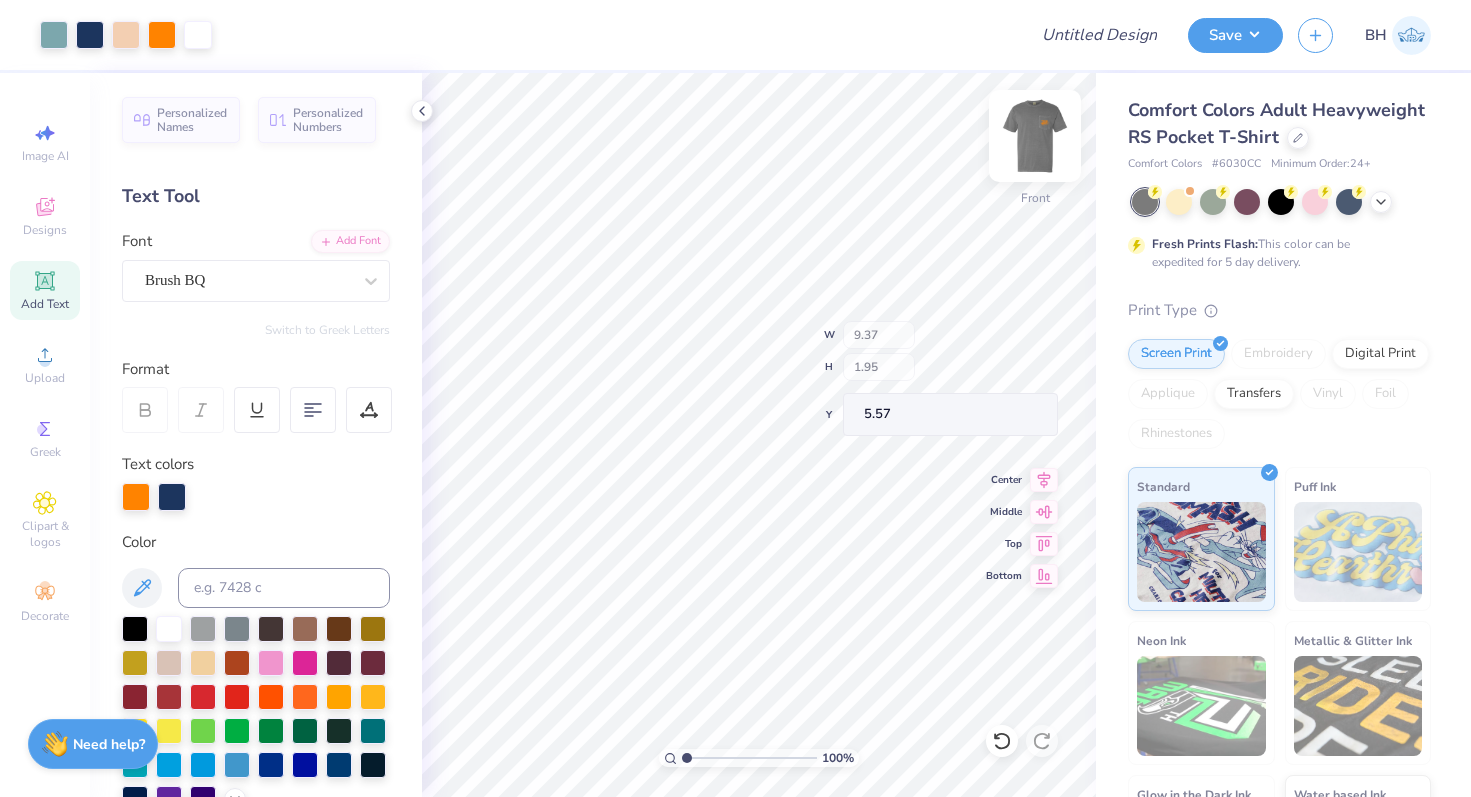 type on "4.95" 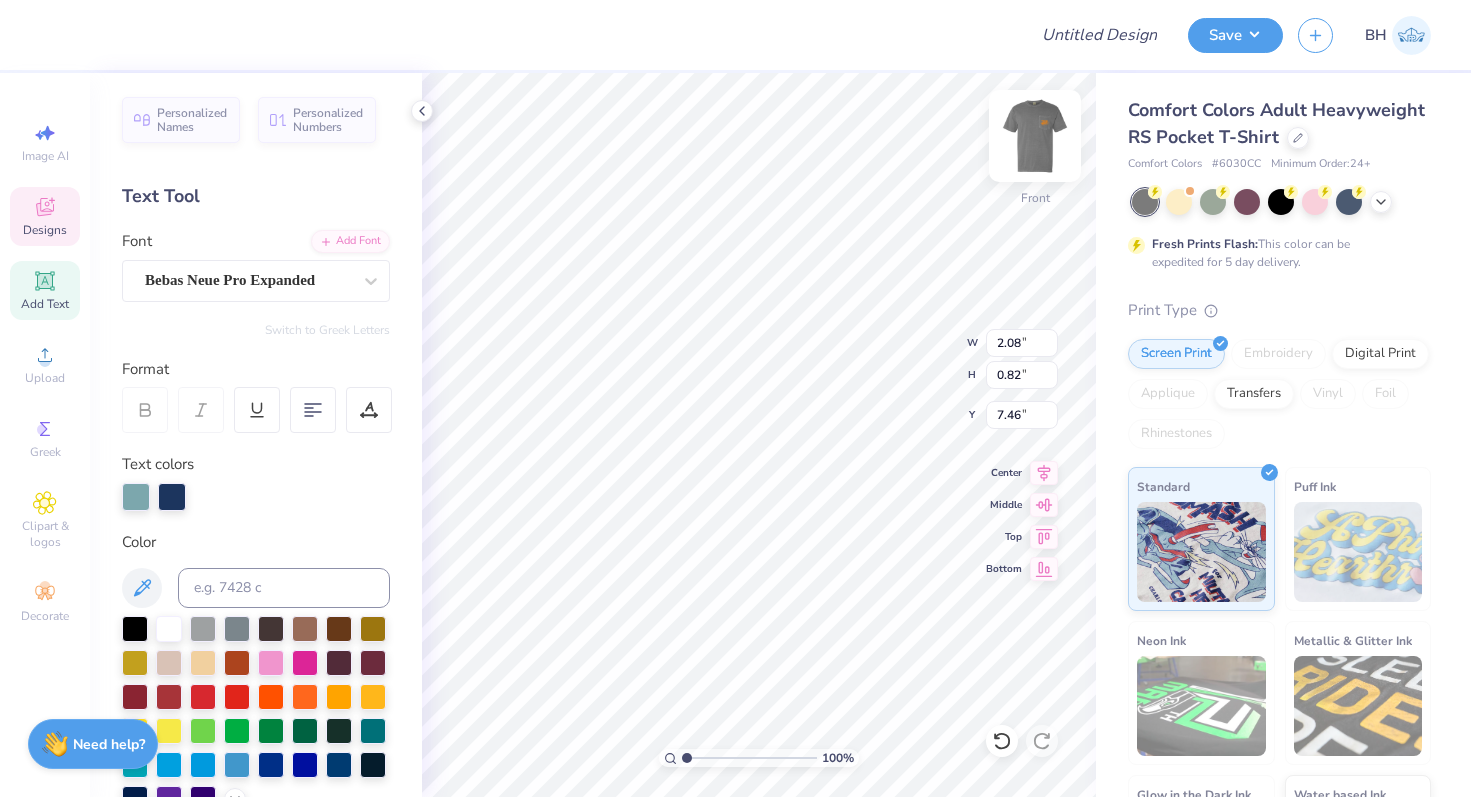 type on "2025" 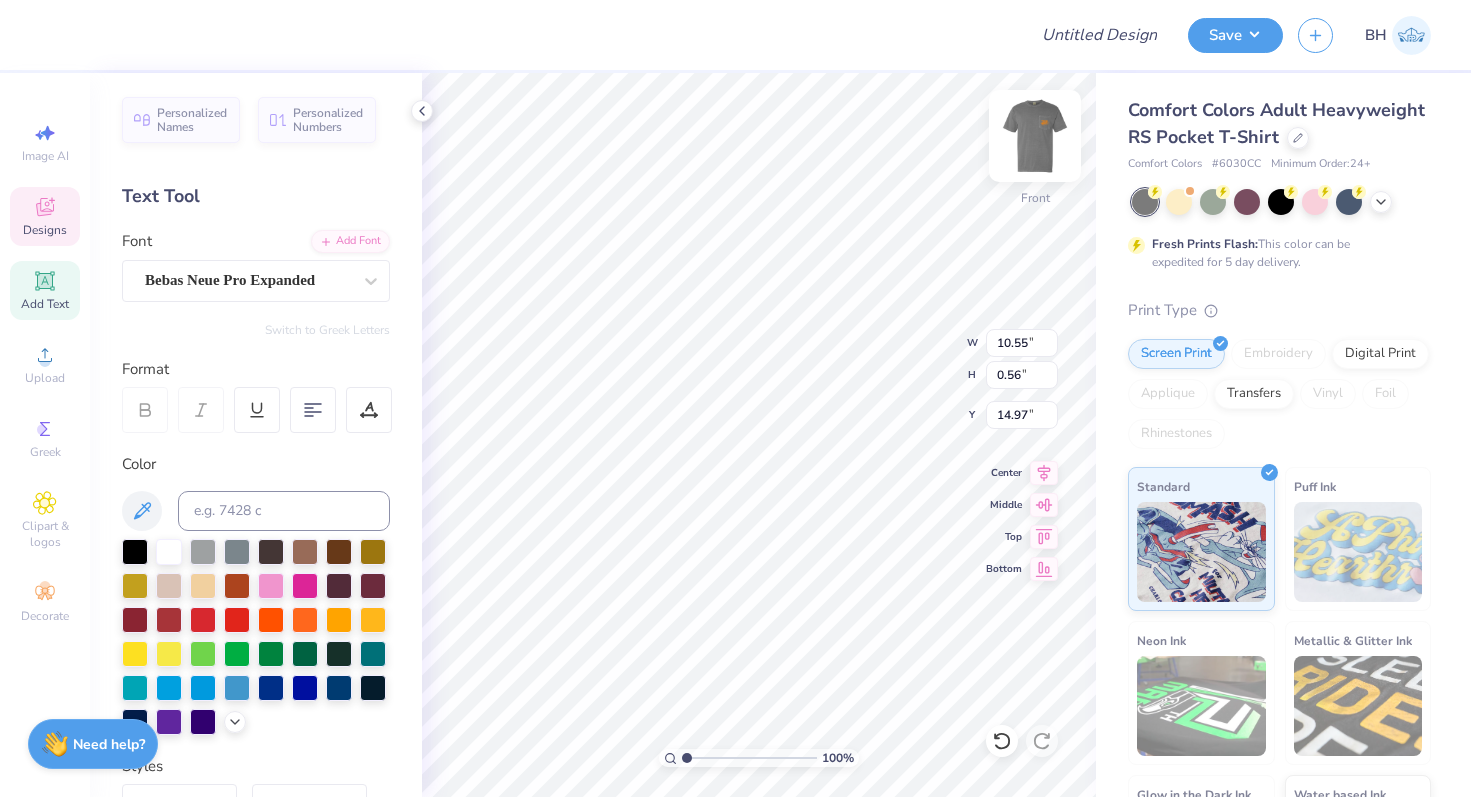 type on "10.55" 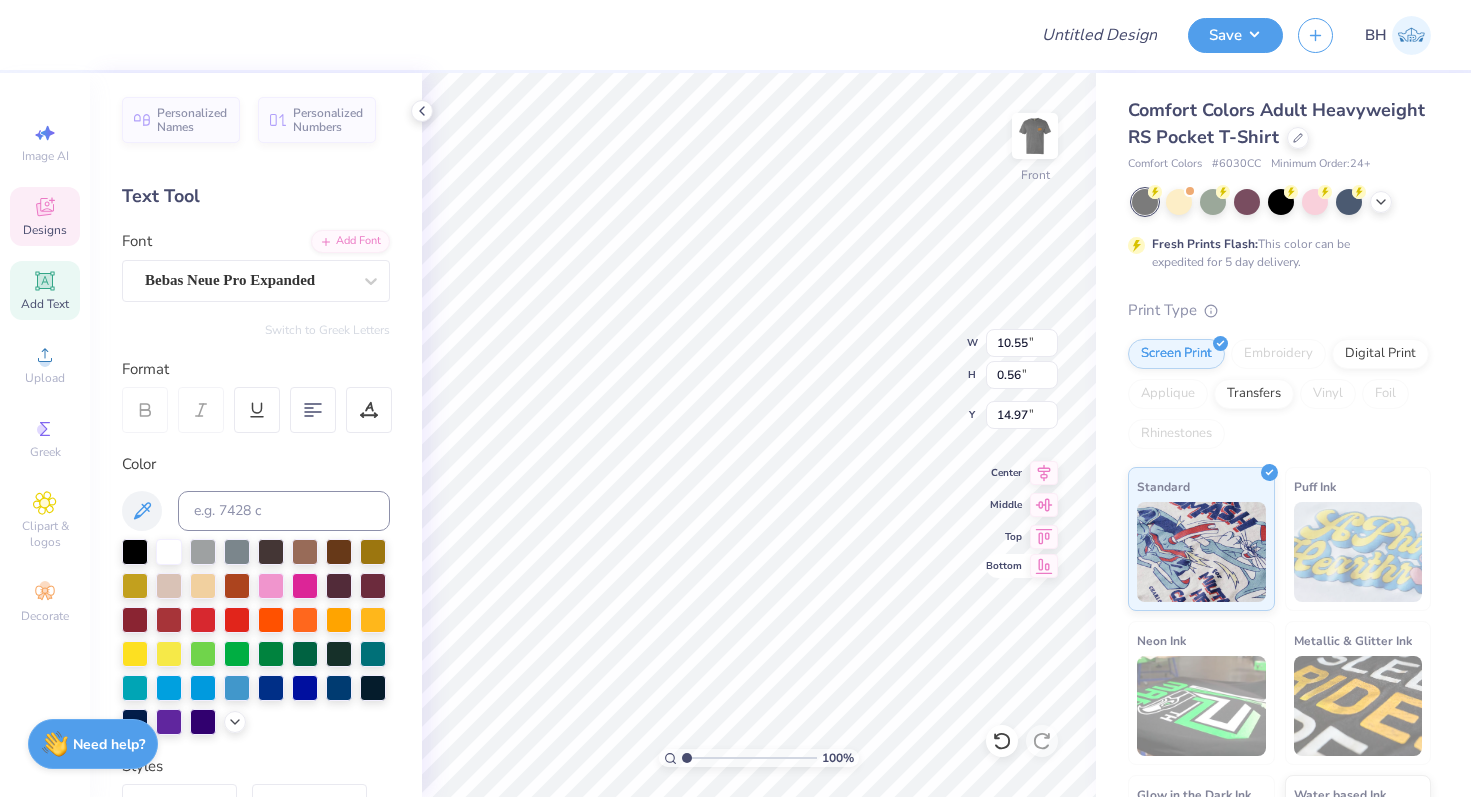 type on "K  N  O  X  V  I  L  L  E  ,   C  A  L  I  F  O  R  N  I  A" 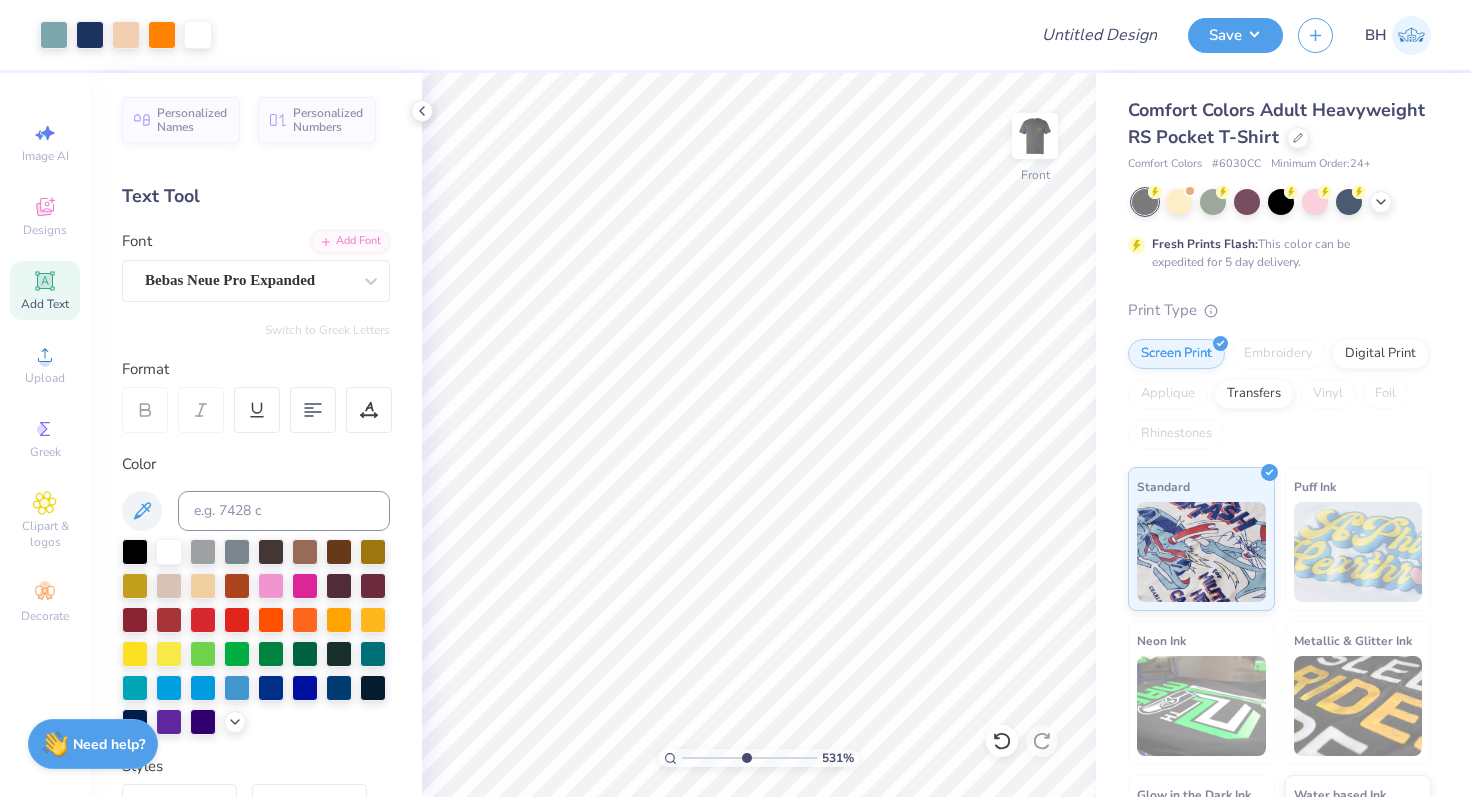 drag, startPoint x: 685, startPoint y: 761, endPoint x: 744, endPoint y: 755, distance: 59.3043 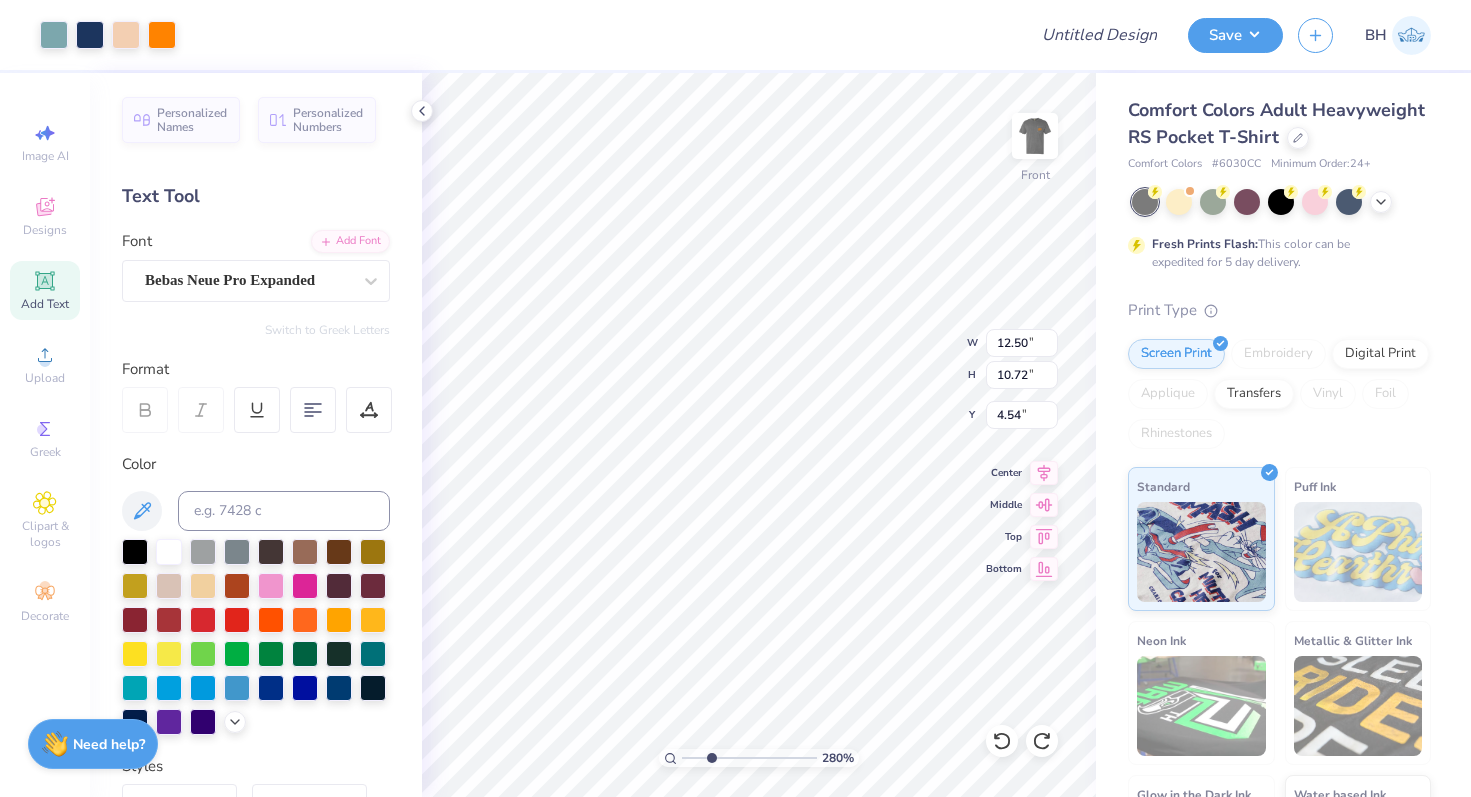 drag, startPoint x: 744, startPoint y: 760, endPoint x: 711, endPoint y: 757, distance: 33.13608 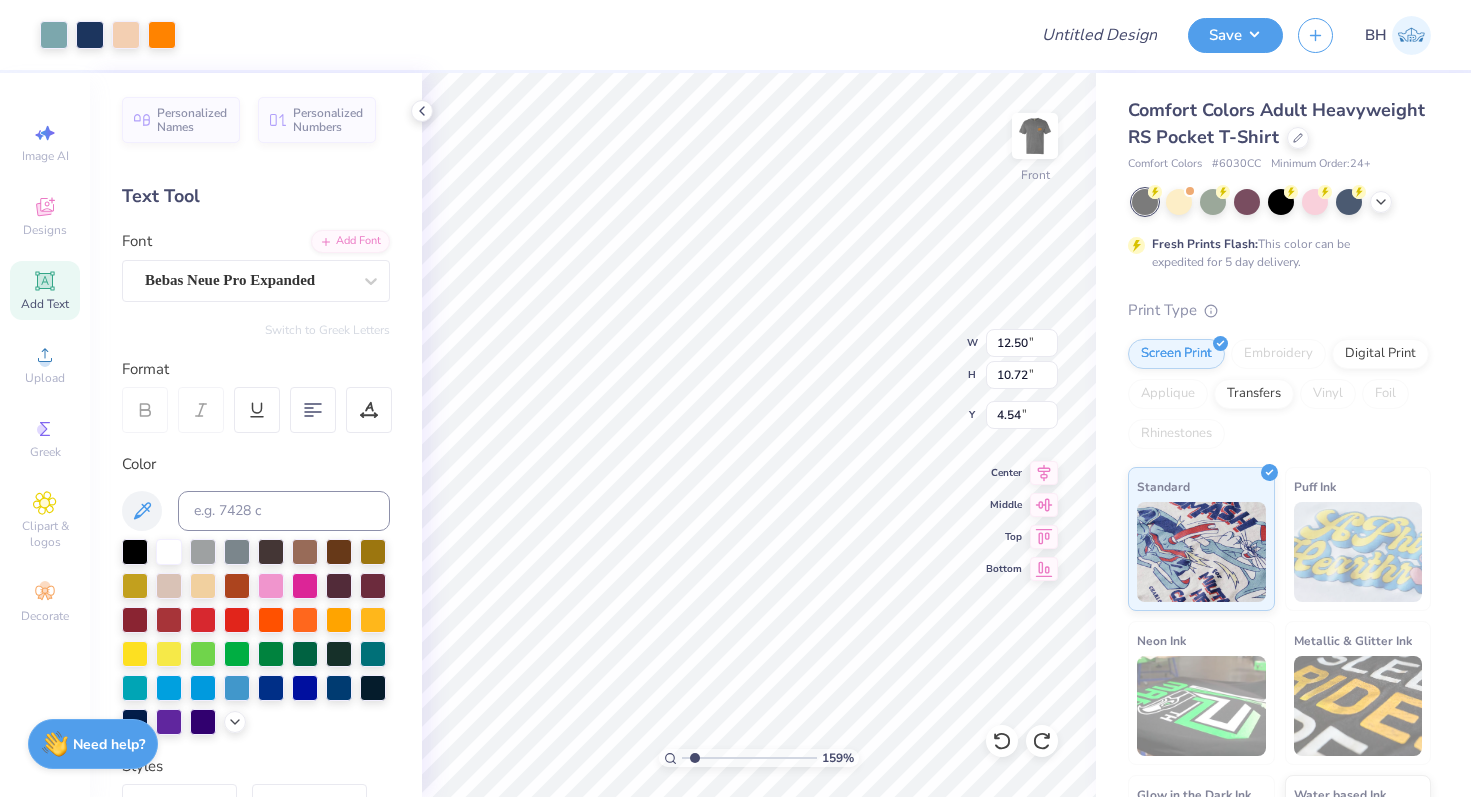 drag, startPoint x: 709, startPoint y: 758, endPoint x: 694, endPoint y: 758, distance: 15 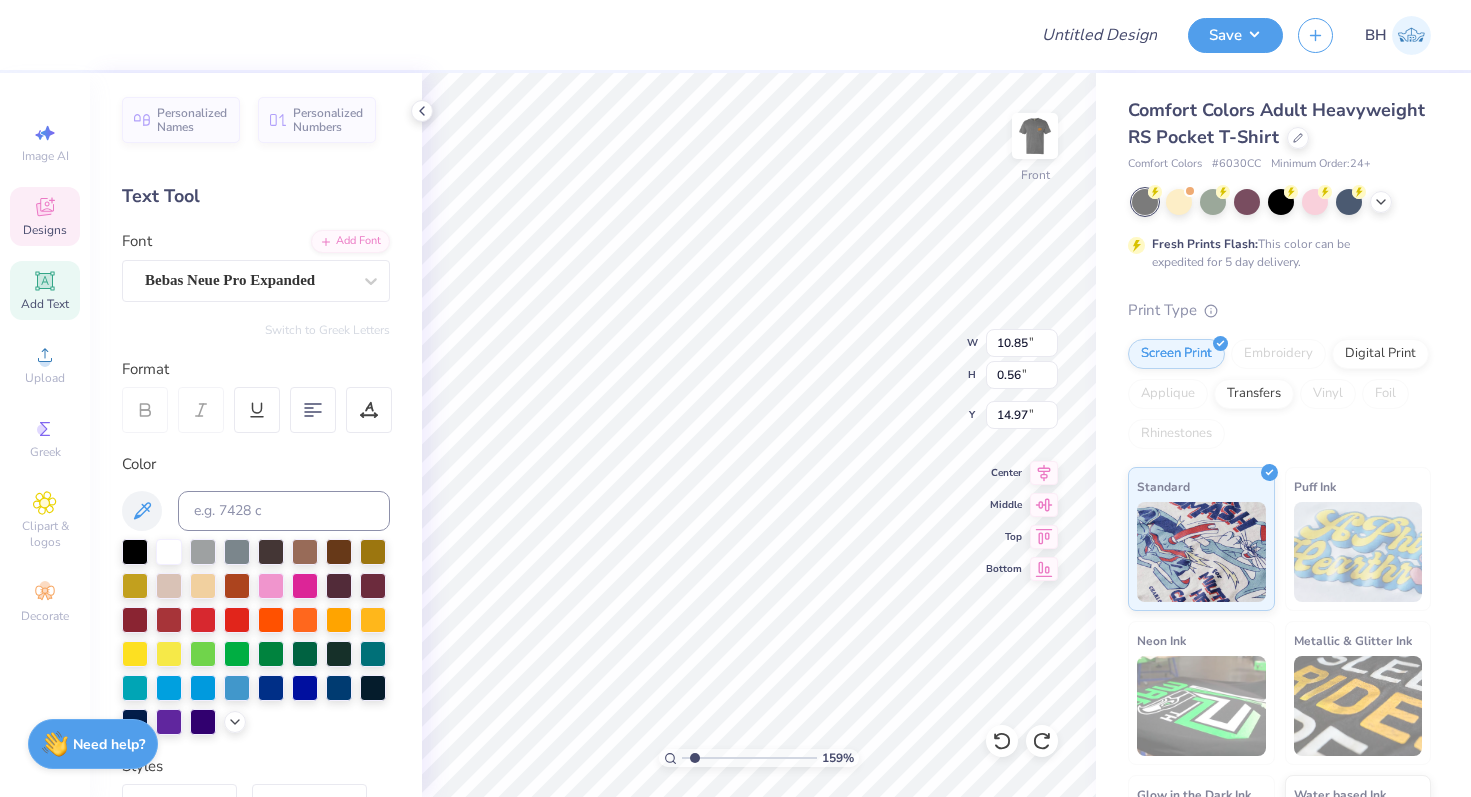 scroll, scrollTop: 0, scrollLeft: 6, axis: horizontal 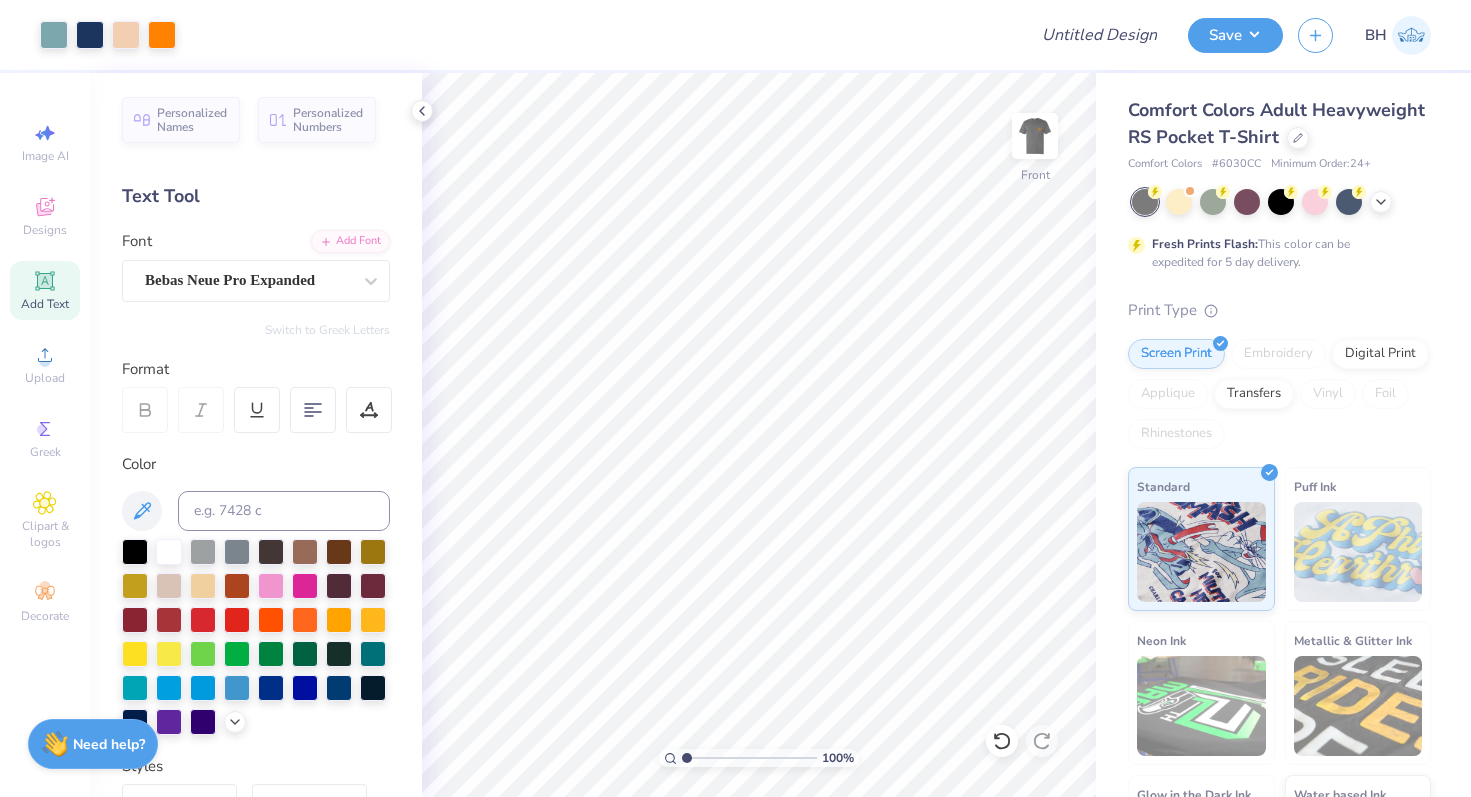 drag, startPoint x: 694, startPoint y: 756, endPoint x: 674, endPoint y: 758, distance: 20.09975 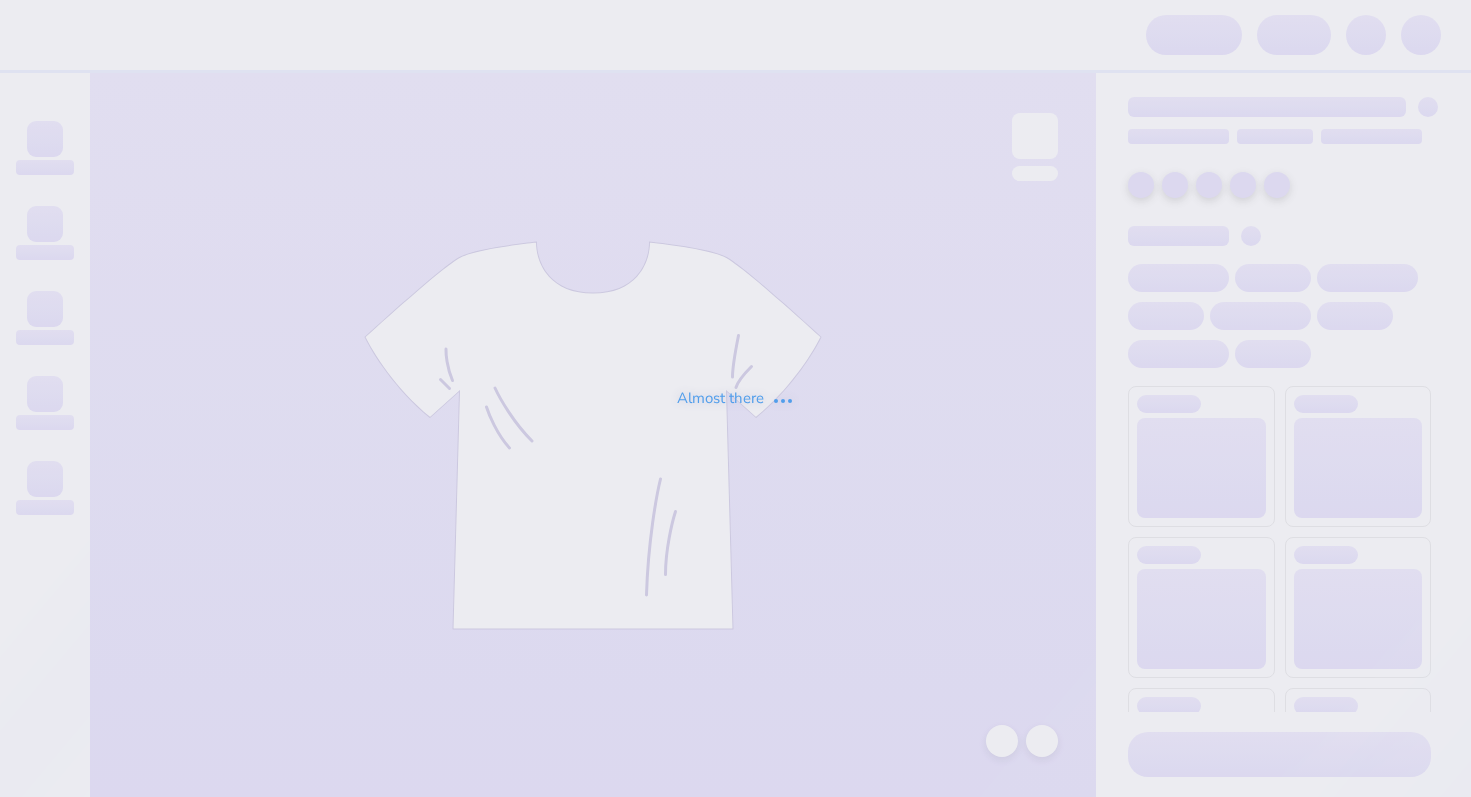 scroll, scrollTop: 0, scrollLeft: 0, axis: both 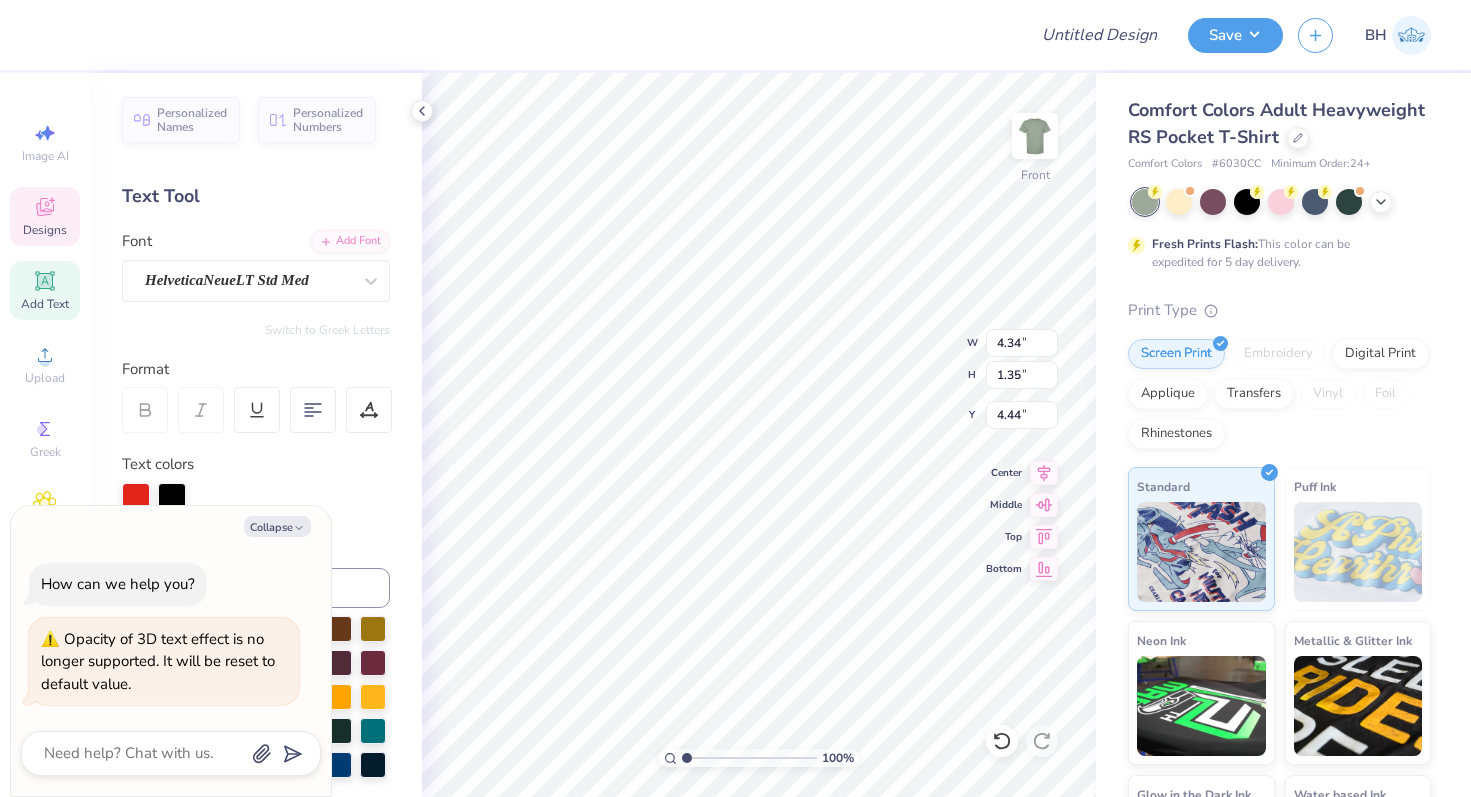 type on "x" 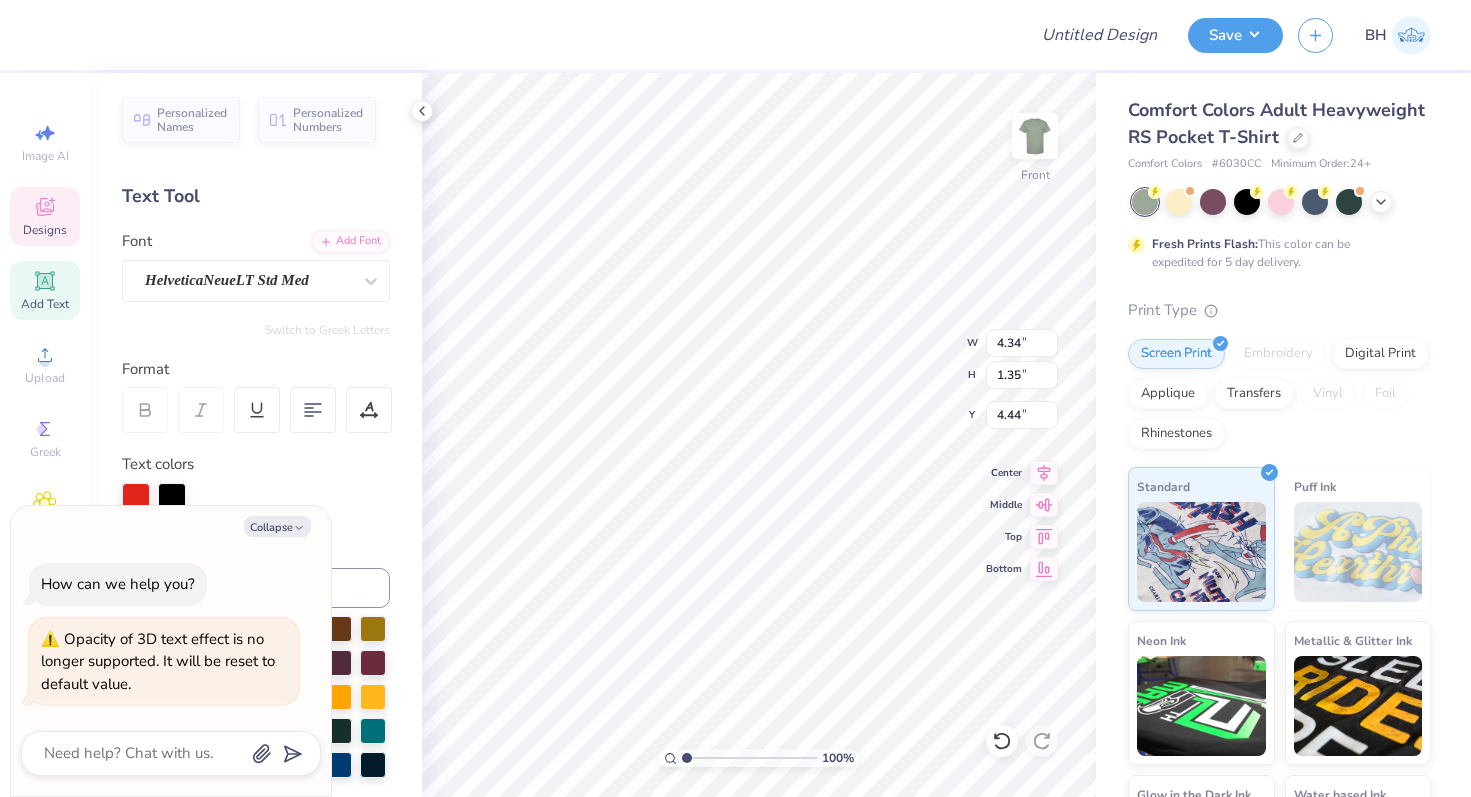 type on "202" 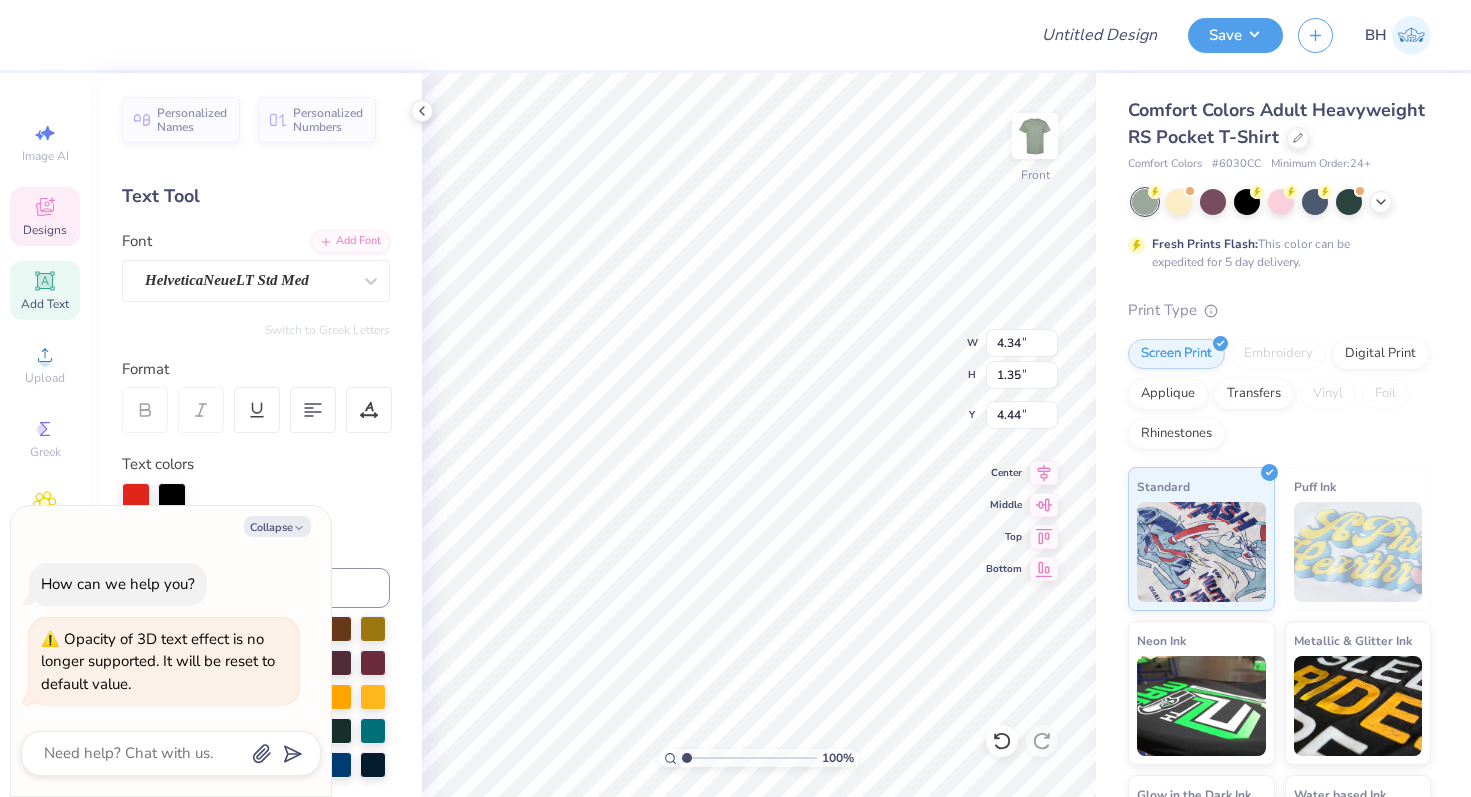 type on "x" 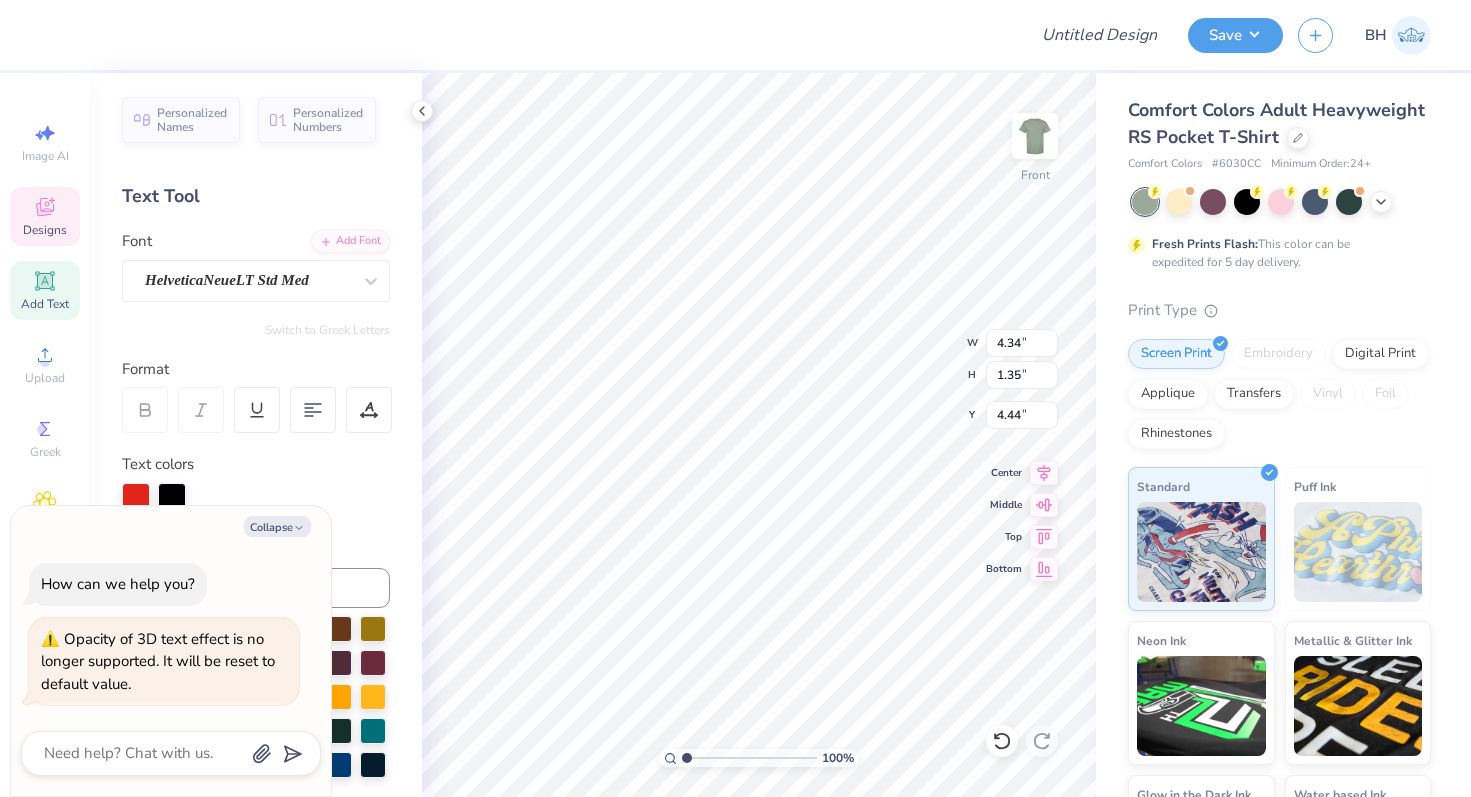 type on "5.80" 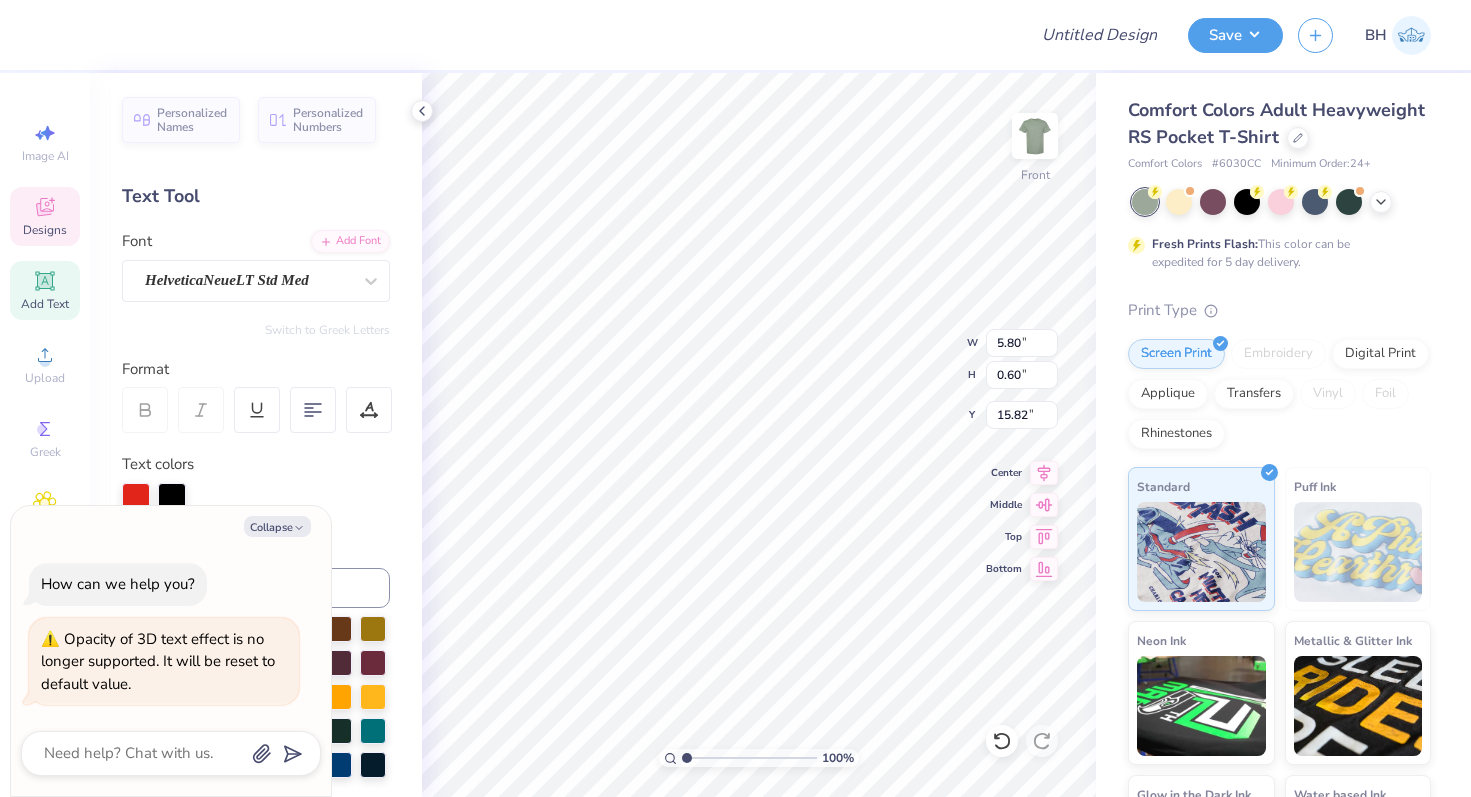 scroll, scrollTop: 0, scrollLeft: 5, axis: horizontal 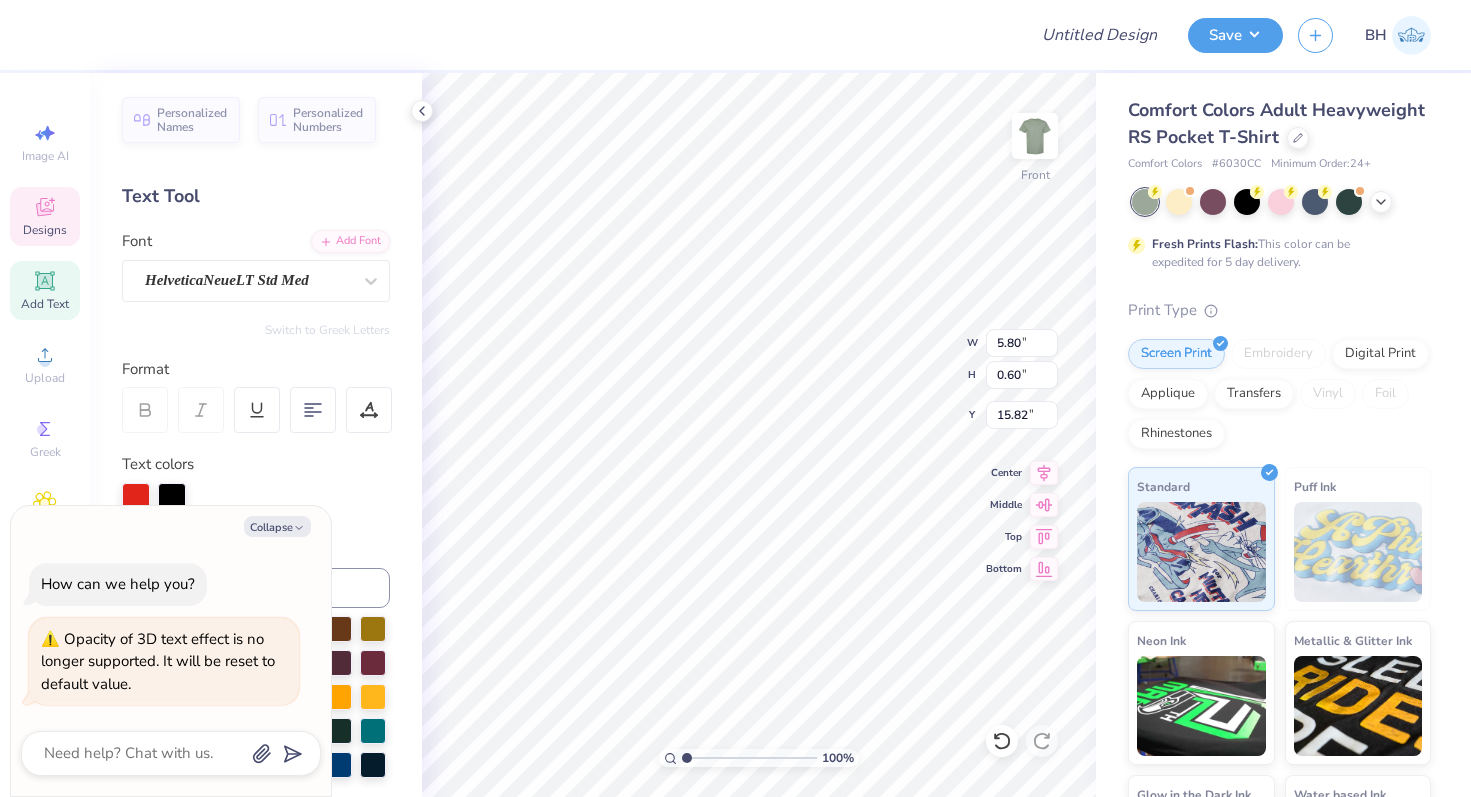 type on "T" 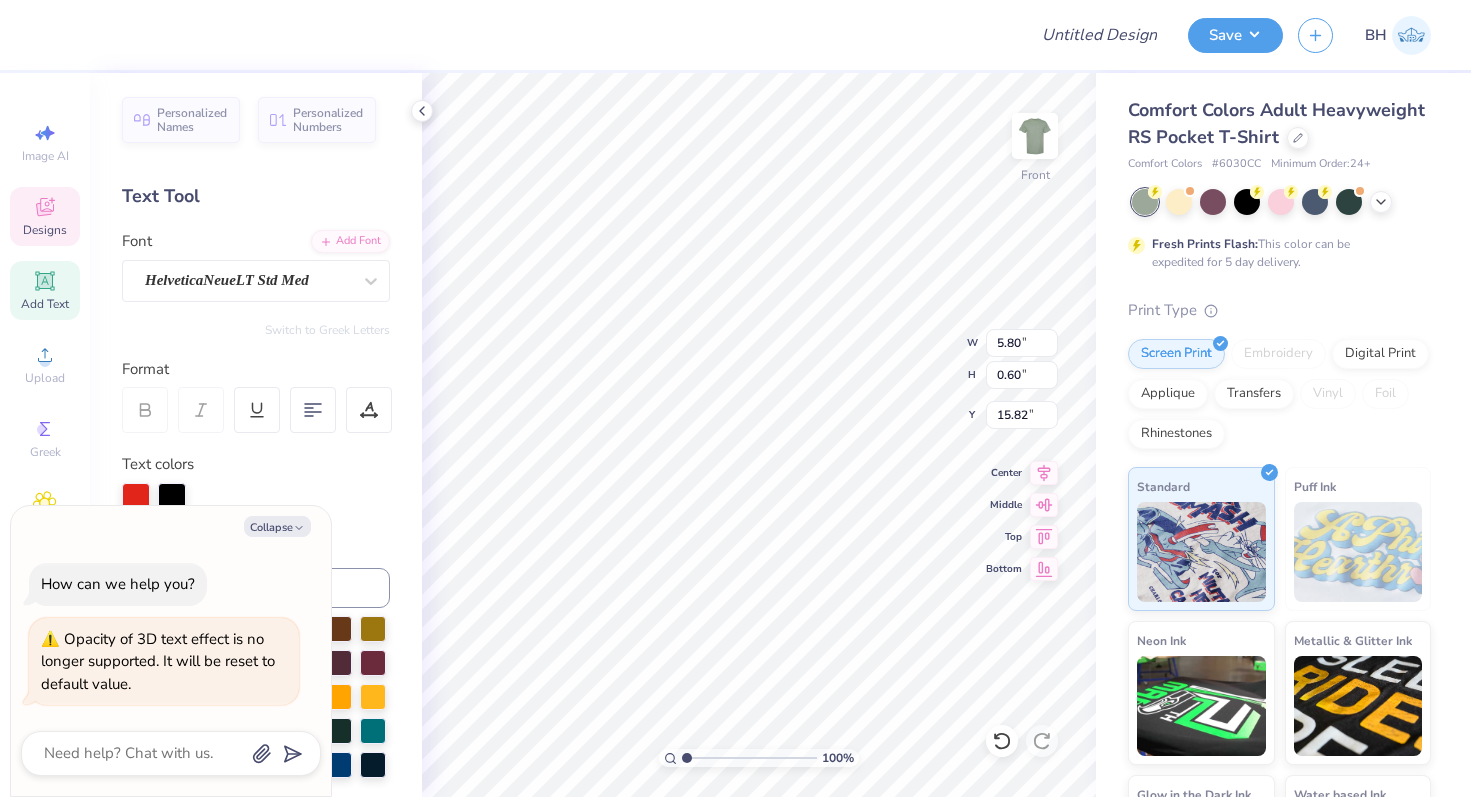 scroll, scrollTop: 0, scrollLeft: 0, axis: both 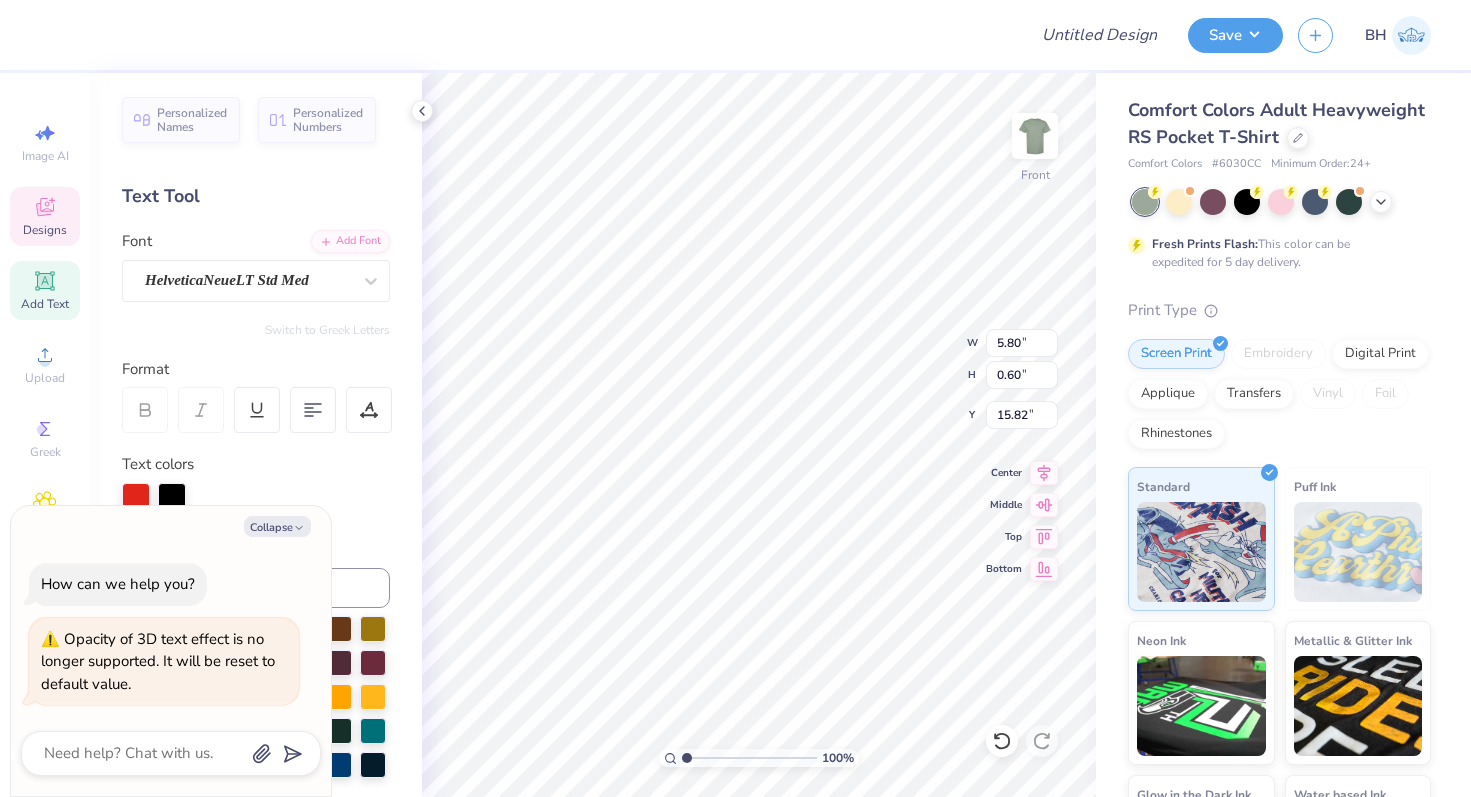 type on "x" 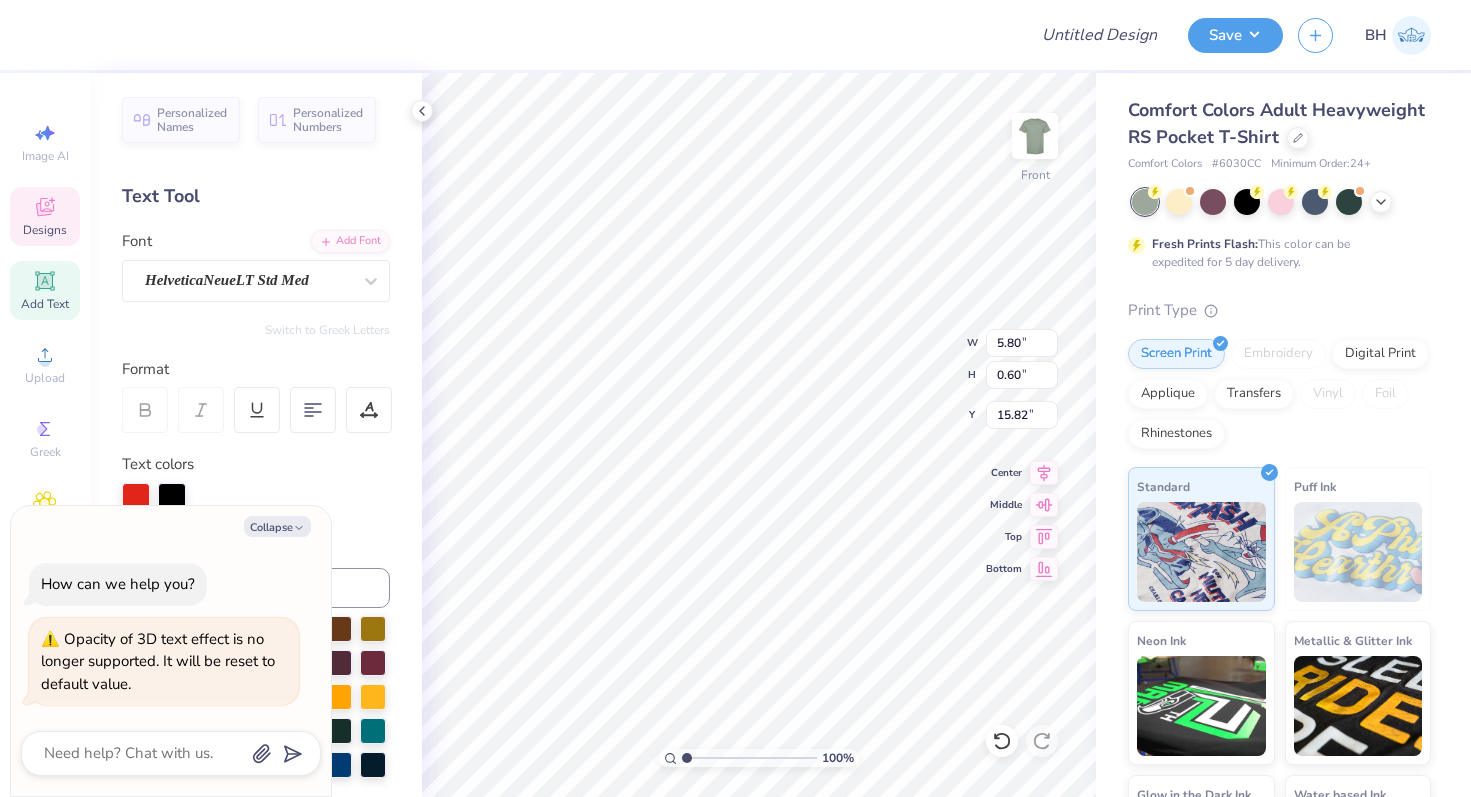 type on "TH" 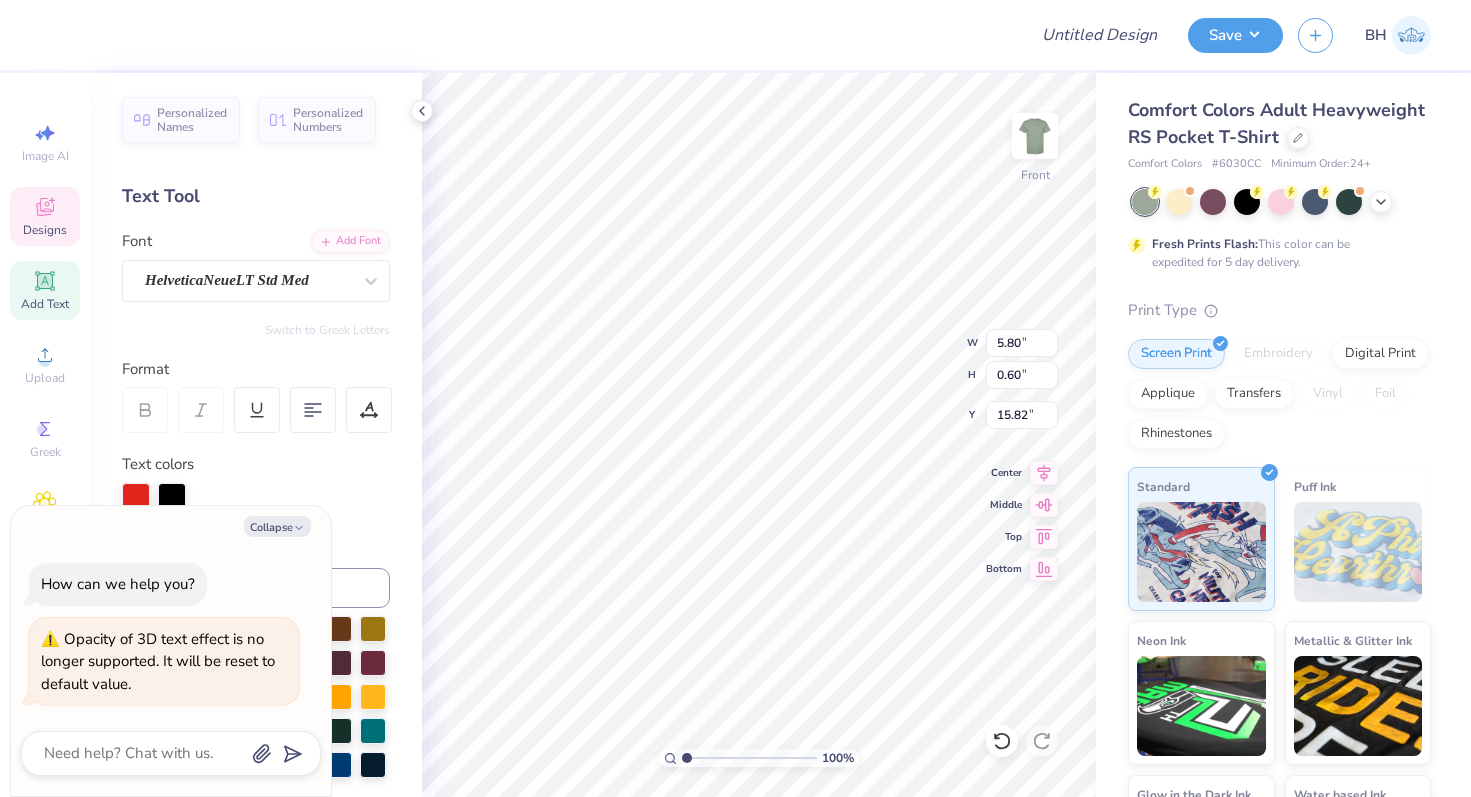 type on "THETA CHI" 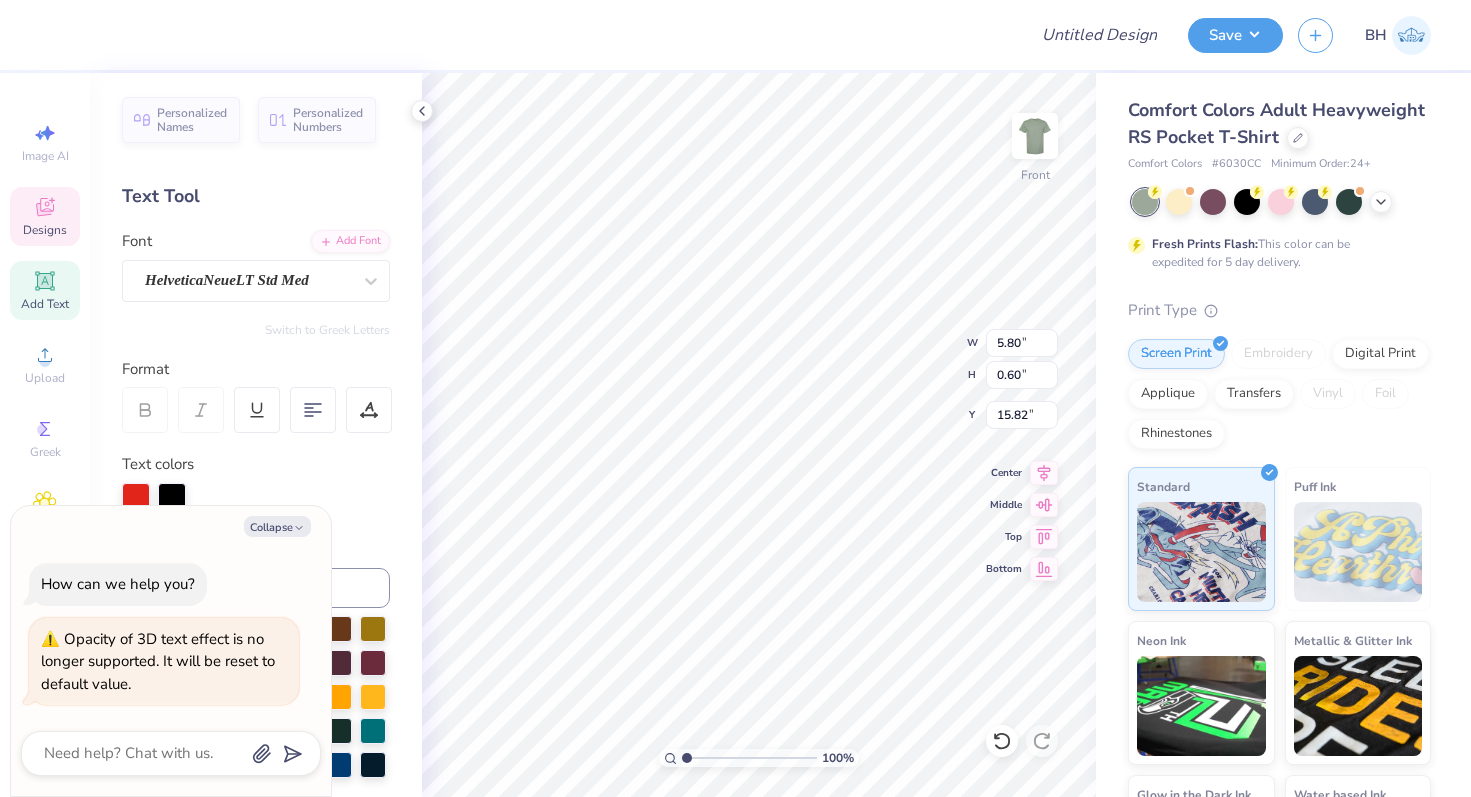 scroll, scrollTop: 0, scrollLeft: 1, axis: horizontal 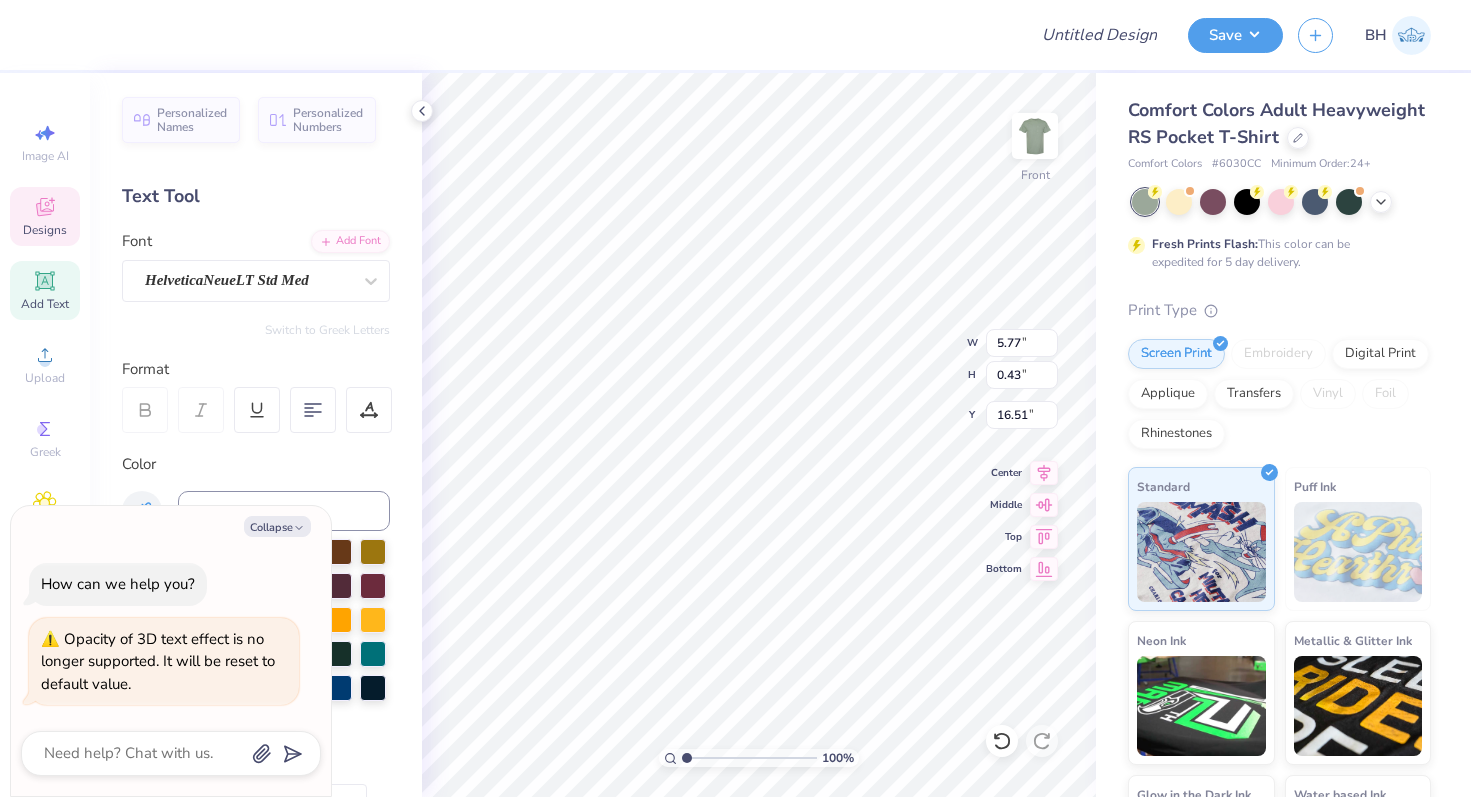 type on "x" 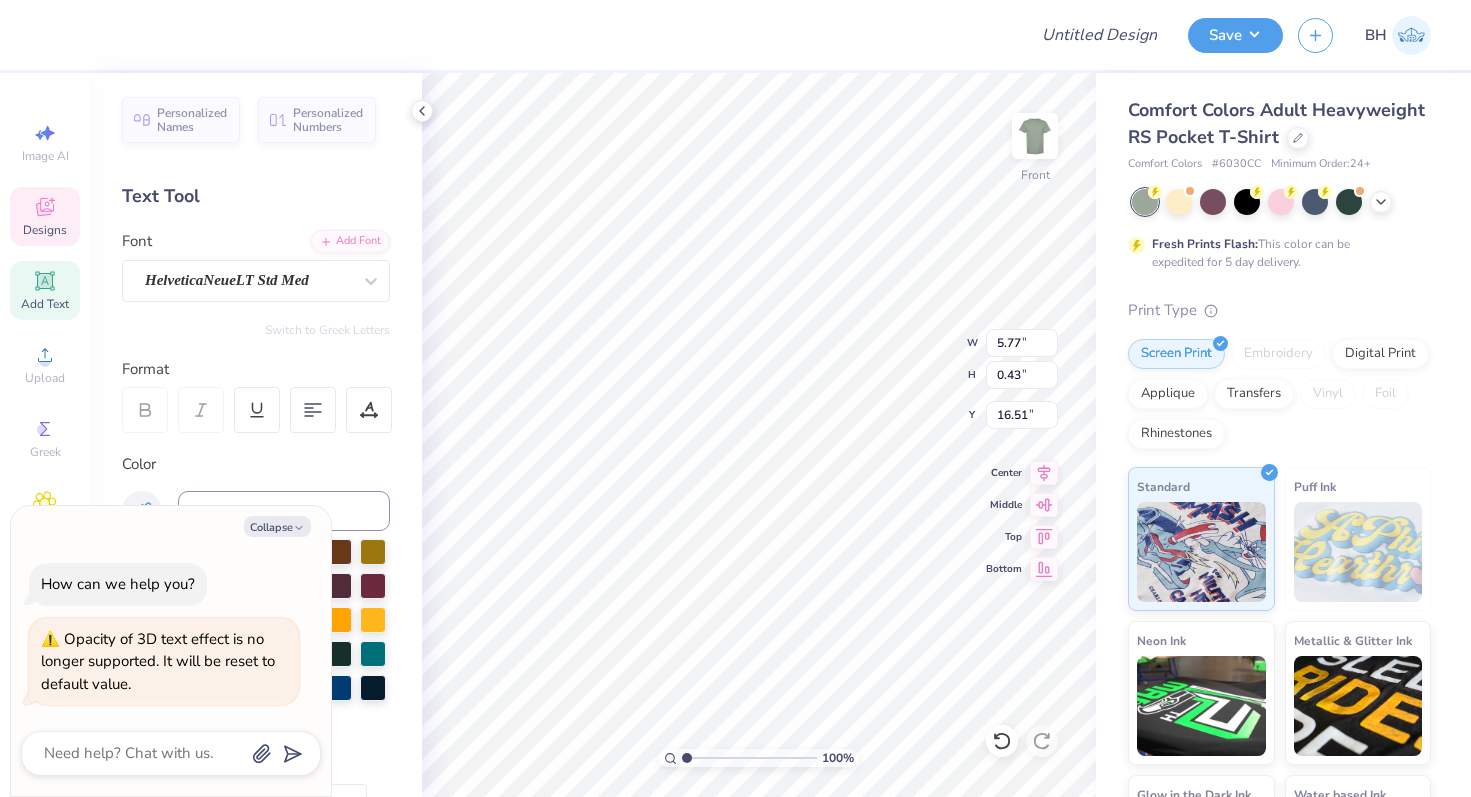 type on "D" 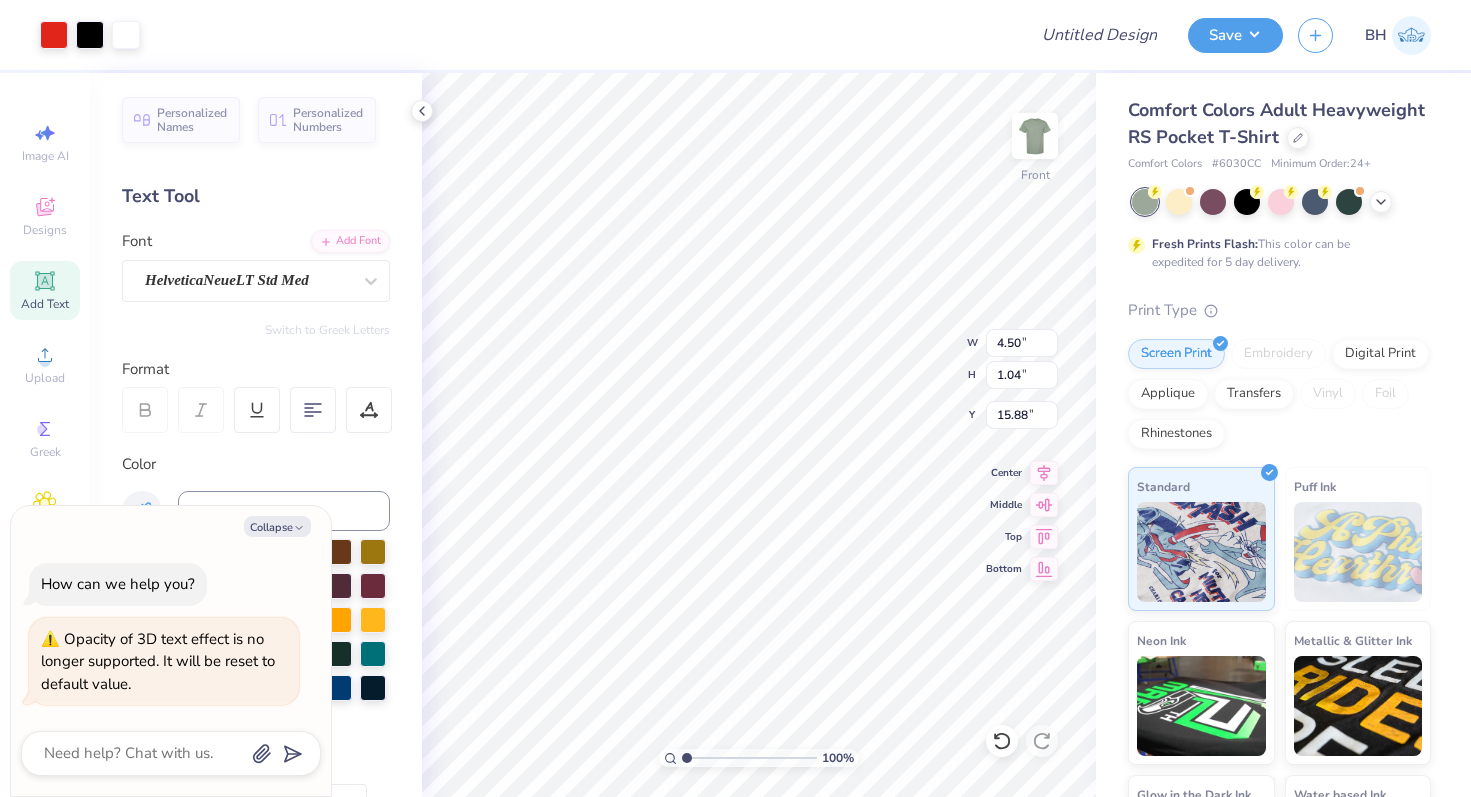 type on "x" 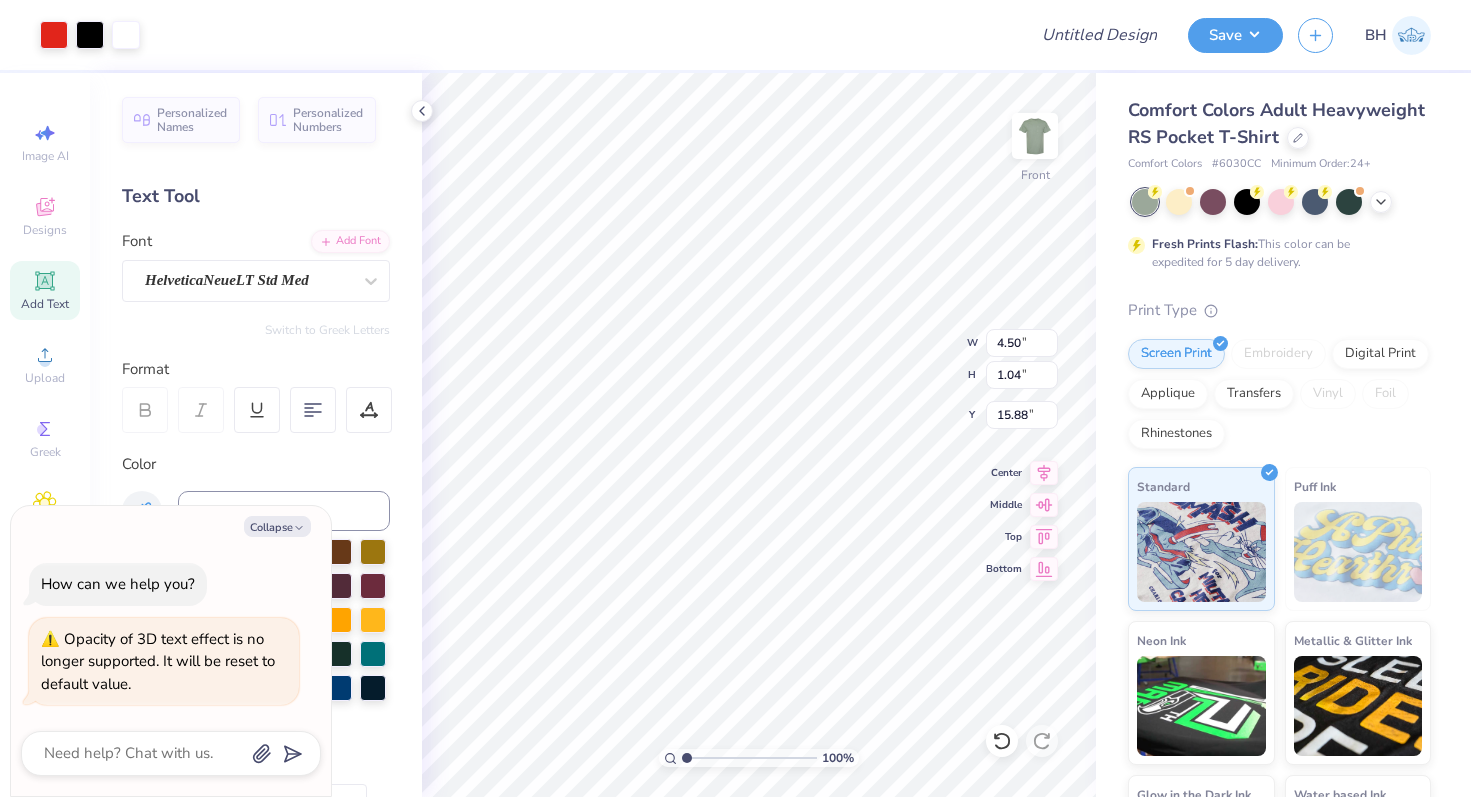type on "15.92" 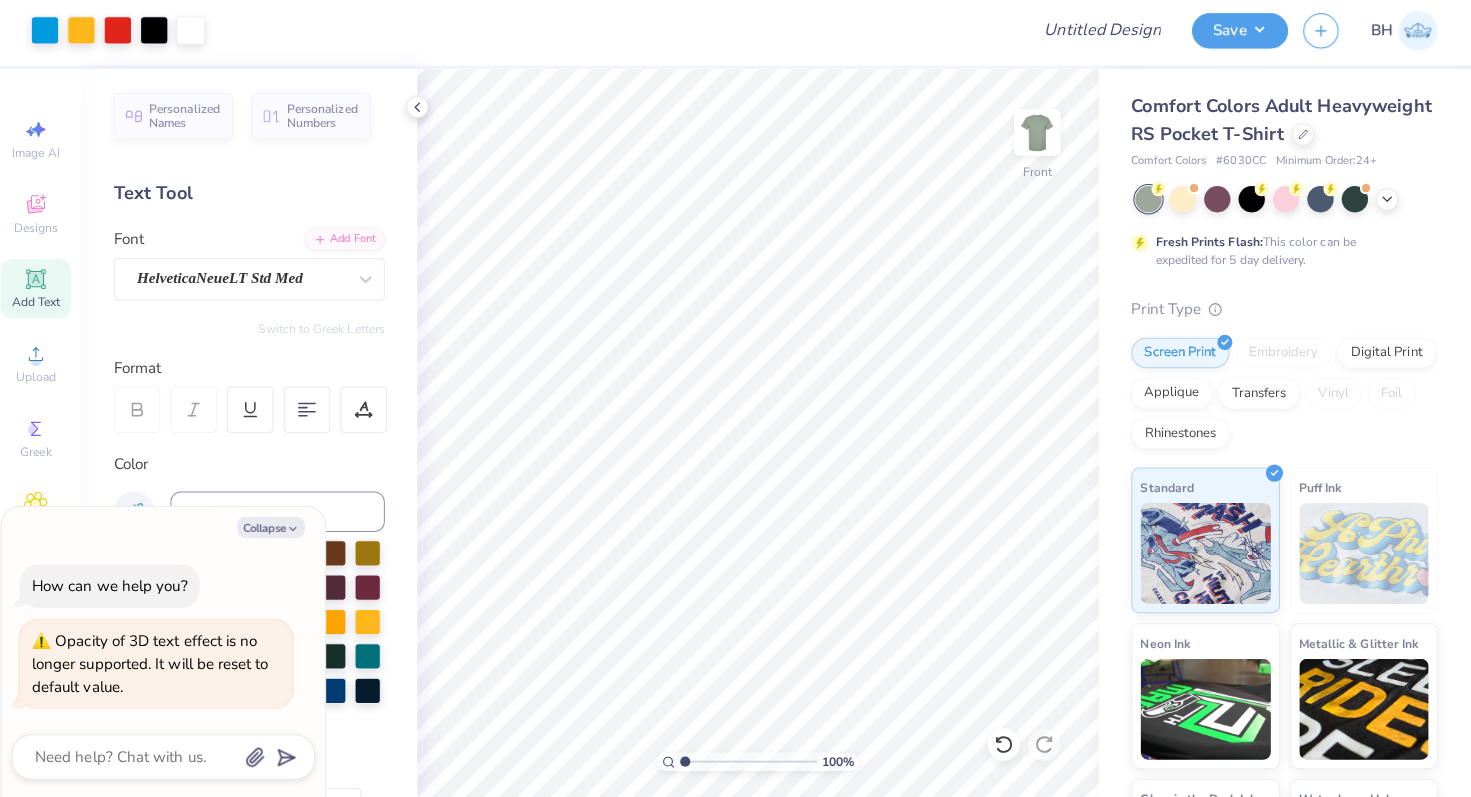 type on "x" 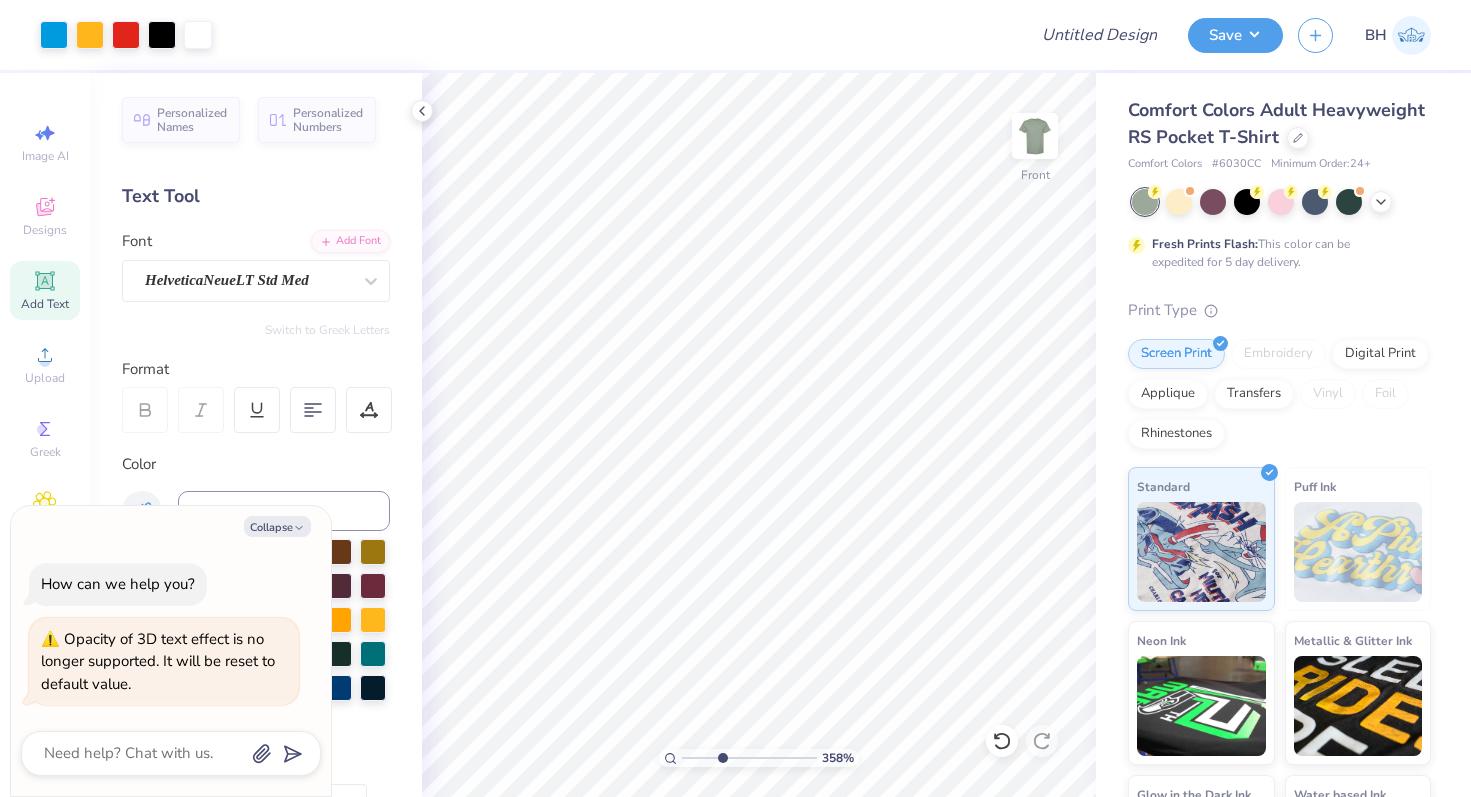 drag, startPoint x: 688, startPoint y: 754, endPoint x: 721, endPoint y: 736, distance: 37.589893 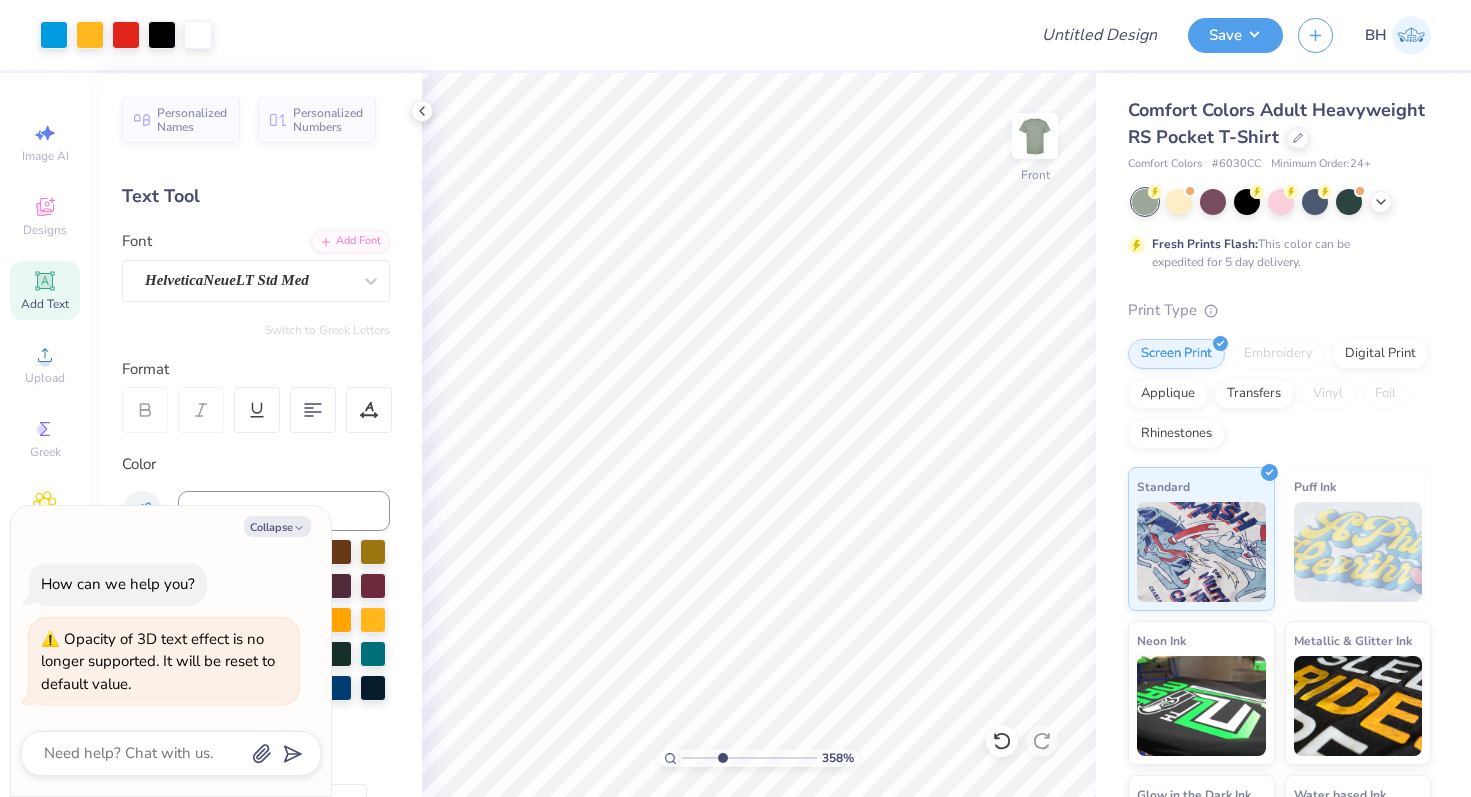type on "3.58" 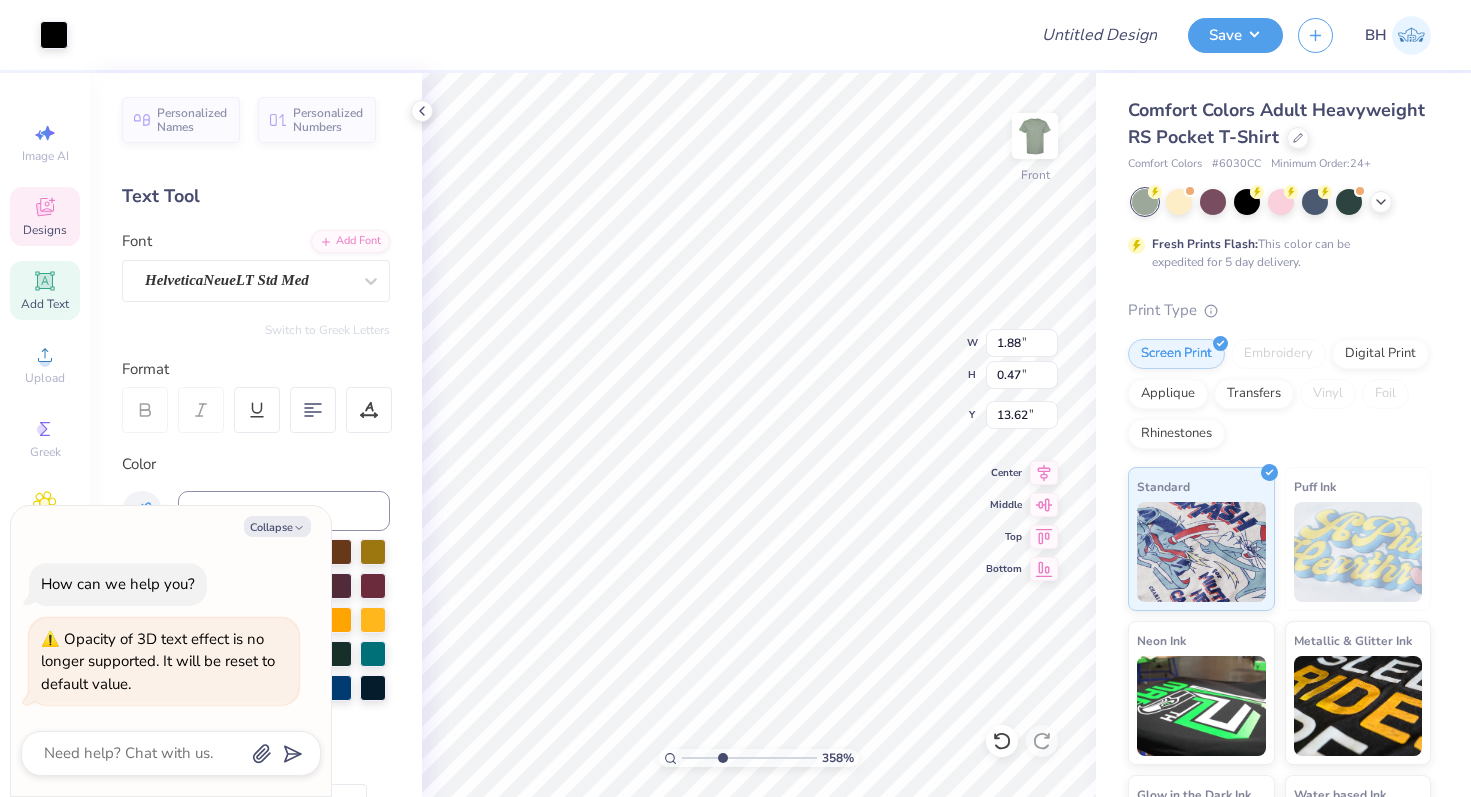 type on "x" 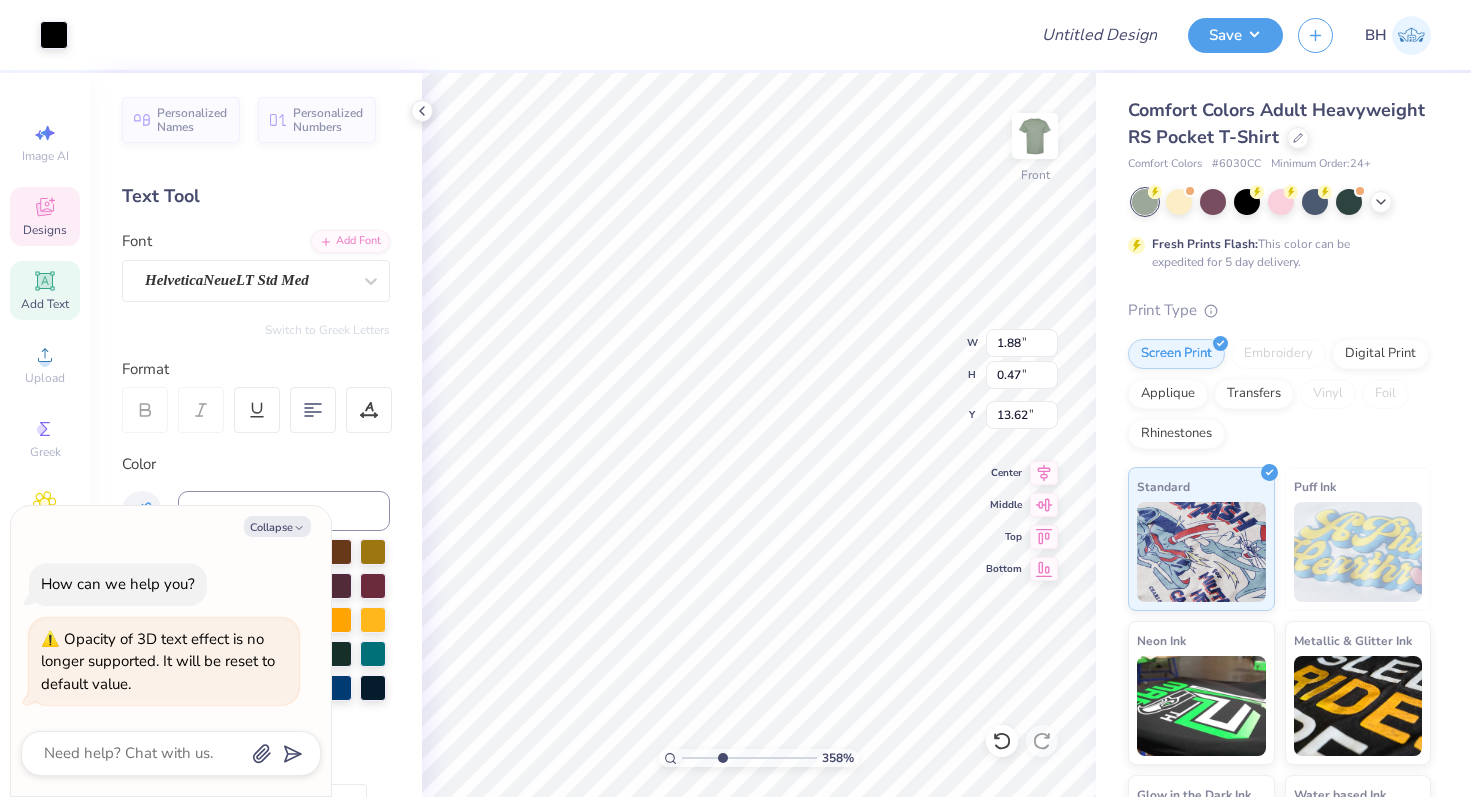 type on "13.63" 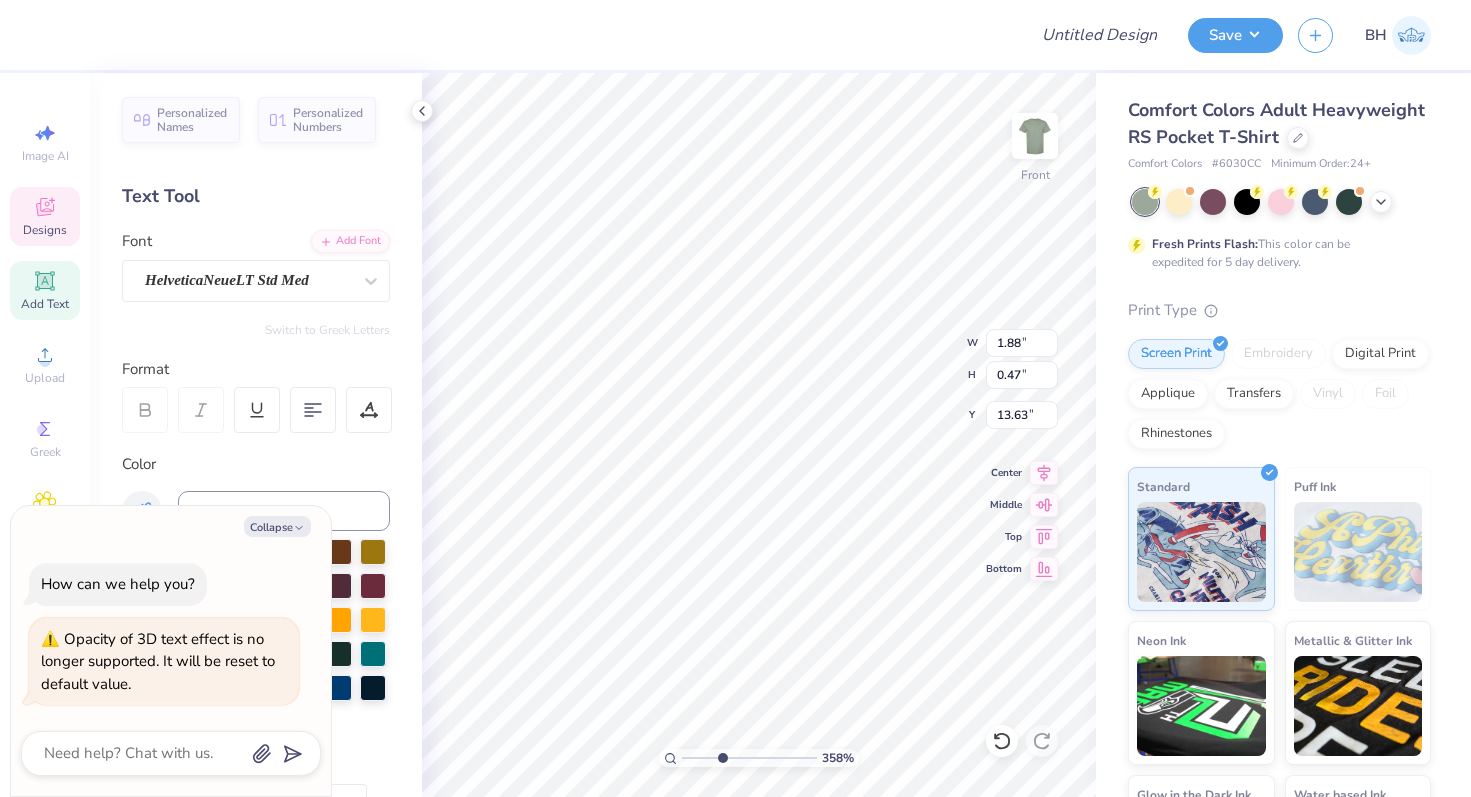 type on "x" 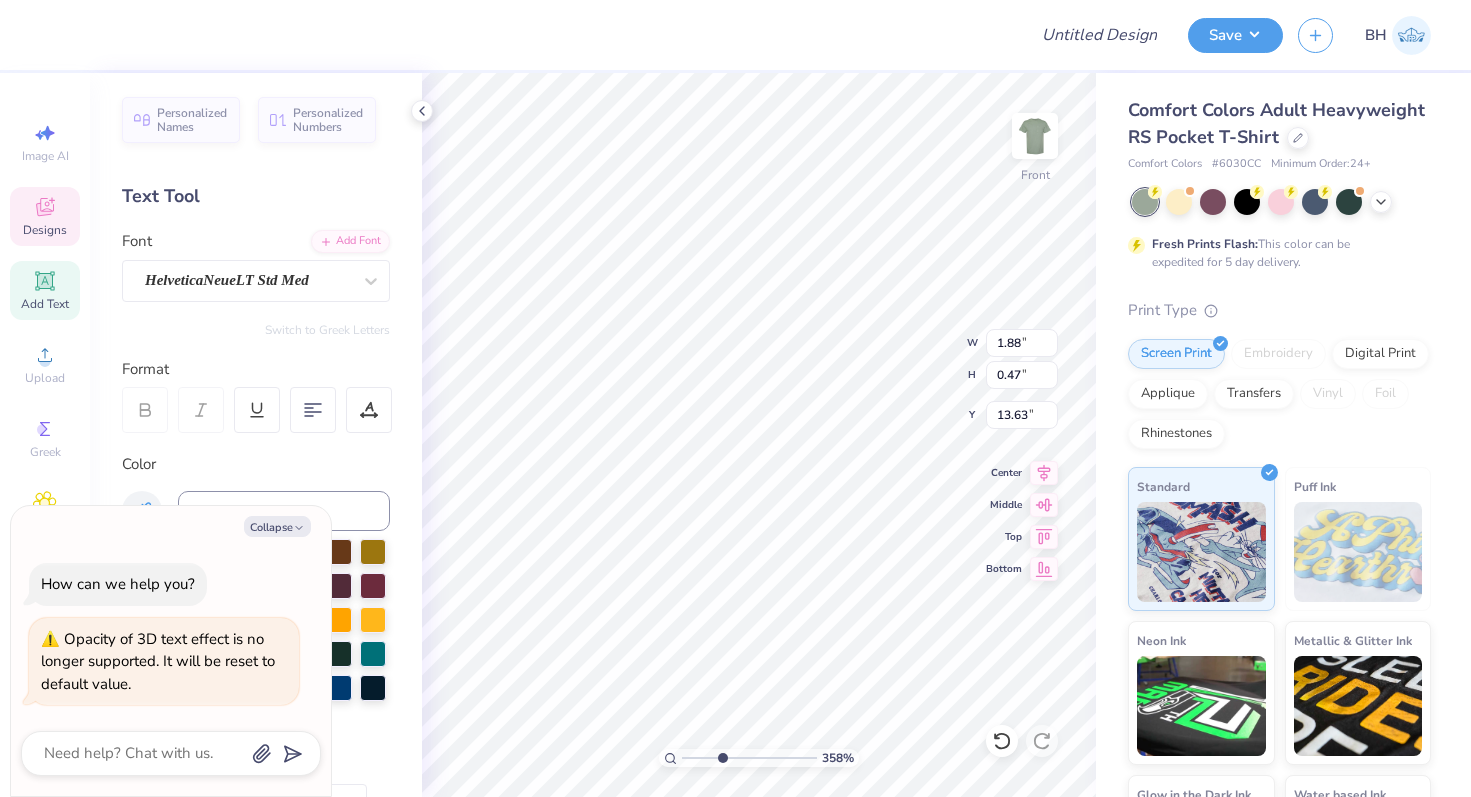 type on "x" 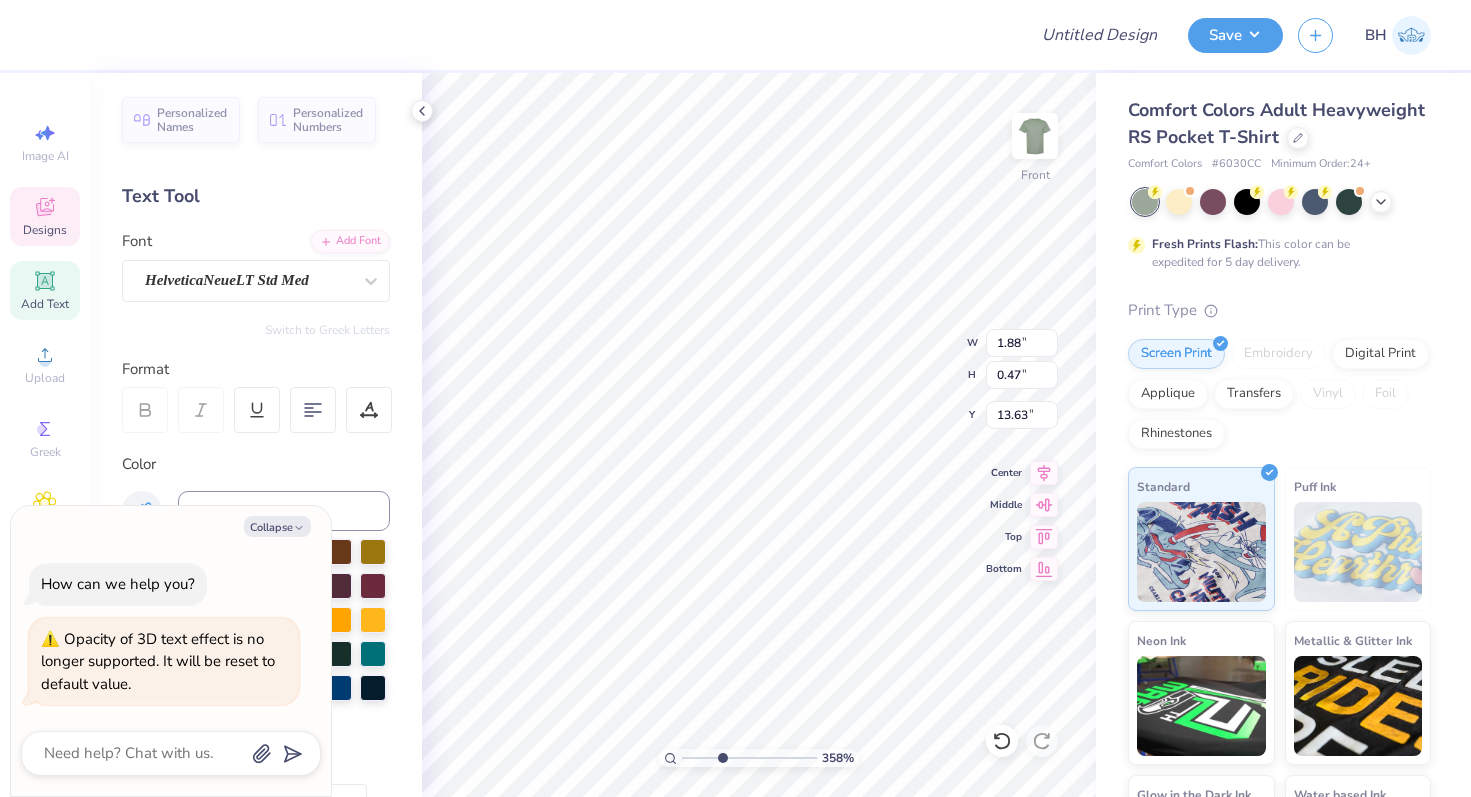 type on "THETA I" 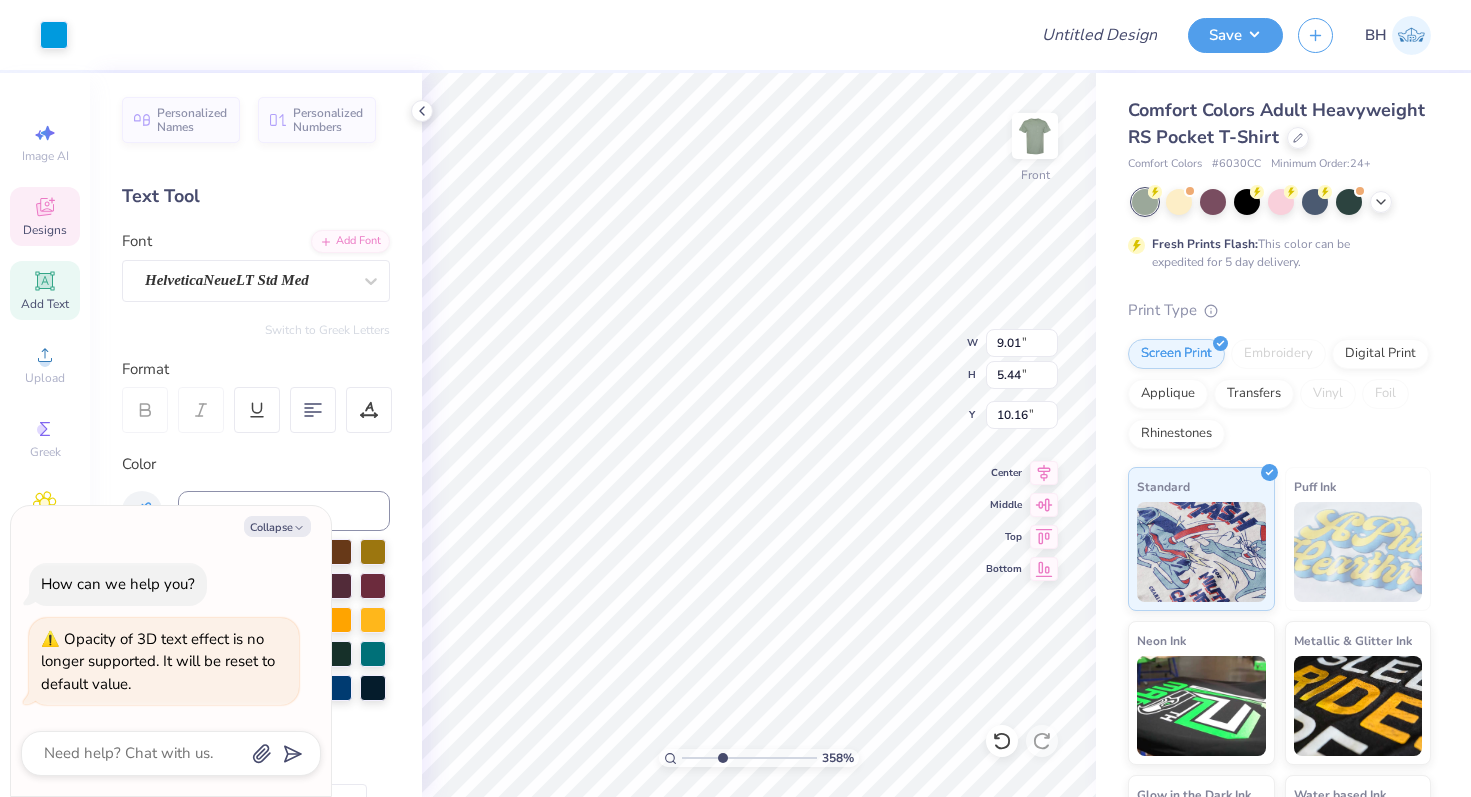 type on "x" 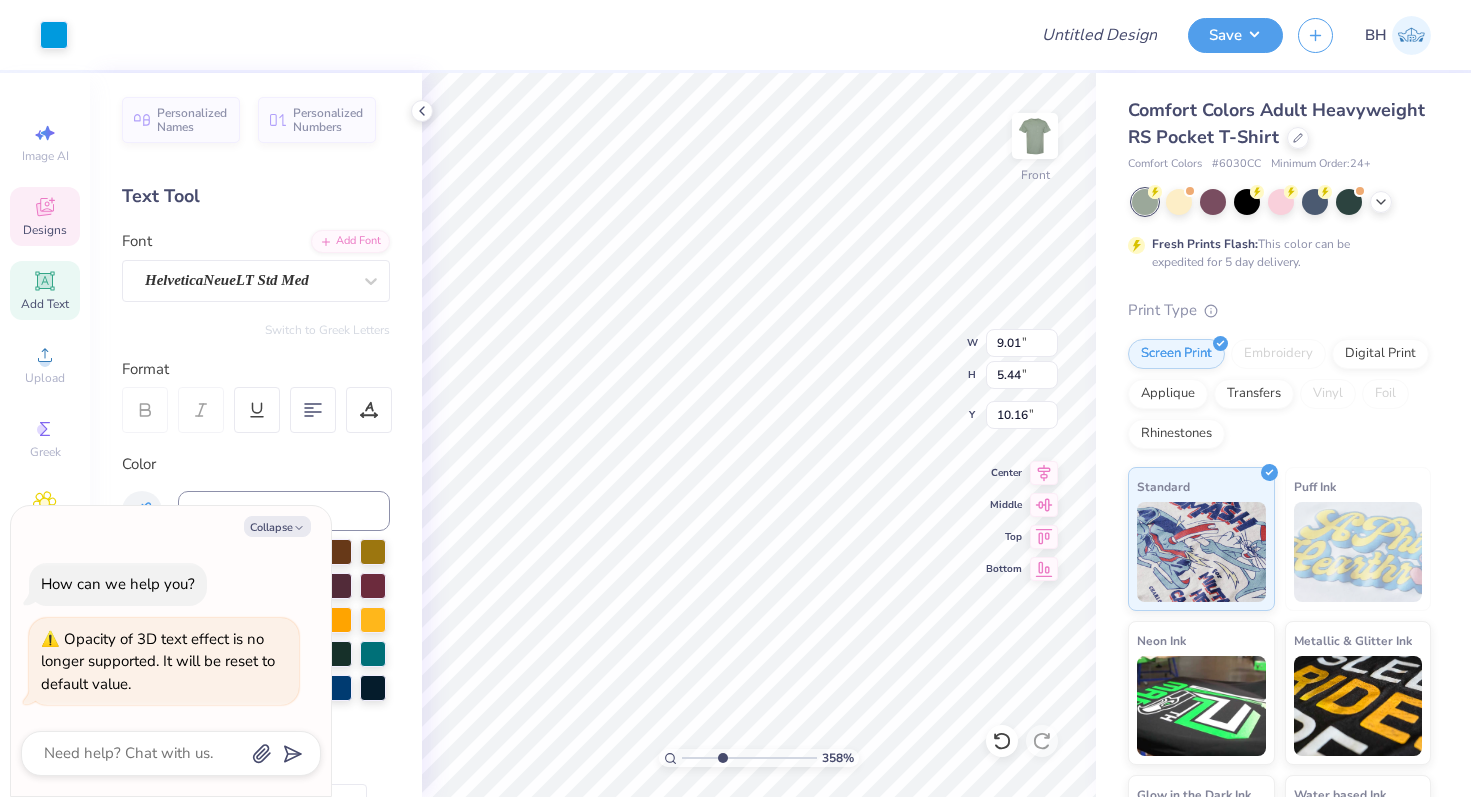 type on "1.33" 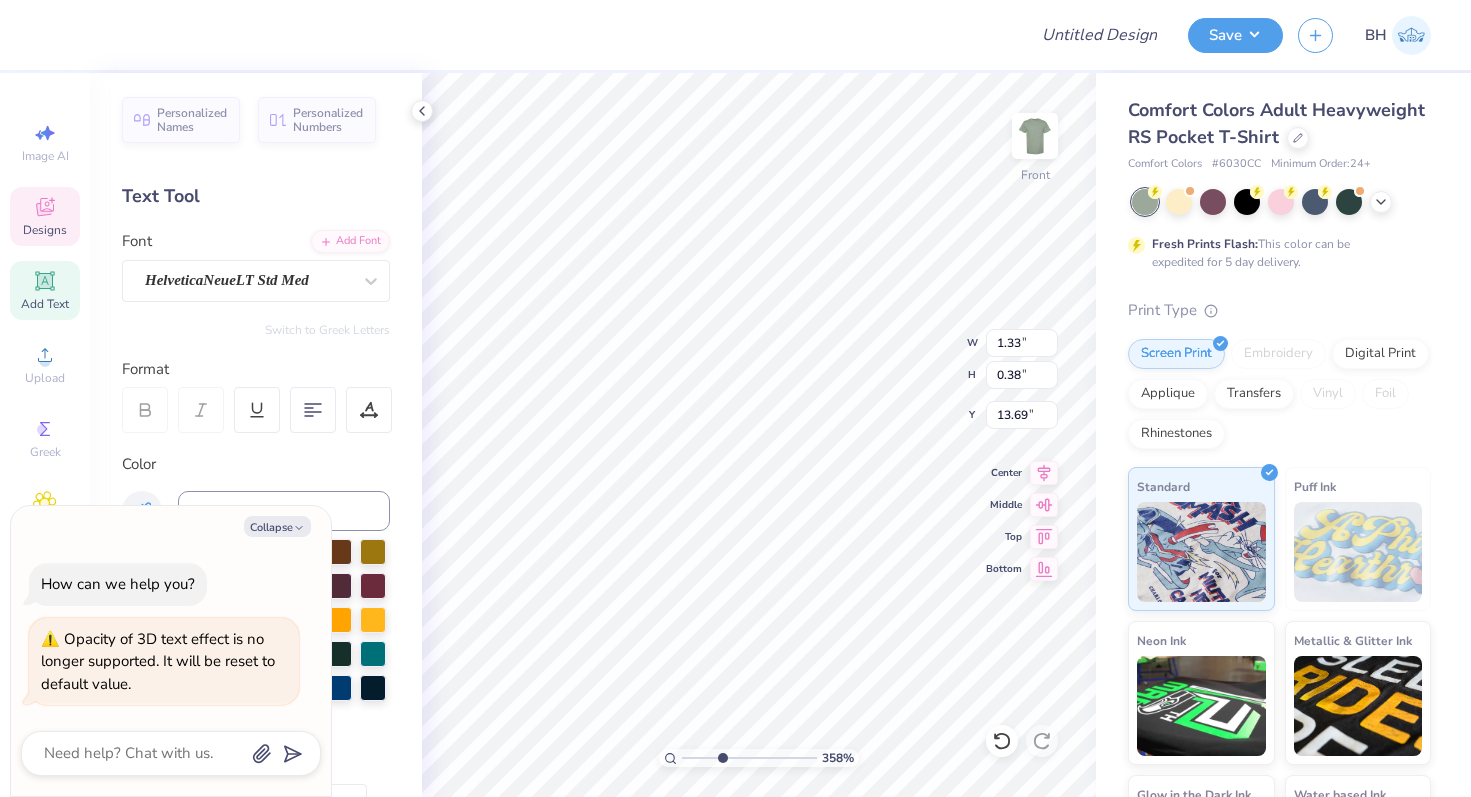 type on "x" 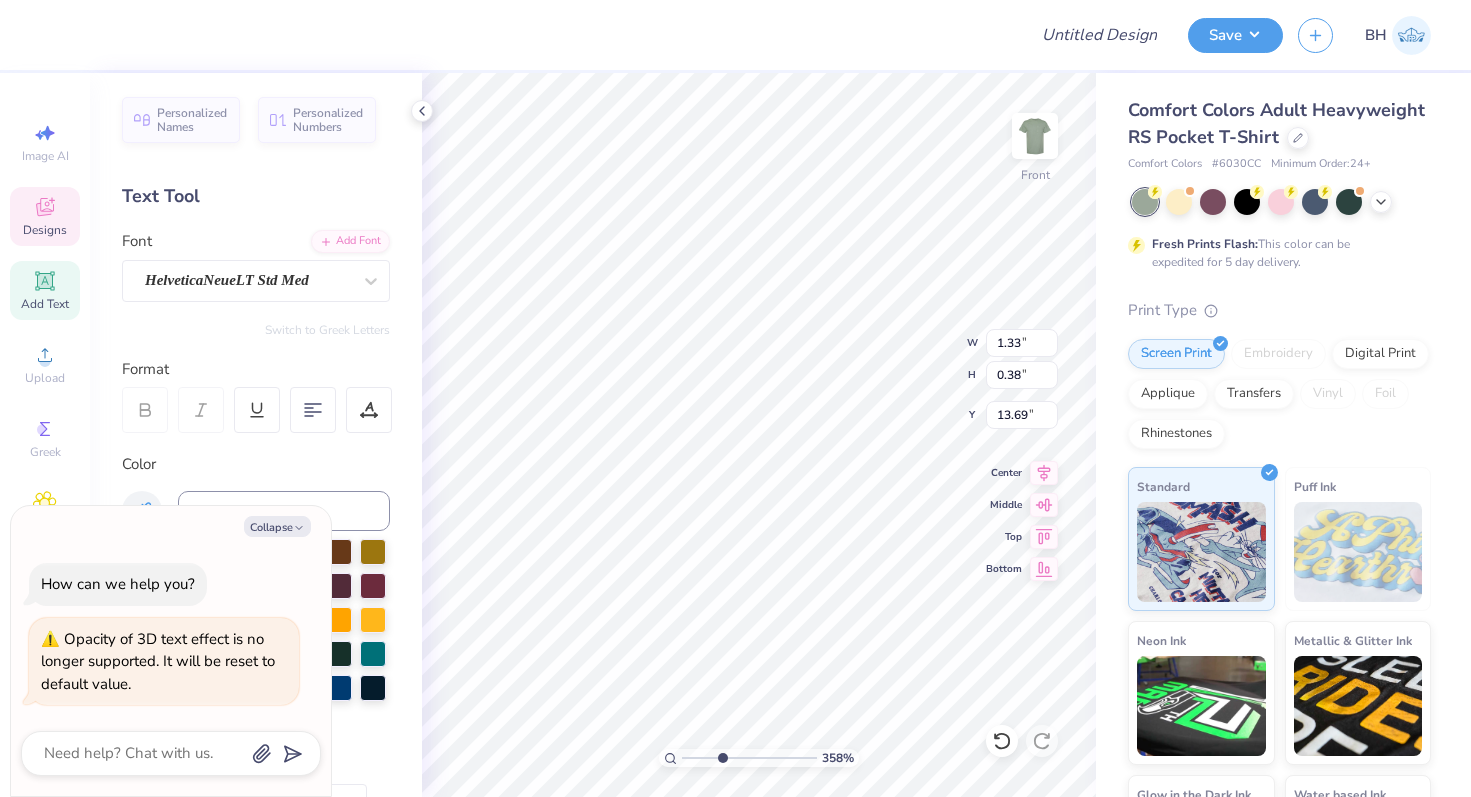 type on "13.66" 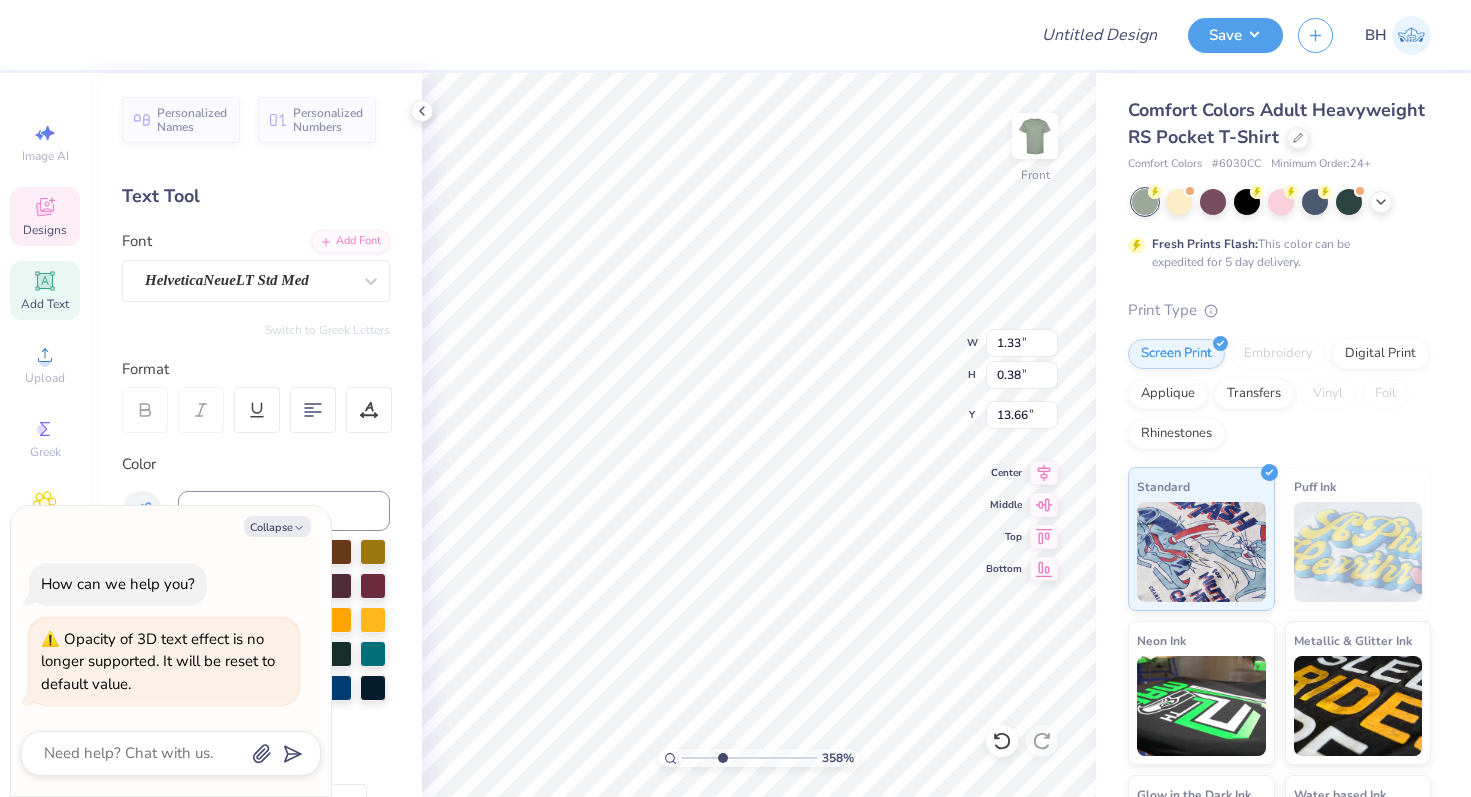 type on "x" 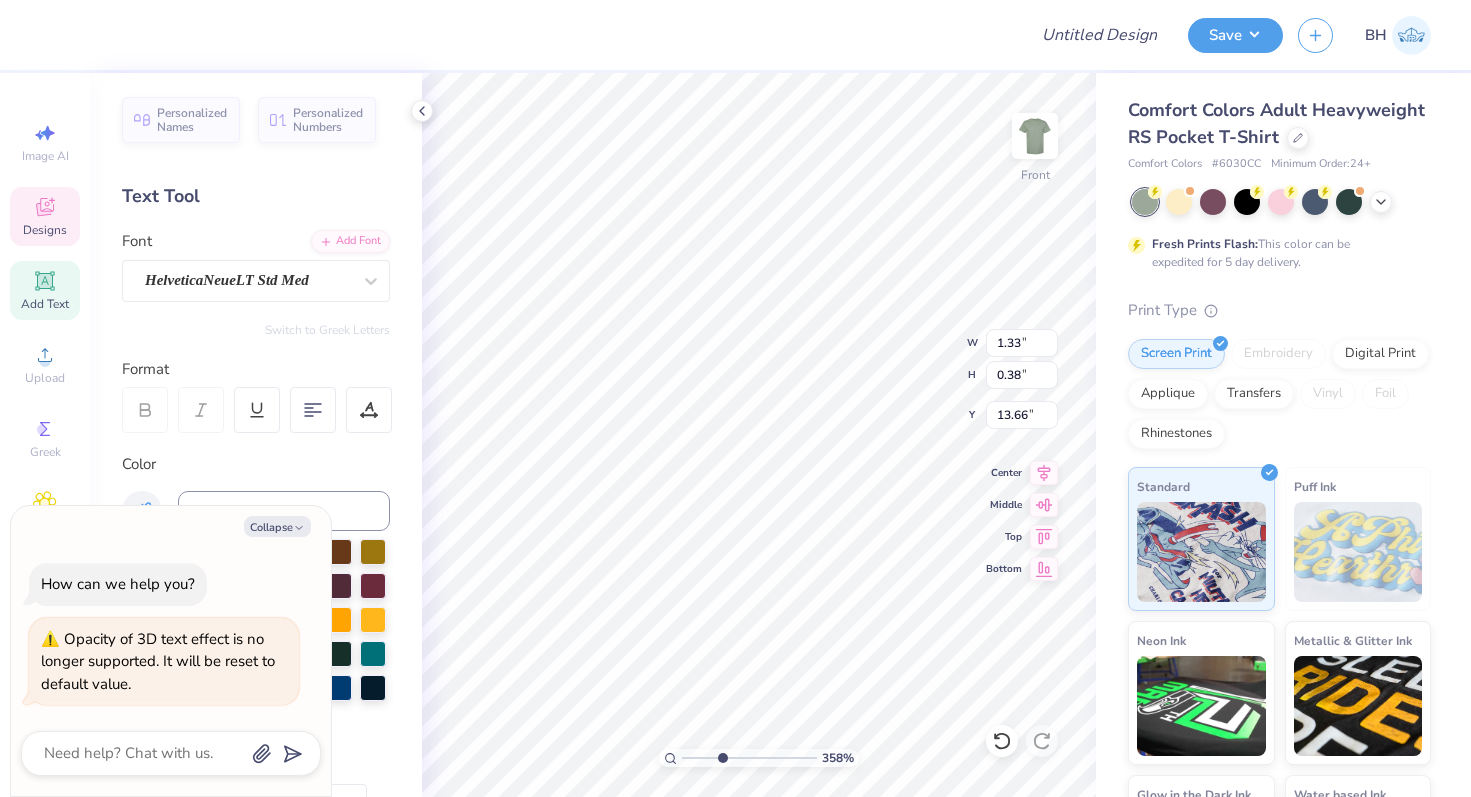 type on "9.01" 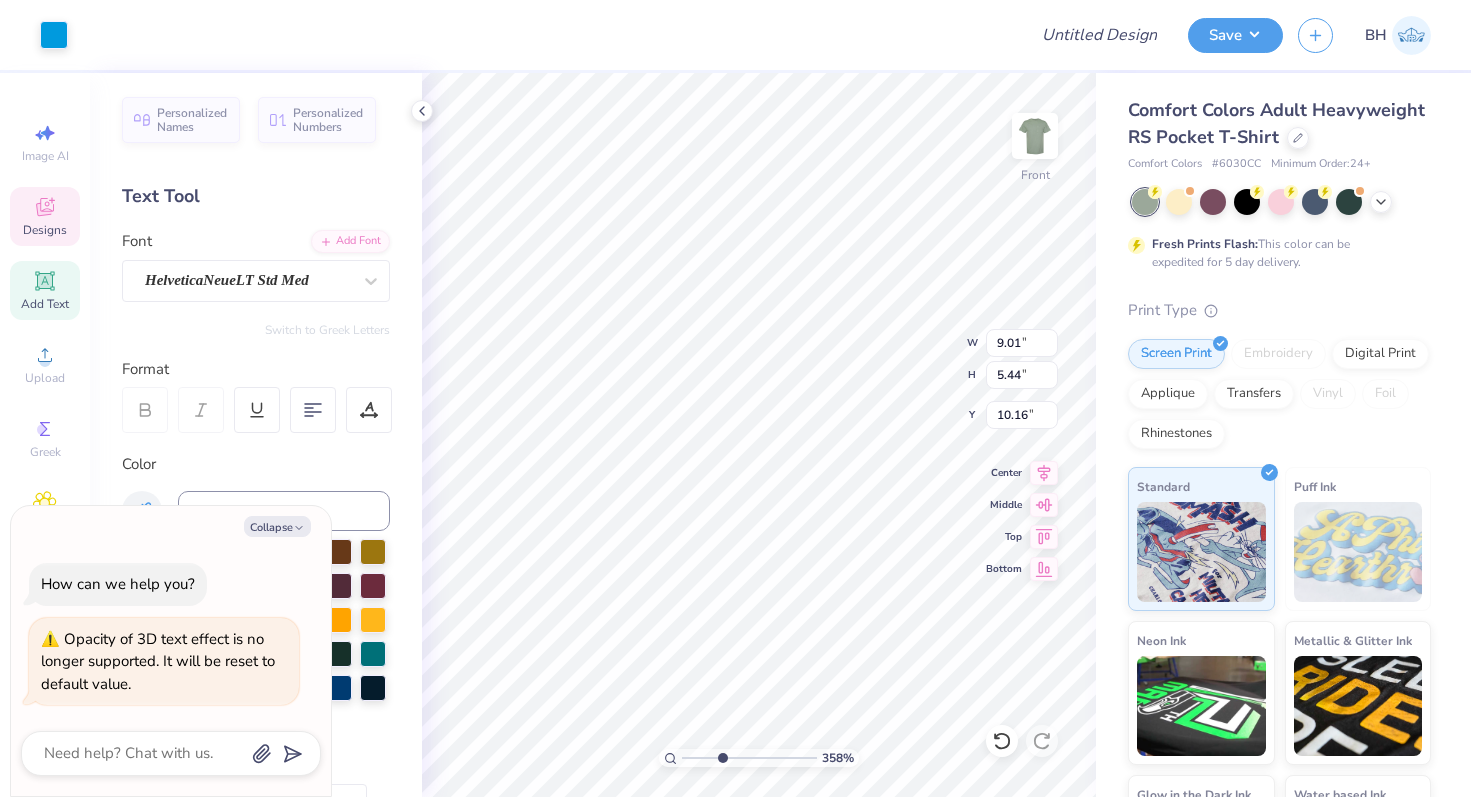 type on "x" 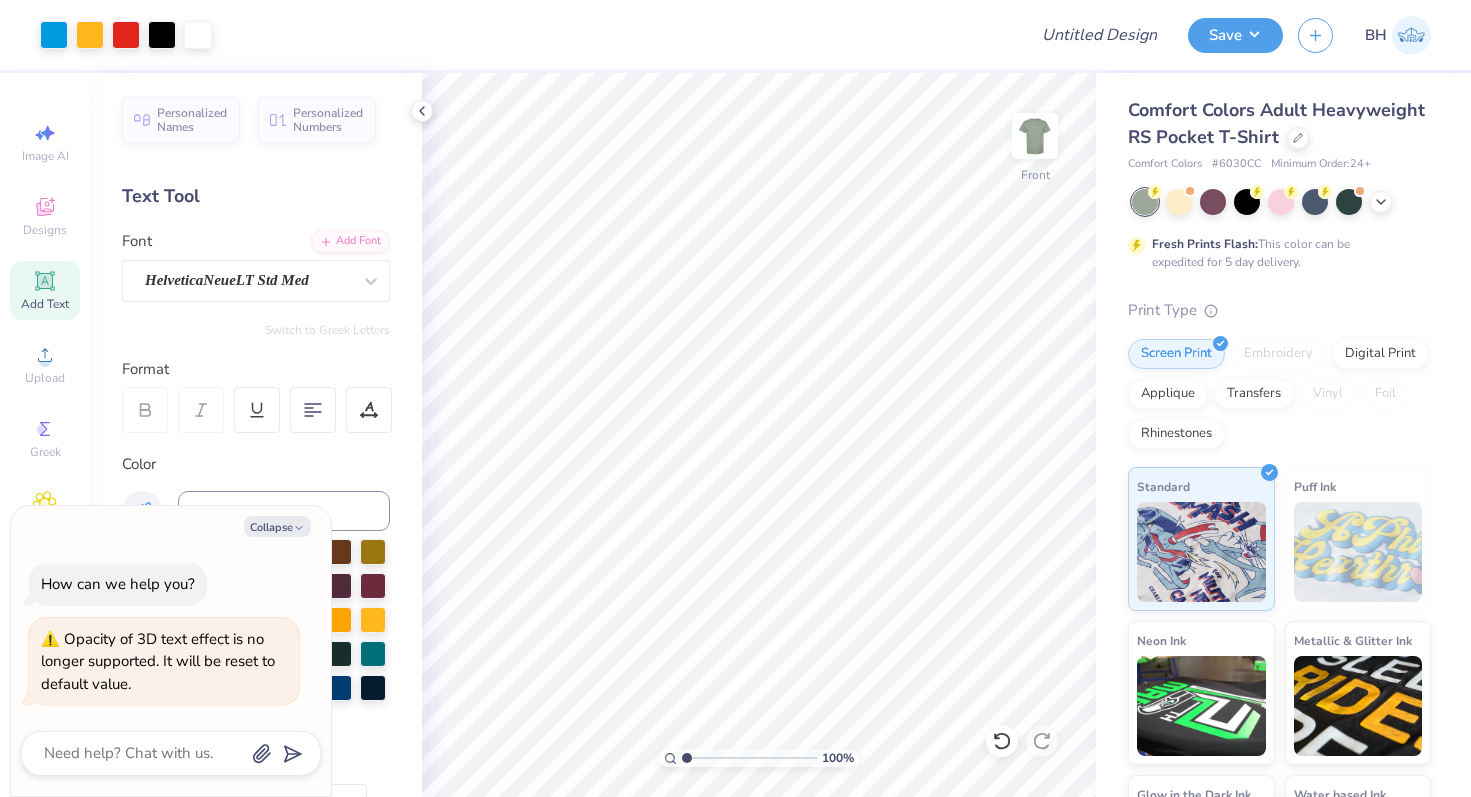 drag, startPoint x: 723, startPoint y: 761, endPoint x: 678, endPoint y: 761, distance: 45 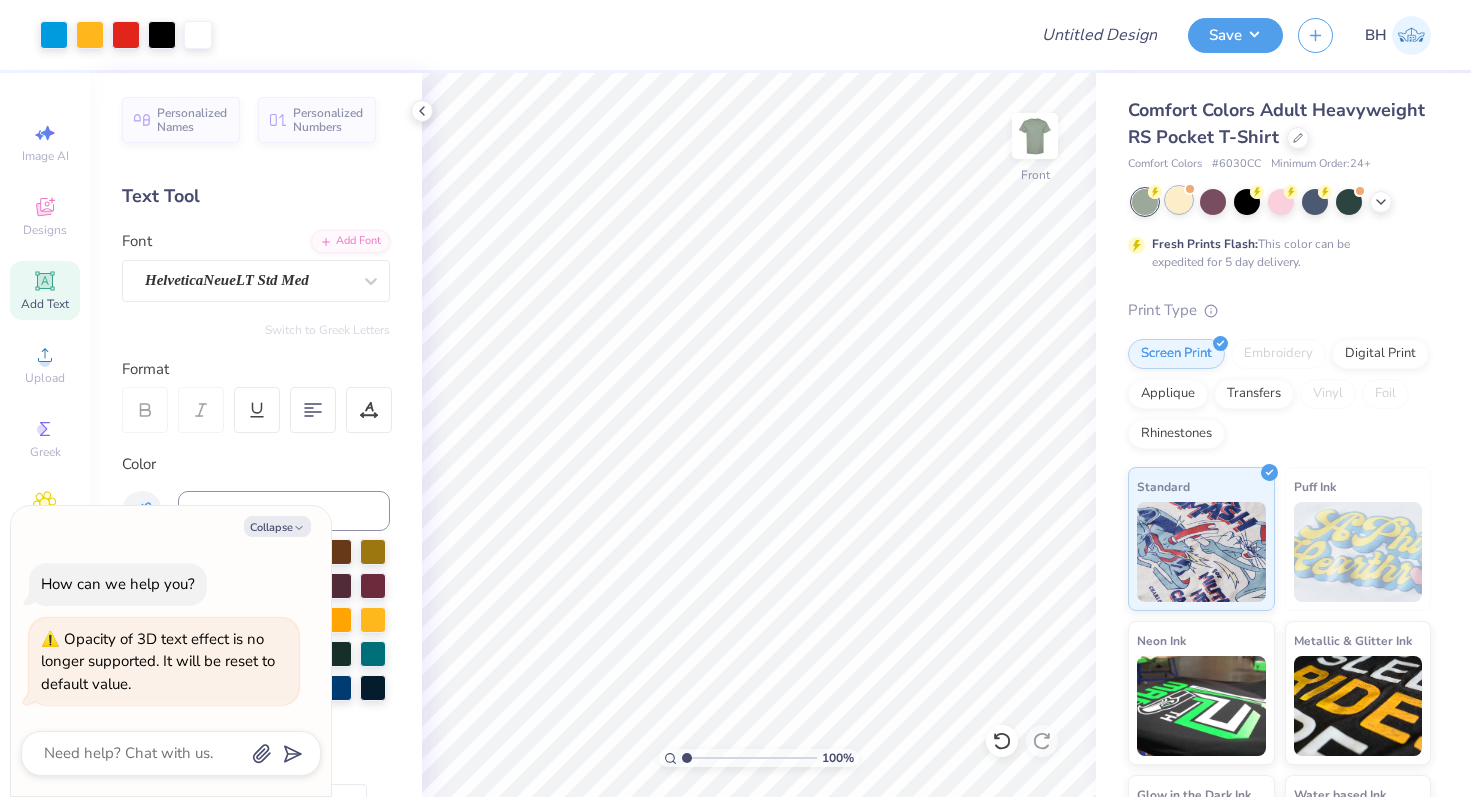 click at bounding box center [1179, 200] 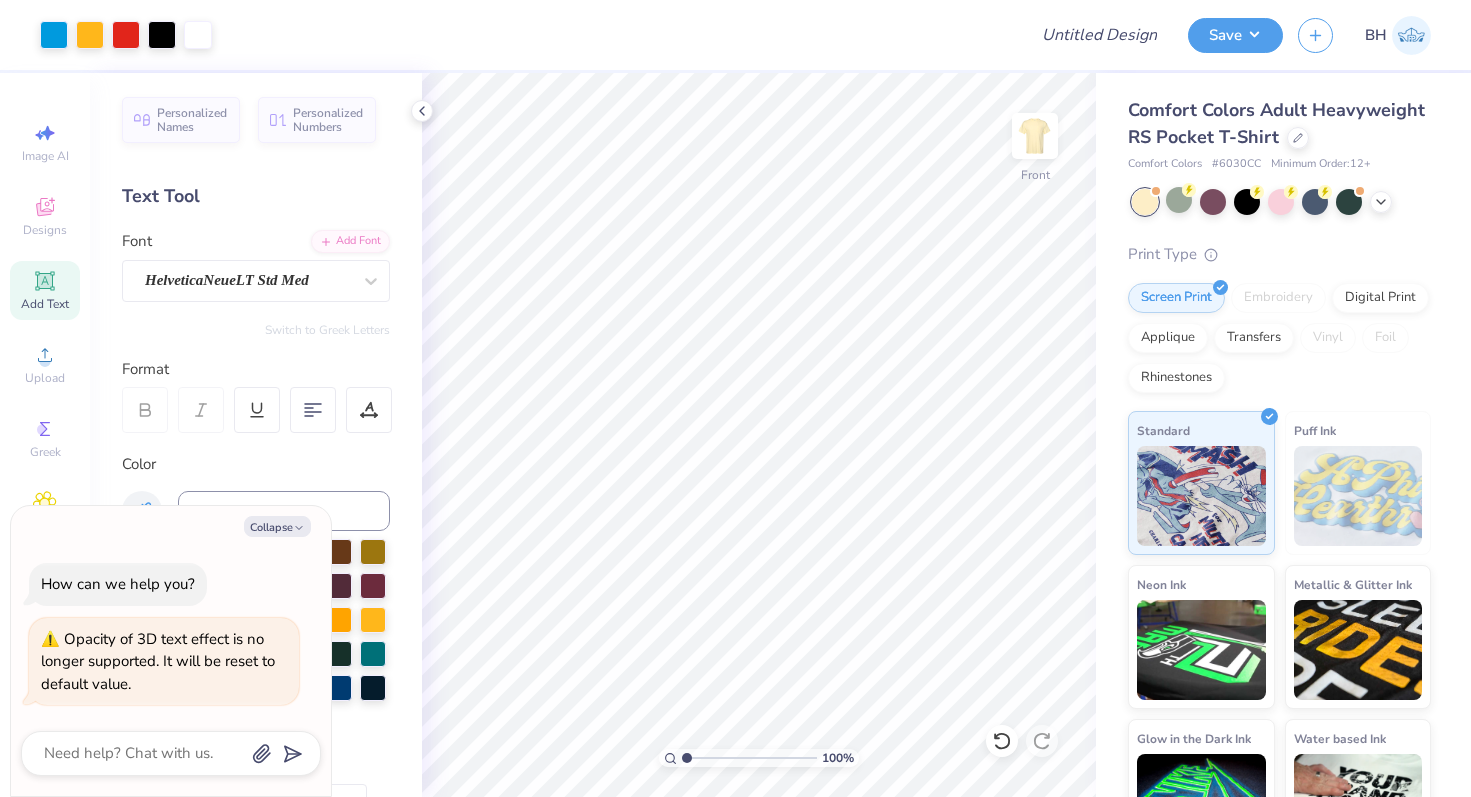 scroll, scrollTop: 210, scrollLeft: 0, axis: vertical 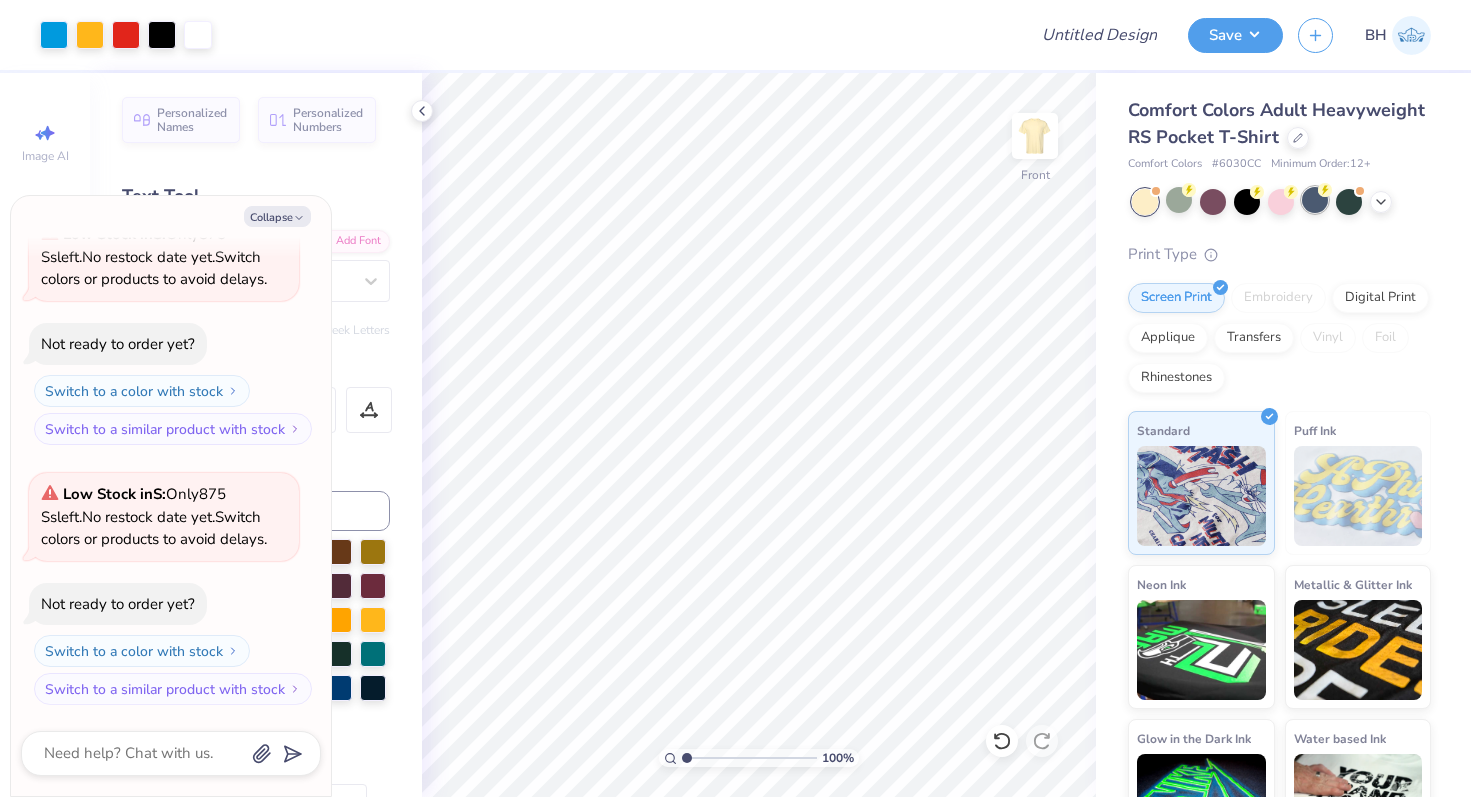 click at bounding box center (1315, 200) 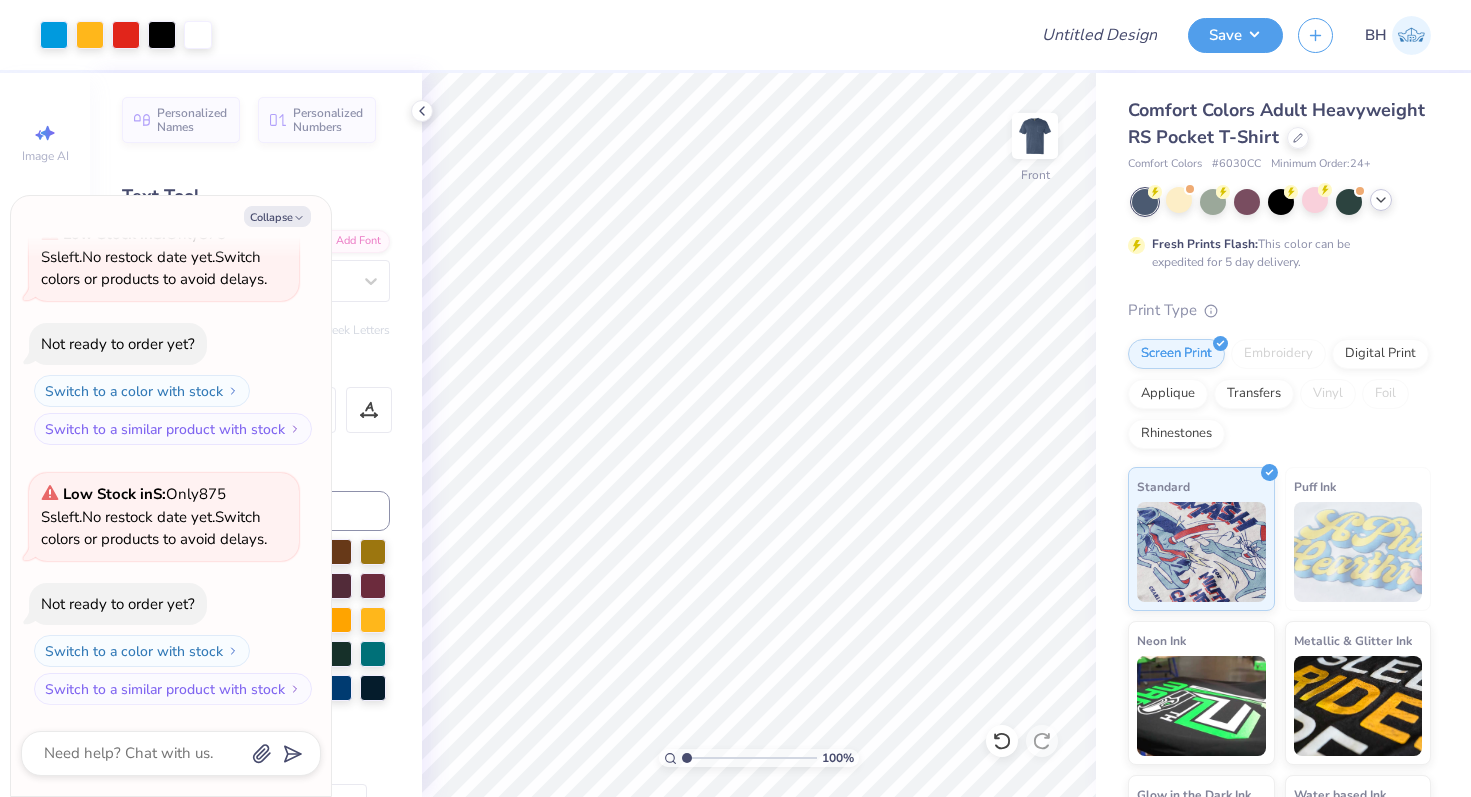 click 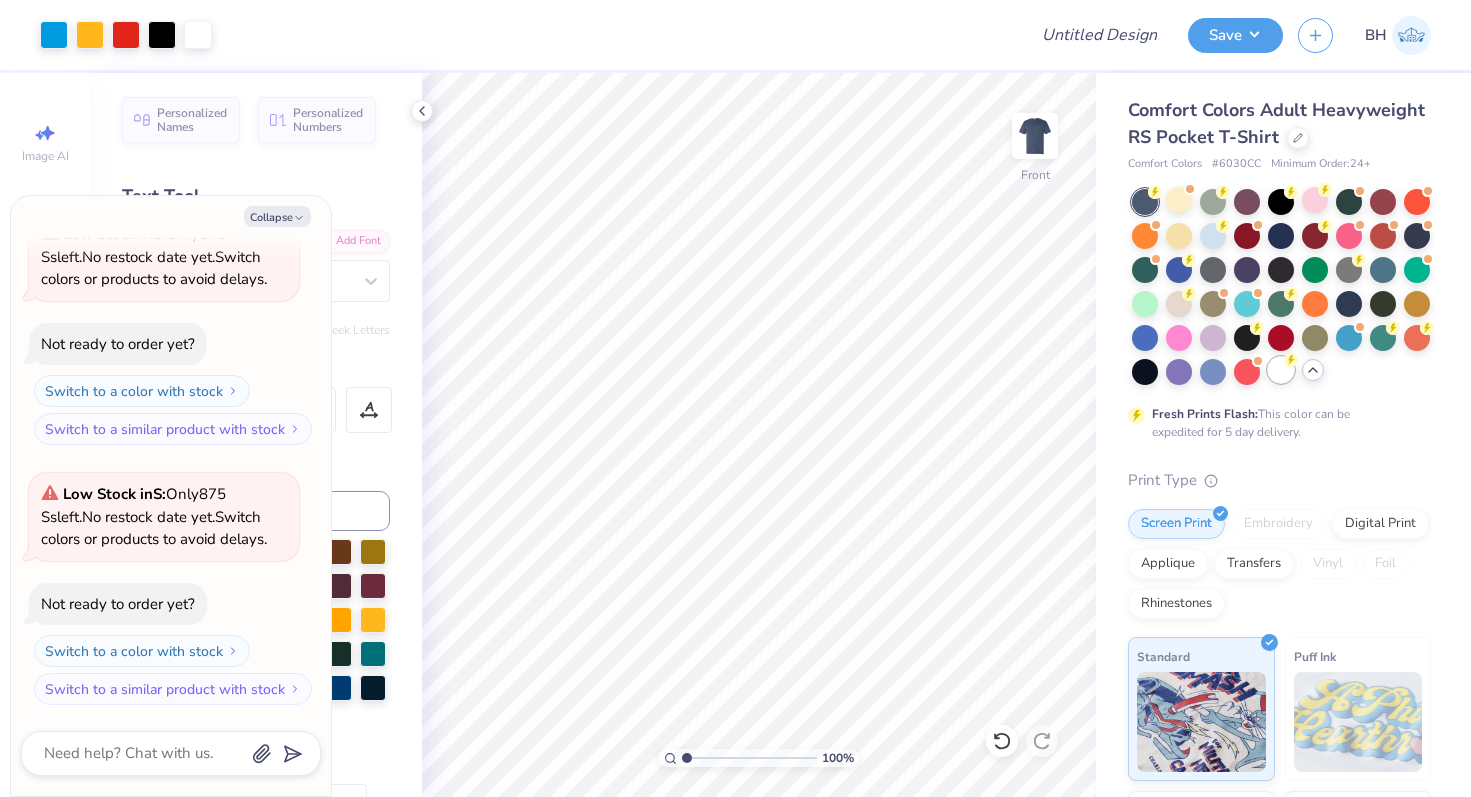 click at bounding box center (1281, 370) 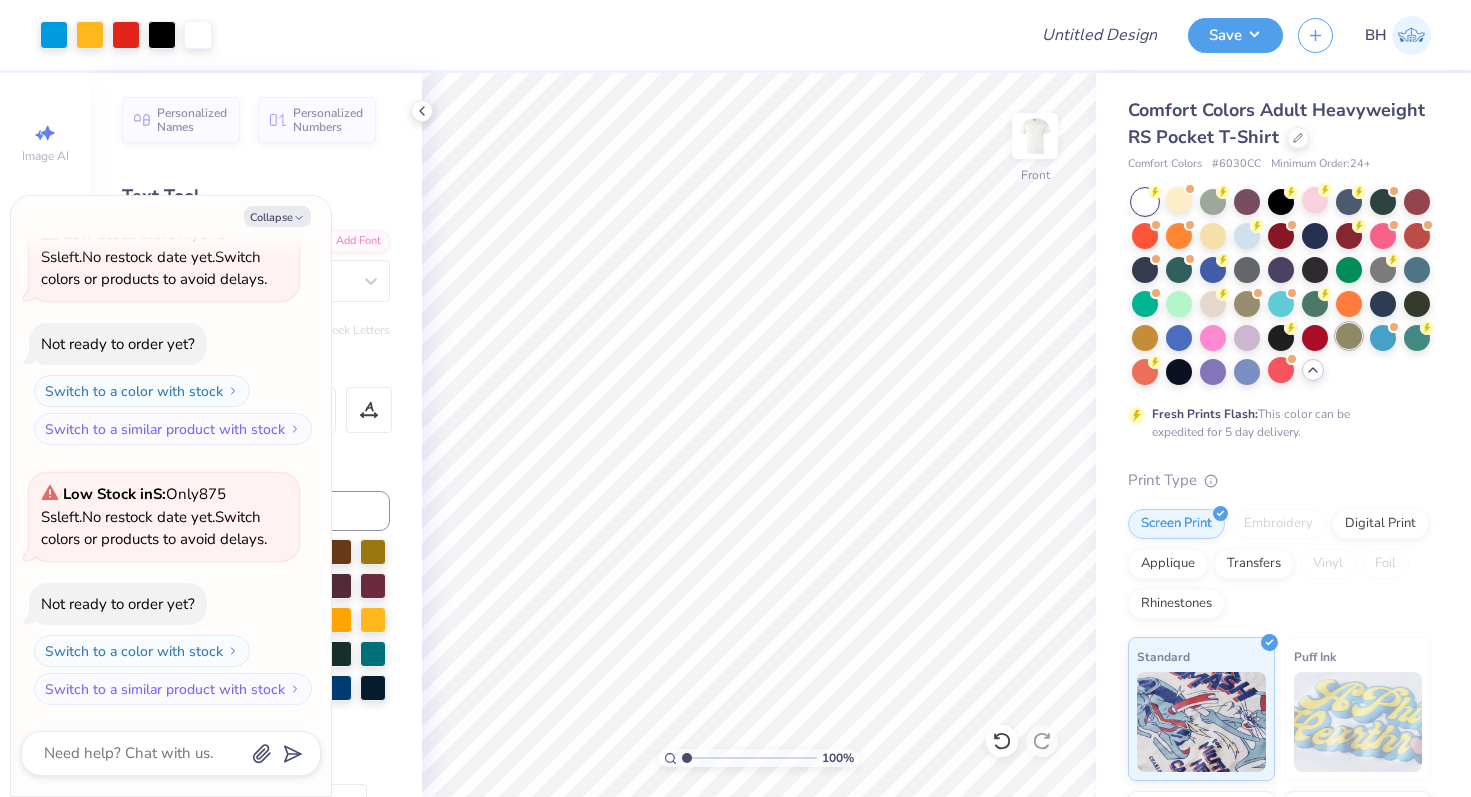 click at bounding box center (1349, 336) 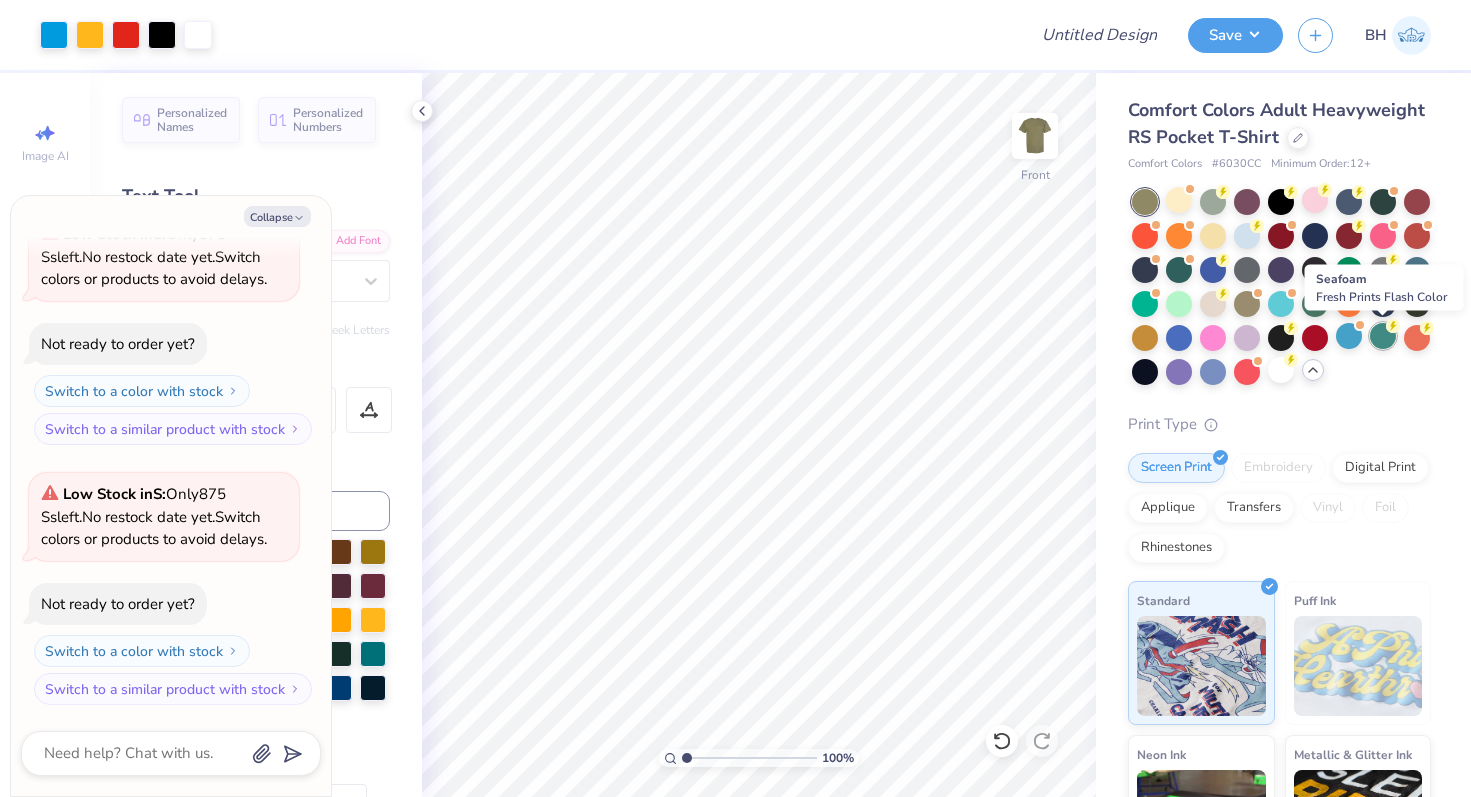 click at bounding box center (1383, 336) 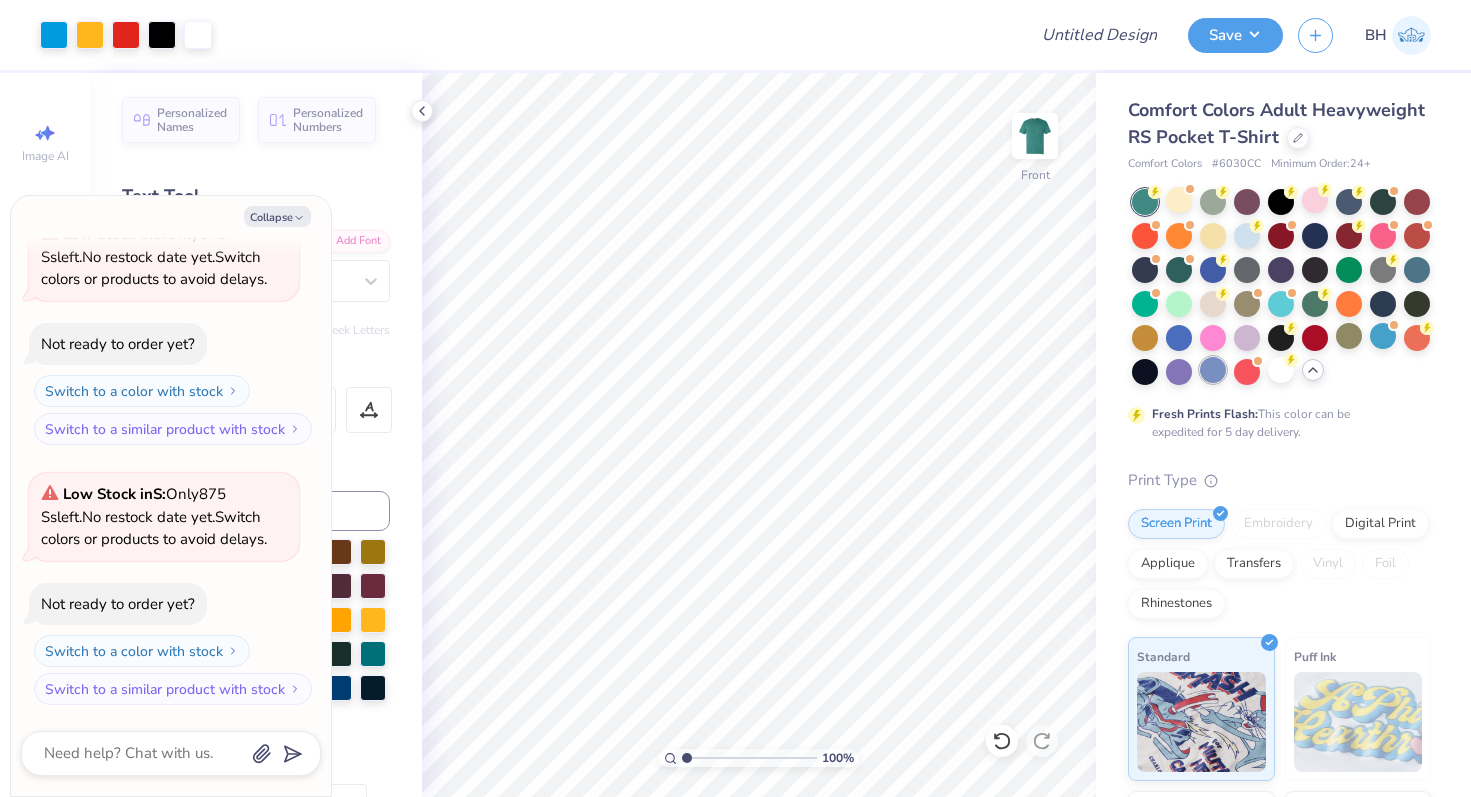 click at bounding box center (1213, 370) 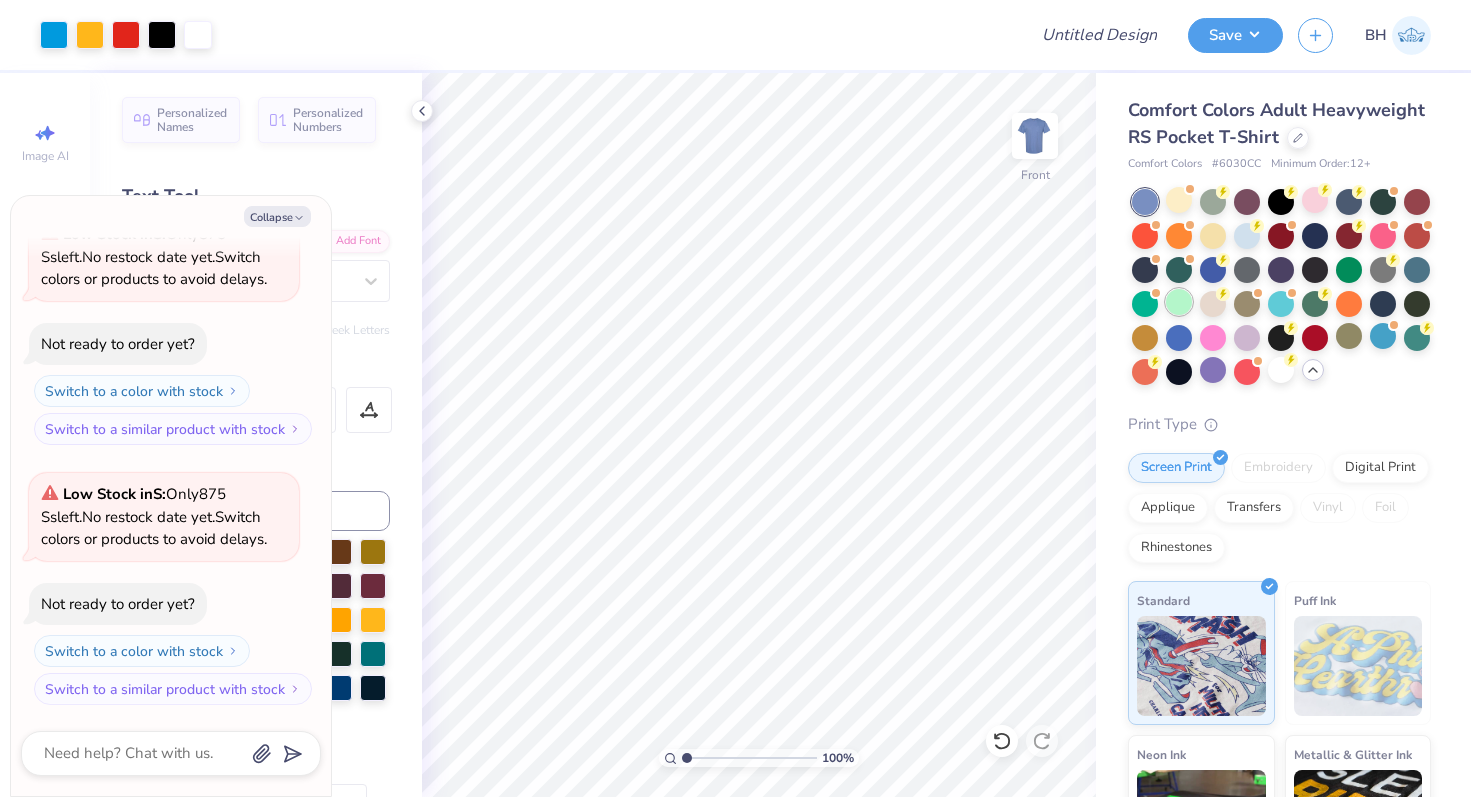click at bounding box center [1179, 302] 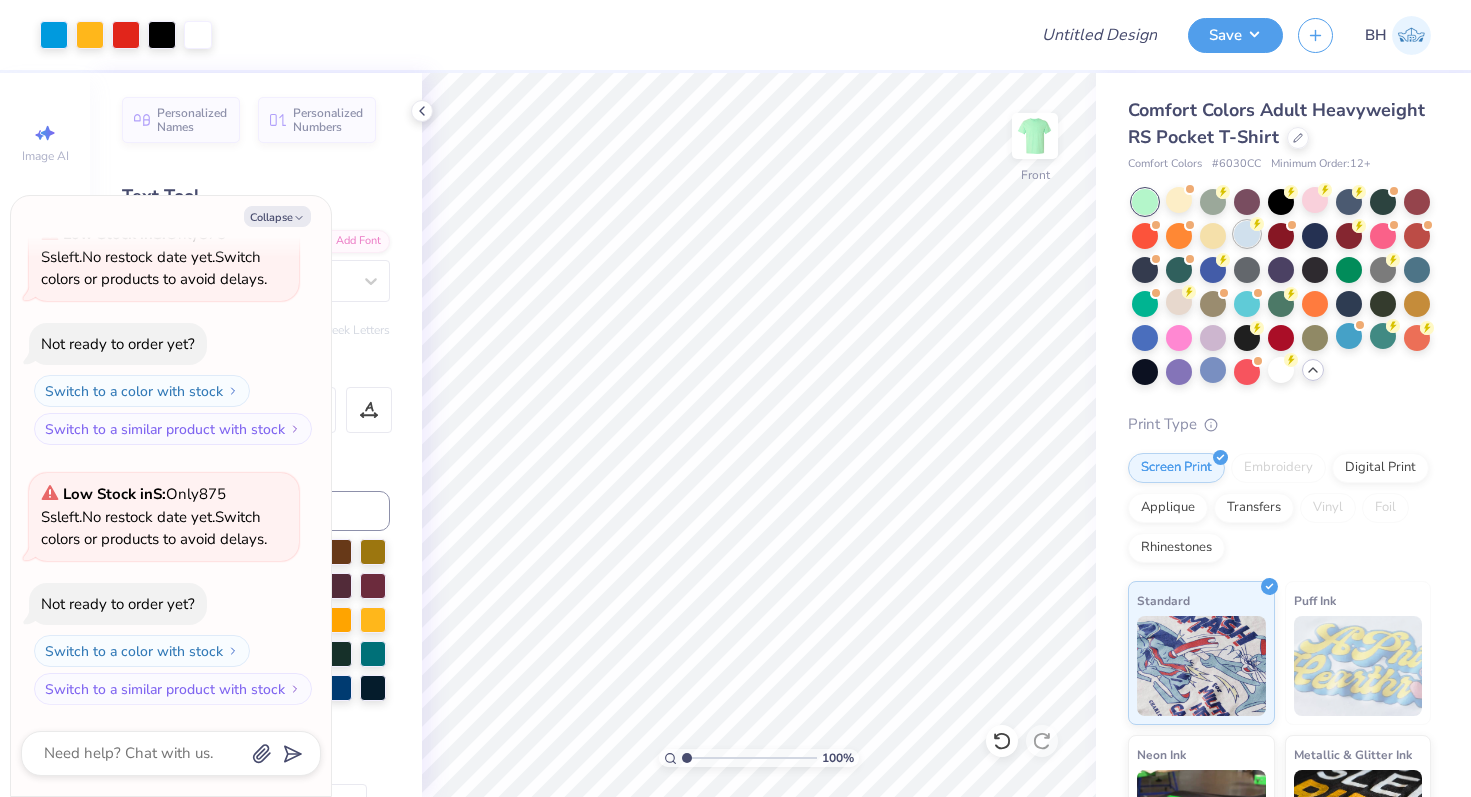 click at bounding box center [1247, 234] 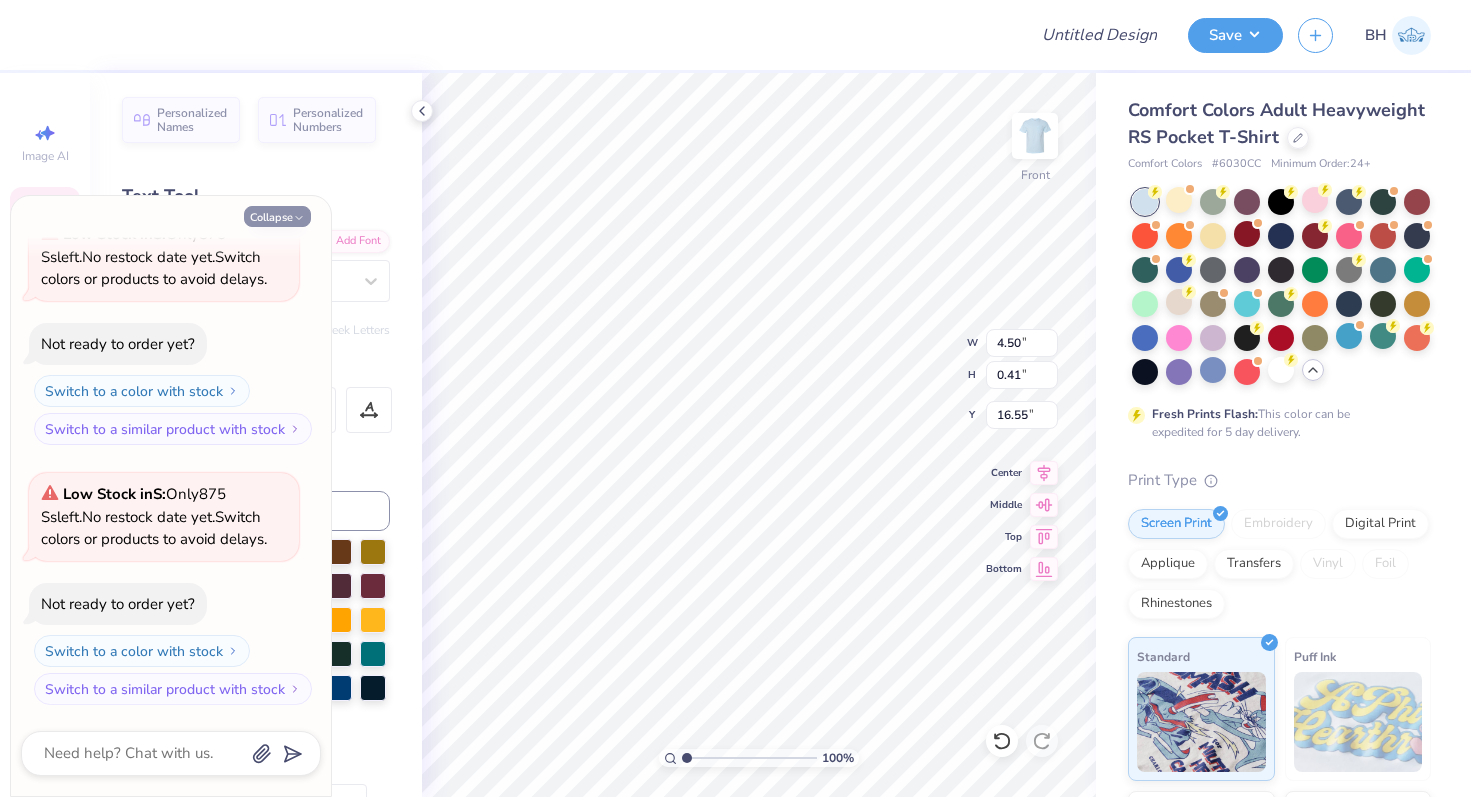 click on "Collapse" at bounding box center [277, 216] 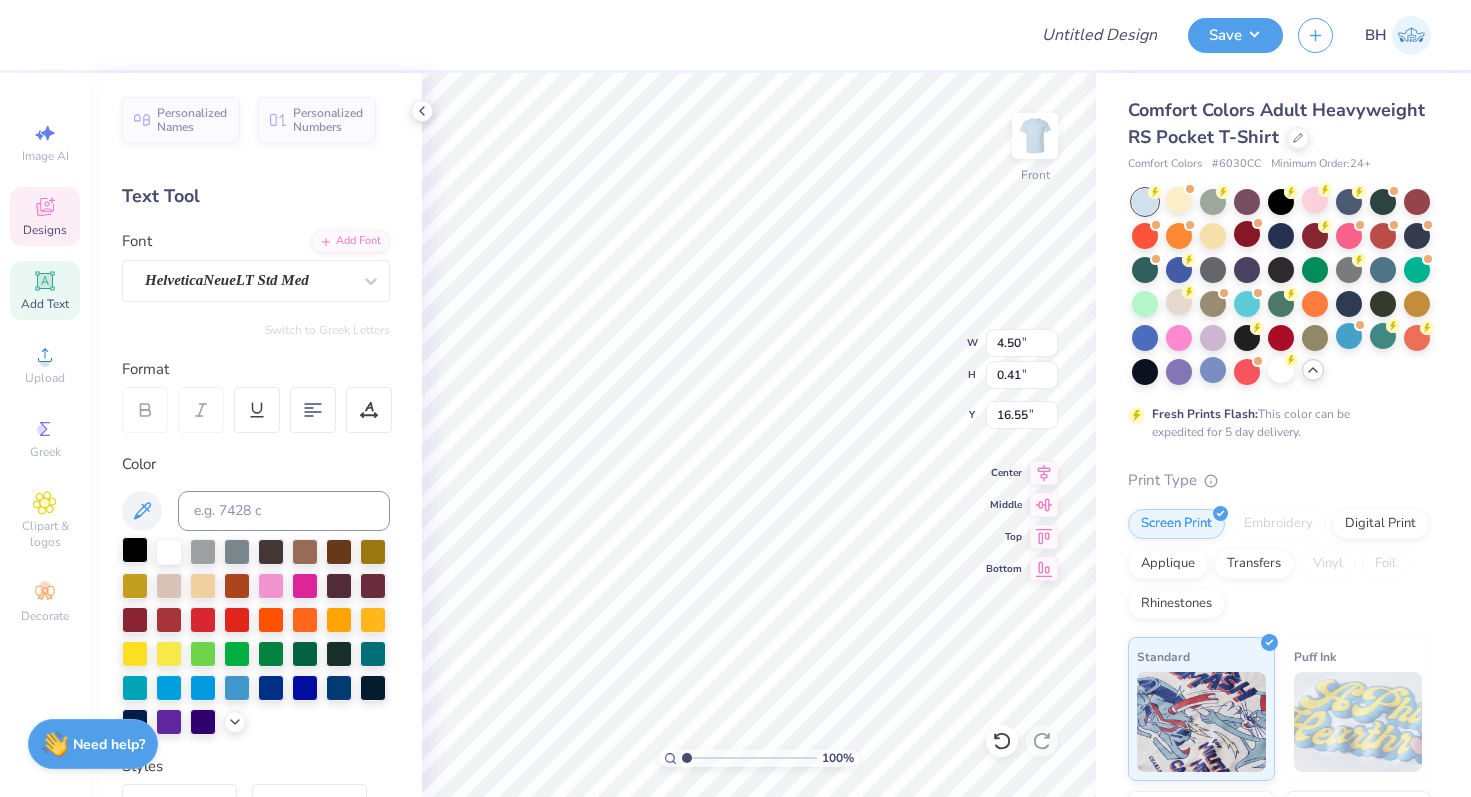 click at bounding box center (135, 550) 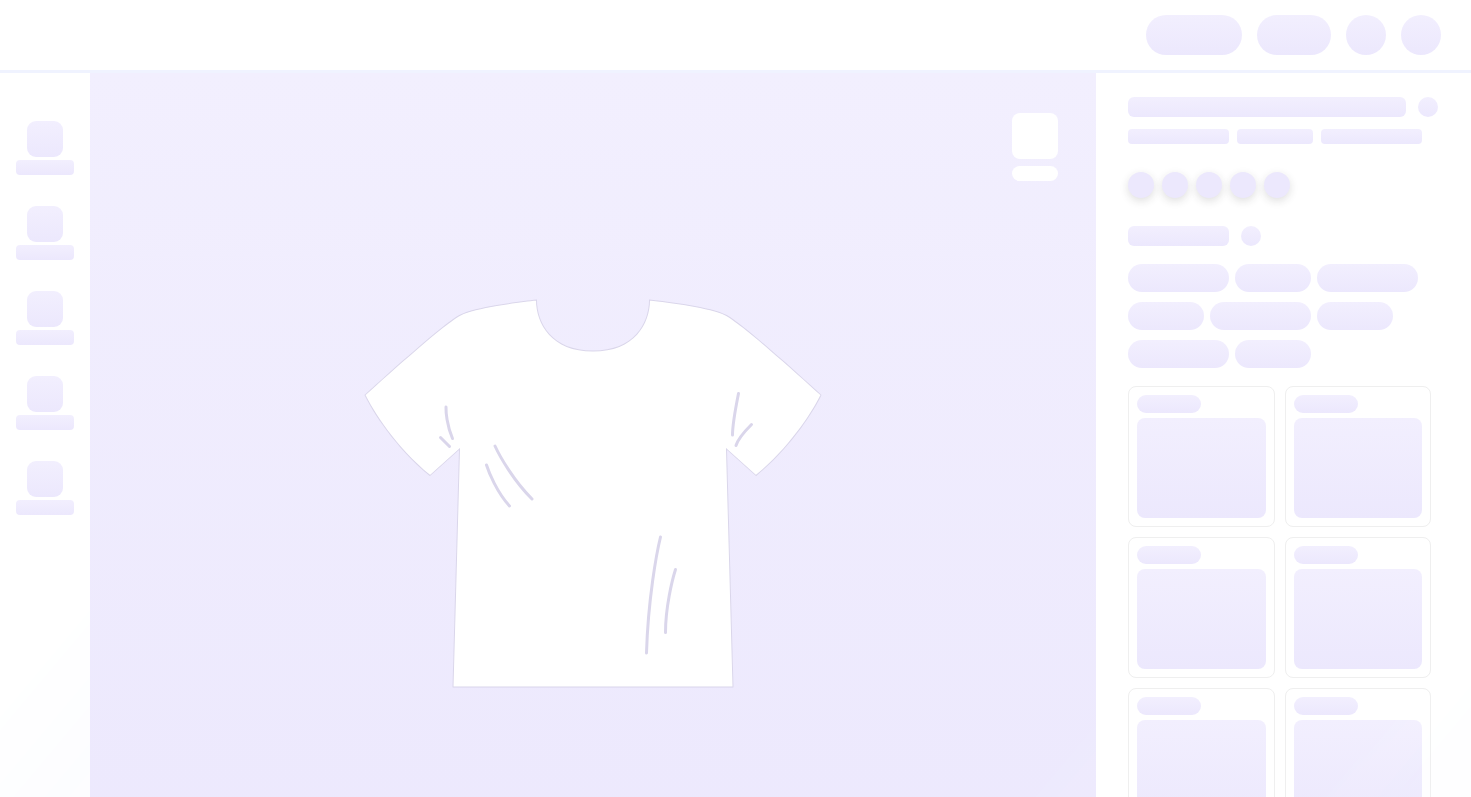 scroll, scrollTop: 0, scrollLeft: 0, axis: both 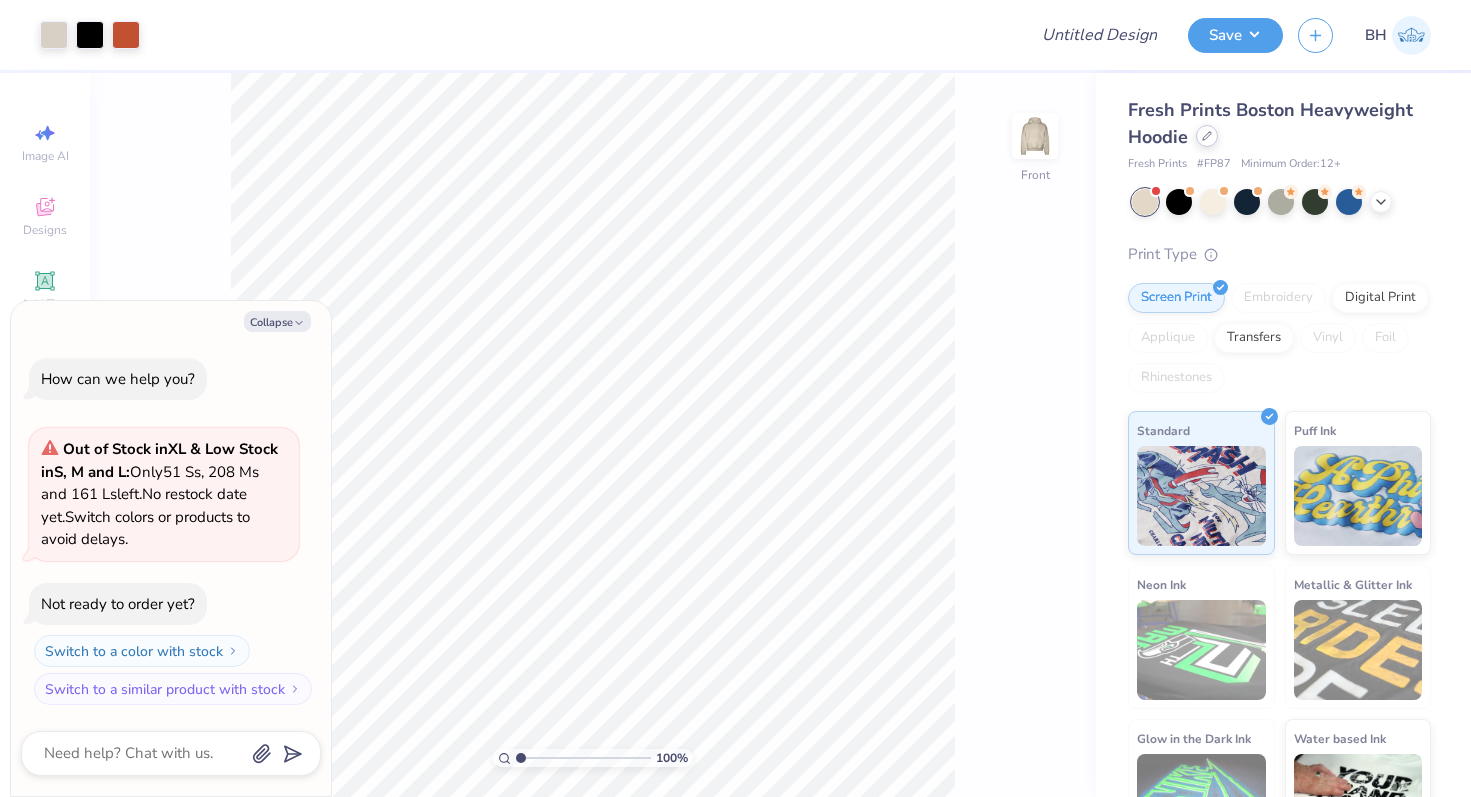click at bounding box center [1207, 136] 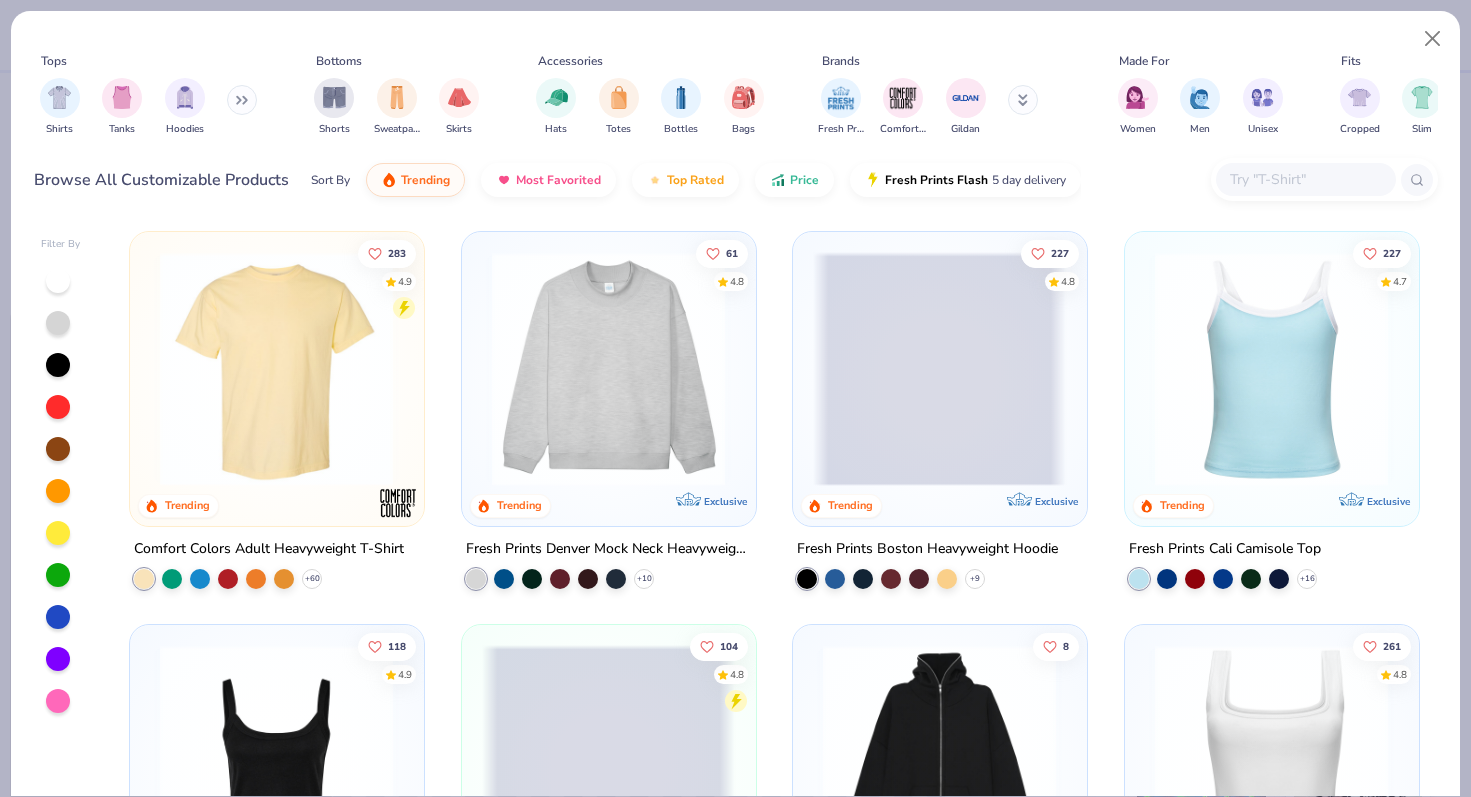 click at bounding box center [276, 369] 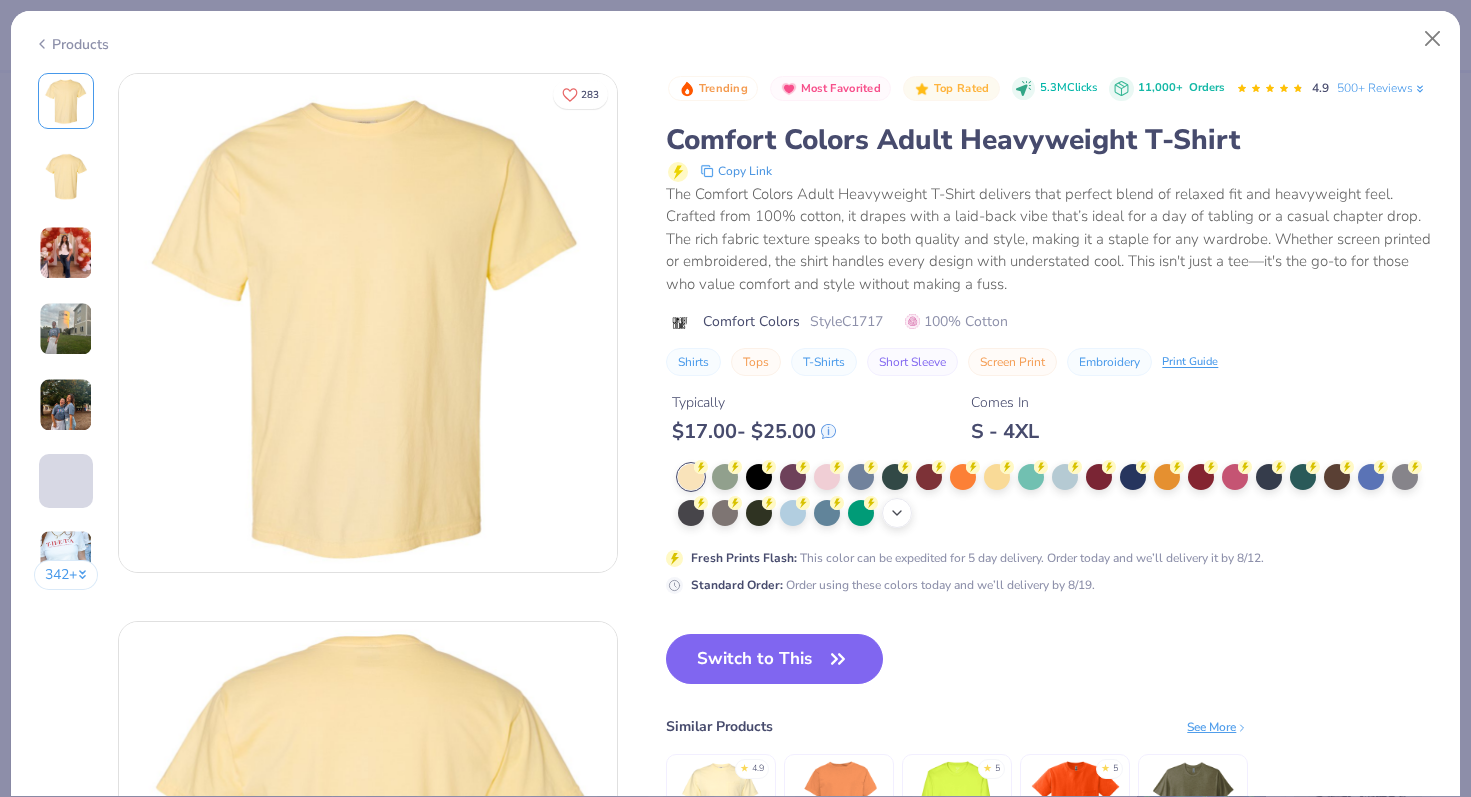 click 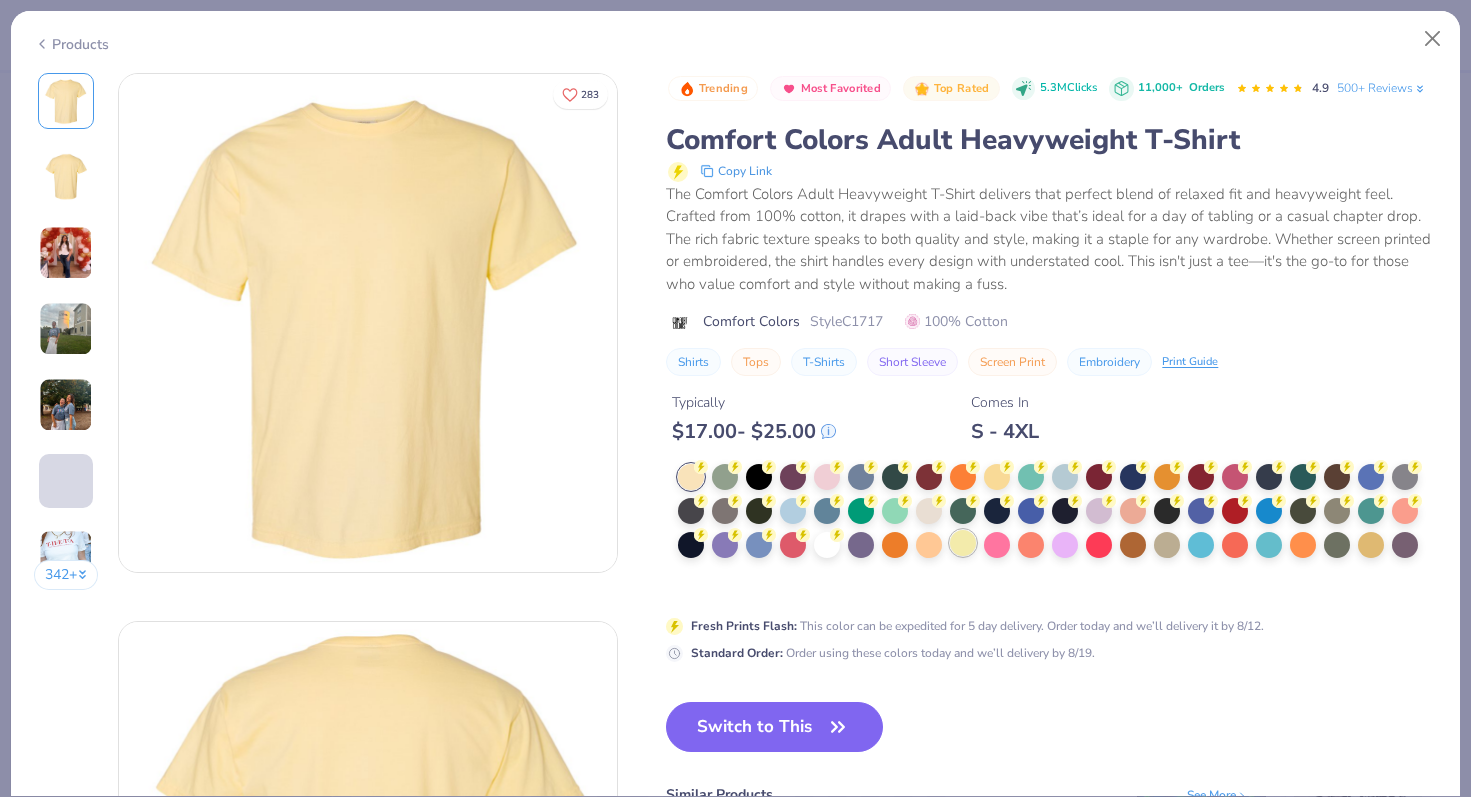 click at bounding box center (963, 543) 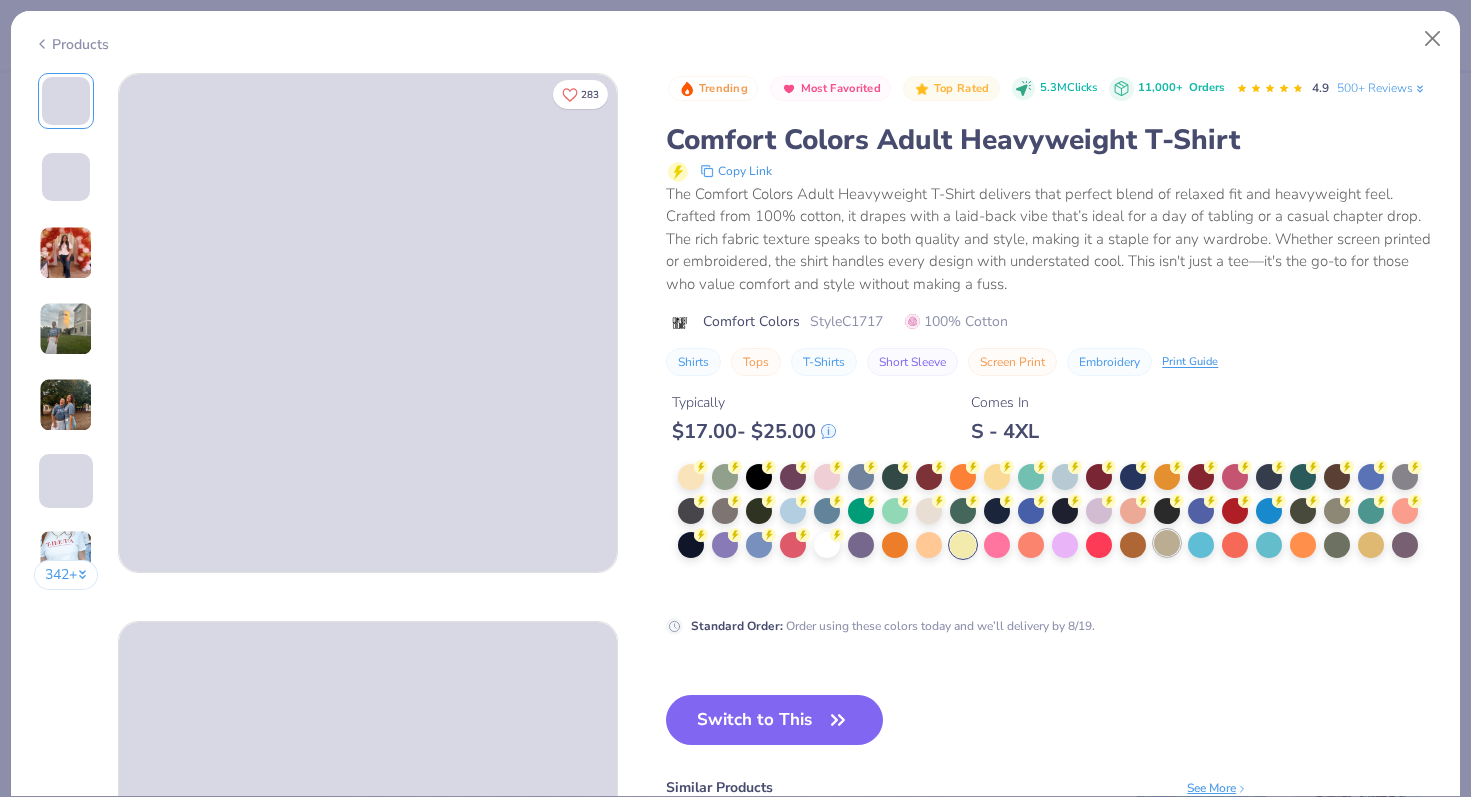 click at bounding box center (1167, 543) 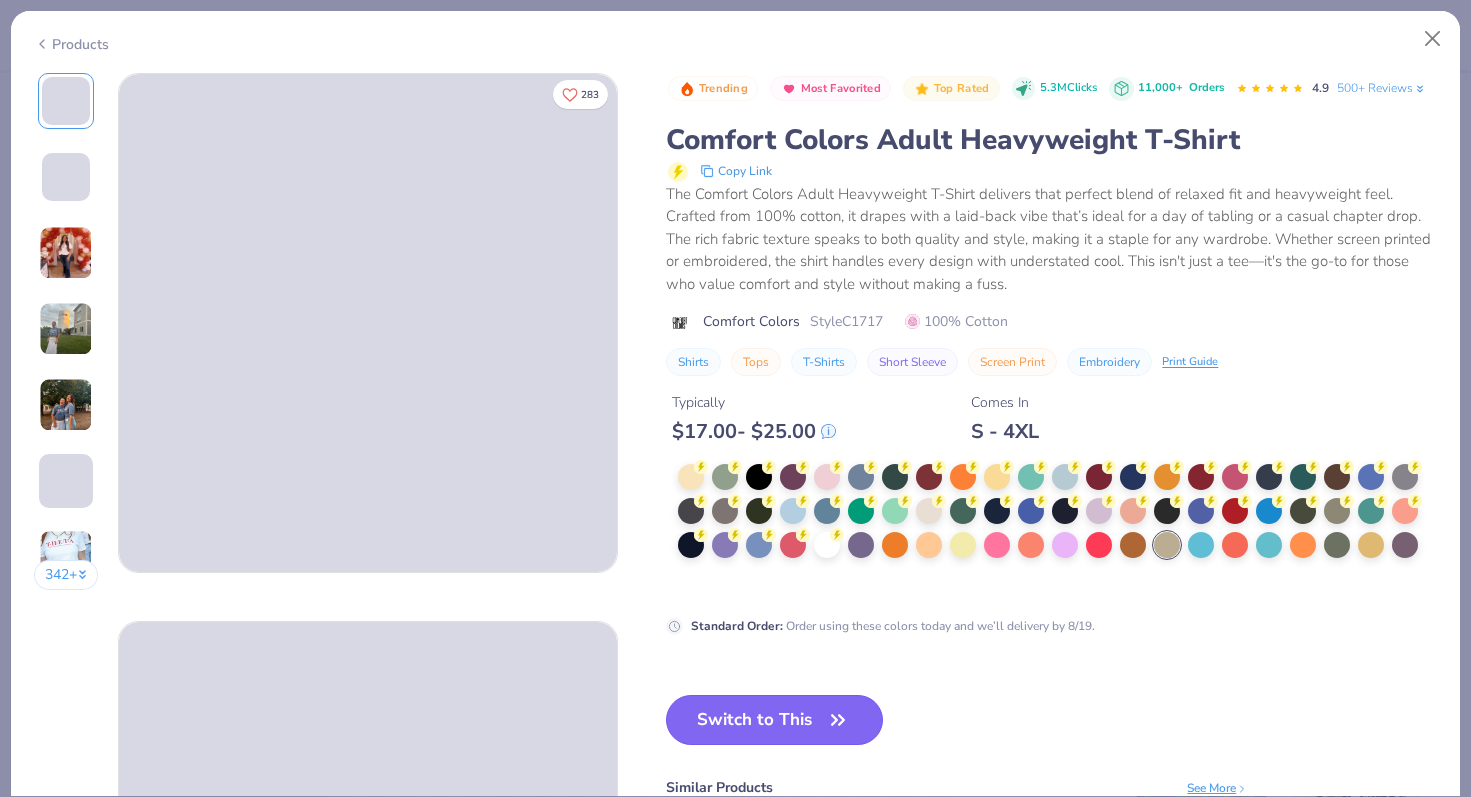 click 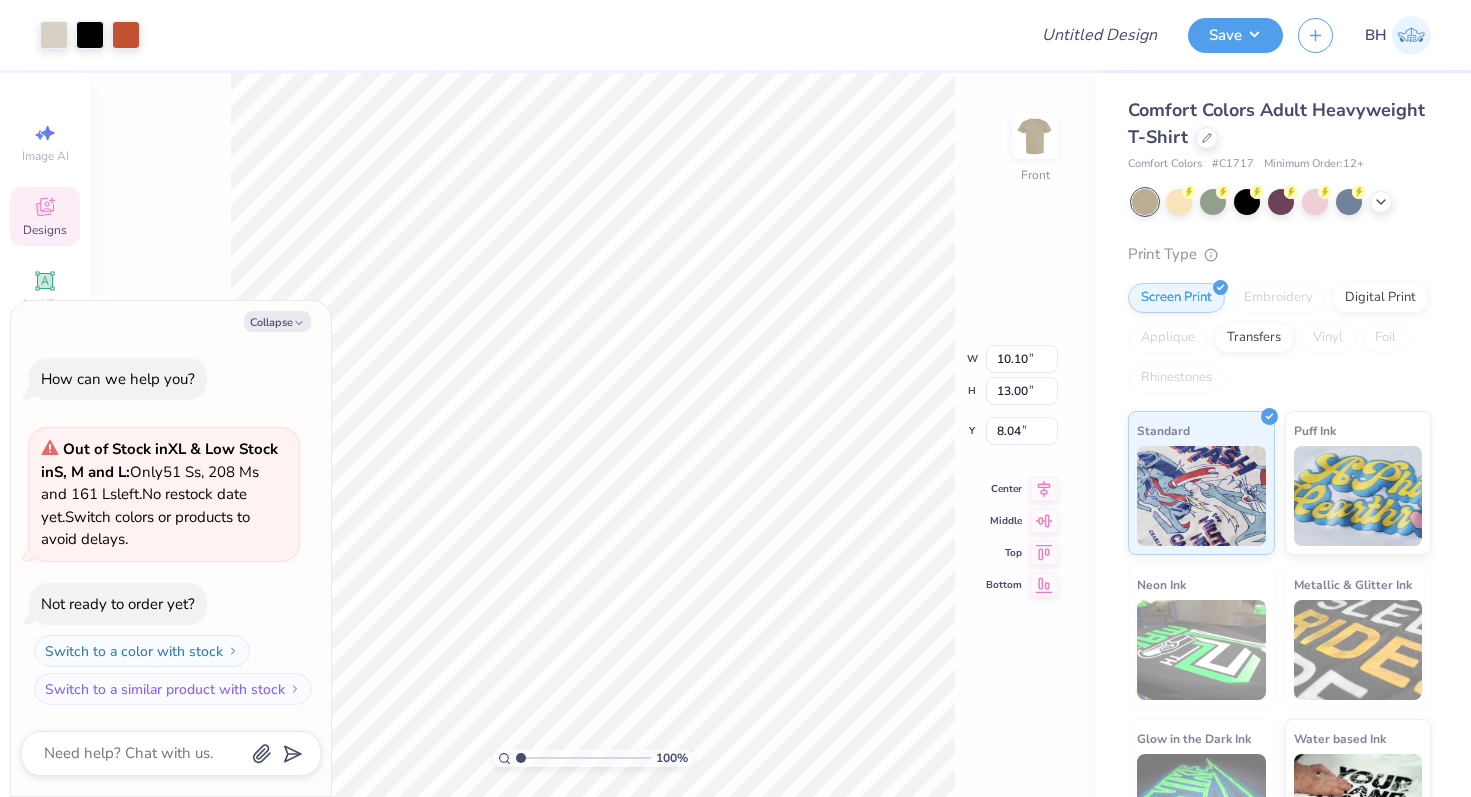 type on "x" 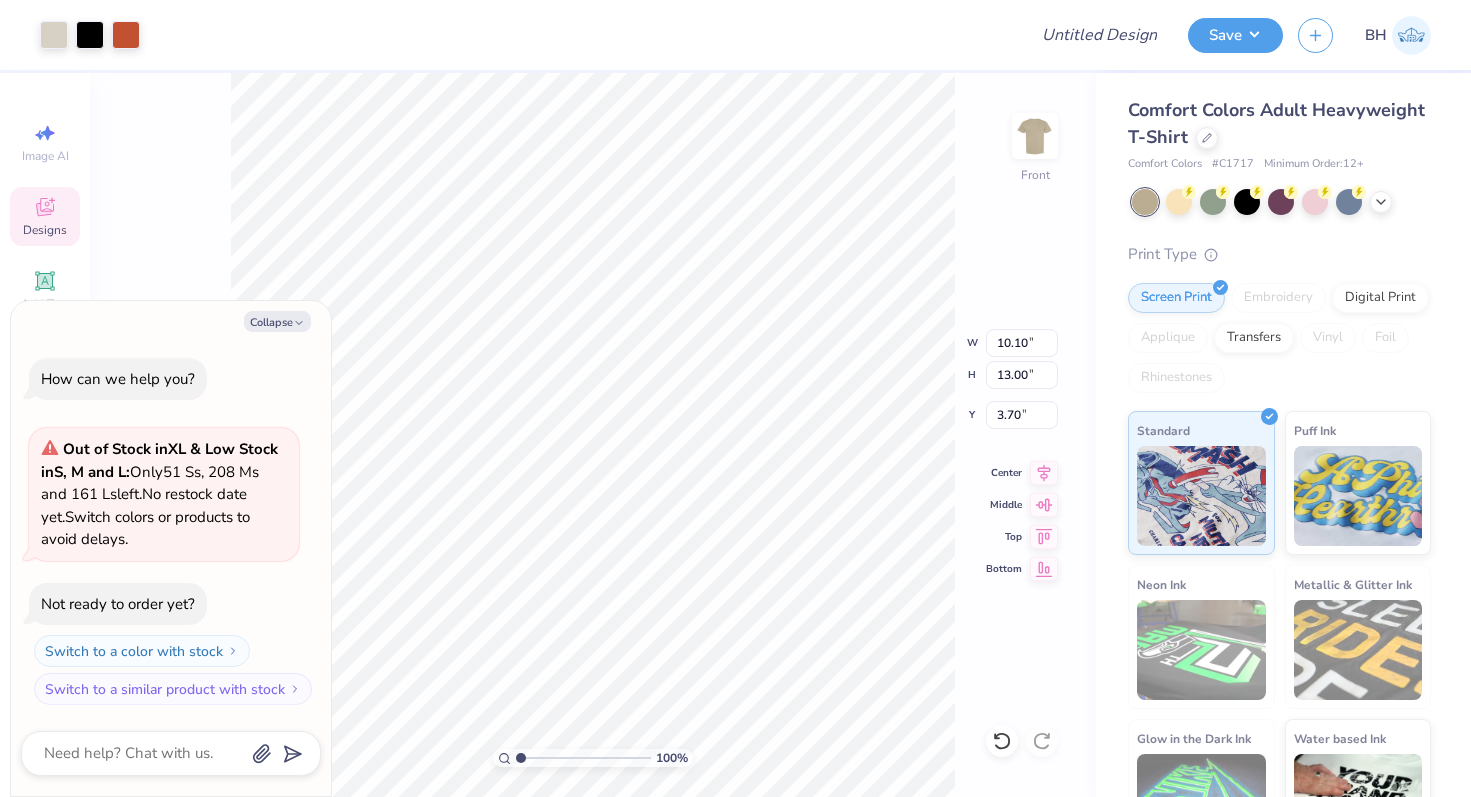 type on "x" 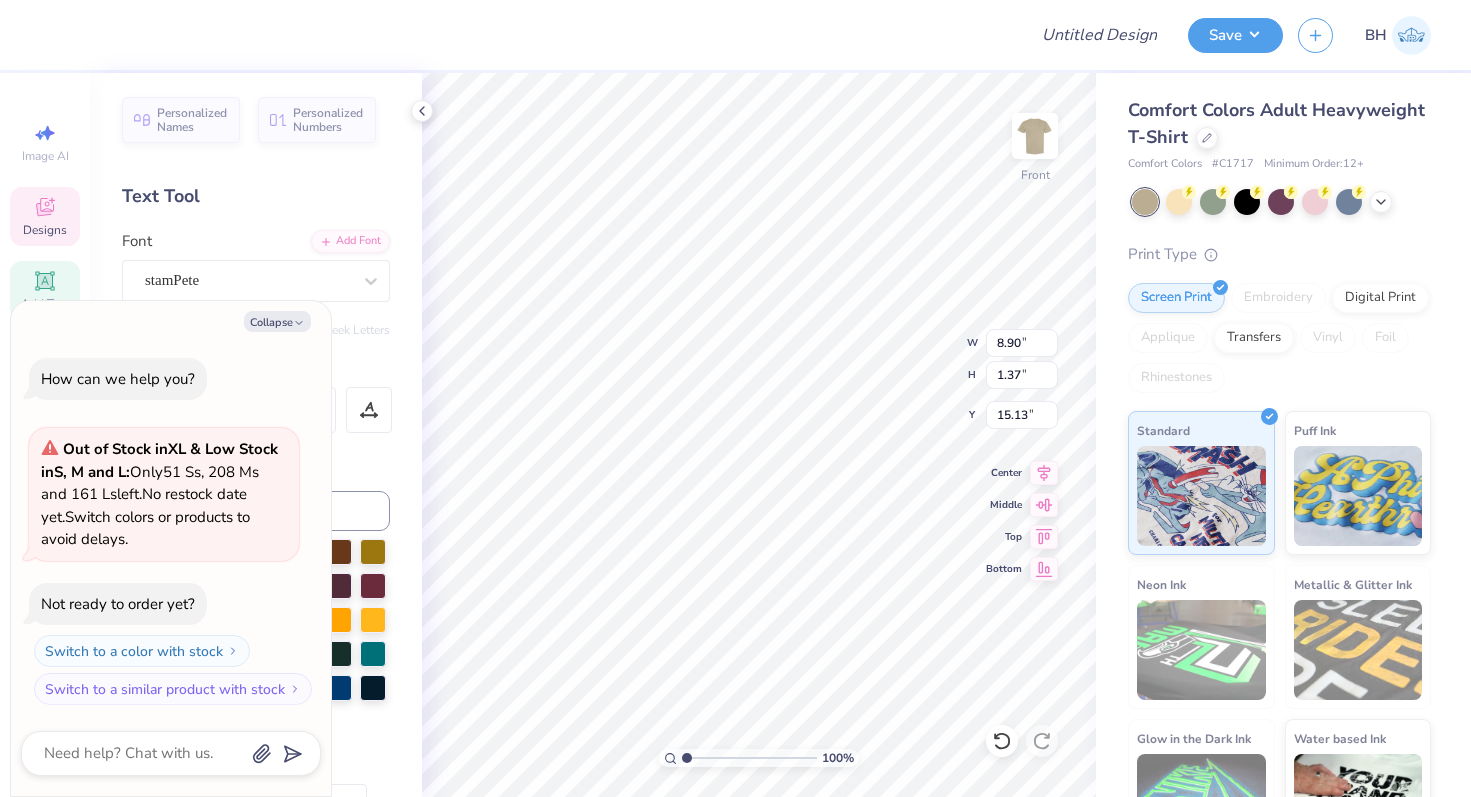 scroll, scrollTop: 0, scrollLeft: 1, axis: horizontal 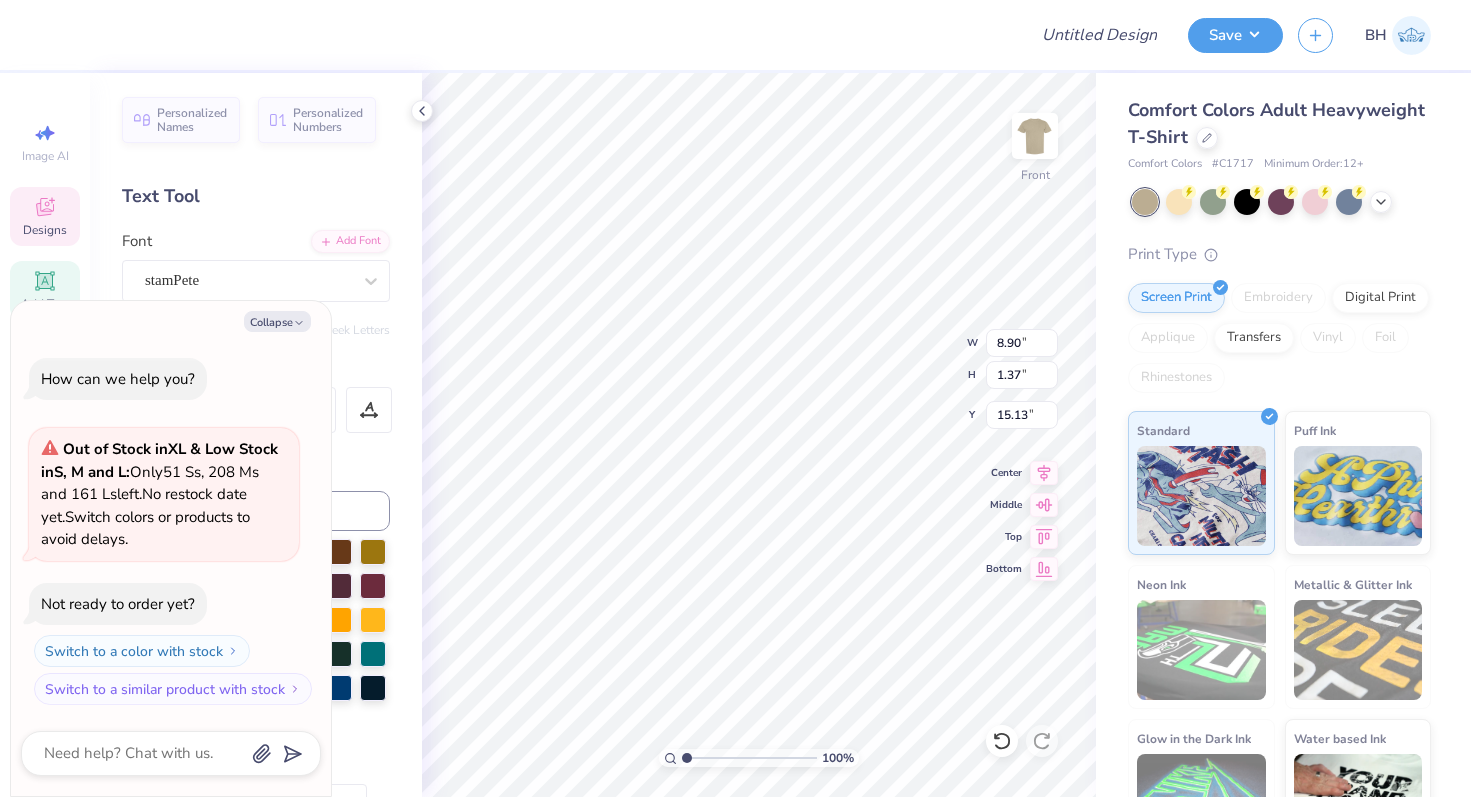 type on "x" 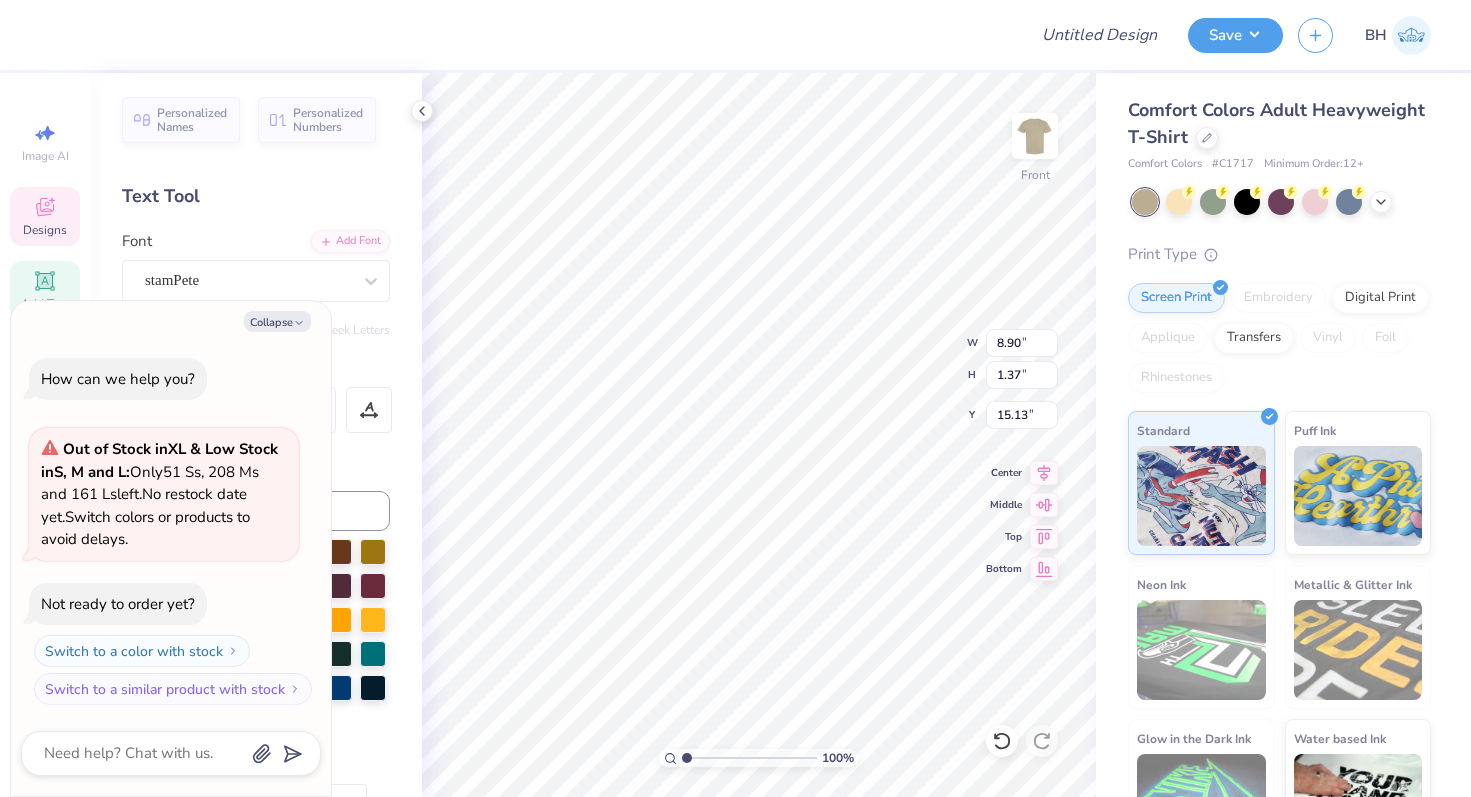 type on "x" 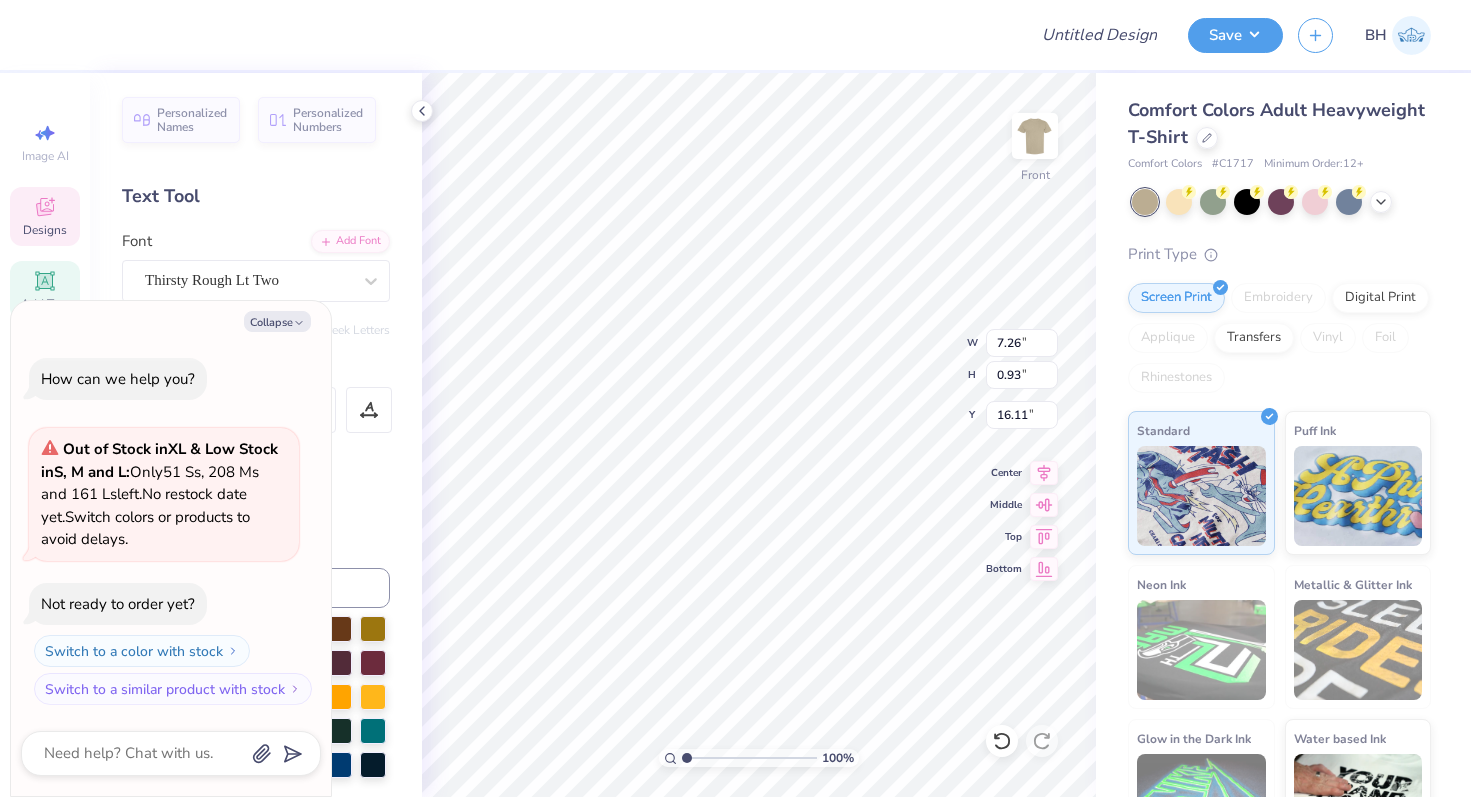 scroll, scrollTop: 0, scrollLeft: 3, axis: horizontal 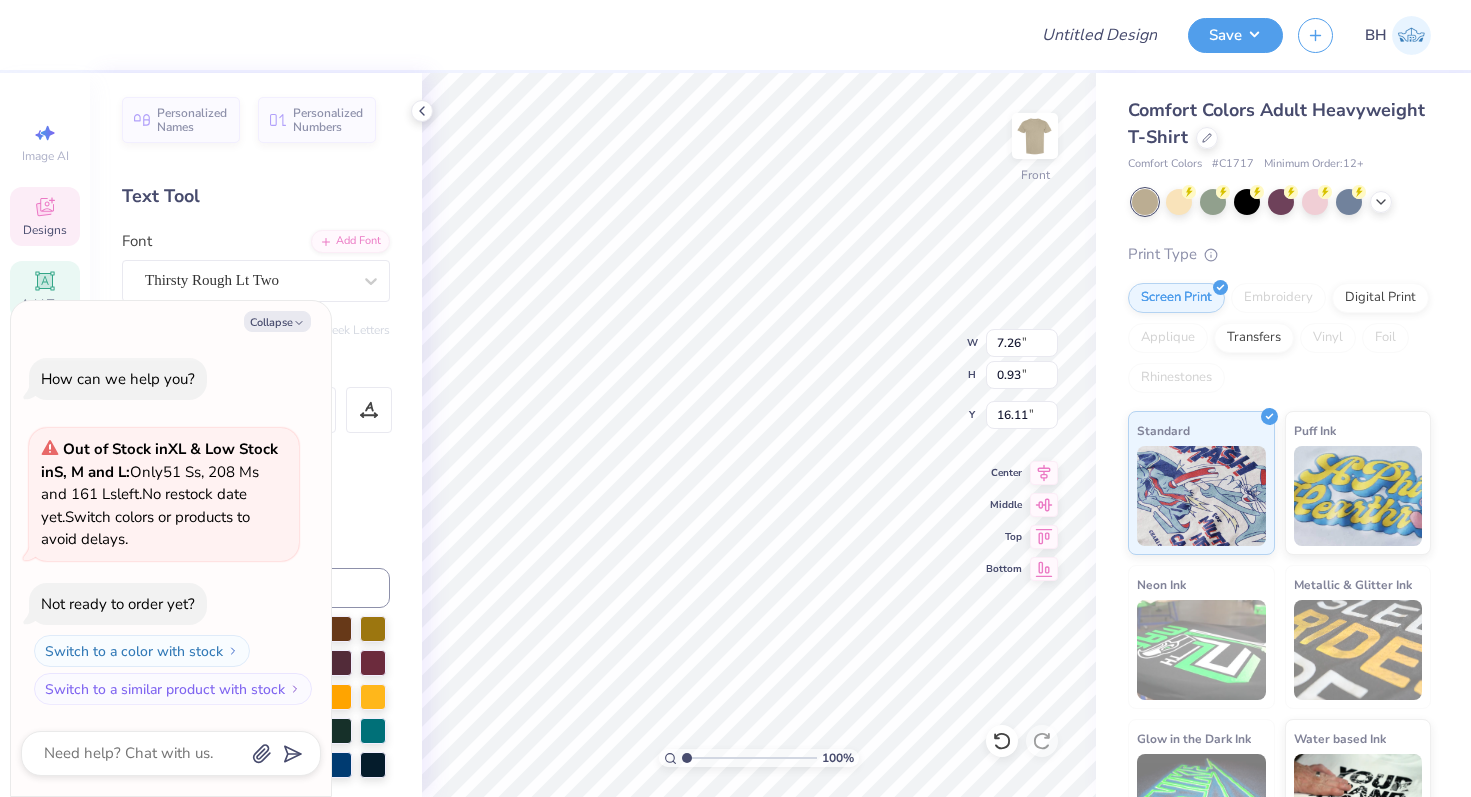 type on "x" 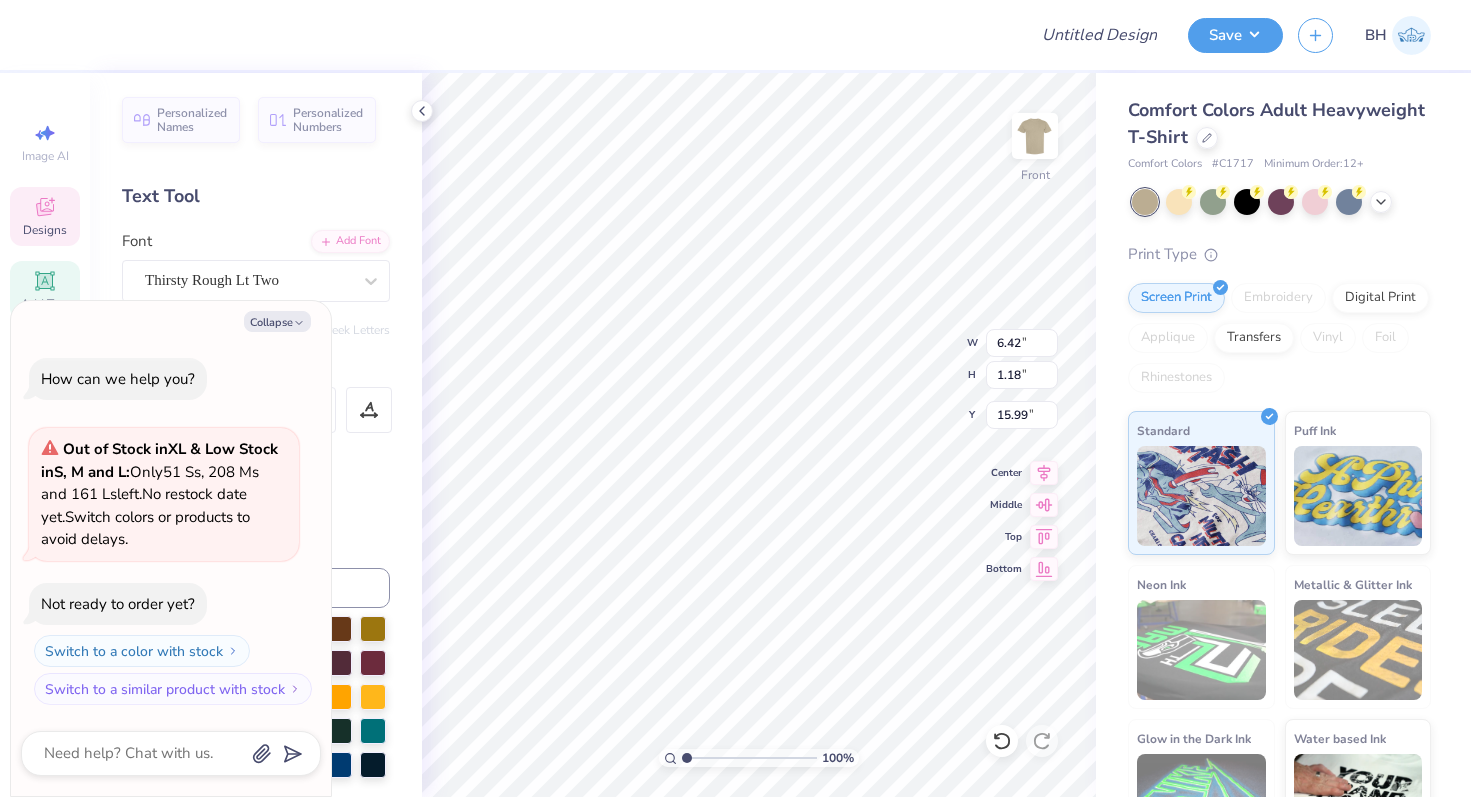 type on "x" 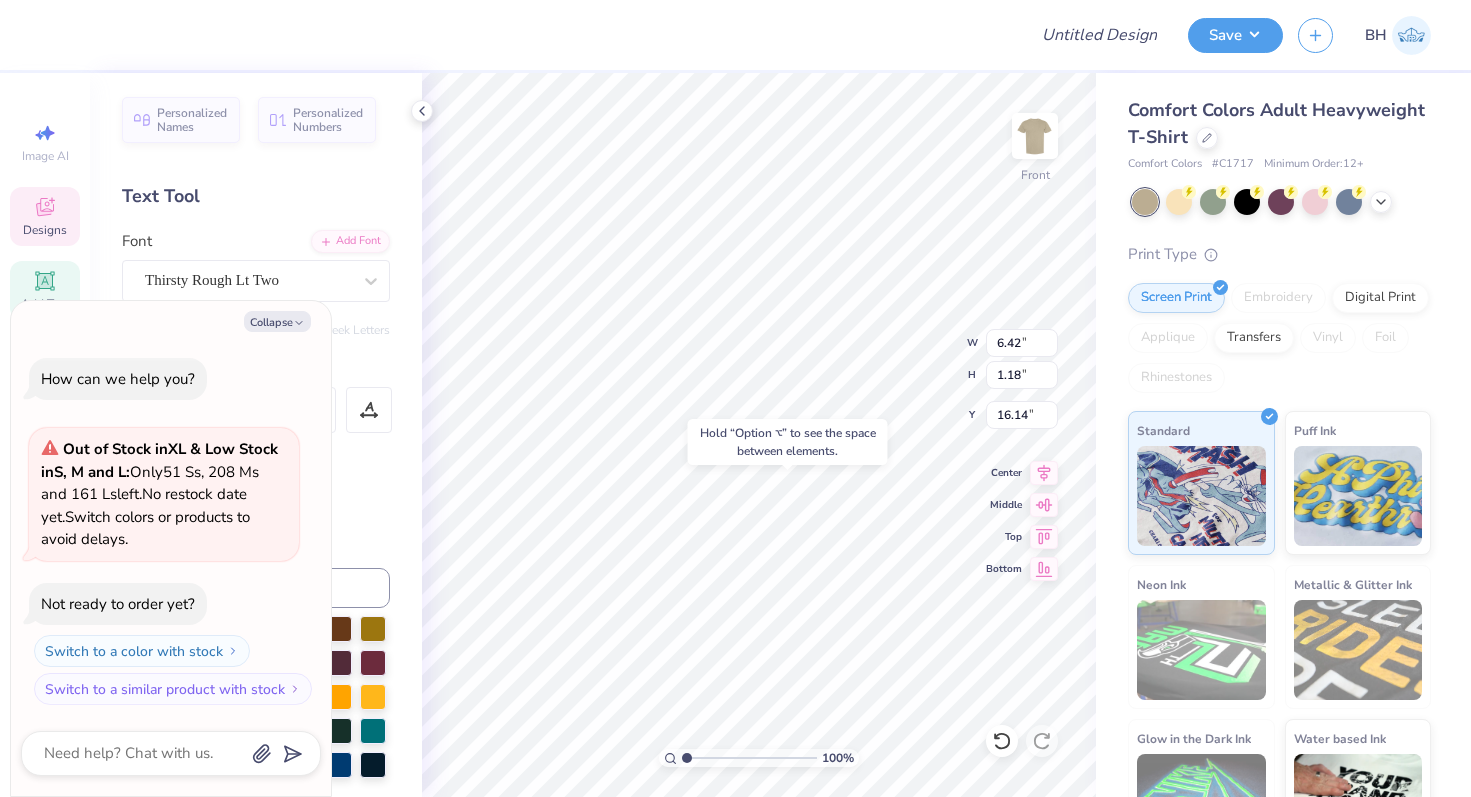 type on "x" 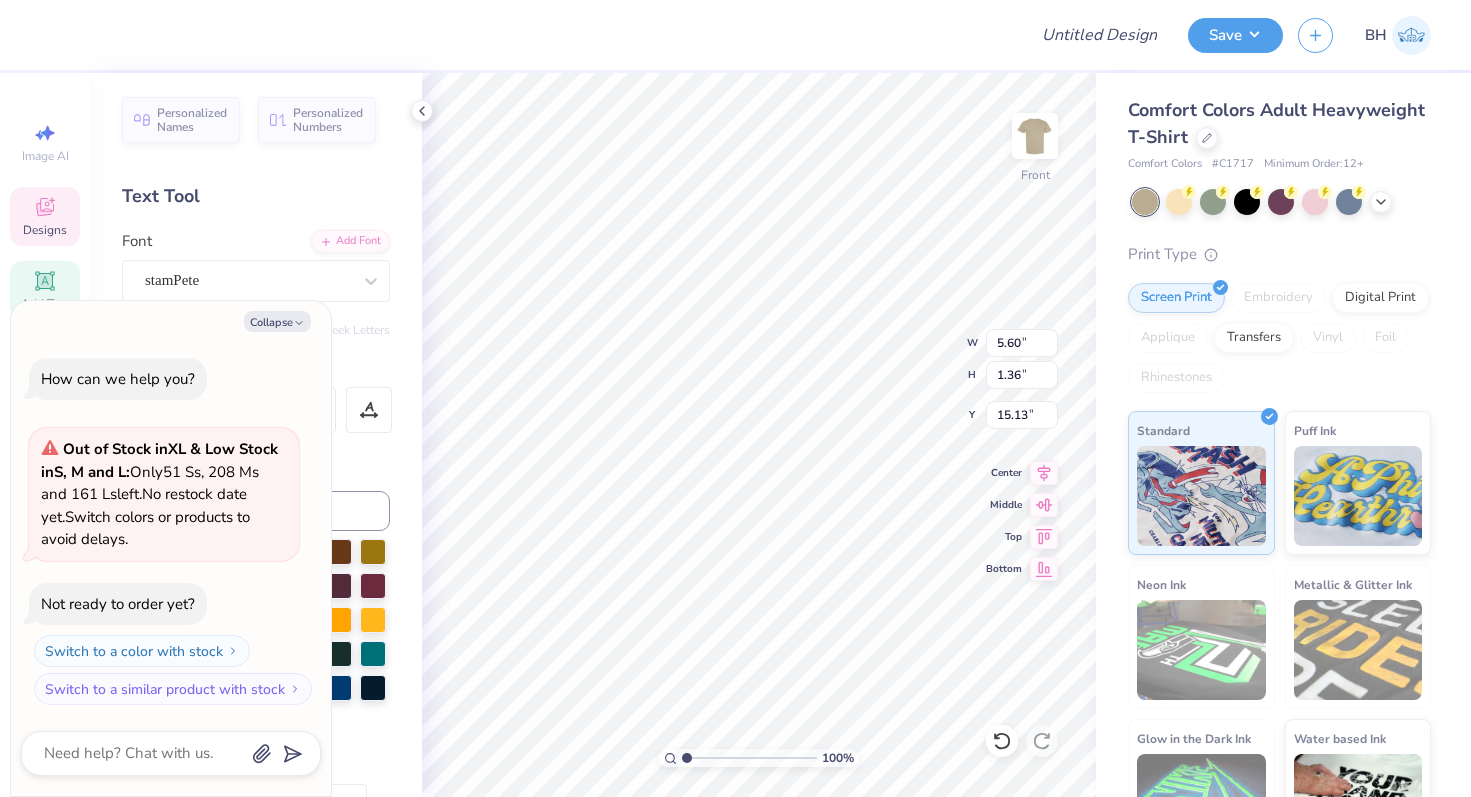 type on "x" 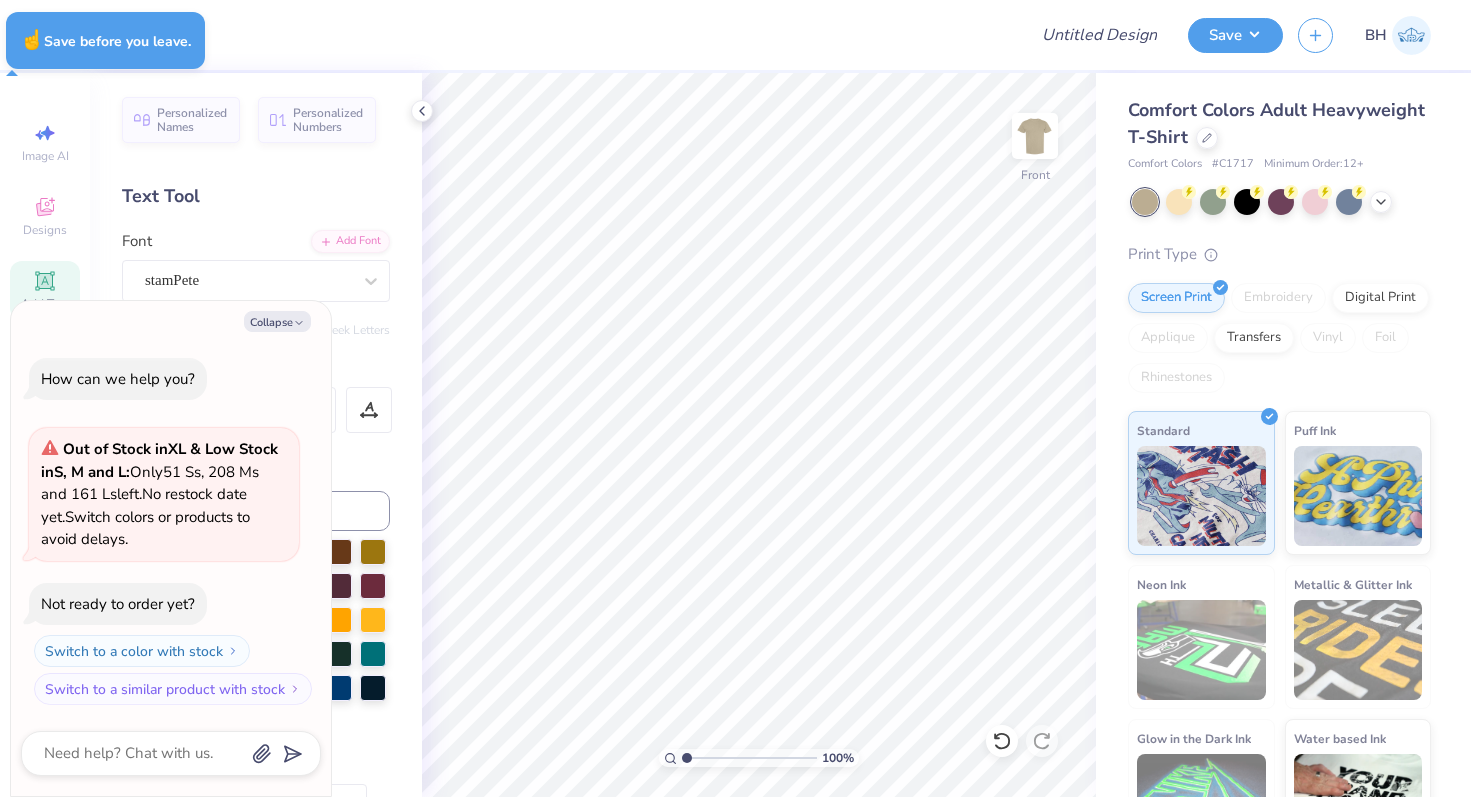 type on "x" 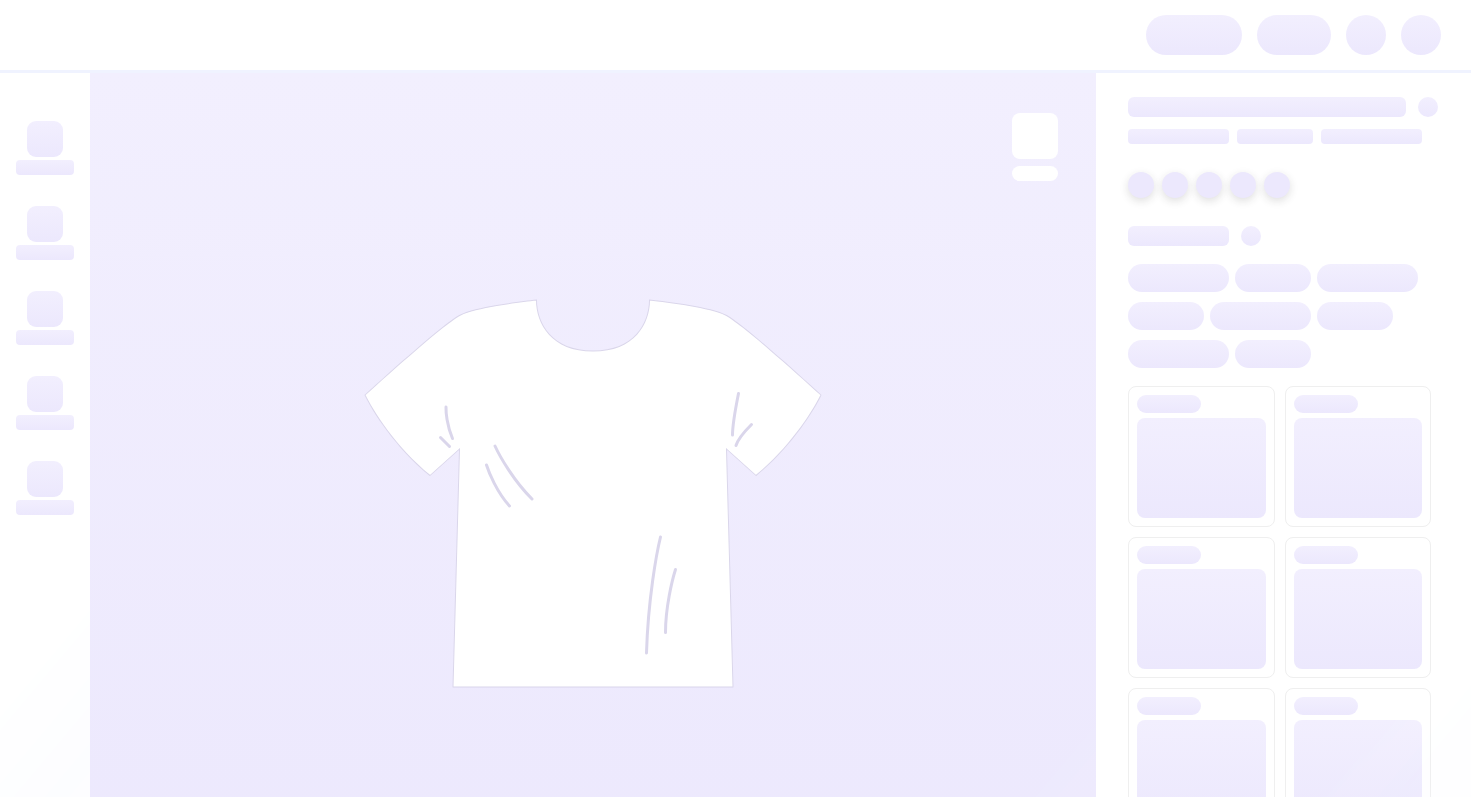 scroll, scrollTop: 0, scrollLeft: 0, axis: both 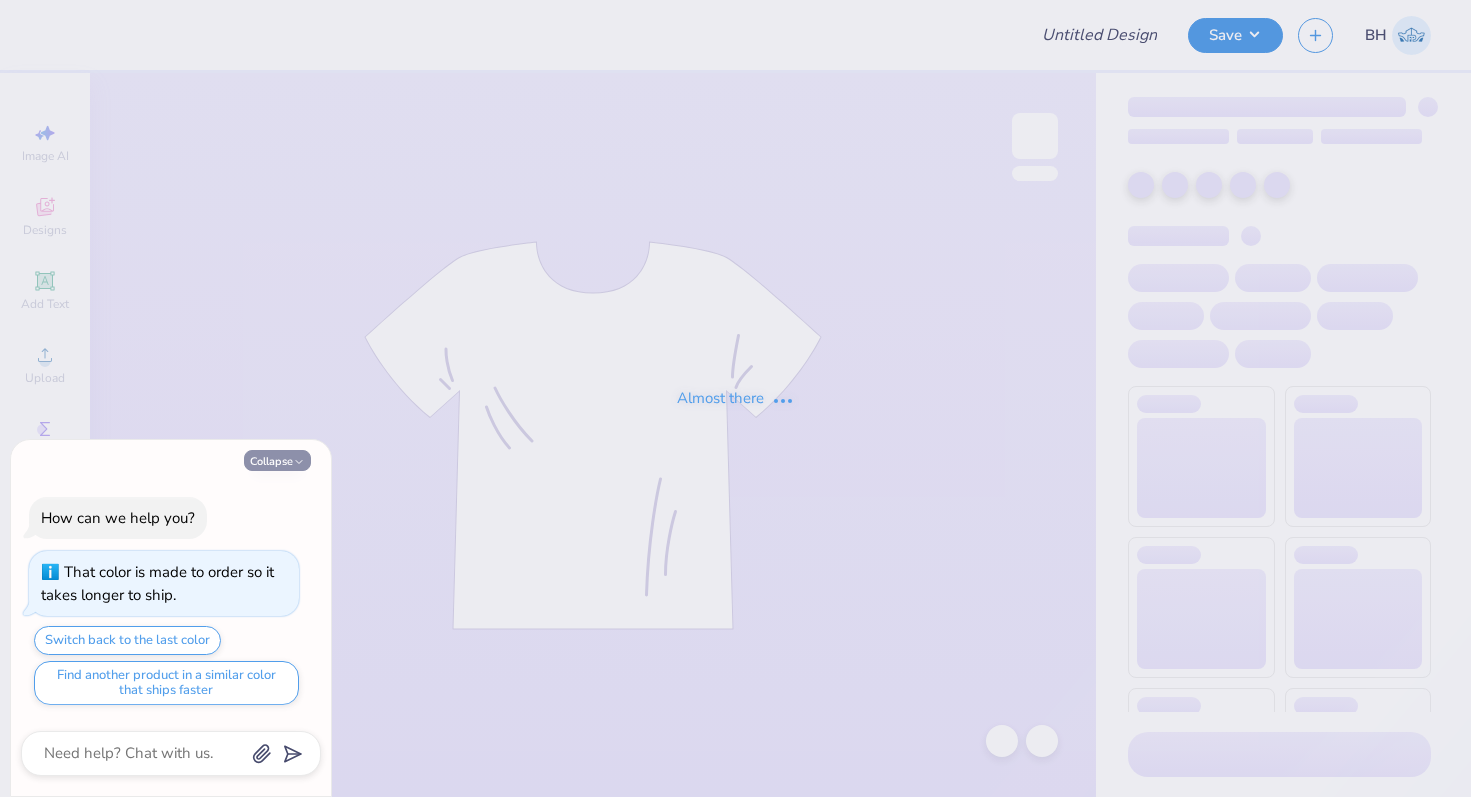 click on "Collapse" at bounding box center [277, 460] 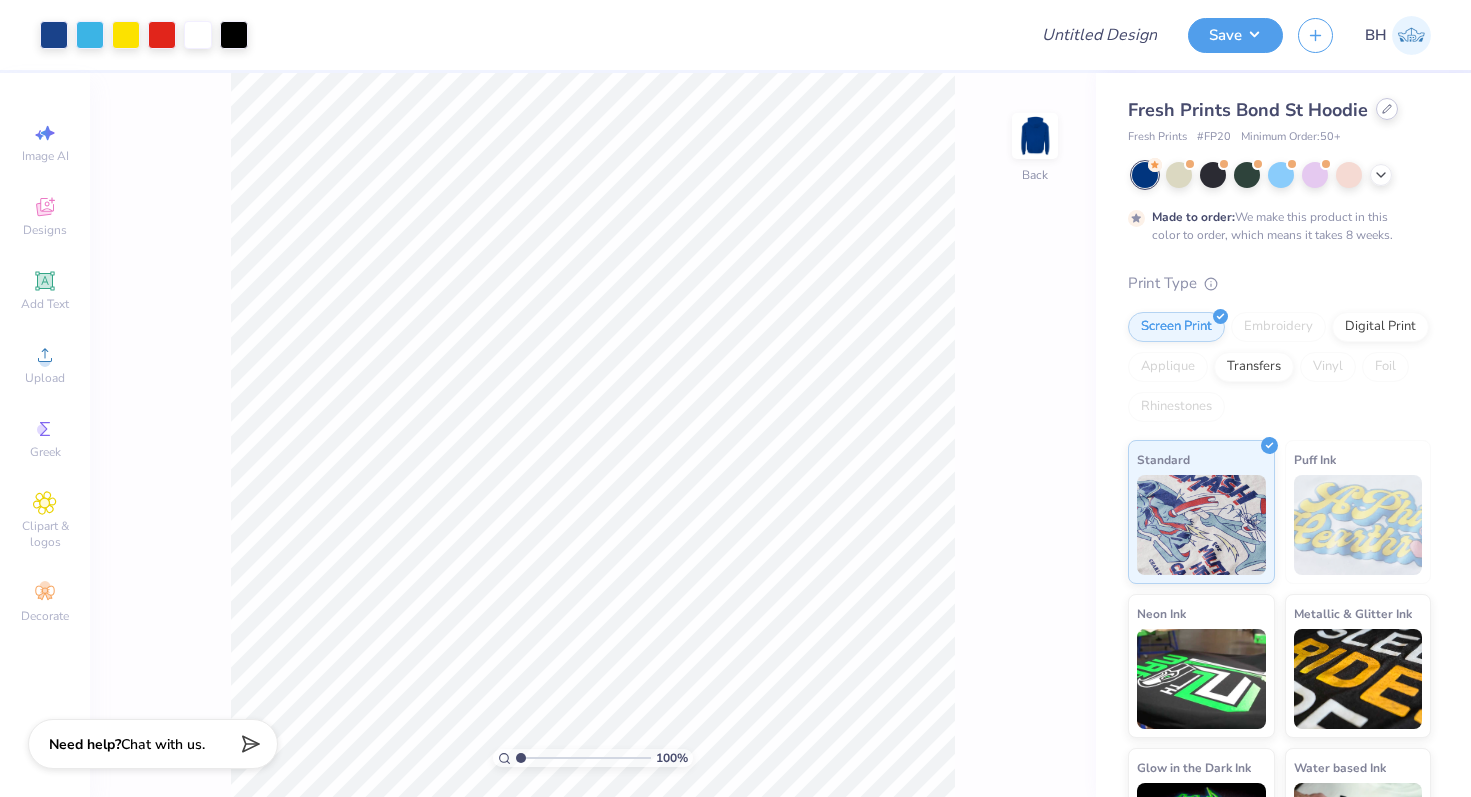 click 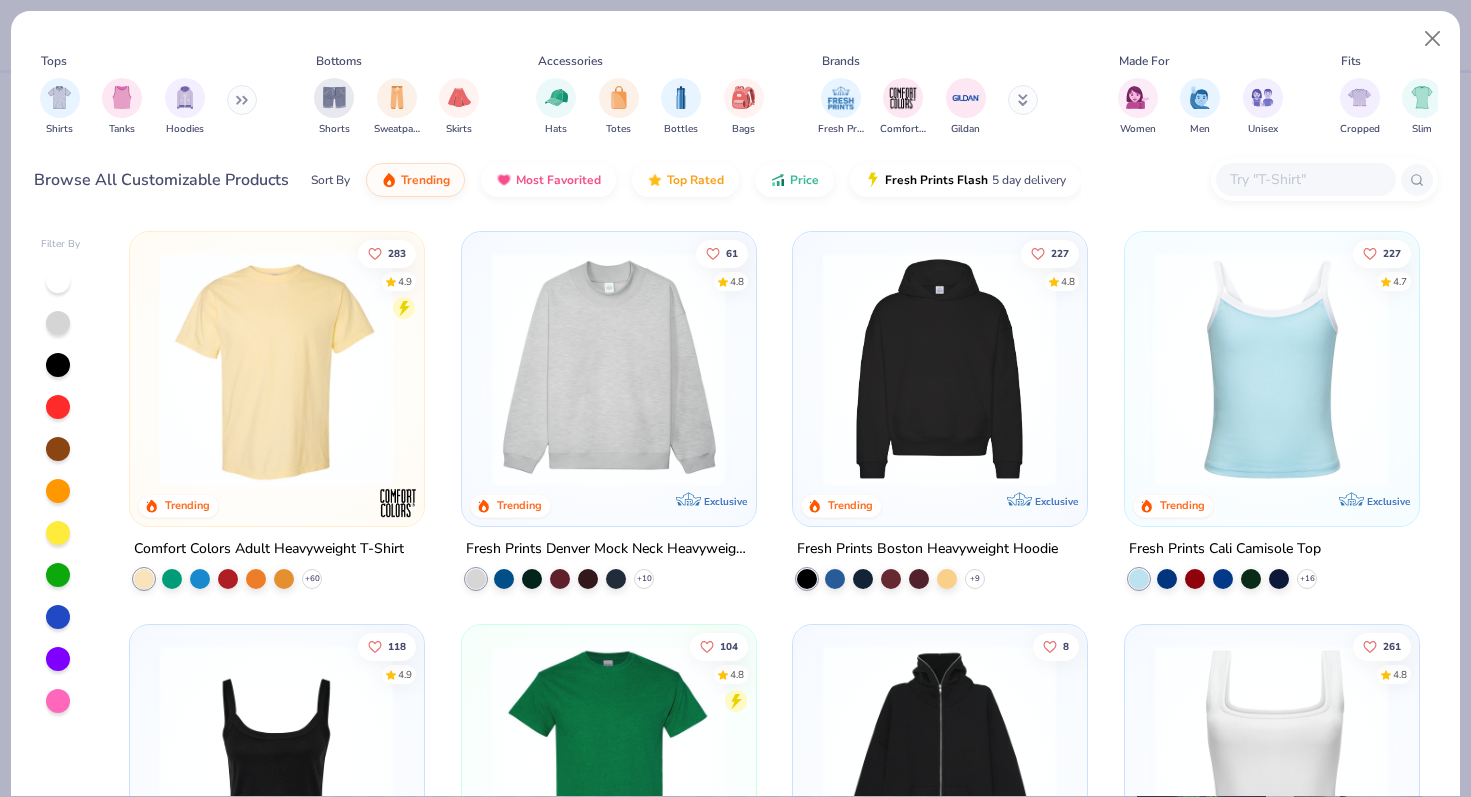 click at bounding box center (276, 369) 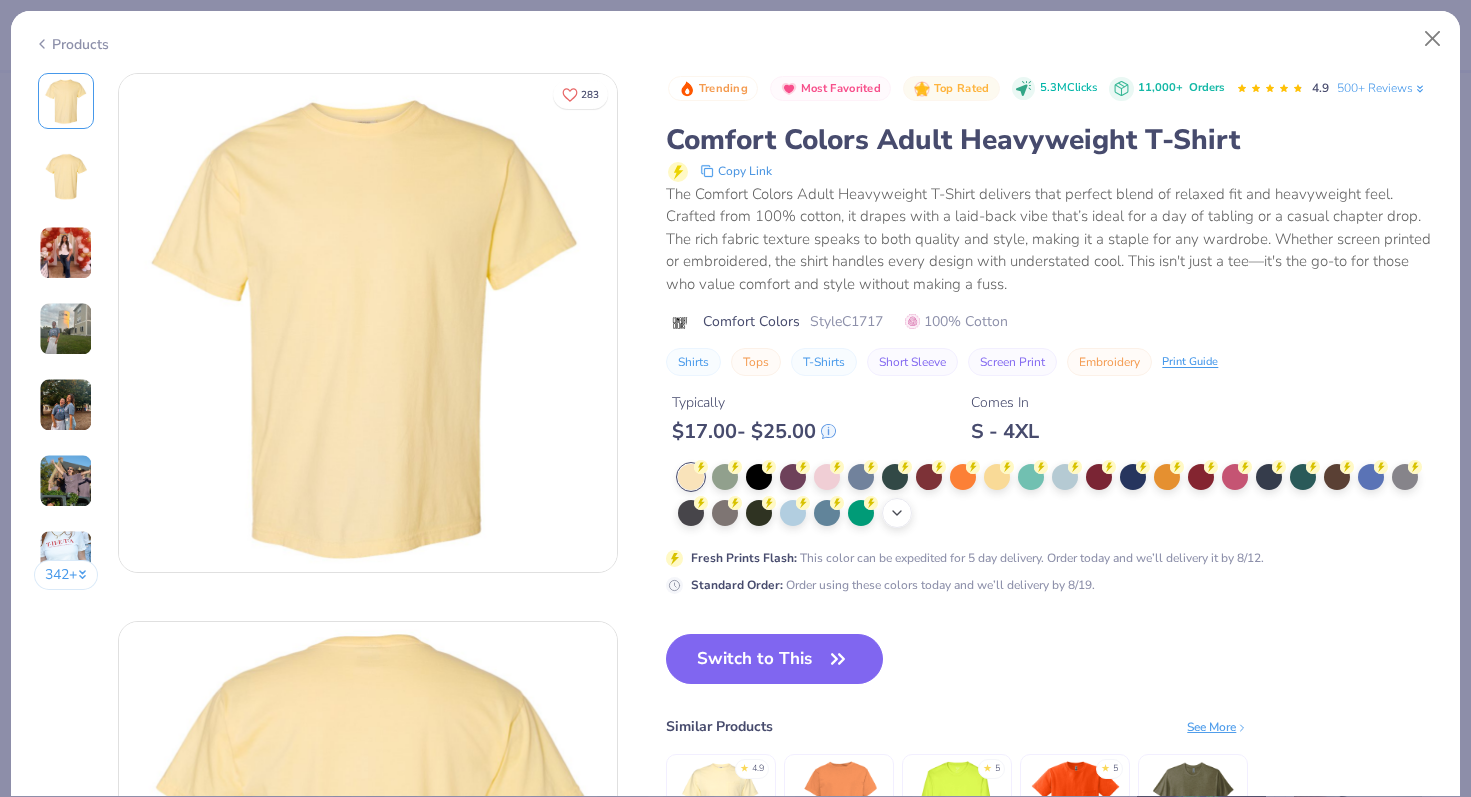 click 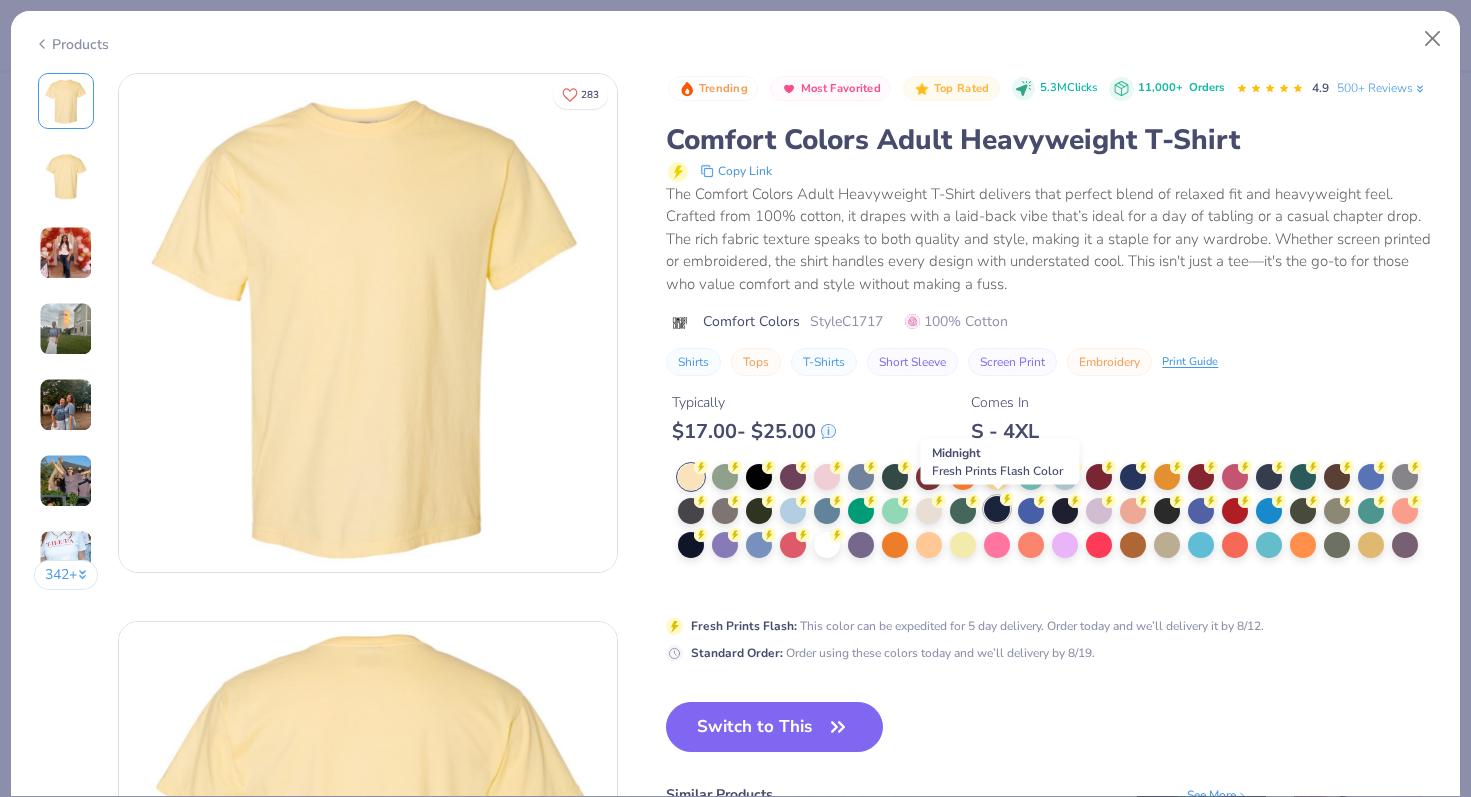 click at bounding box center (997, 509) 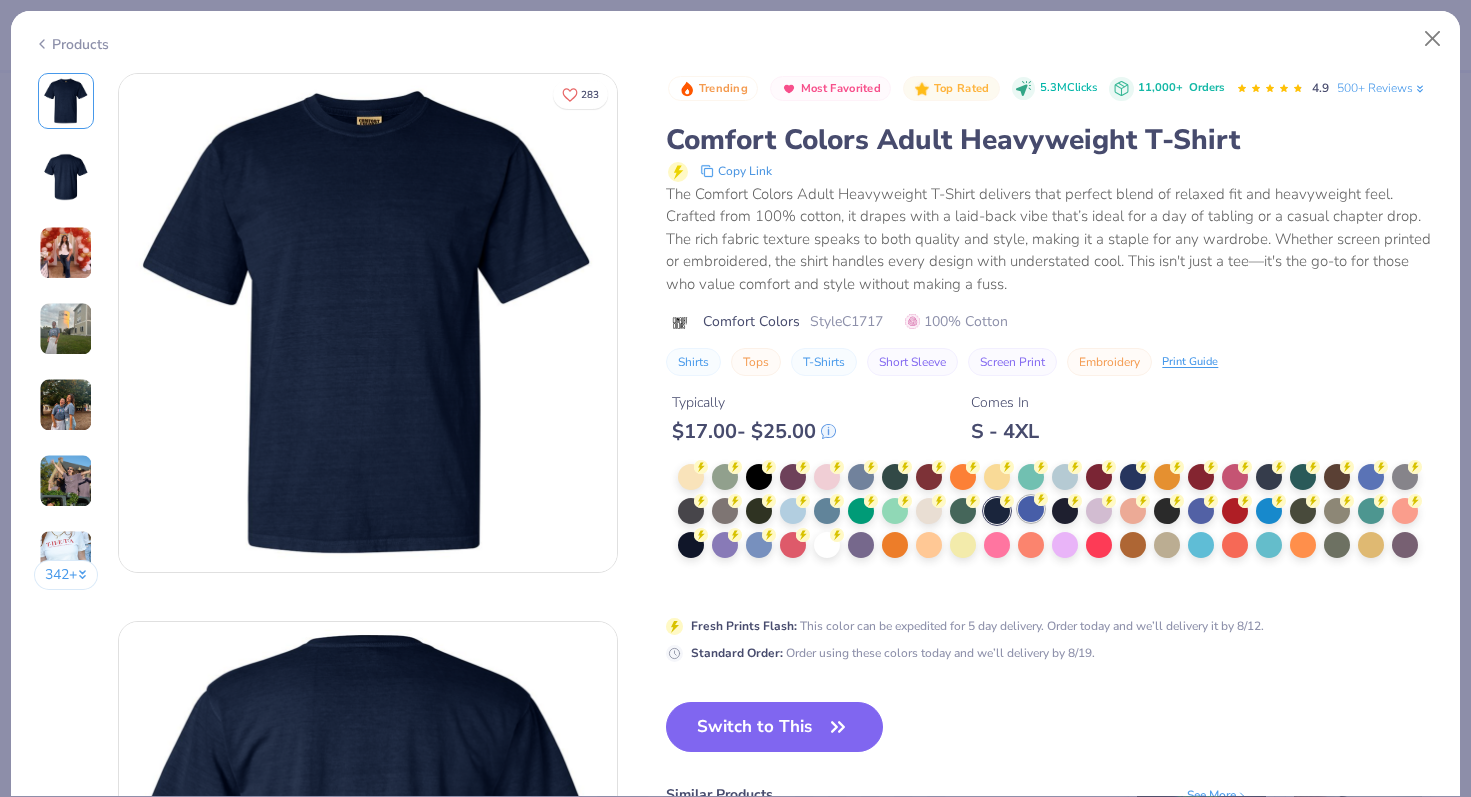 click at bounding box center (1031, 509) 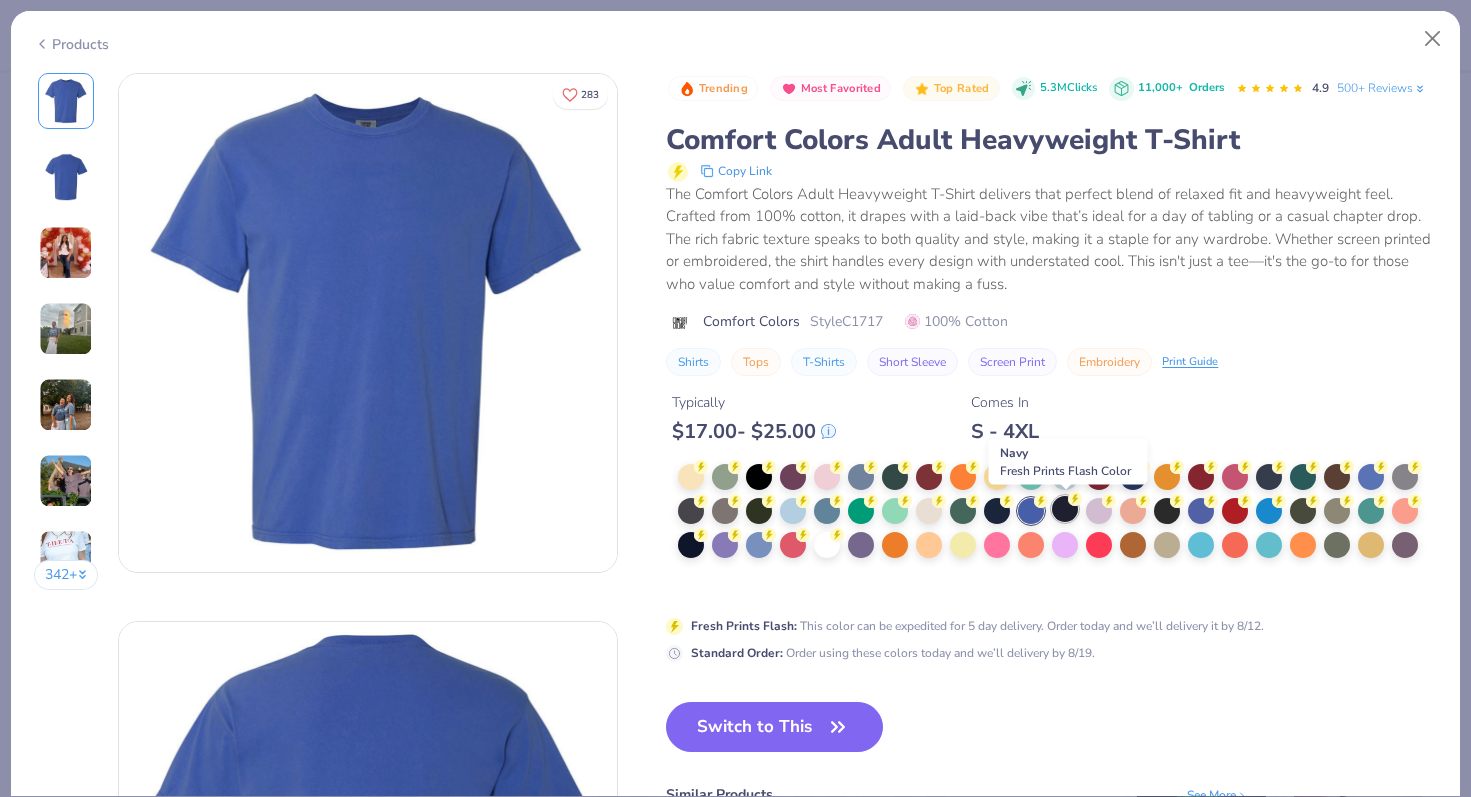 click at bounding box center [1065, 509] 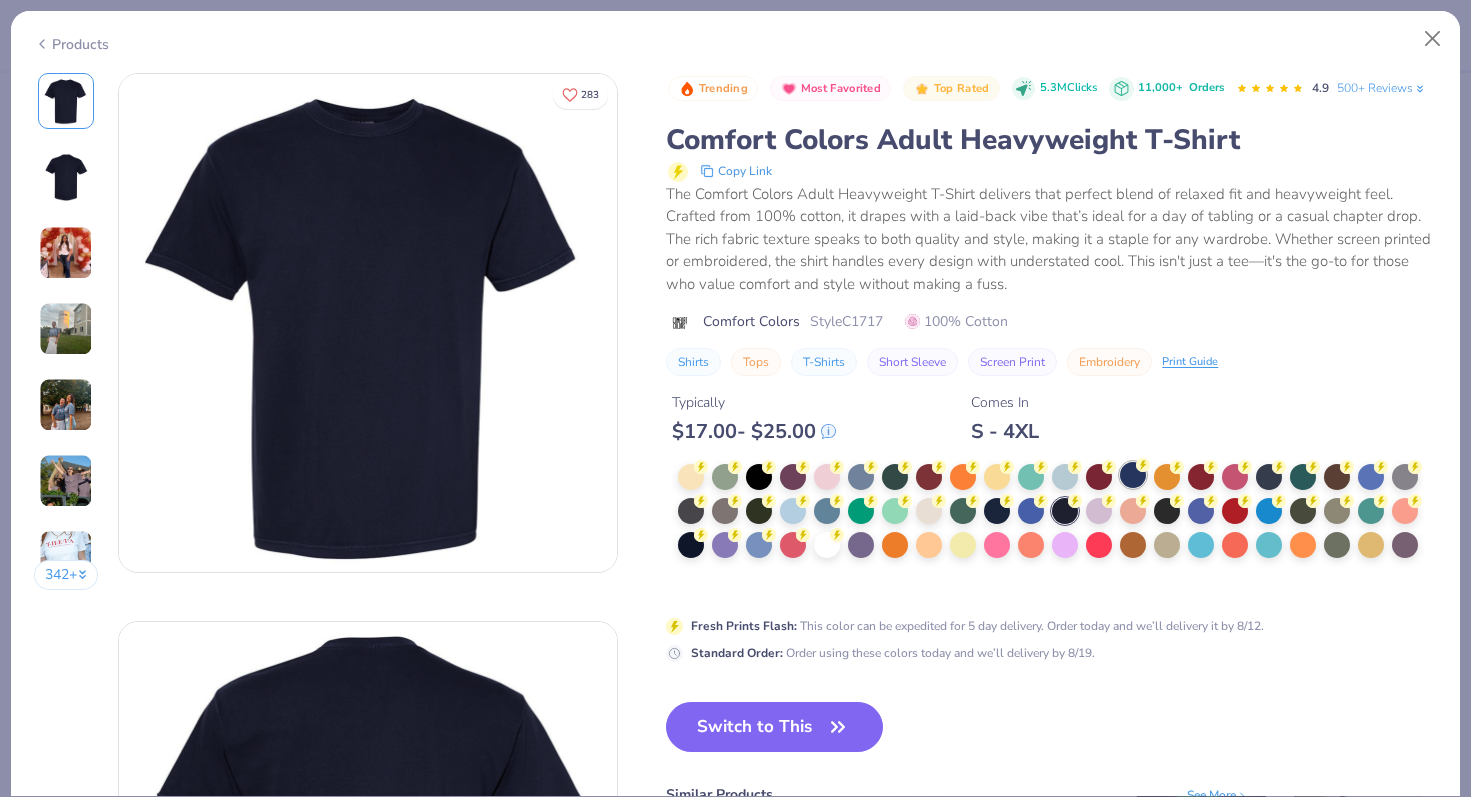 click 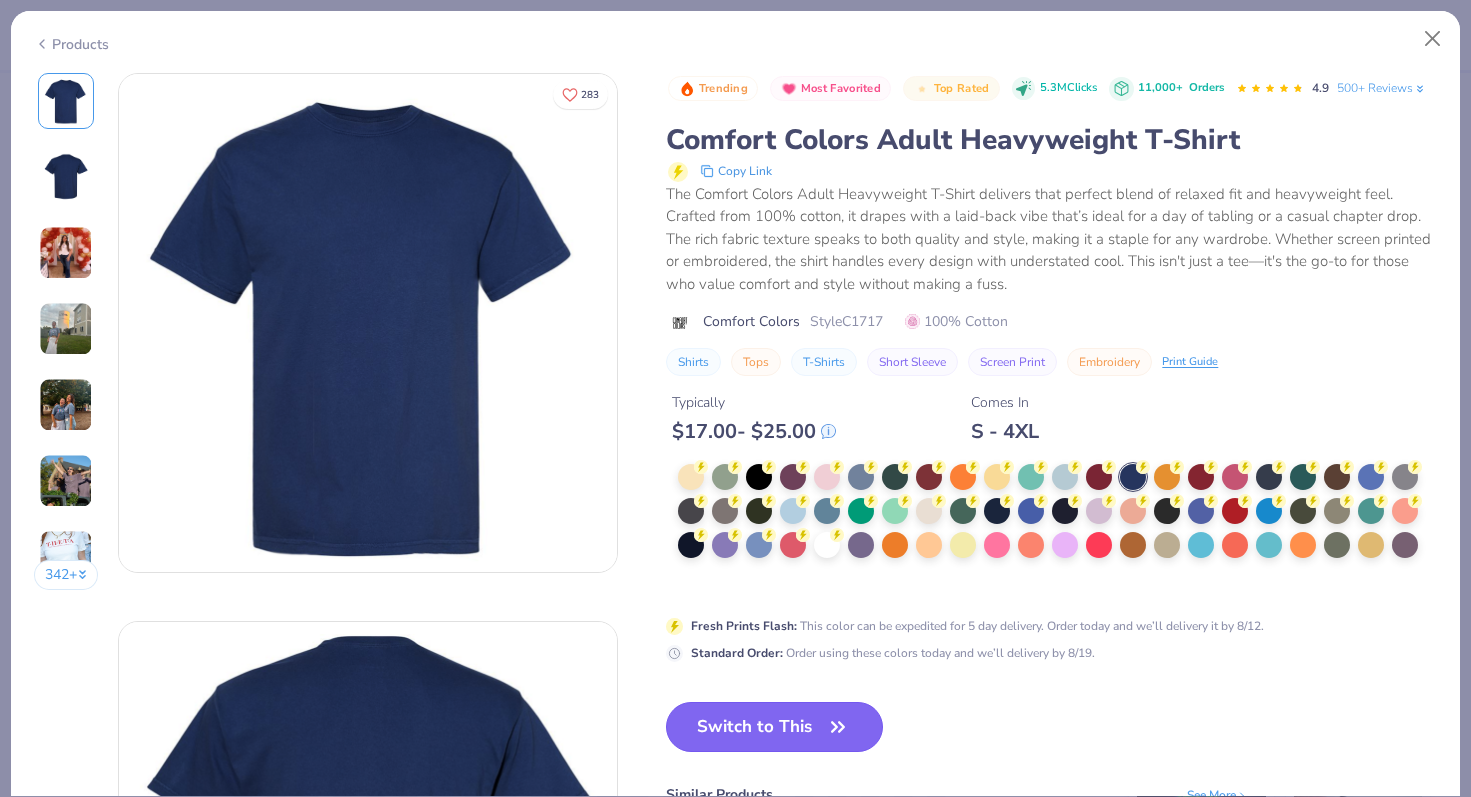 click at bounding box center [838, 727] 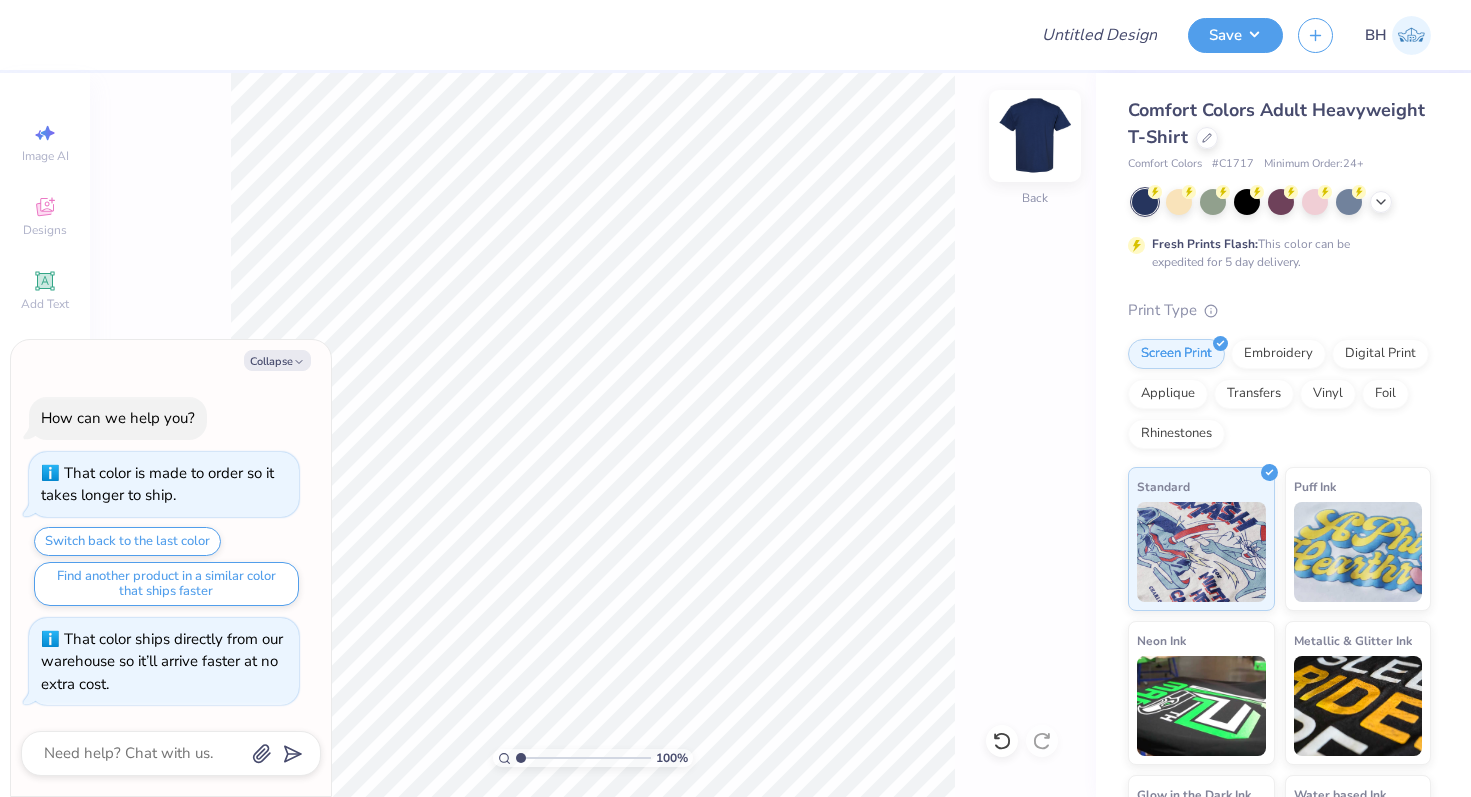 click at bounding box center (1035, 136) 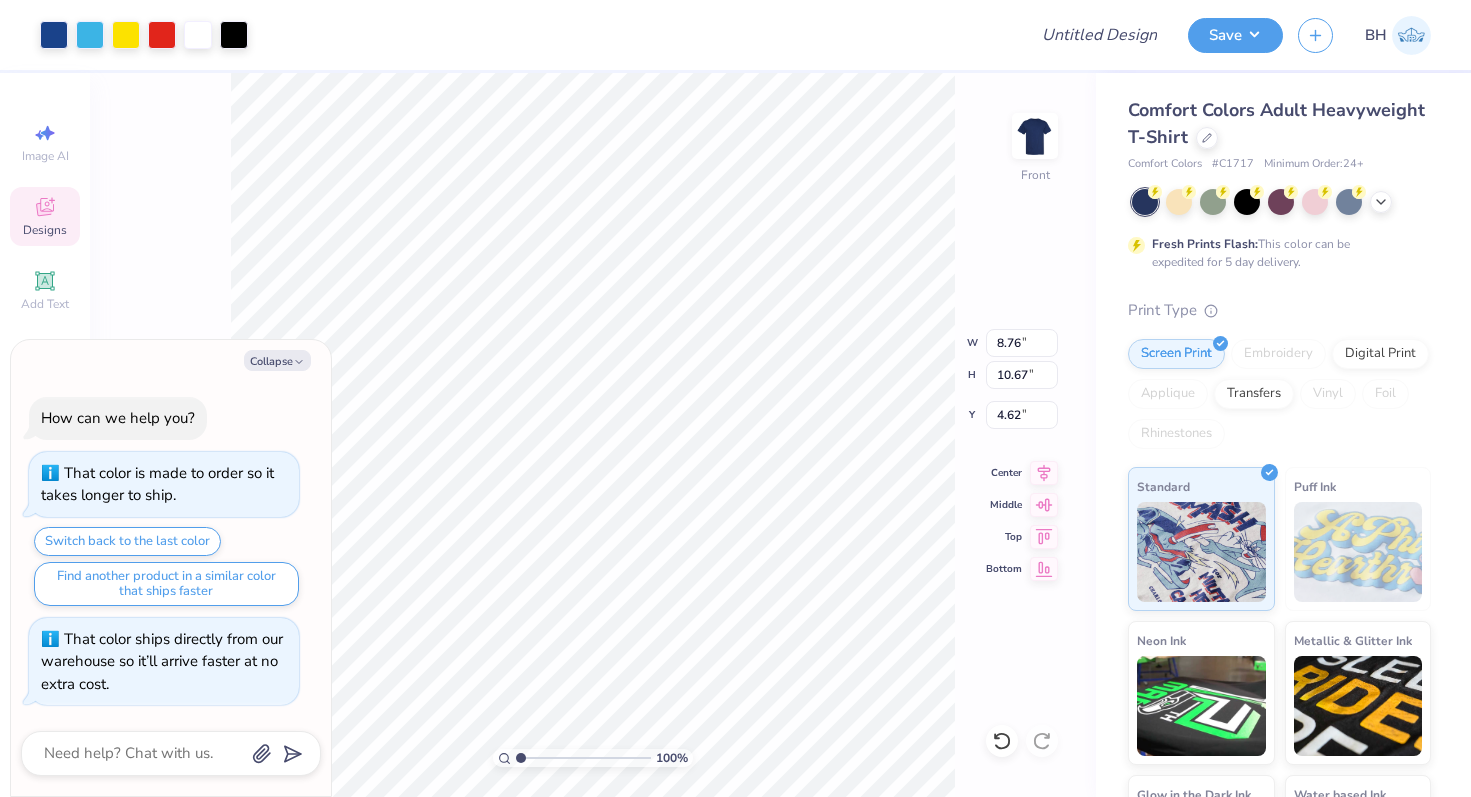 type on "x" 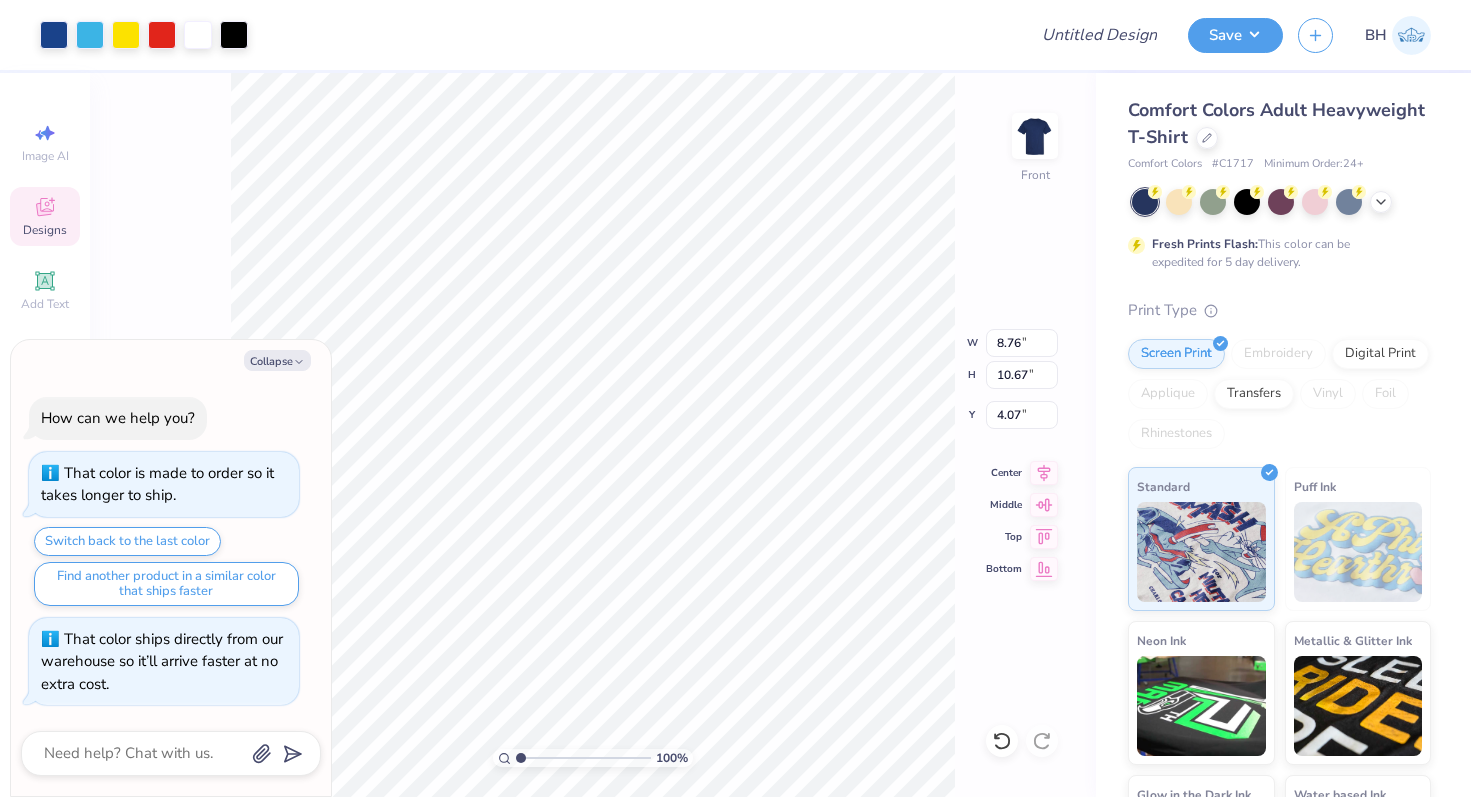 type on "x" 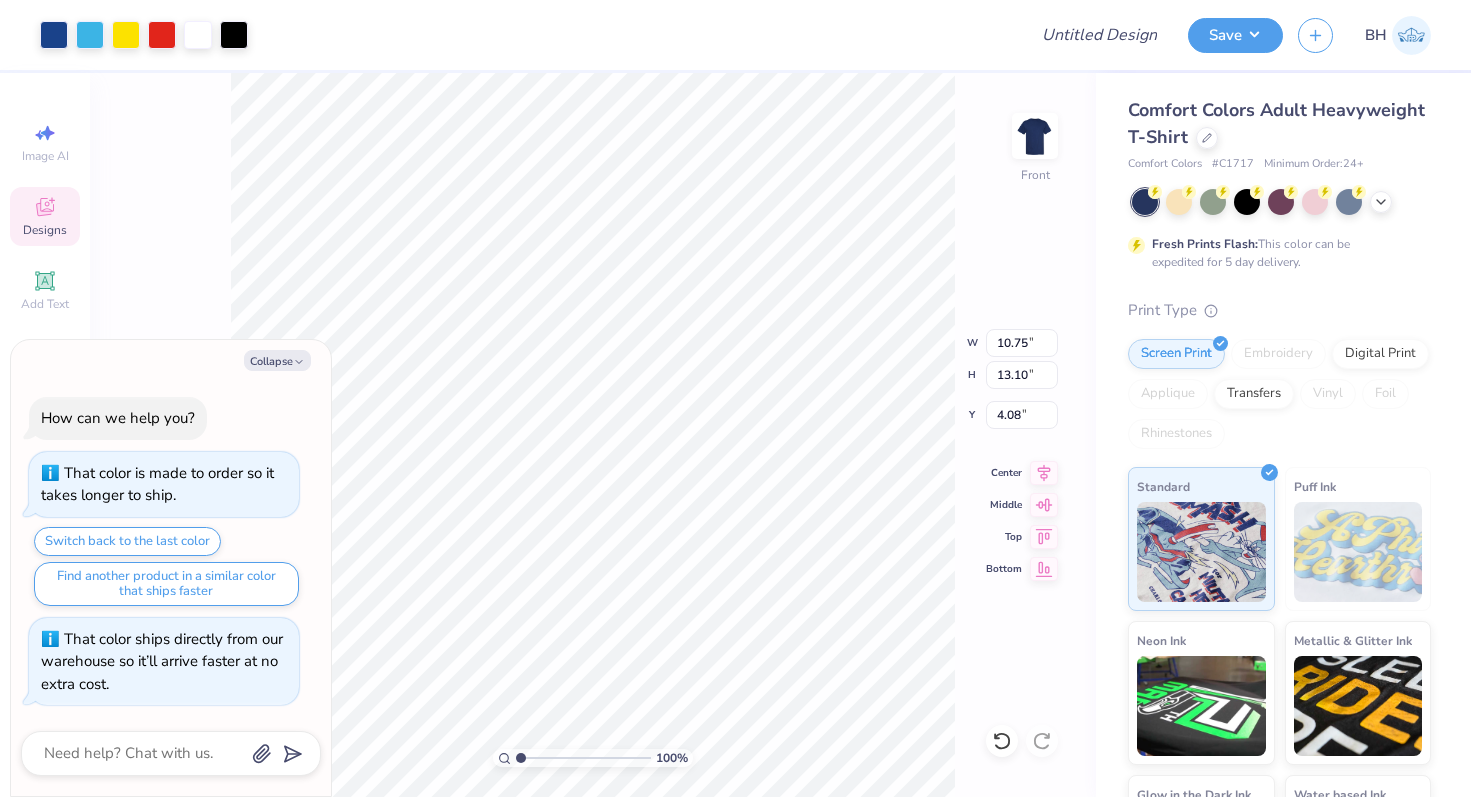 type on "x" 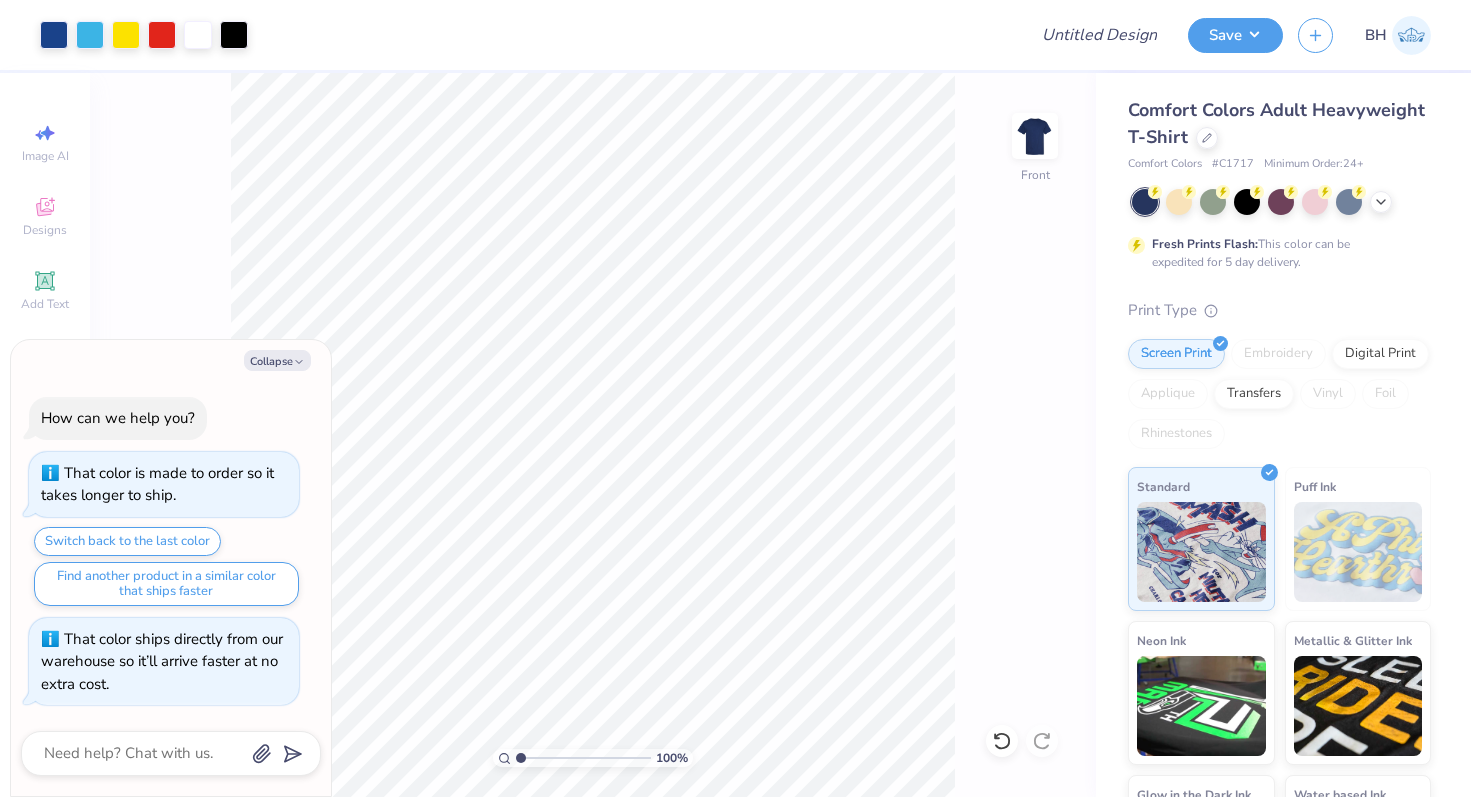 click on "Collapse How can we help you? That color is made to order so it takes longer to ship. Switch back to the last color Find another product in a similar color that ships faster That color ships directly from our warehouse so it’ll arrive faster at no extra cost." at bounding box center [171, 568] 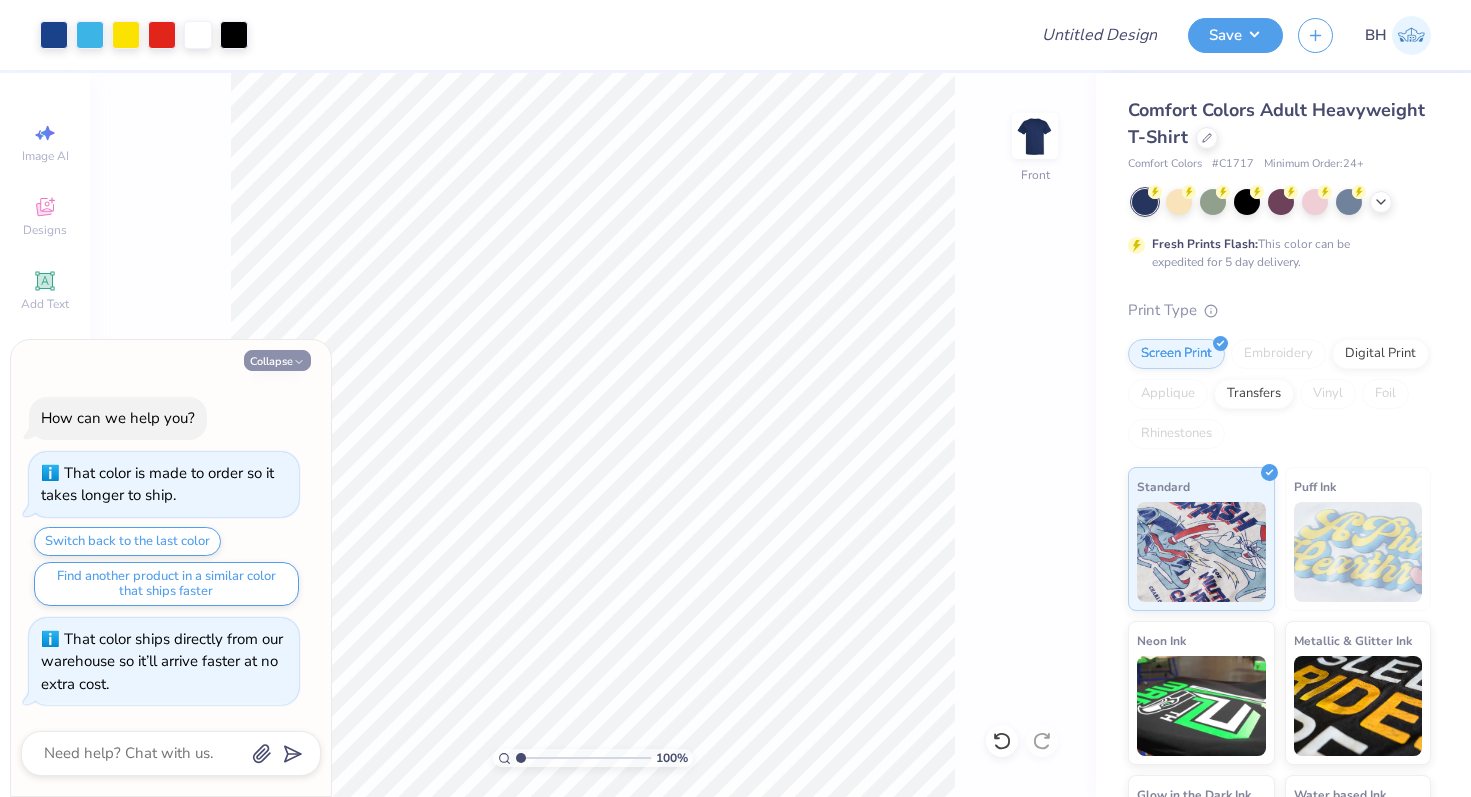 click on "Collapse" at bounding box center [277, 360] 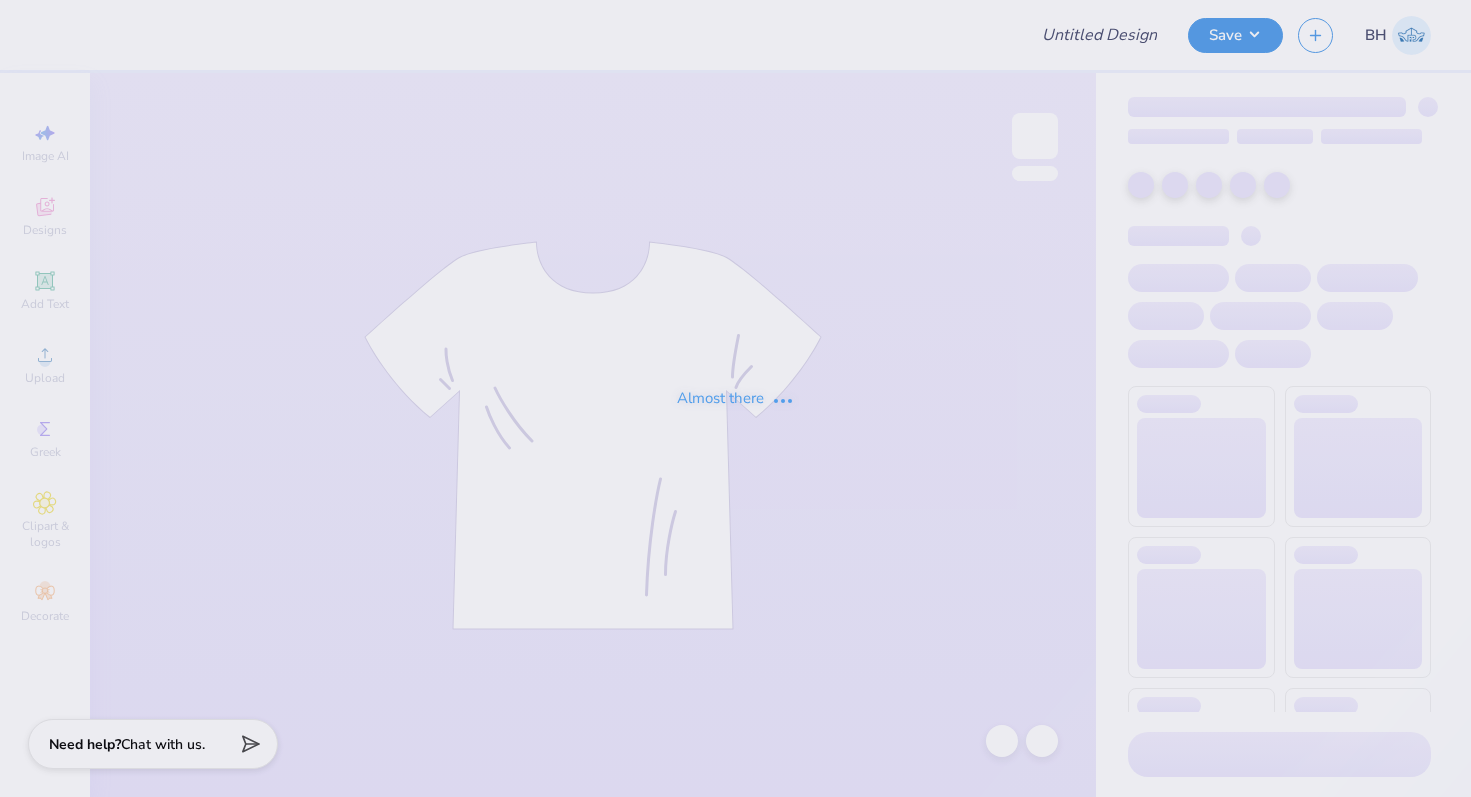 scroll, scrollTop: 0, scrollLeft: 0, axis: both 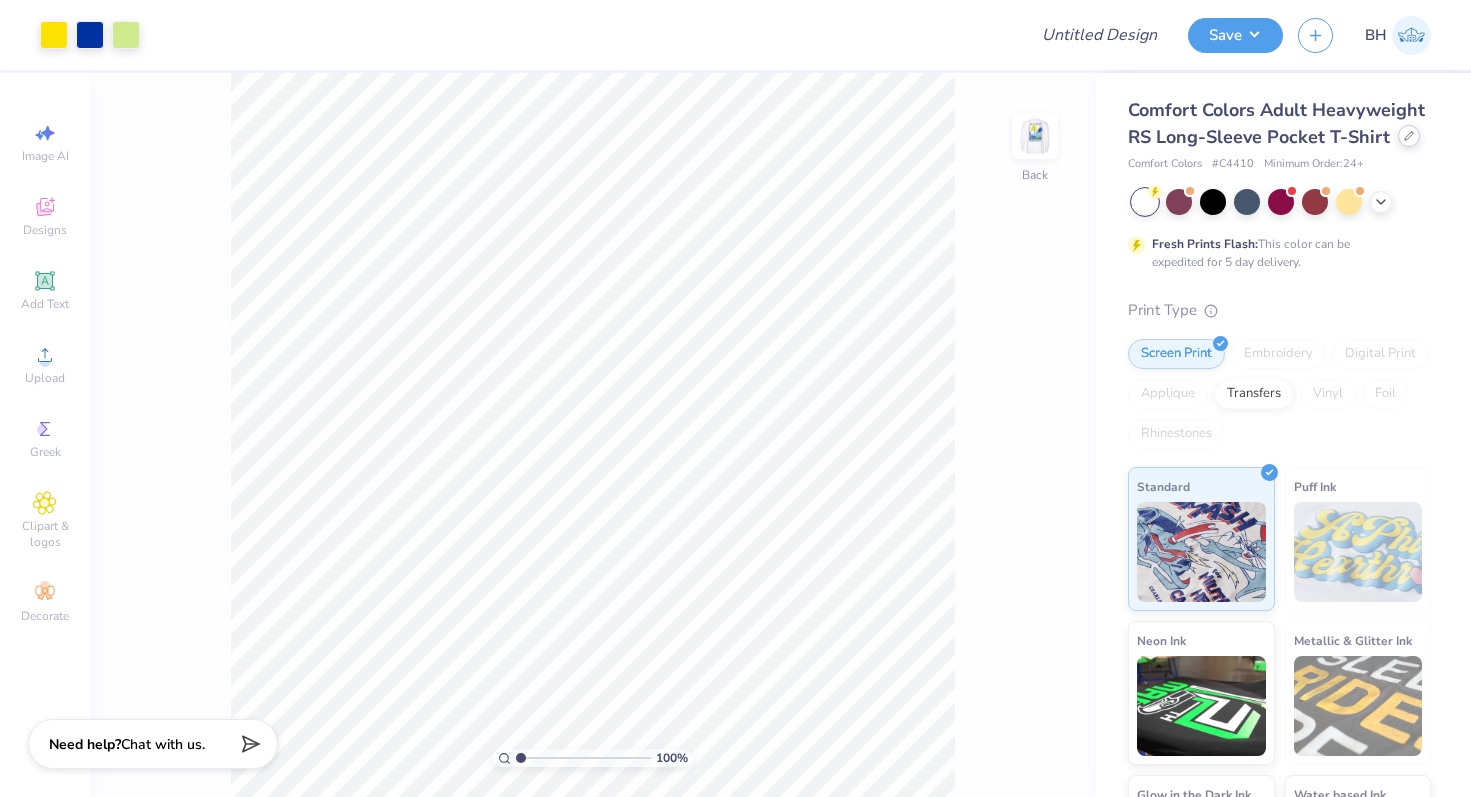 click 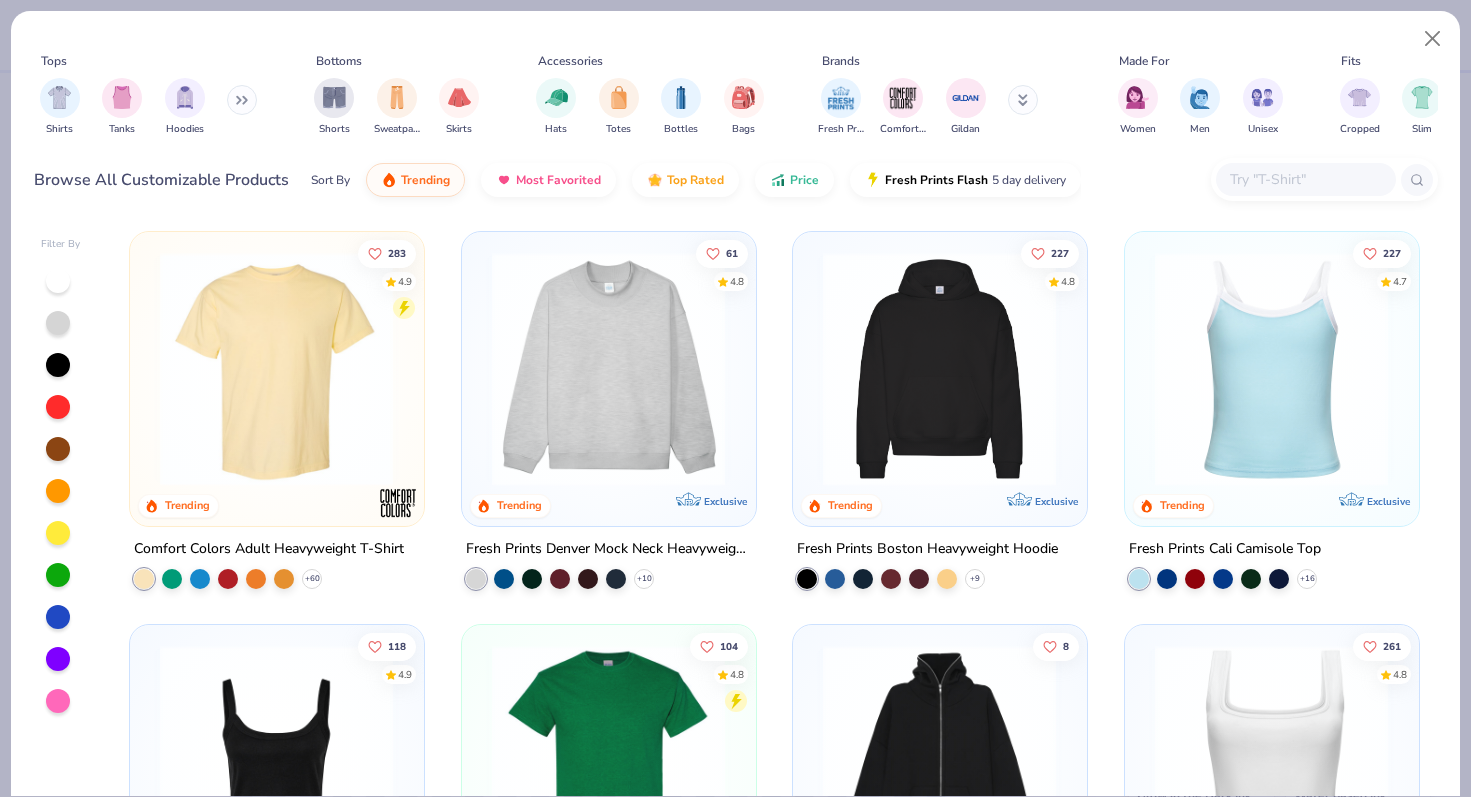 click at bounding box center (276, 369) 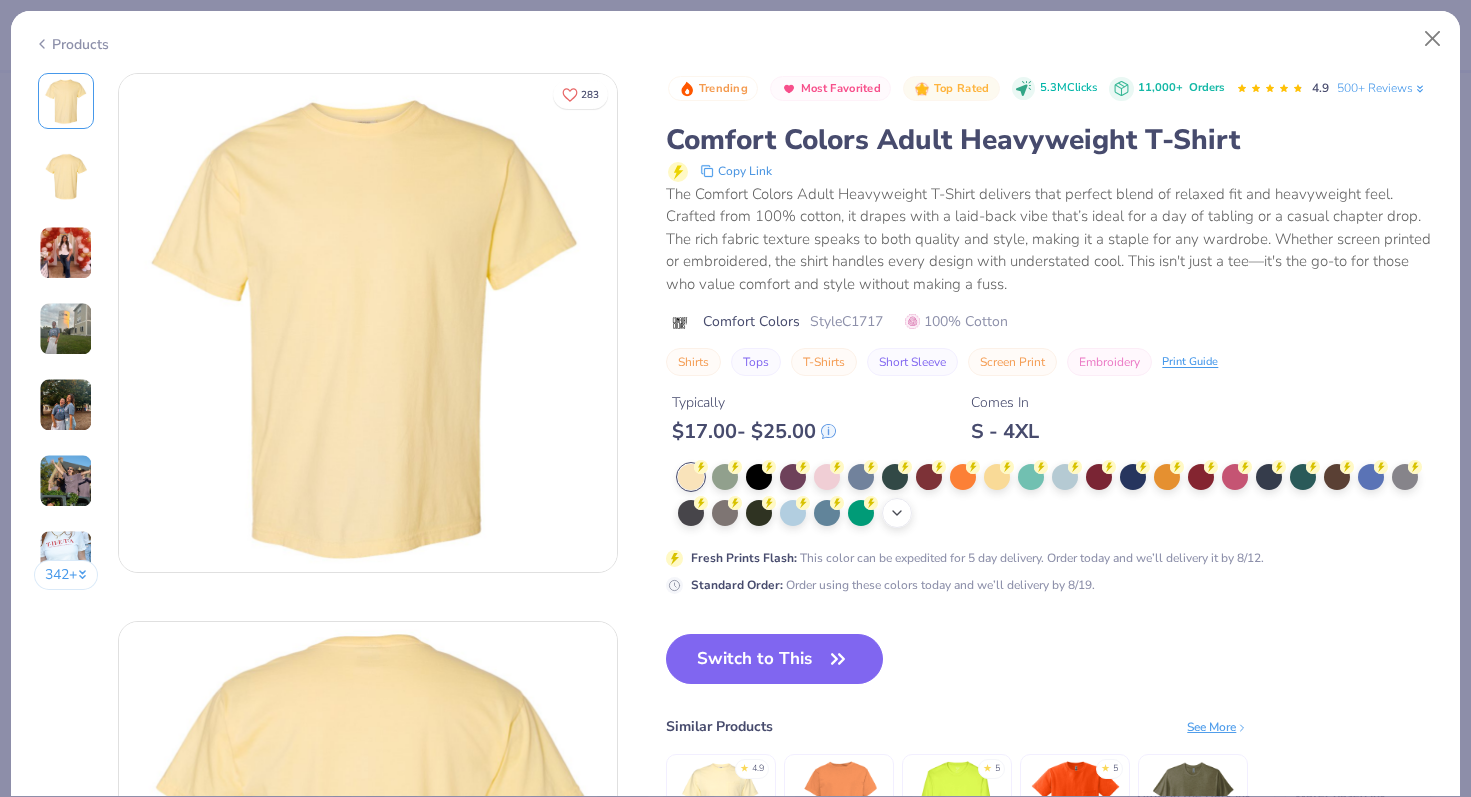 click on "+ 38" at bounding box center (897, 513) 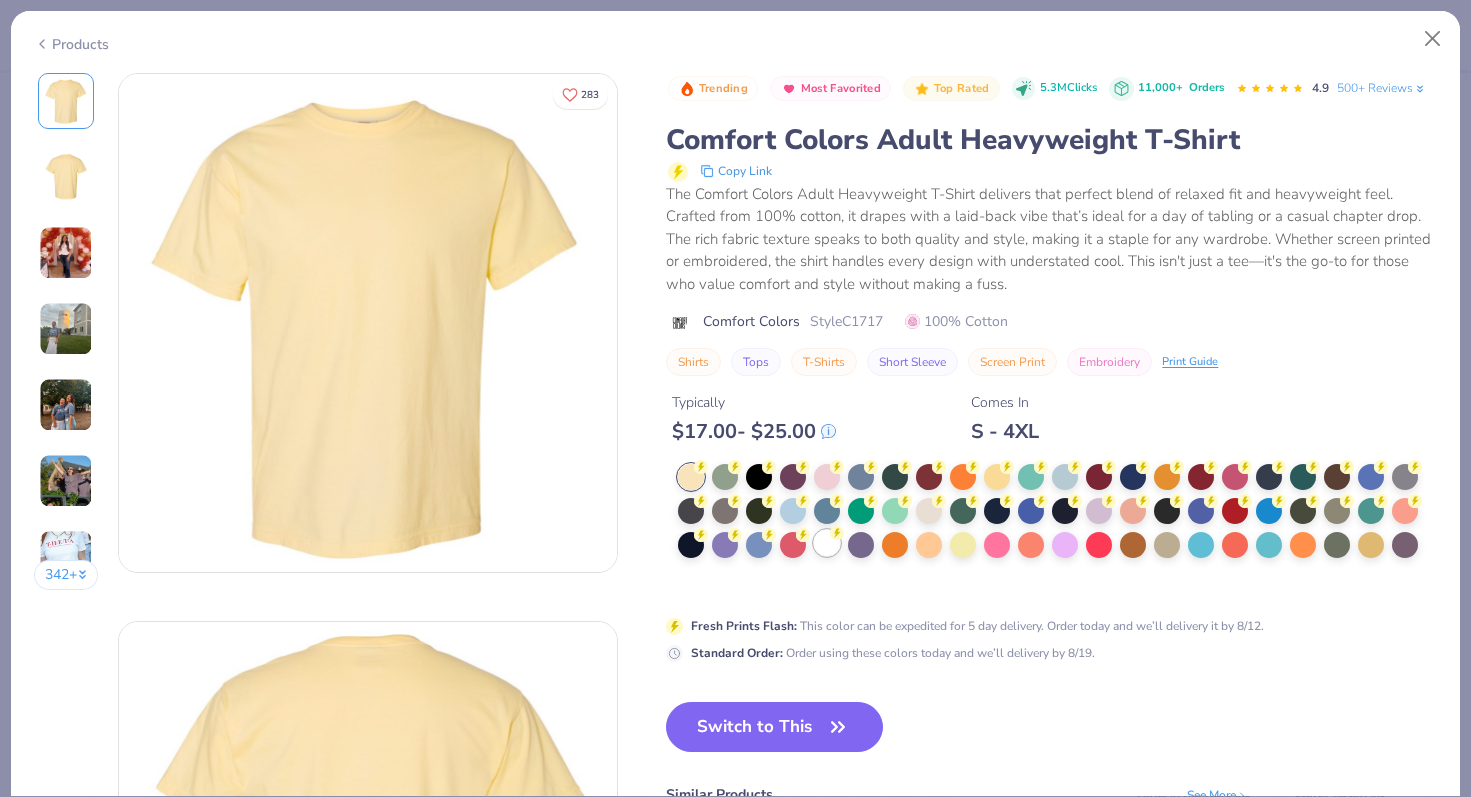 click at bounding box center [827, 543] 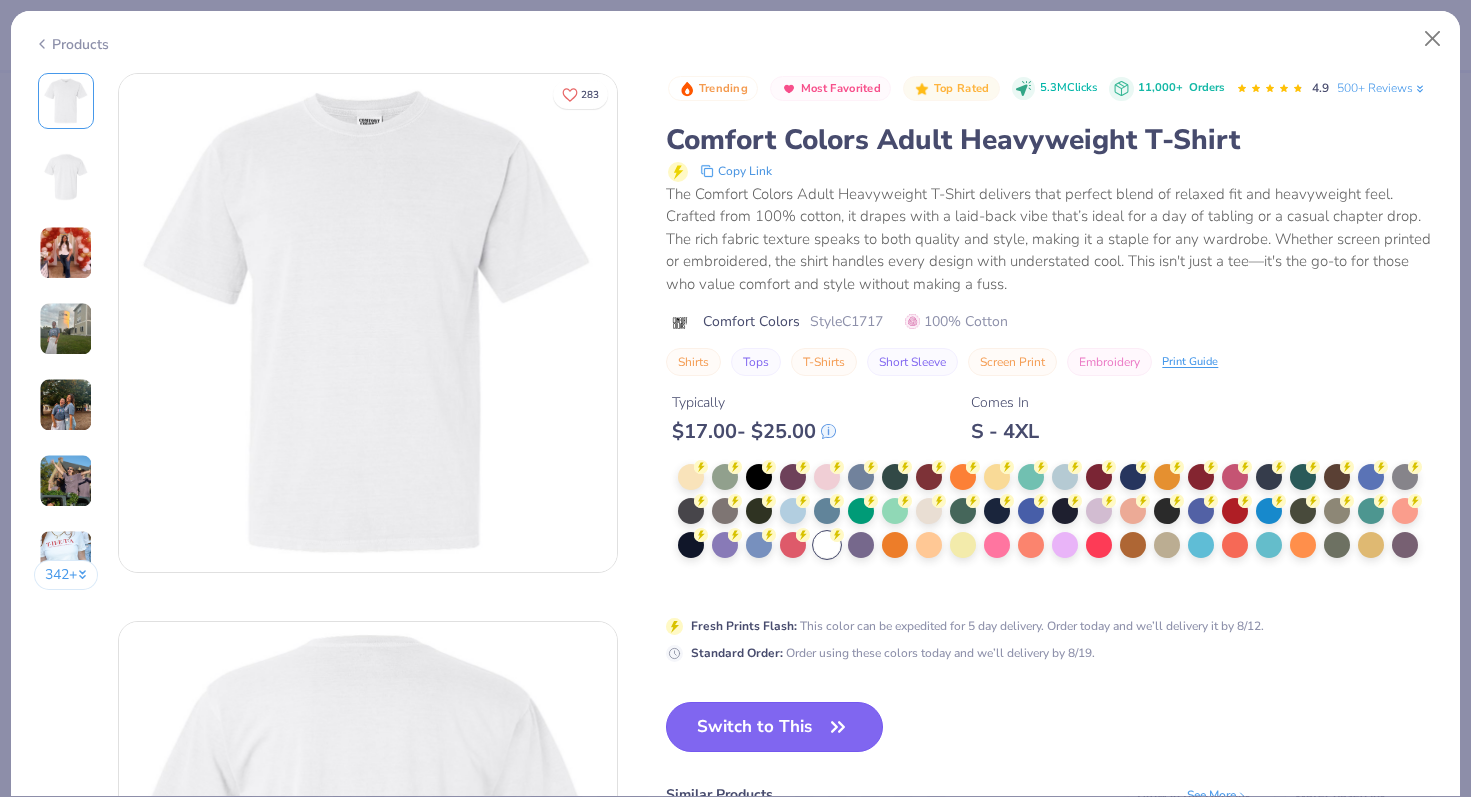 click on "Switch to This" at bounding box center [774, 727] 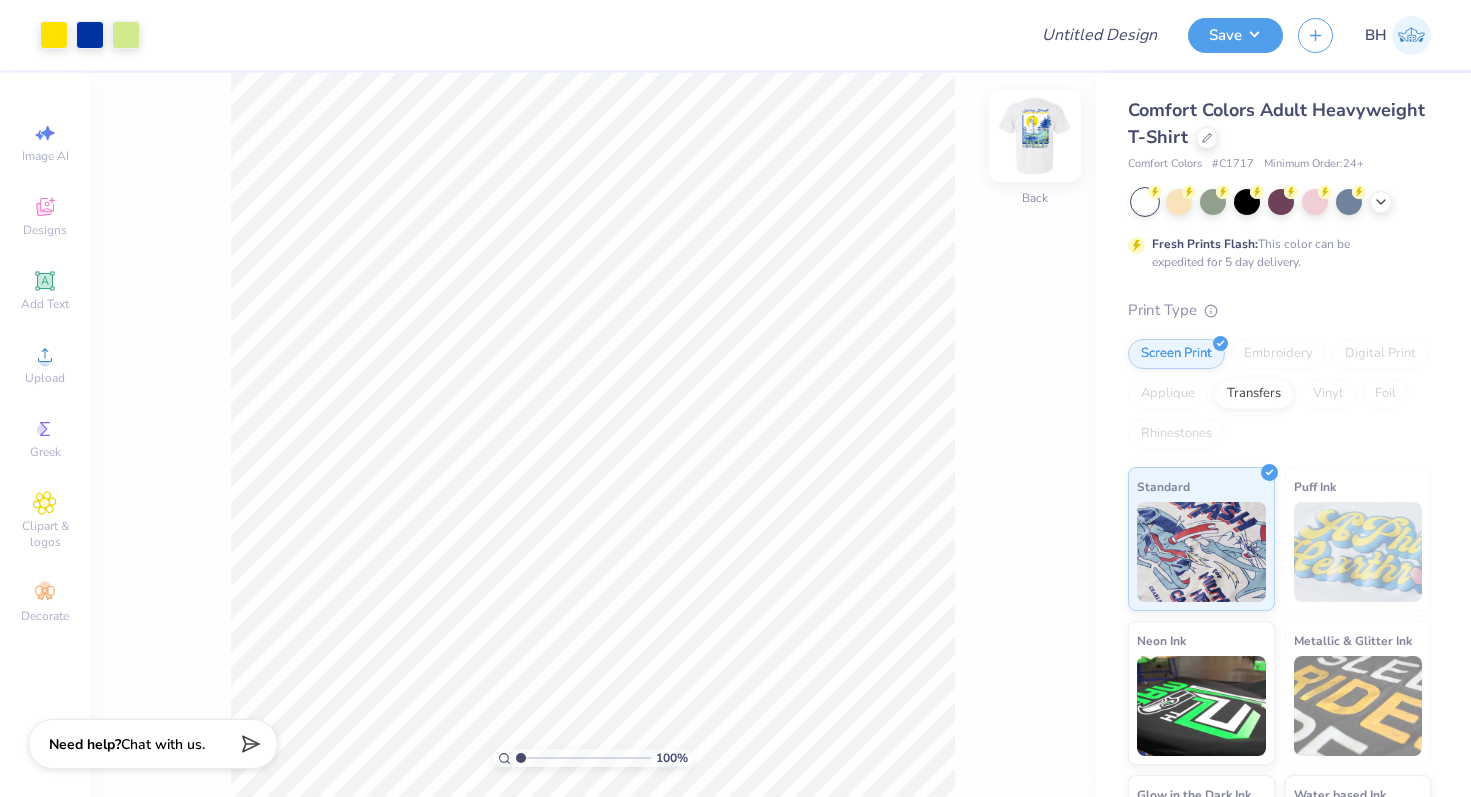 click at bounding box center (1035, 136) 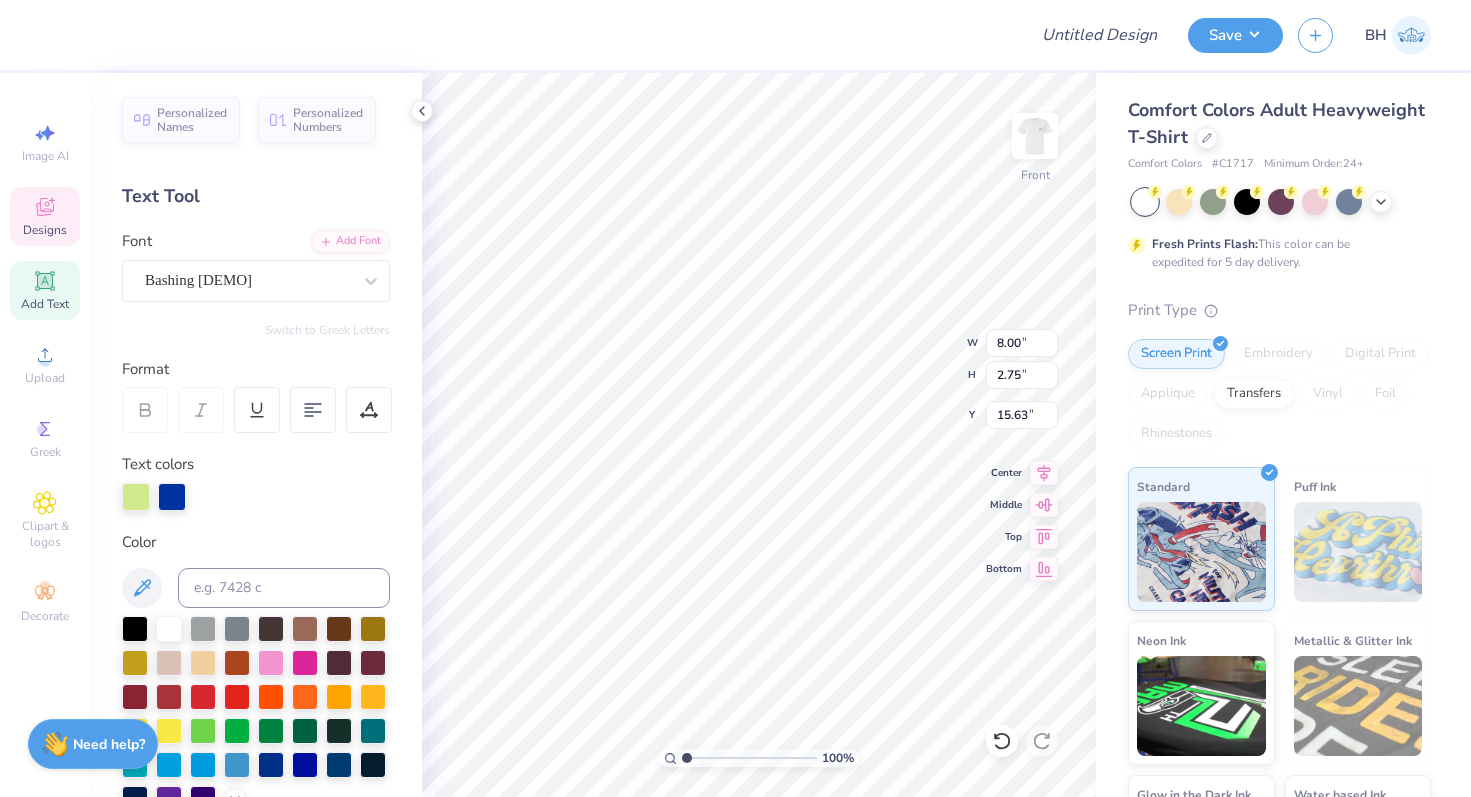 scroll, scrollTop: 0, scrollLeft: 1, axis: horizontal 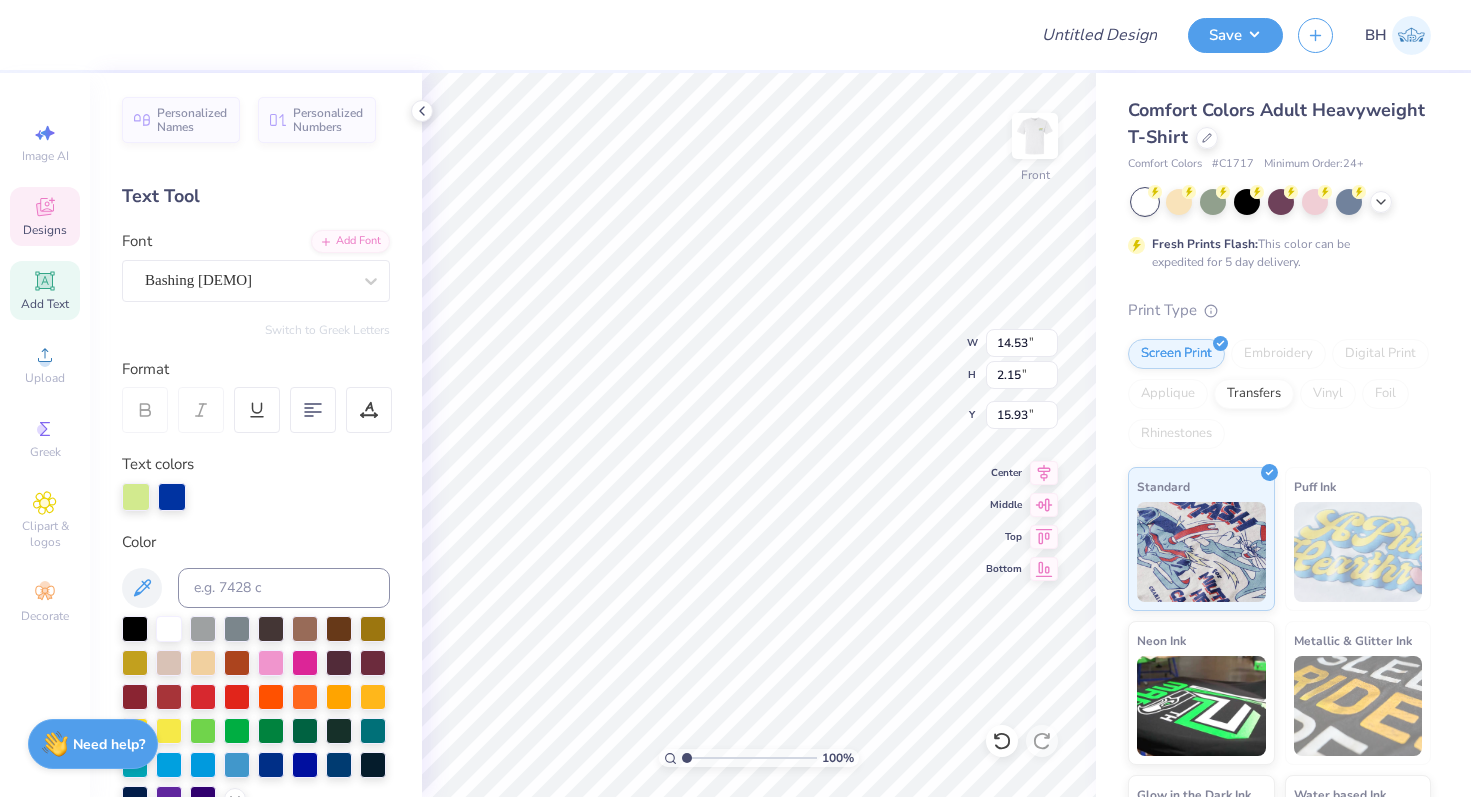 type on "10.10" 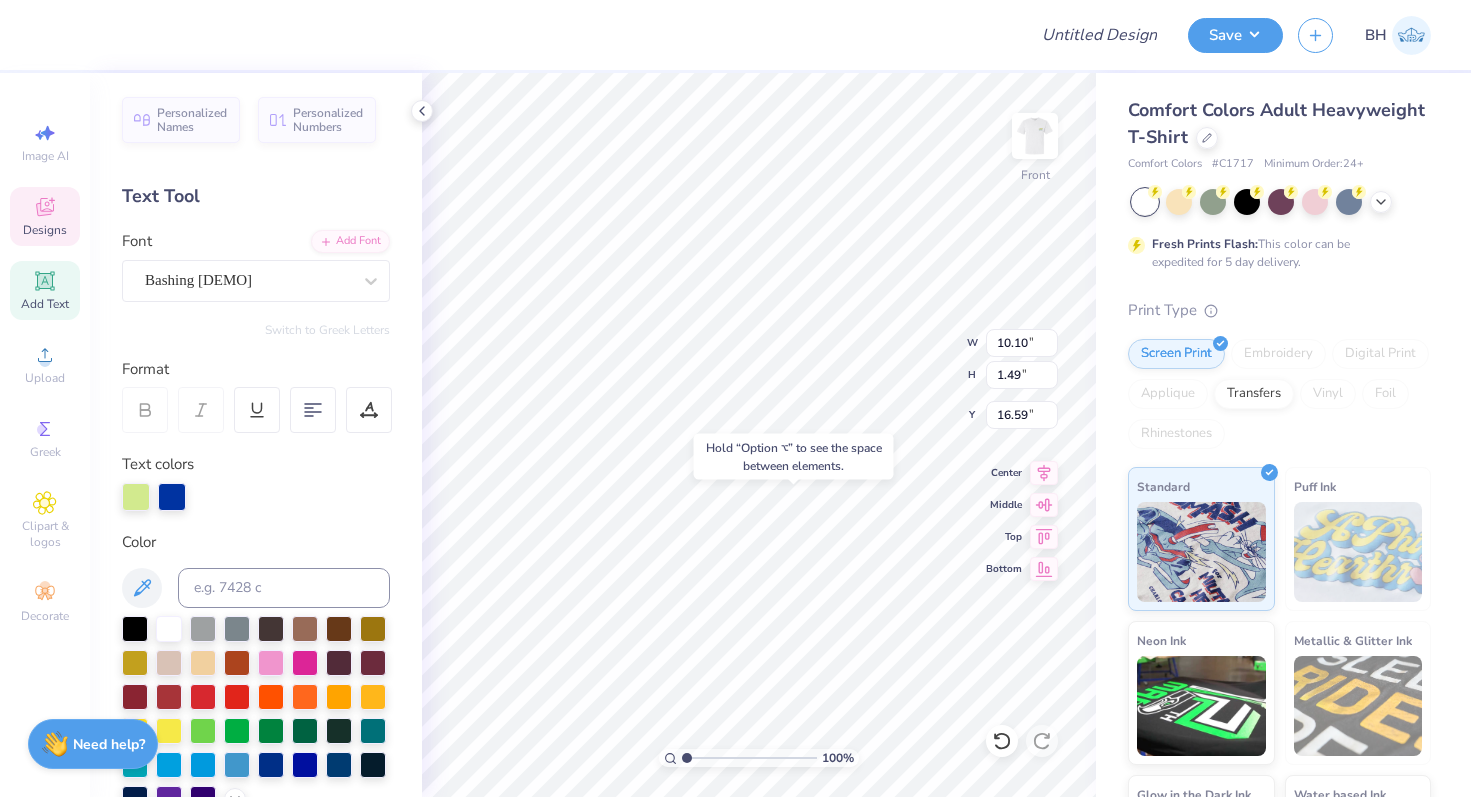 type on "16.76" 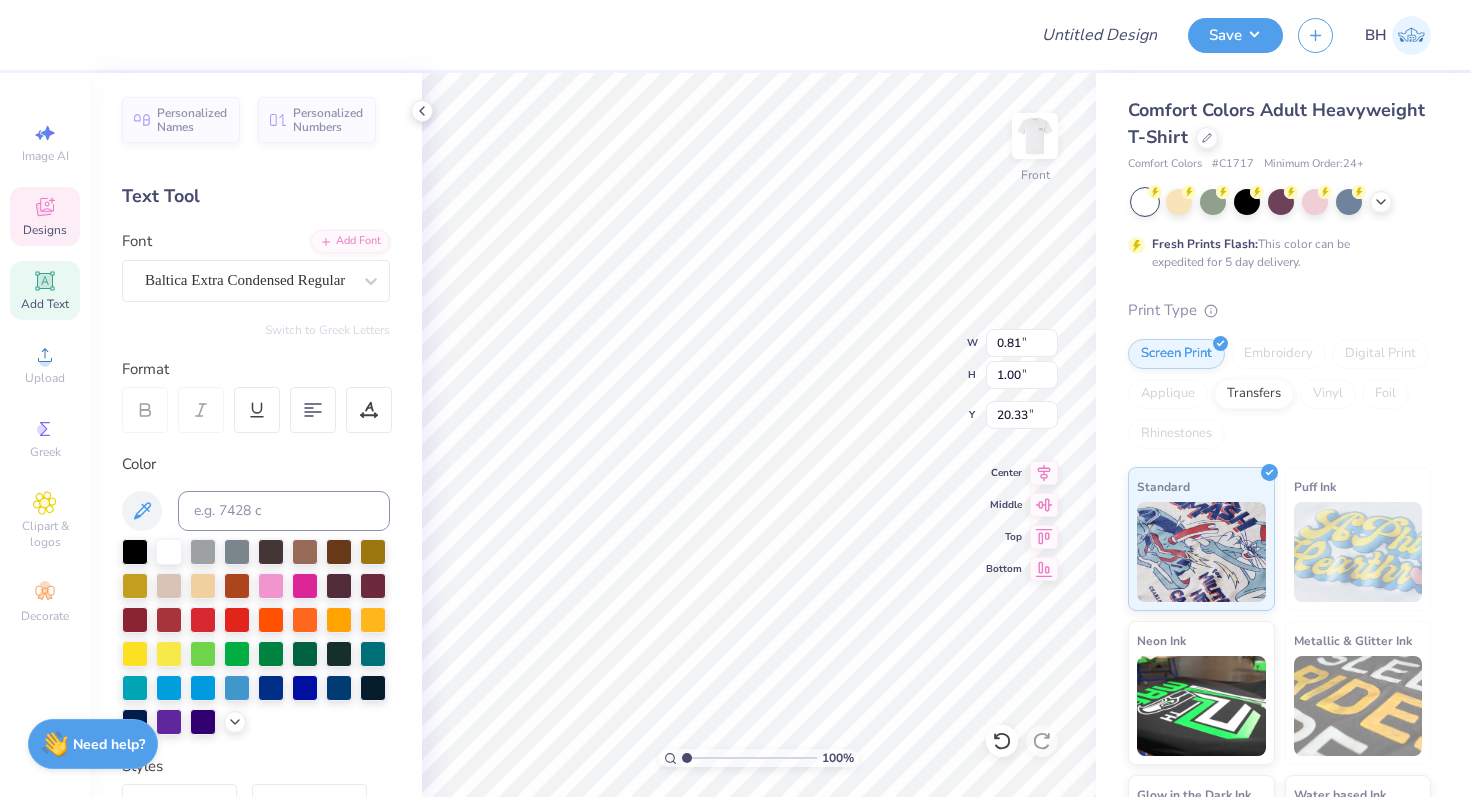 type on "20.33" 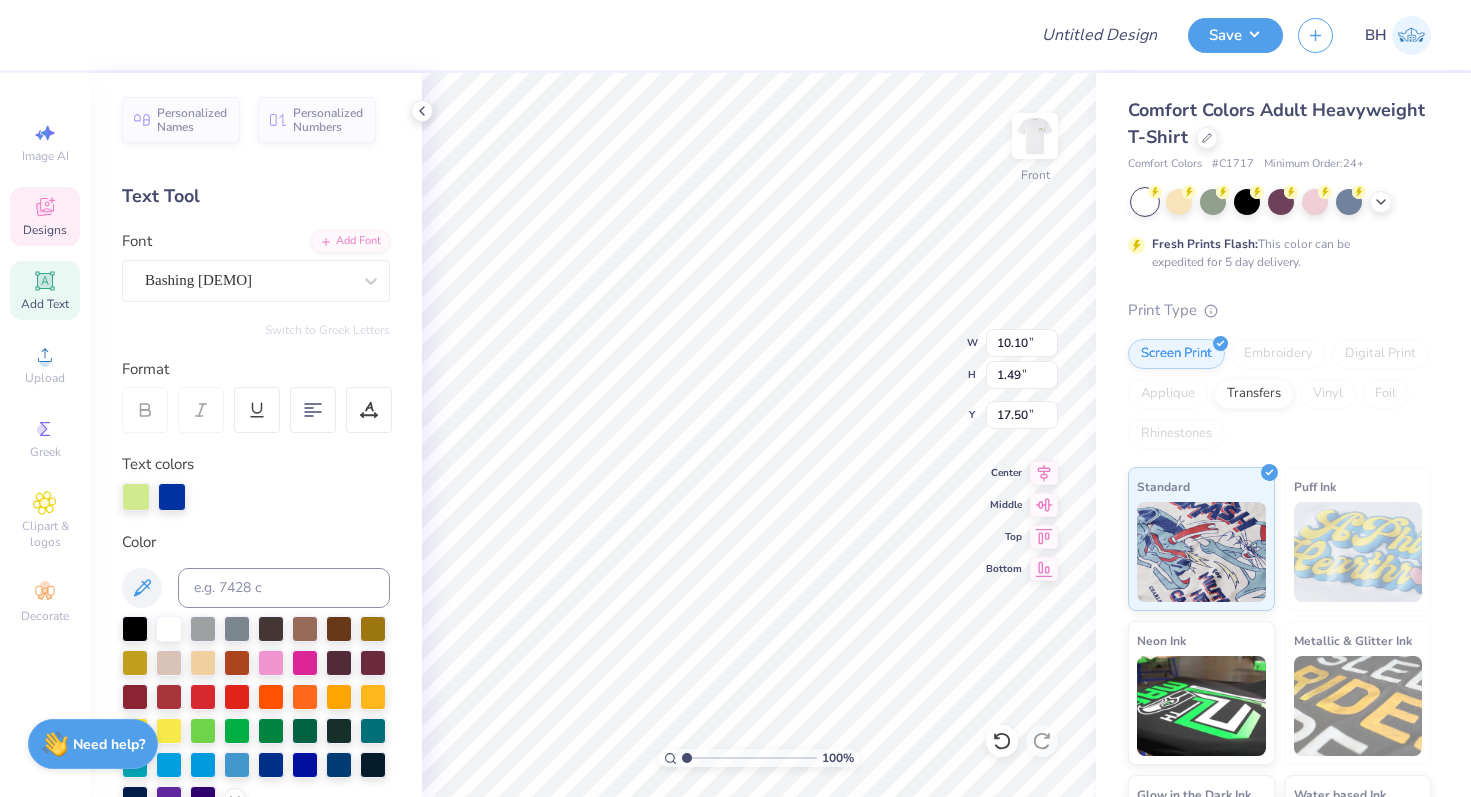 type on "17.50" 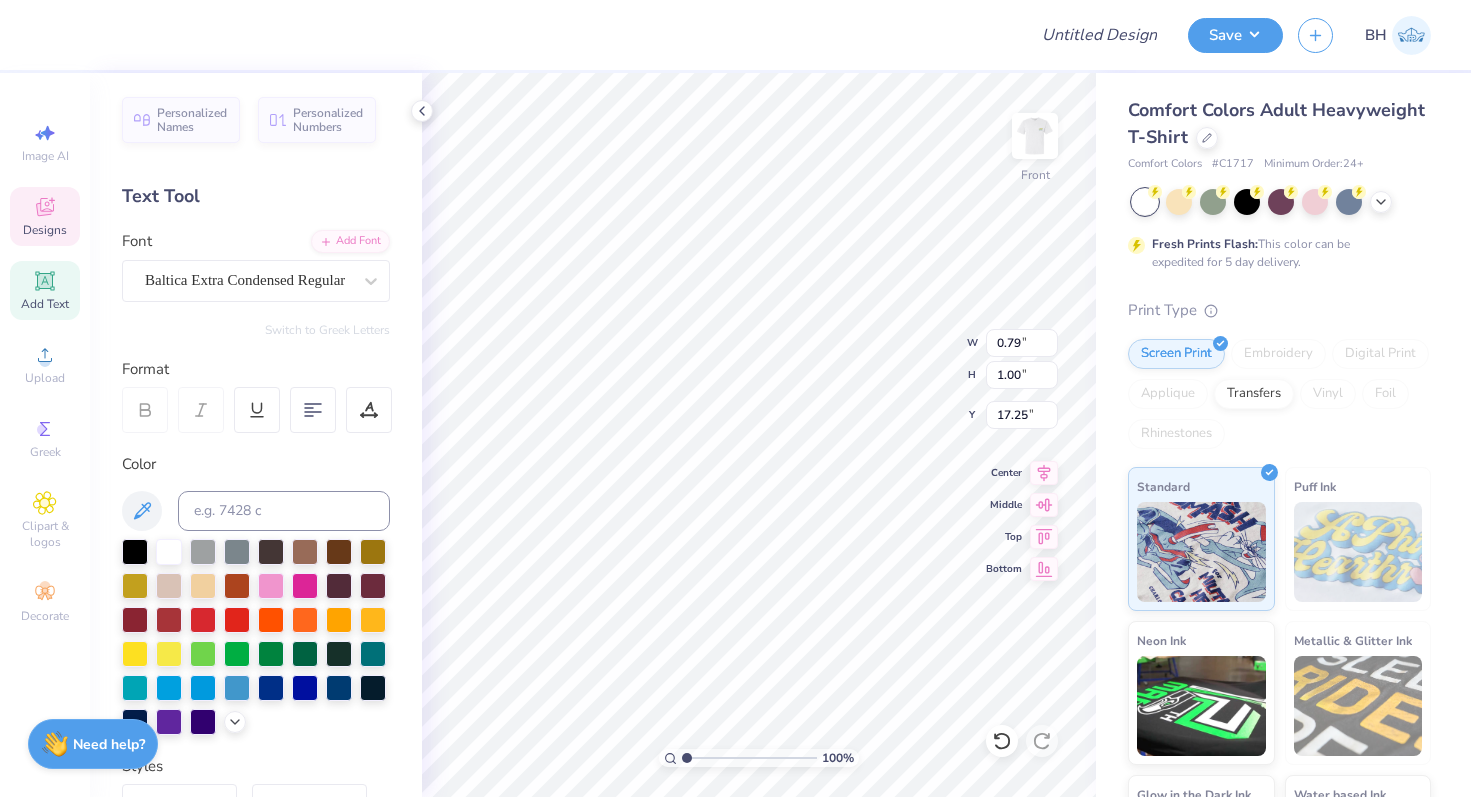 type on "19.84" 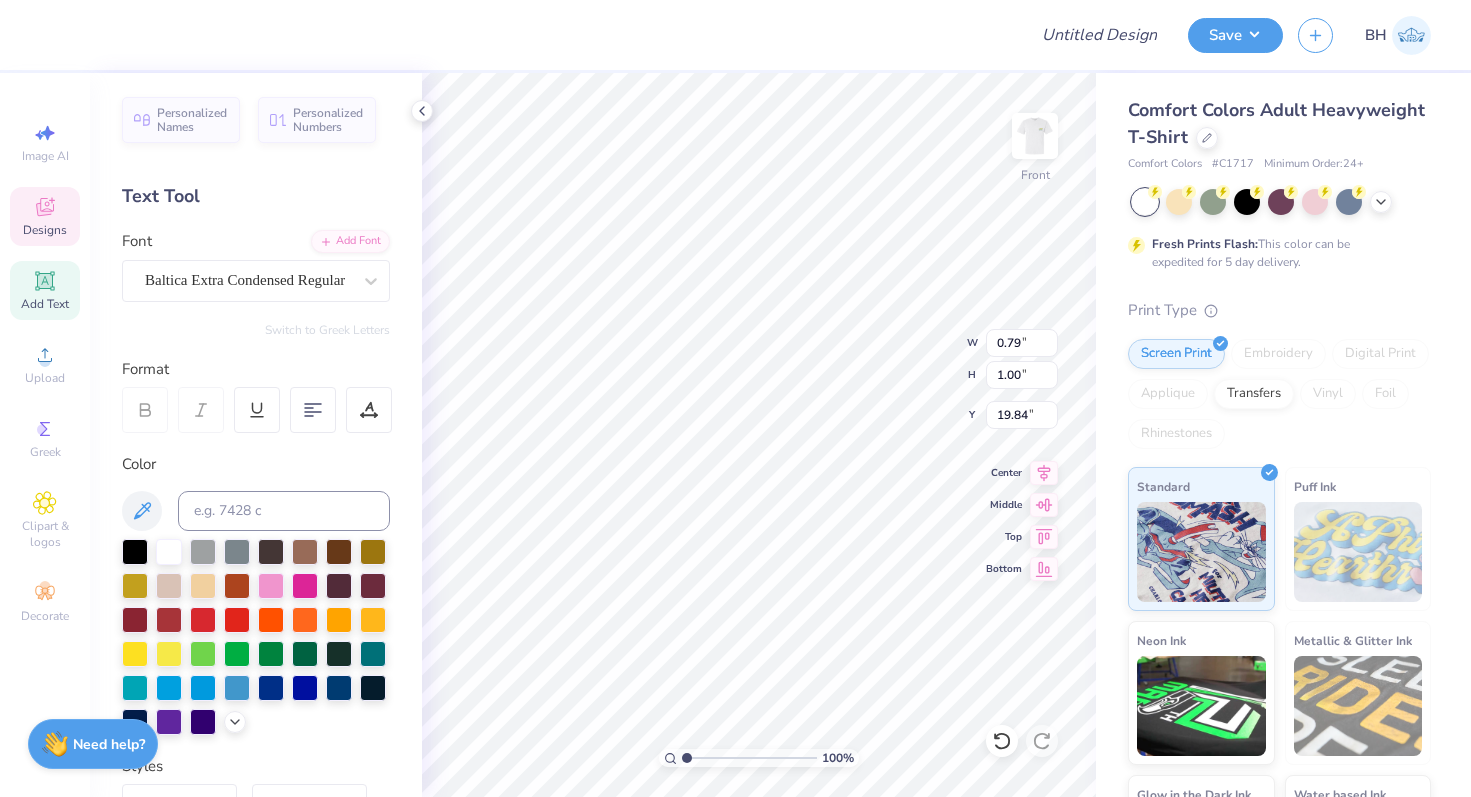 type on "10.10" 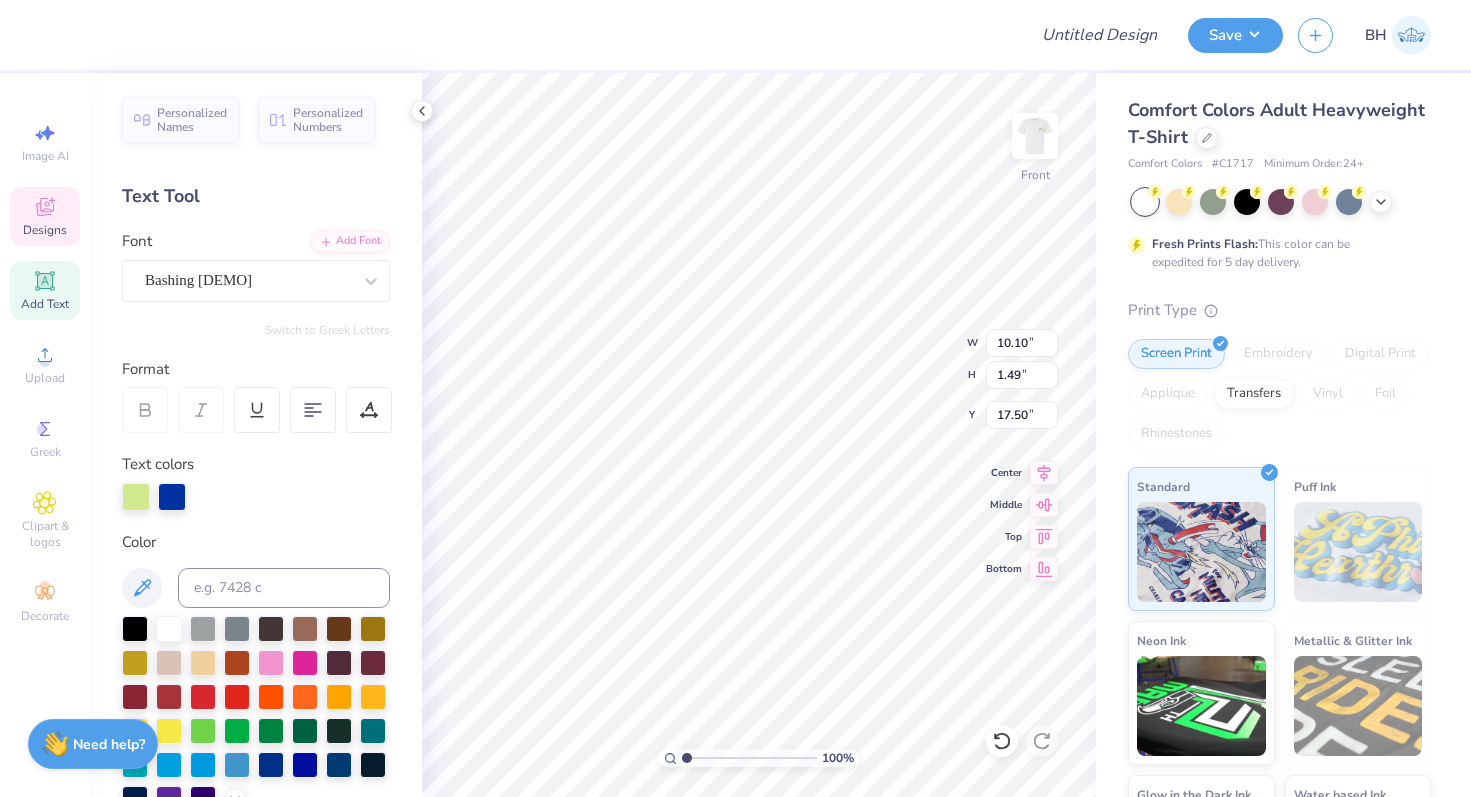 type on "16.97" 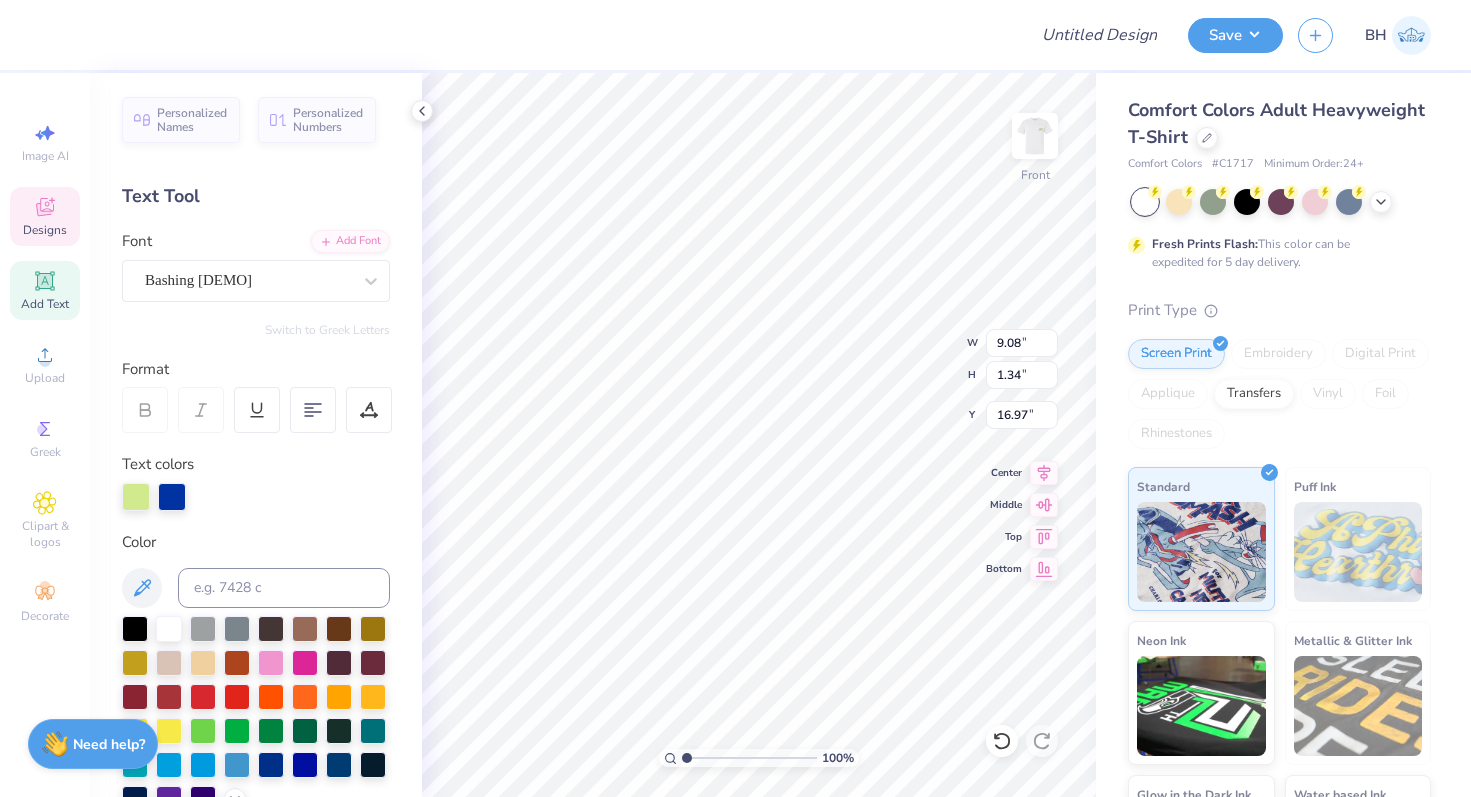 type on "9.08" 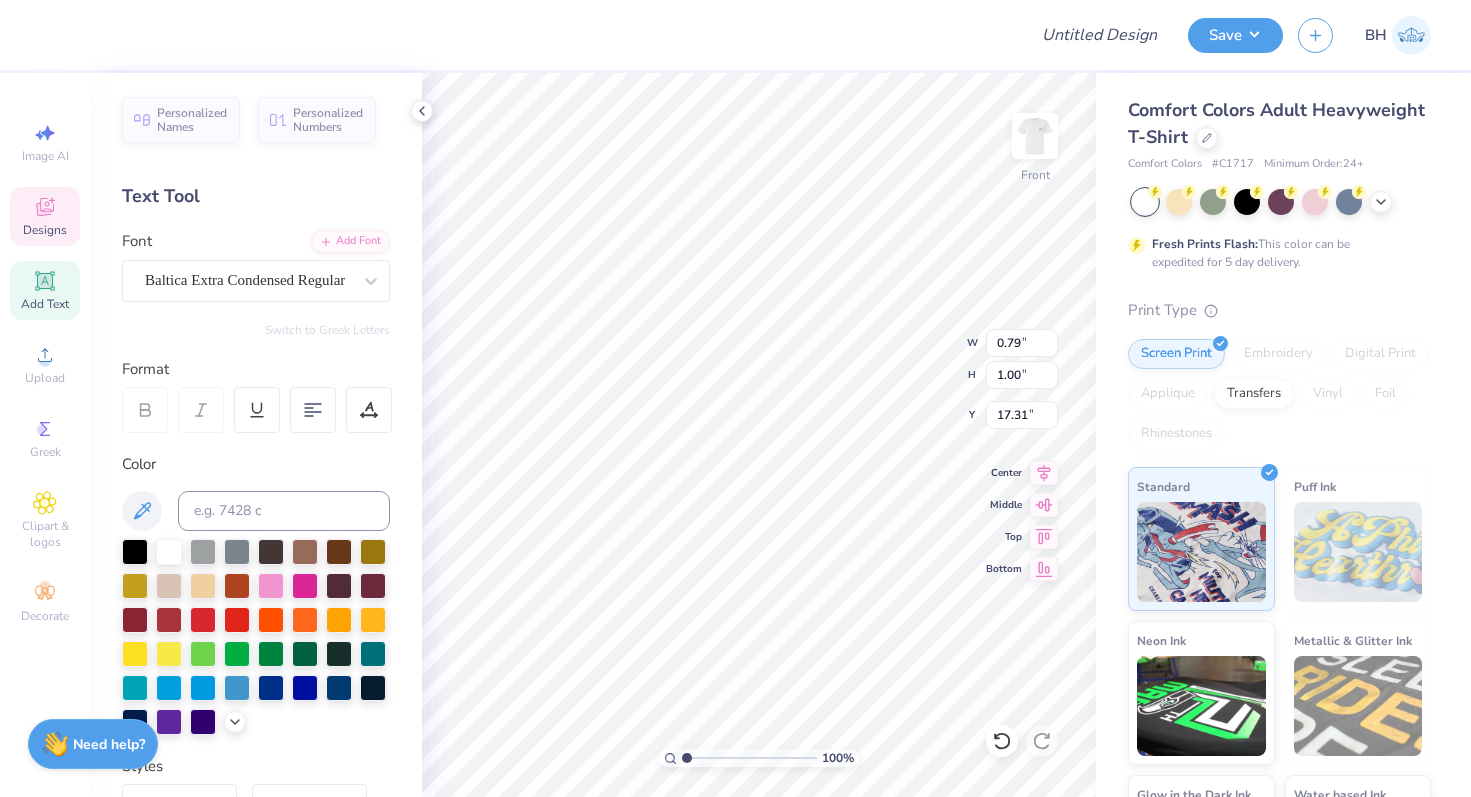 type on "17.31" 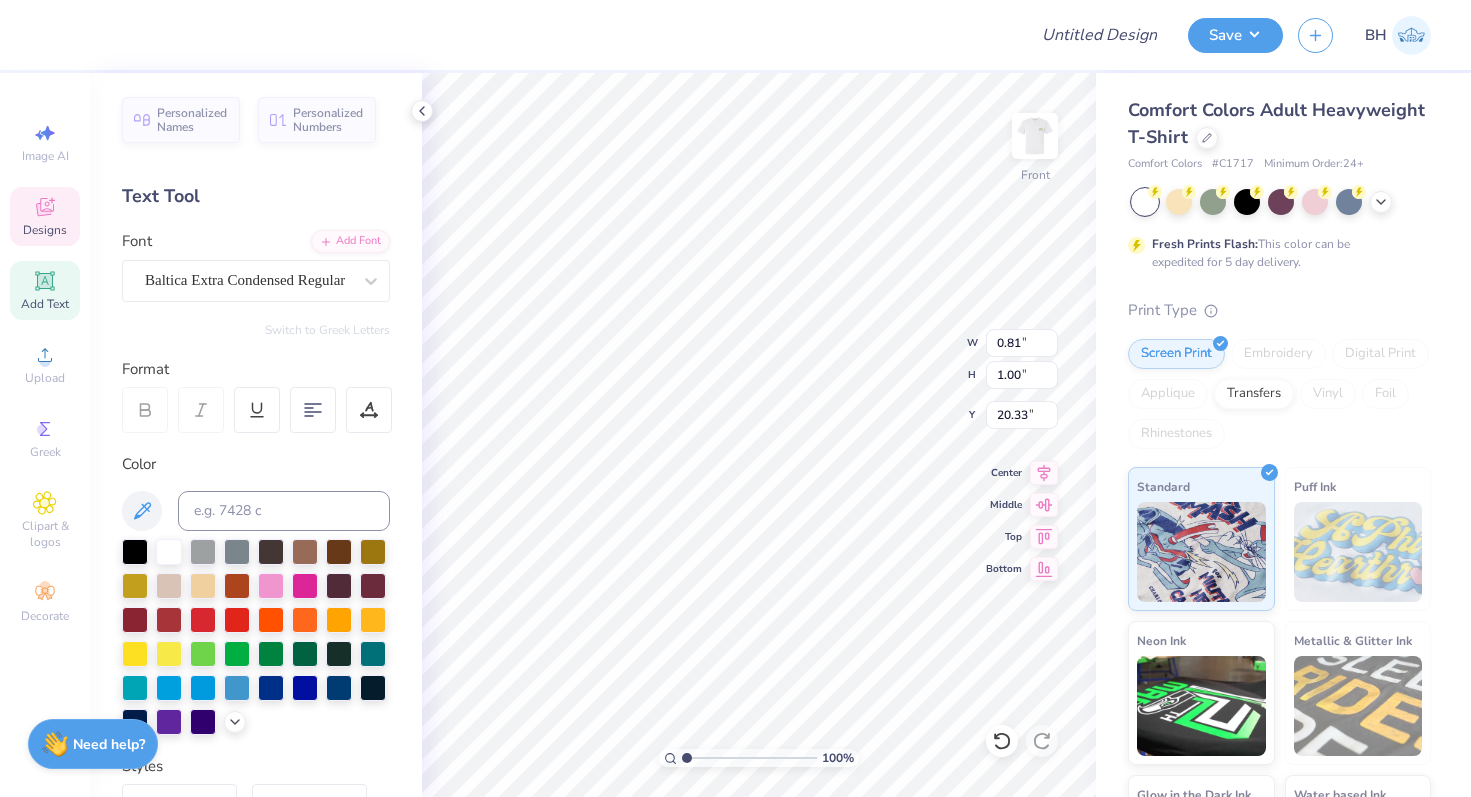 type on "17.31" 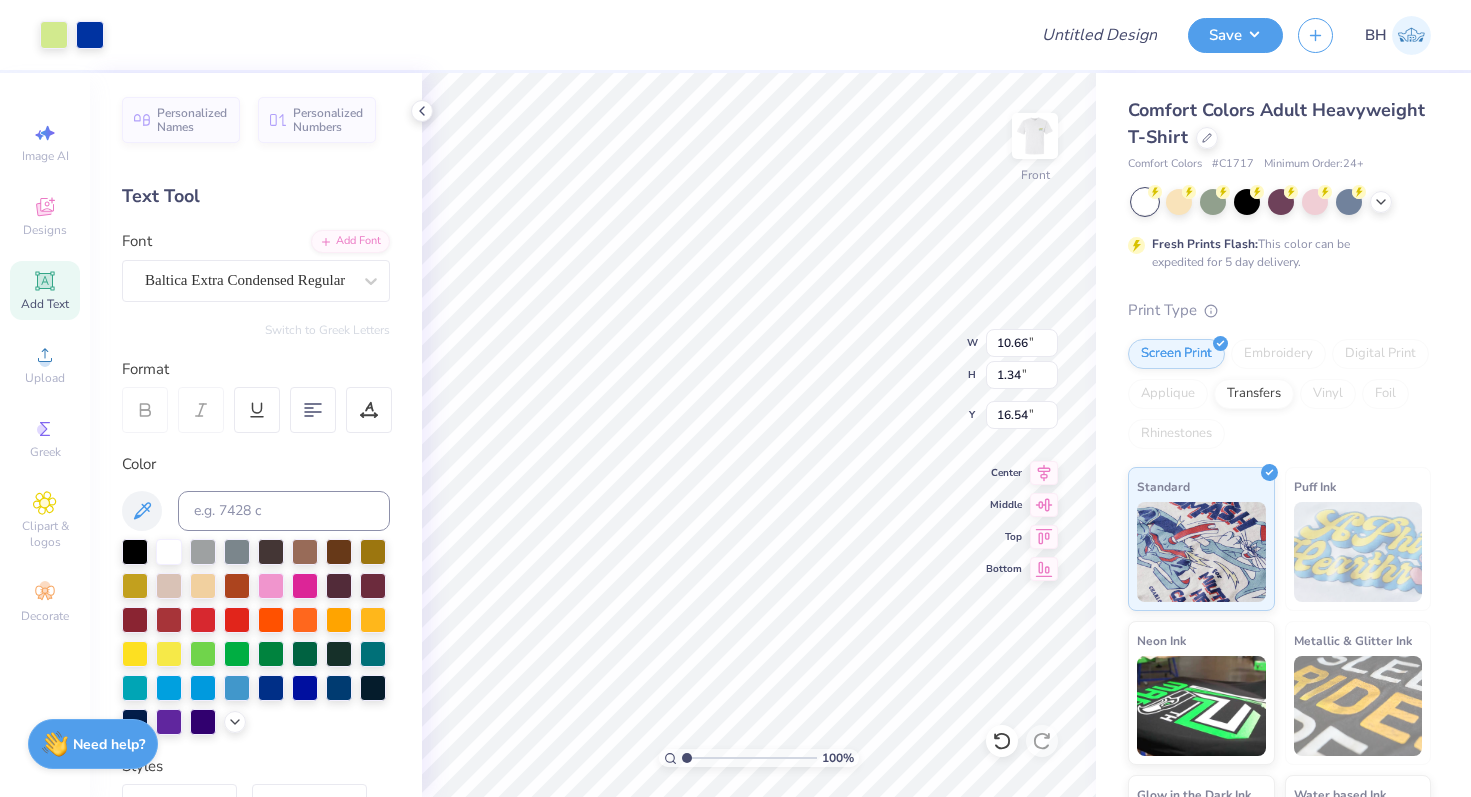 type on "16.54" 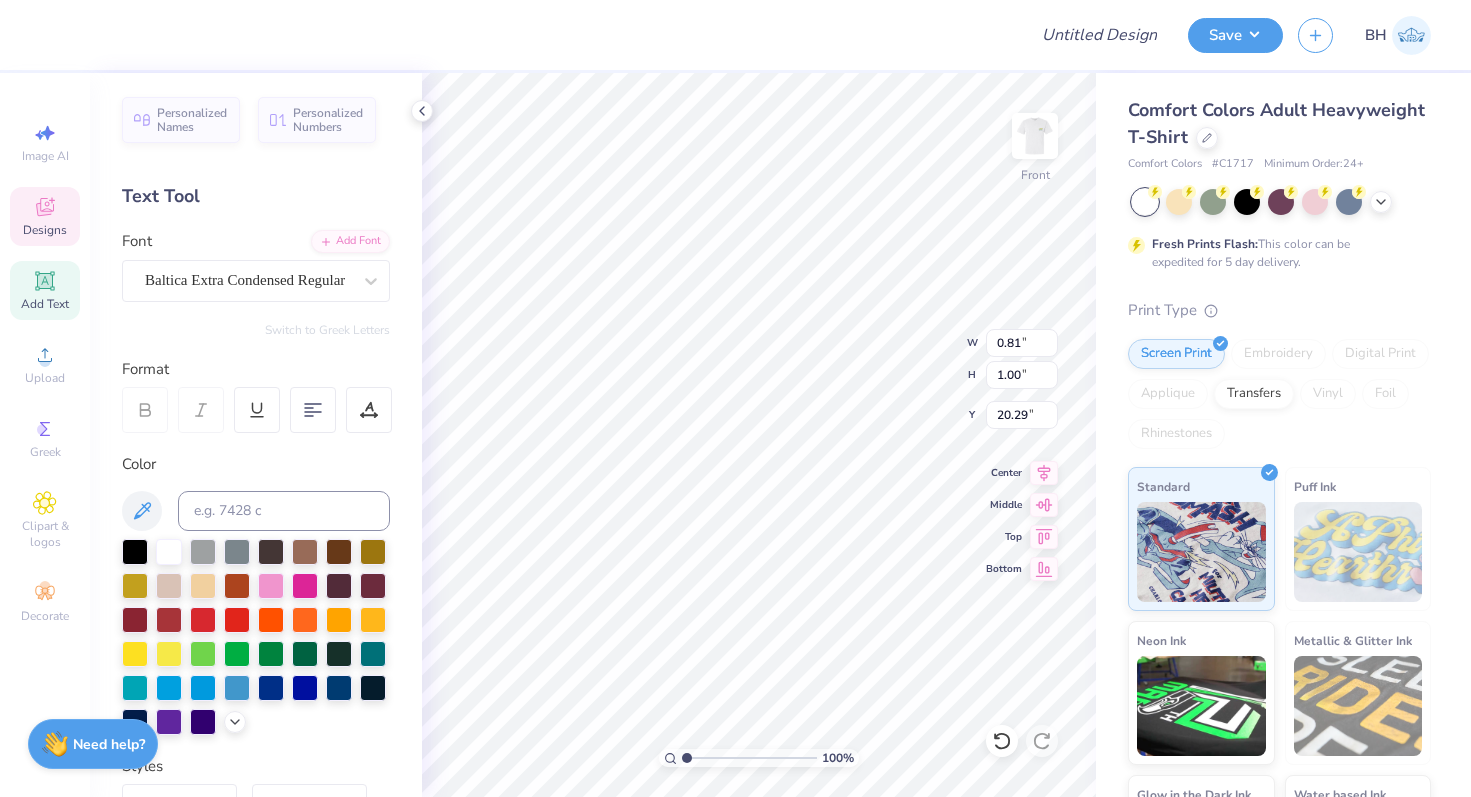 type on "20.29" 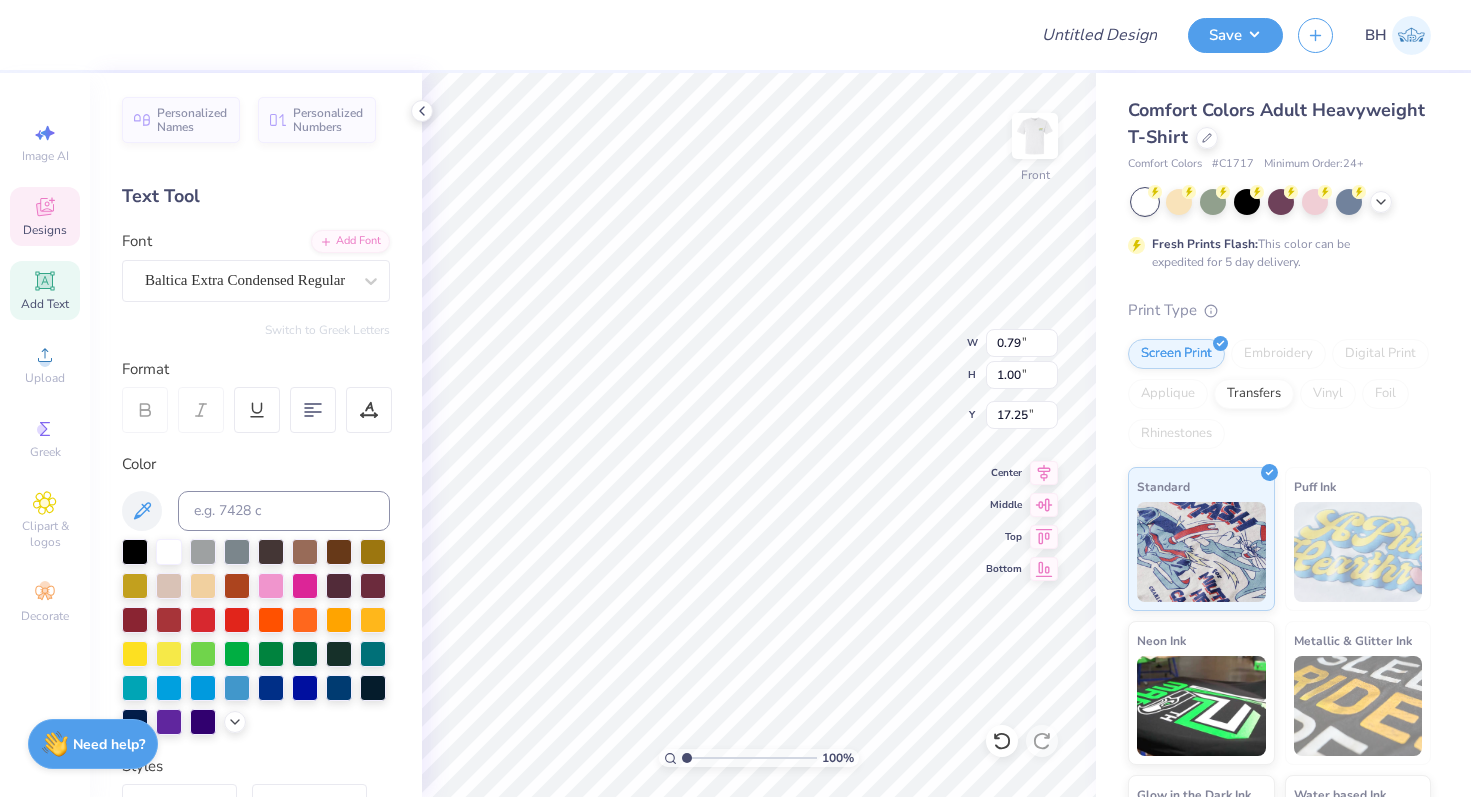 type on "20.79" 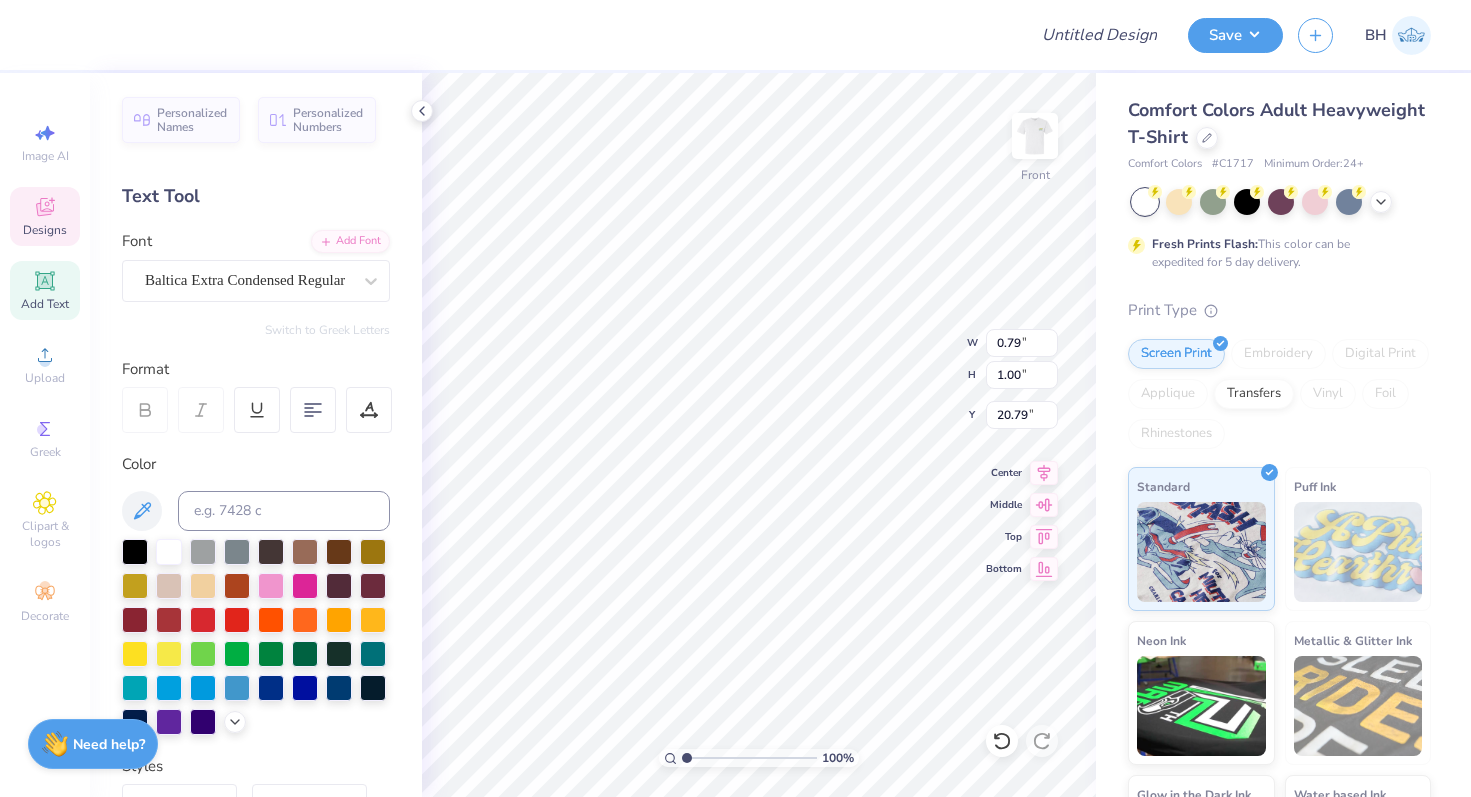 type on "8.00" 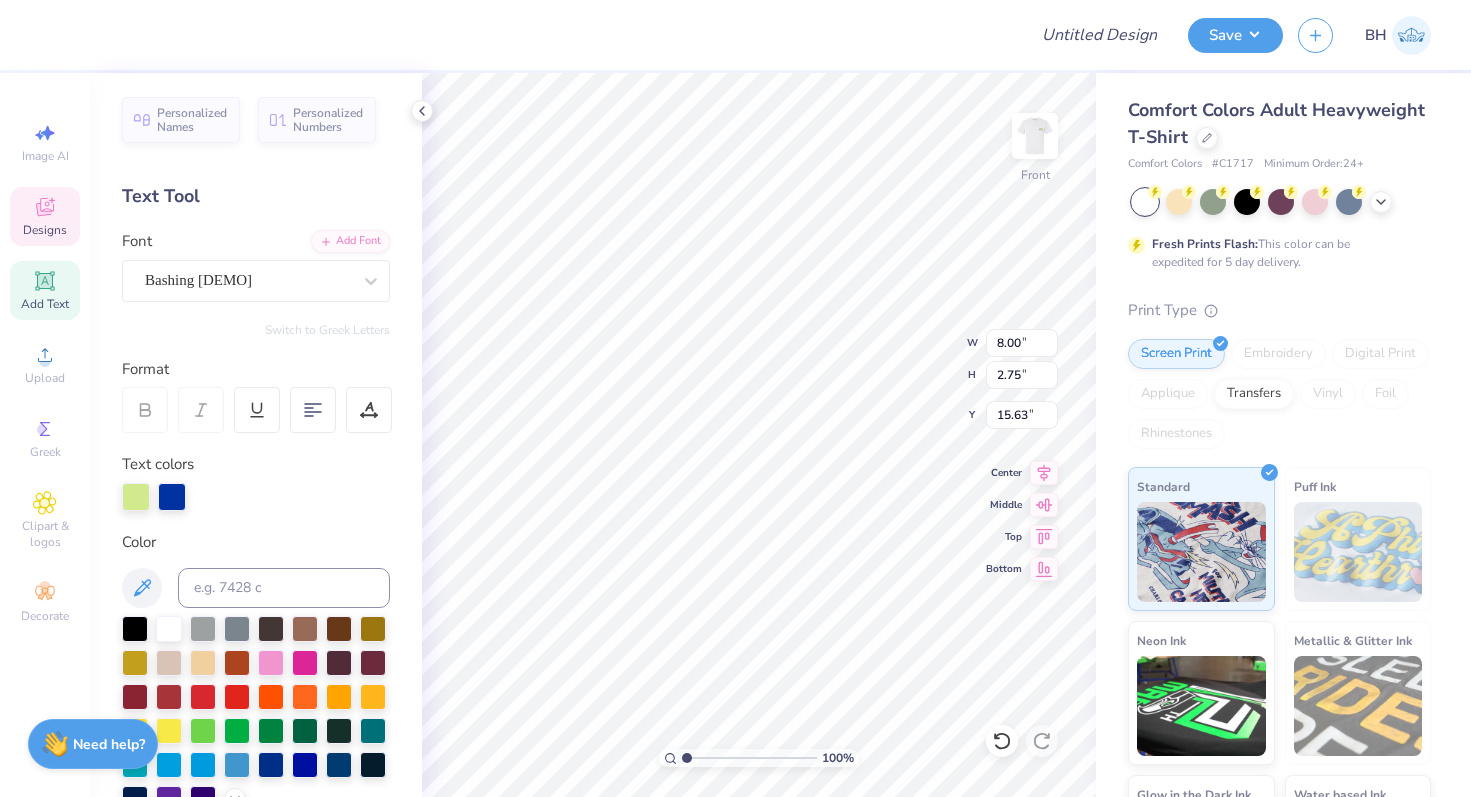 type on "15.59" 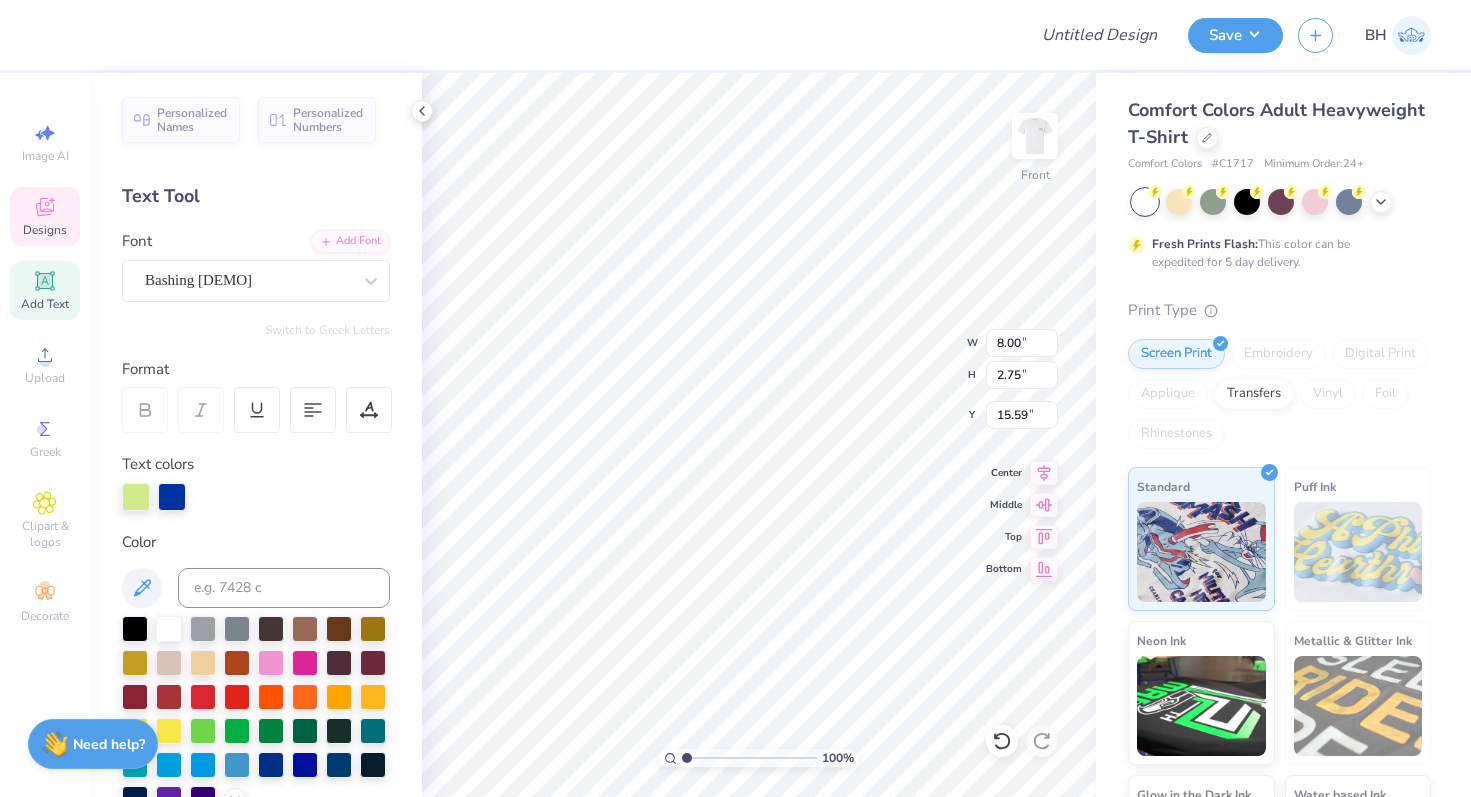type on "THETA CHI" 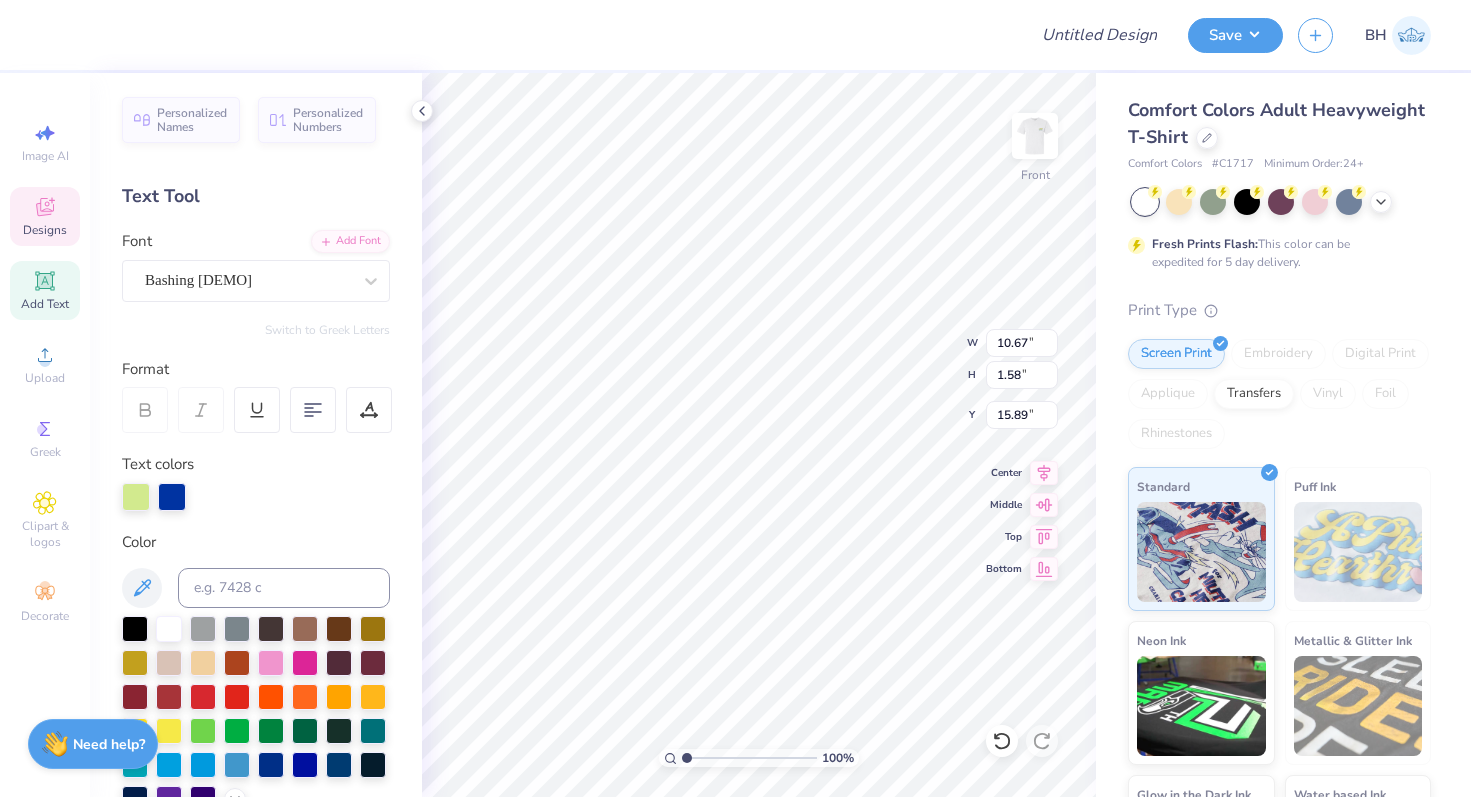 type on "10.67" 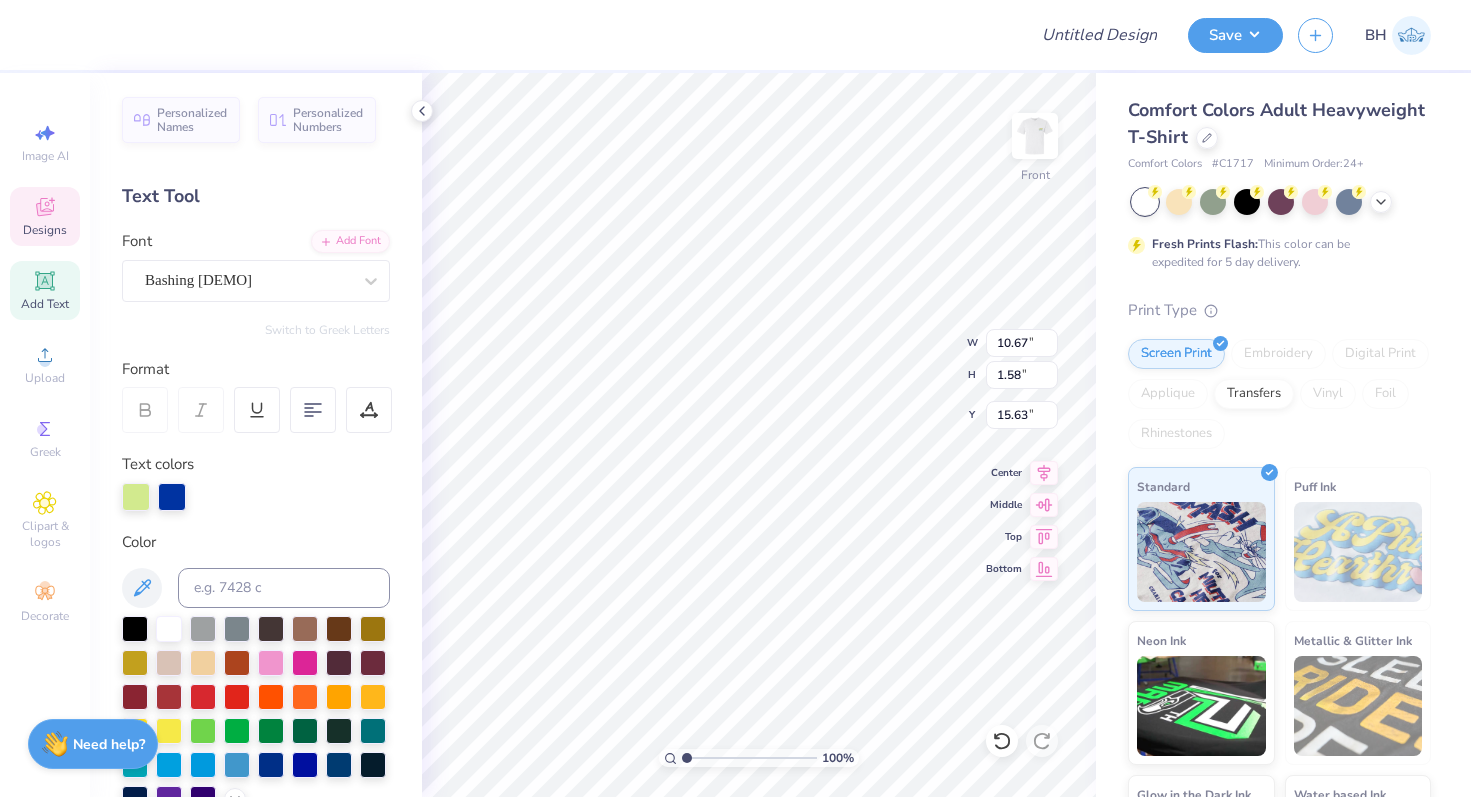type on "18.00" 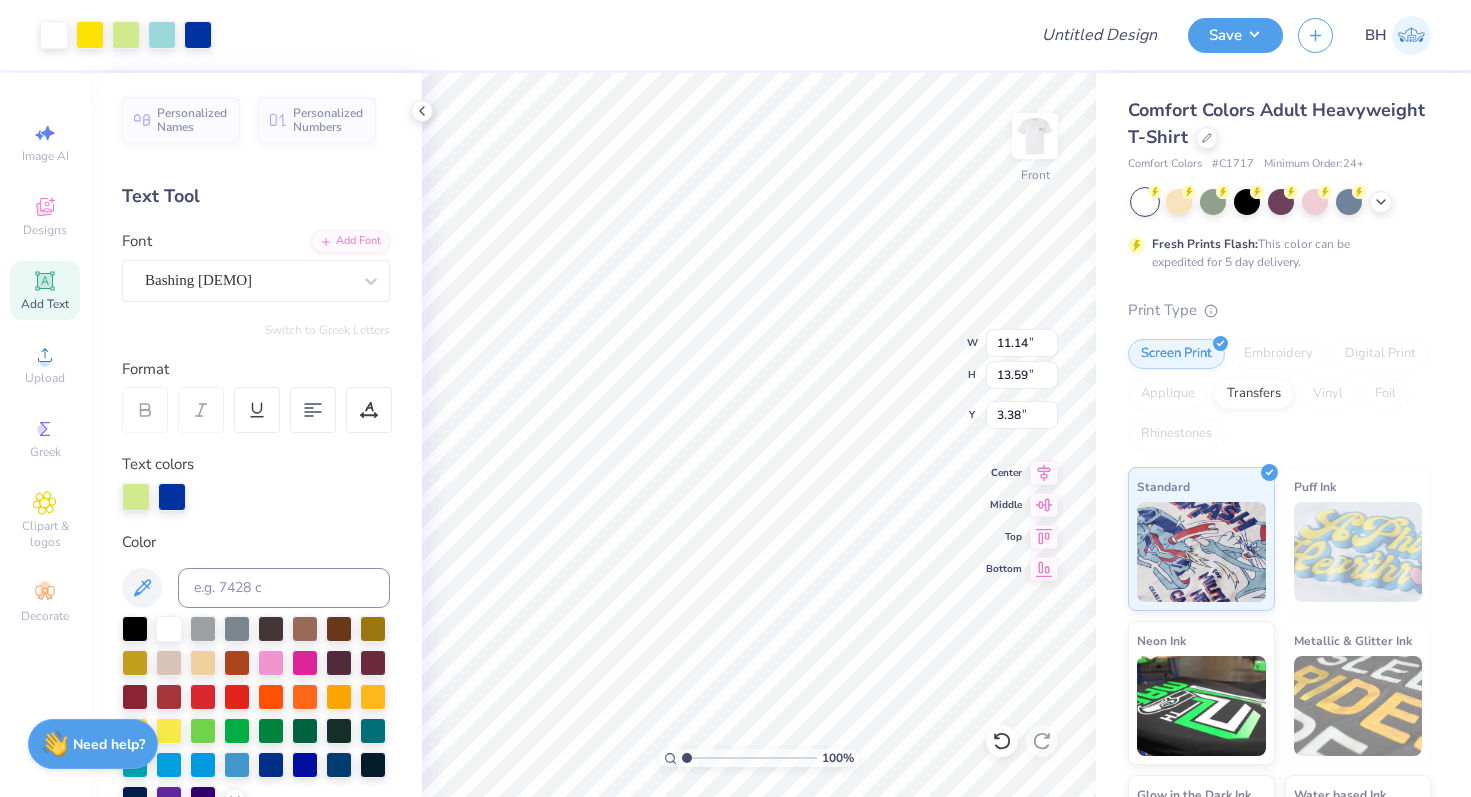 type on "3.39" 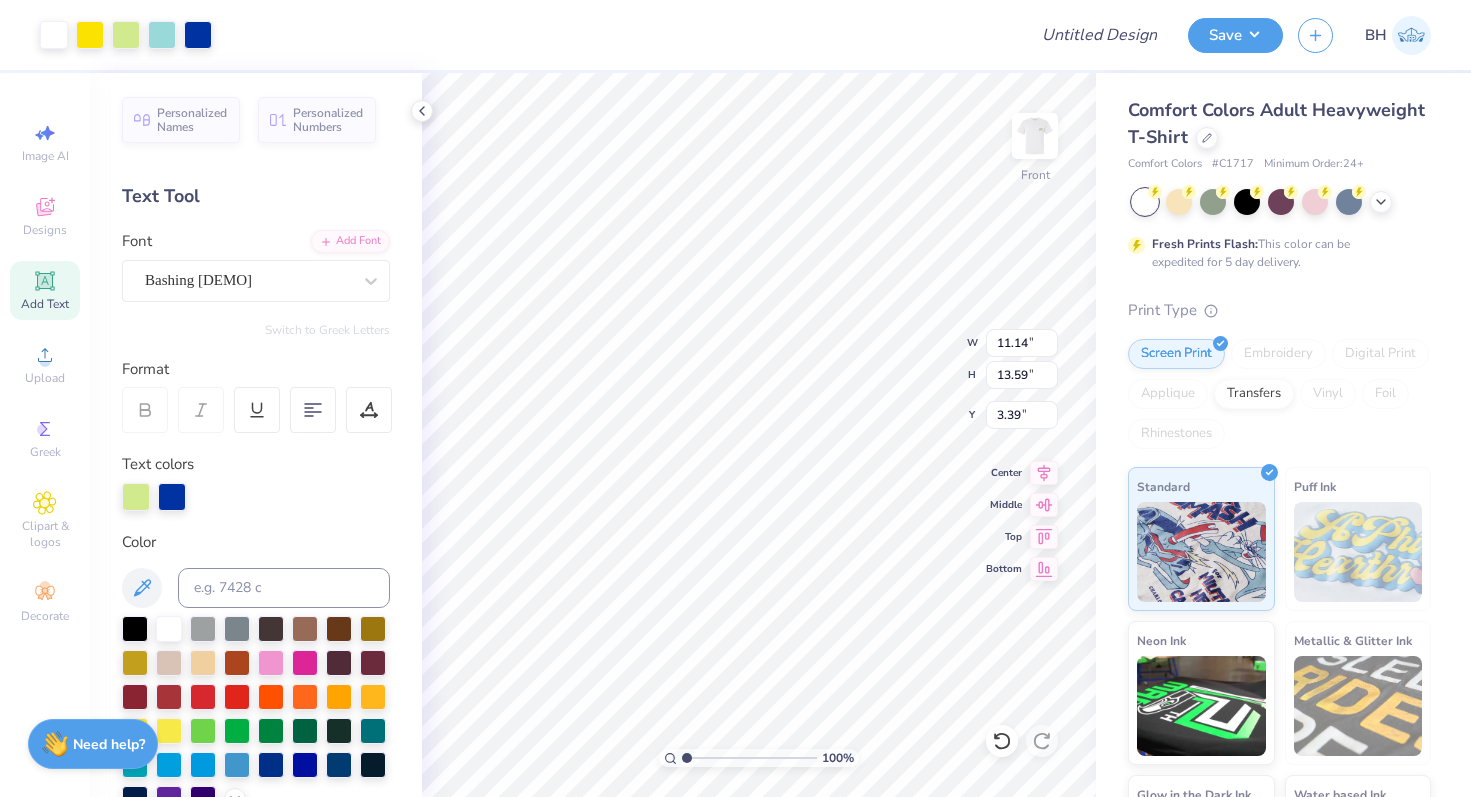 type on "10.67" 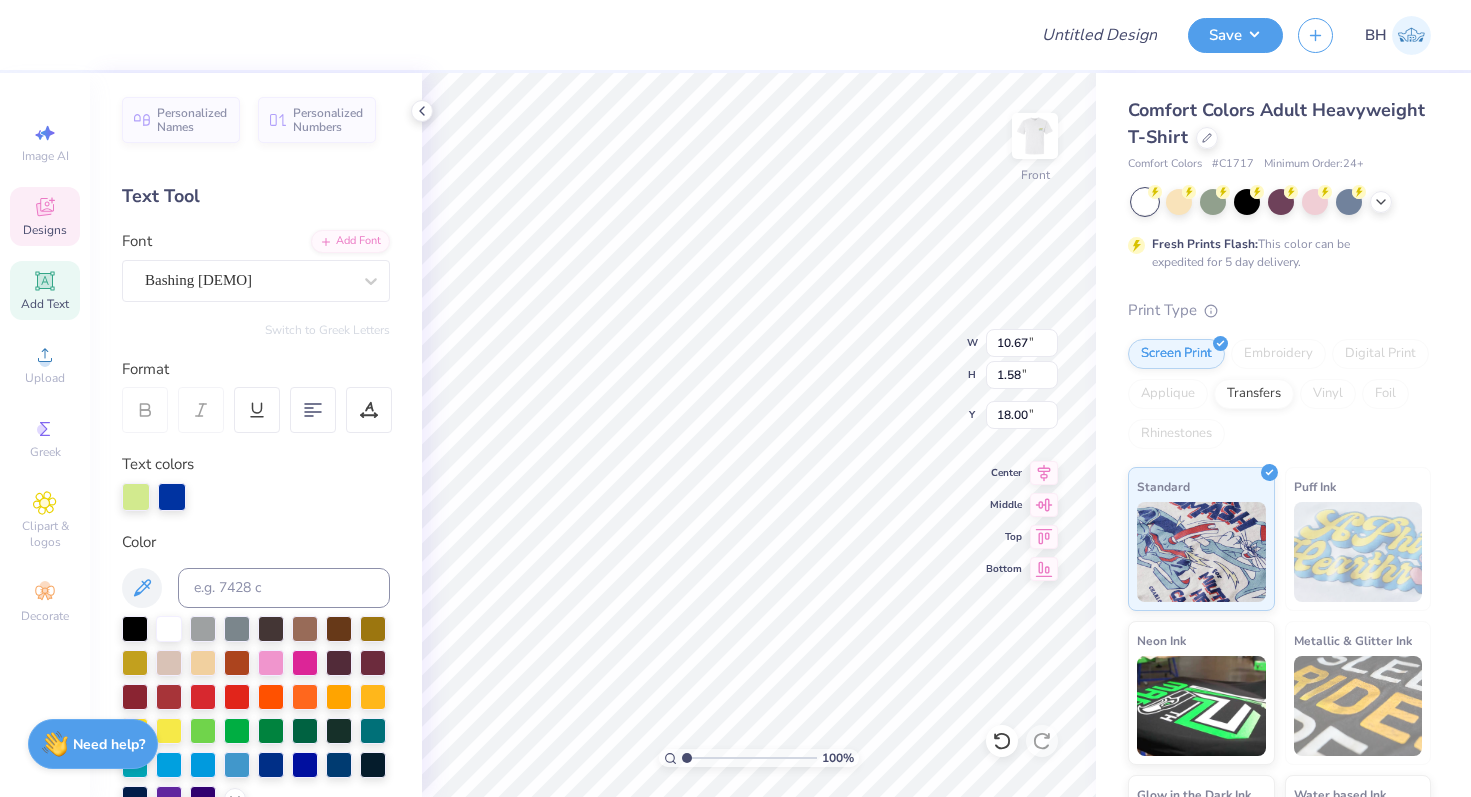type on "16.19" 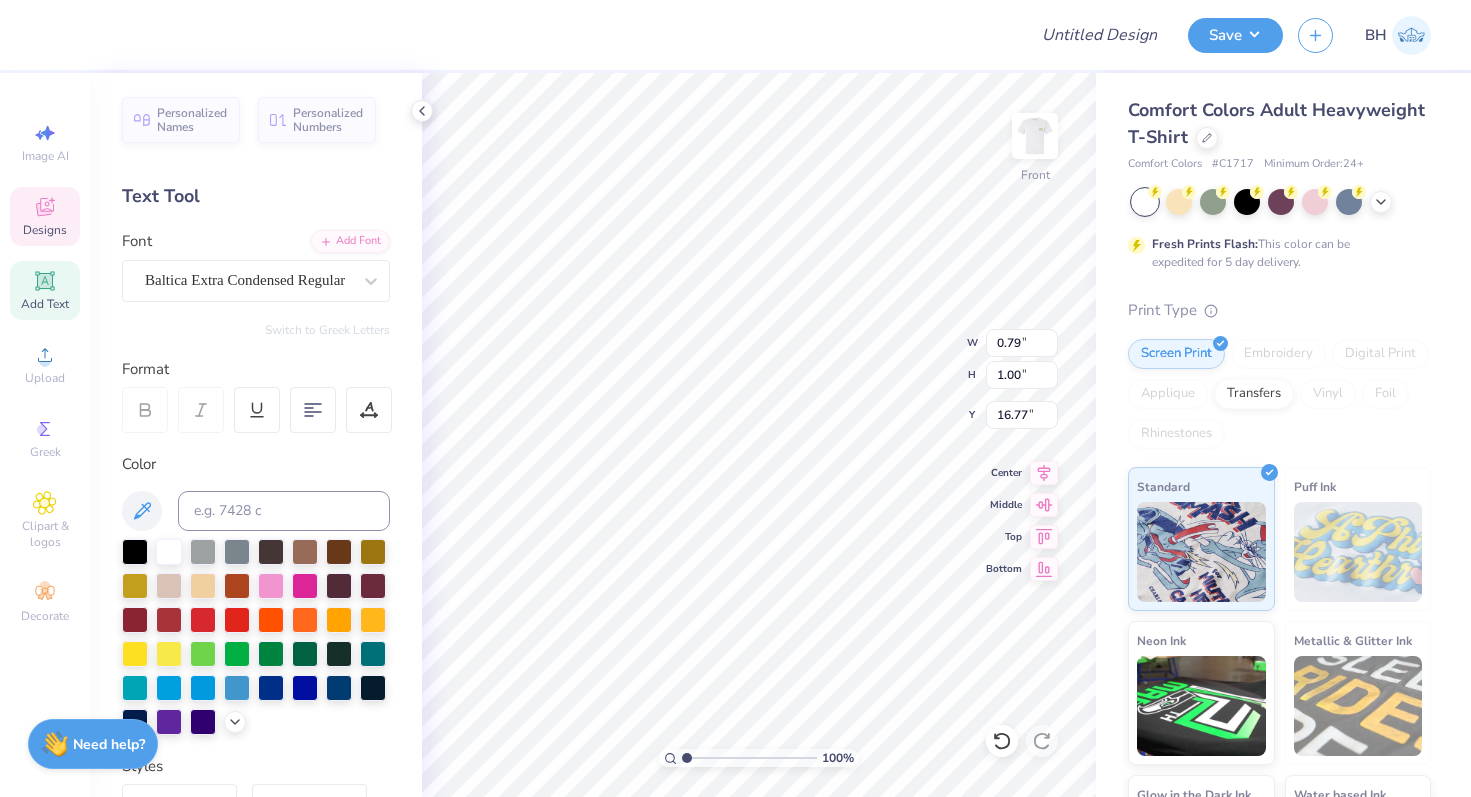 type on "16.77" 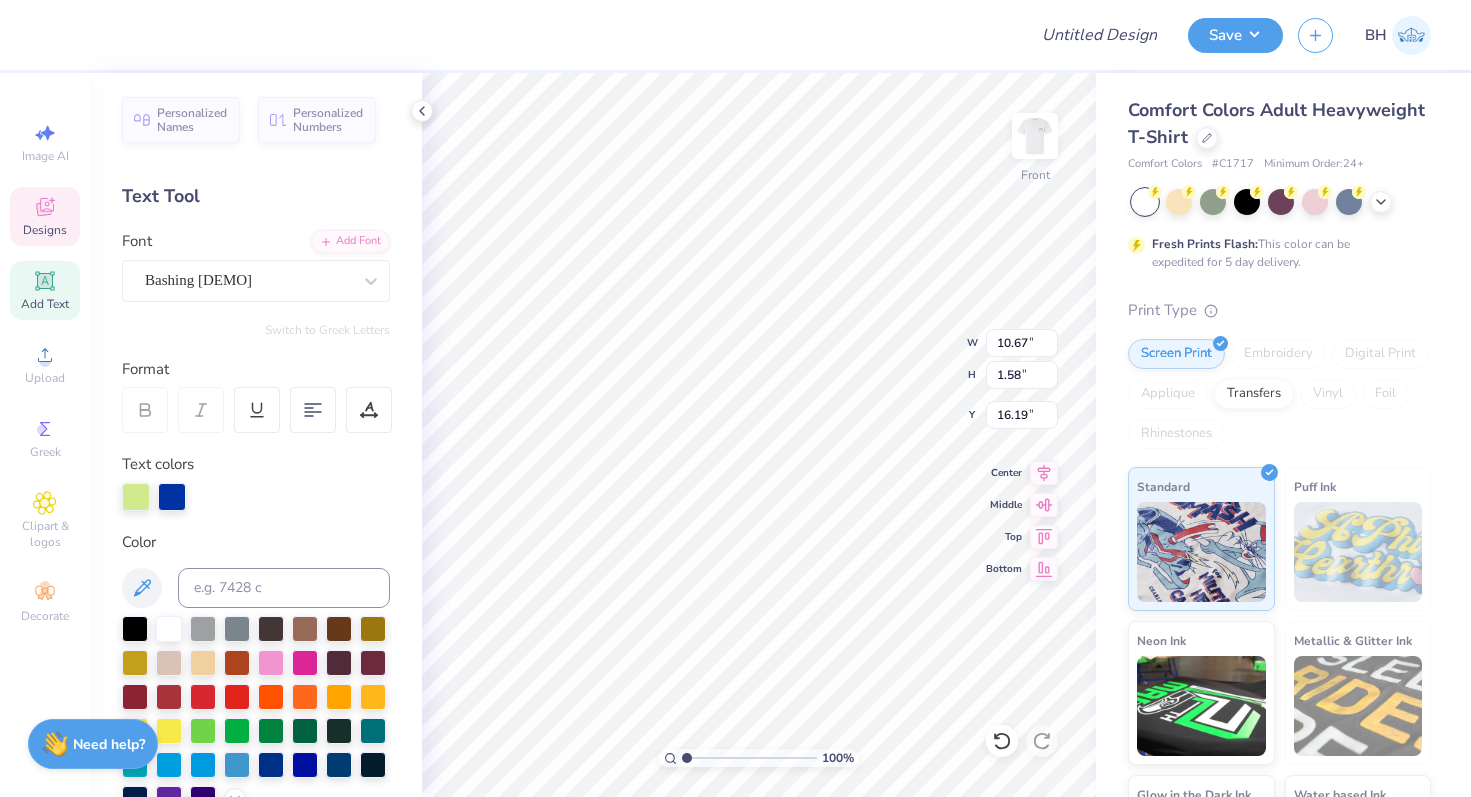 type on "9.87" 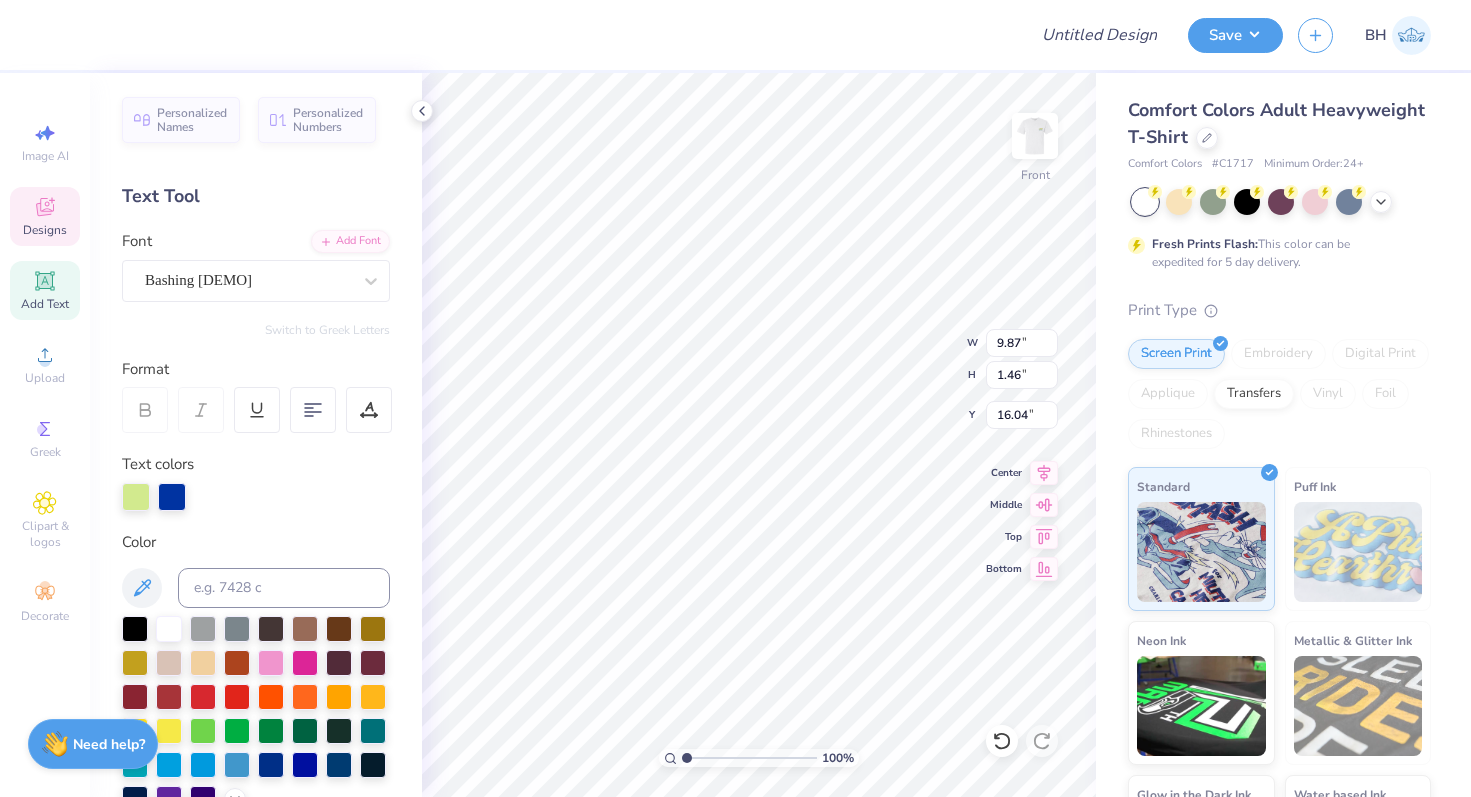 type on "16.04" 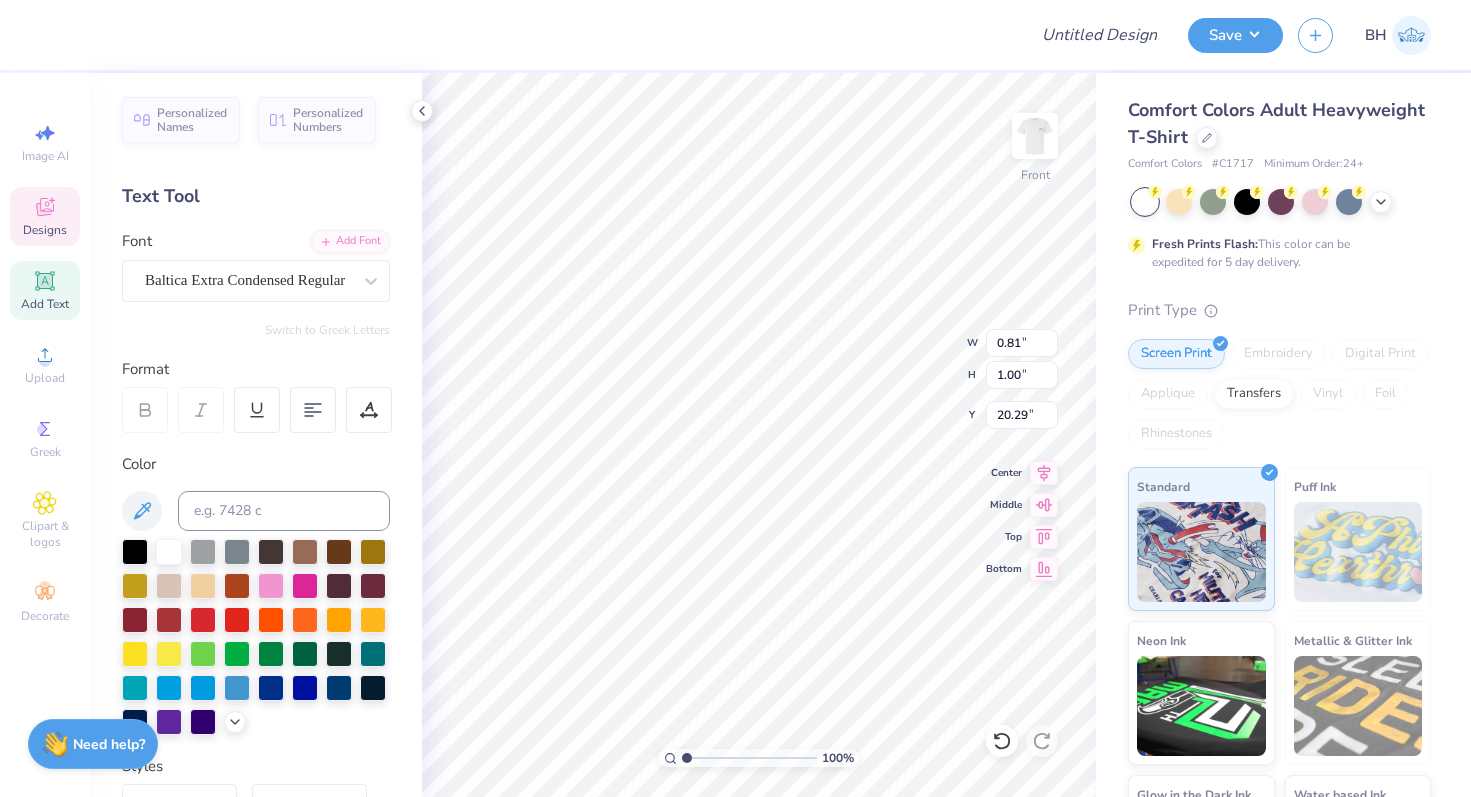 type on "18.16" 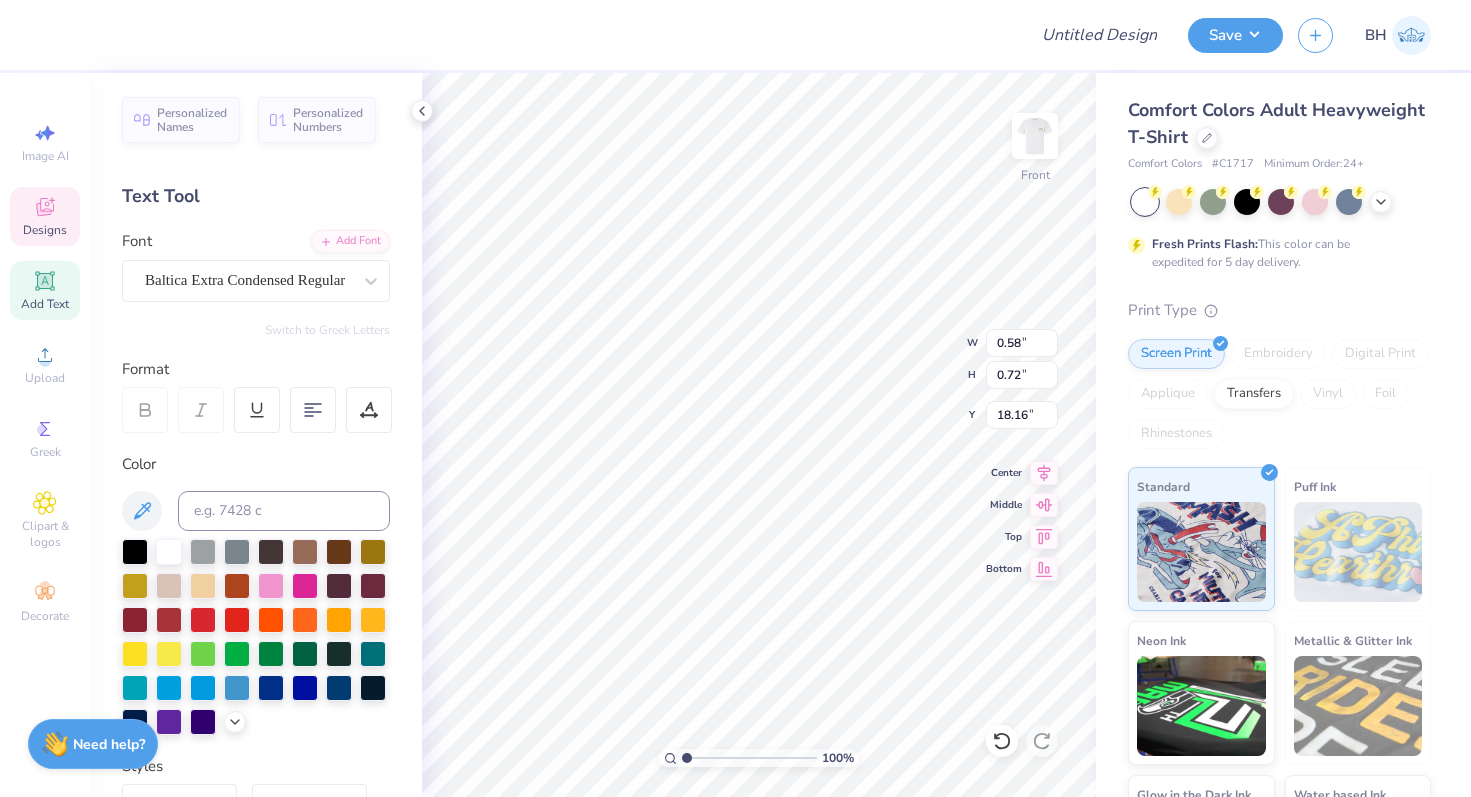 type on "0.58" 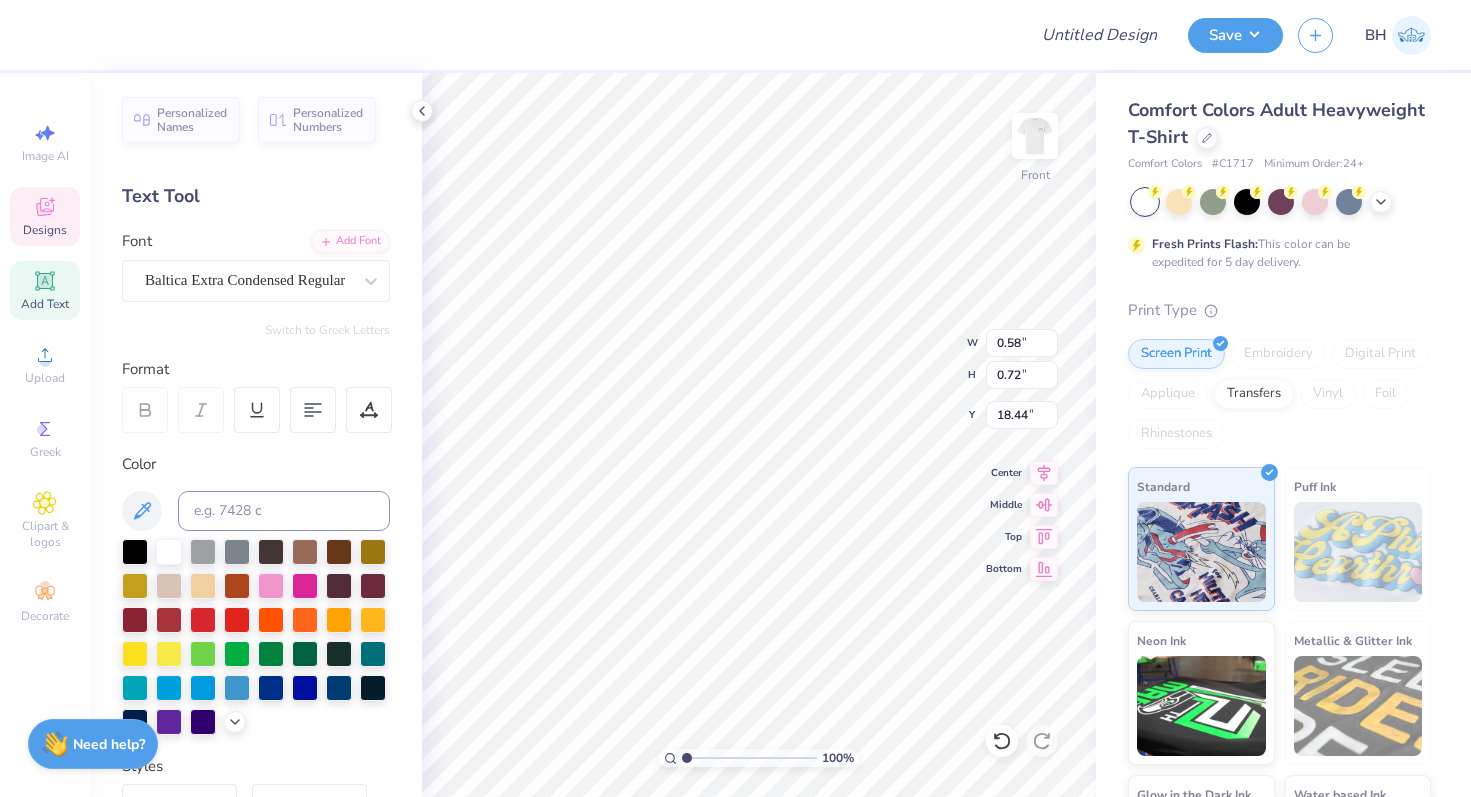 type on "17.05" 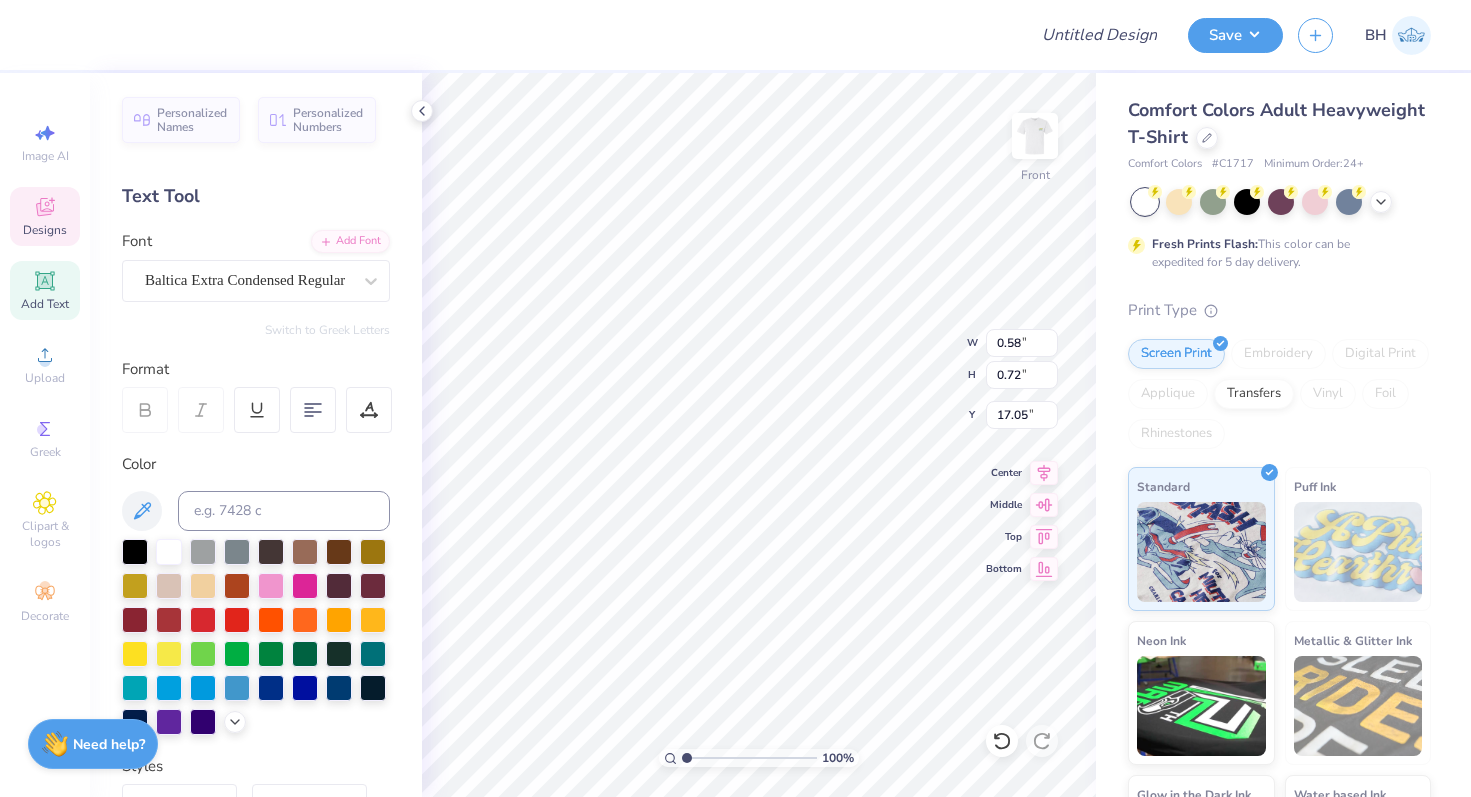 type on "0.79" 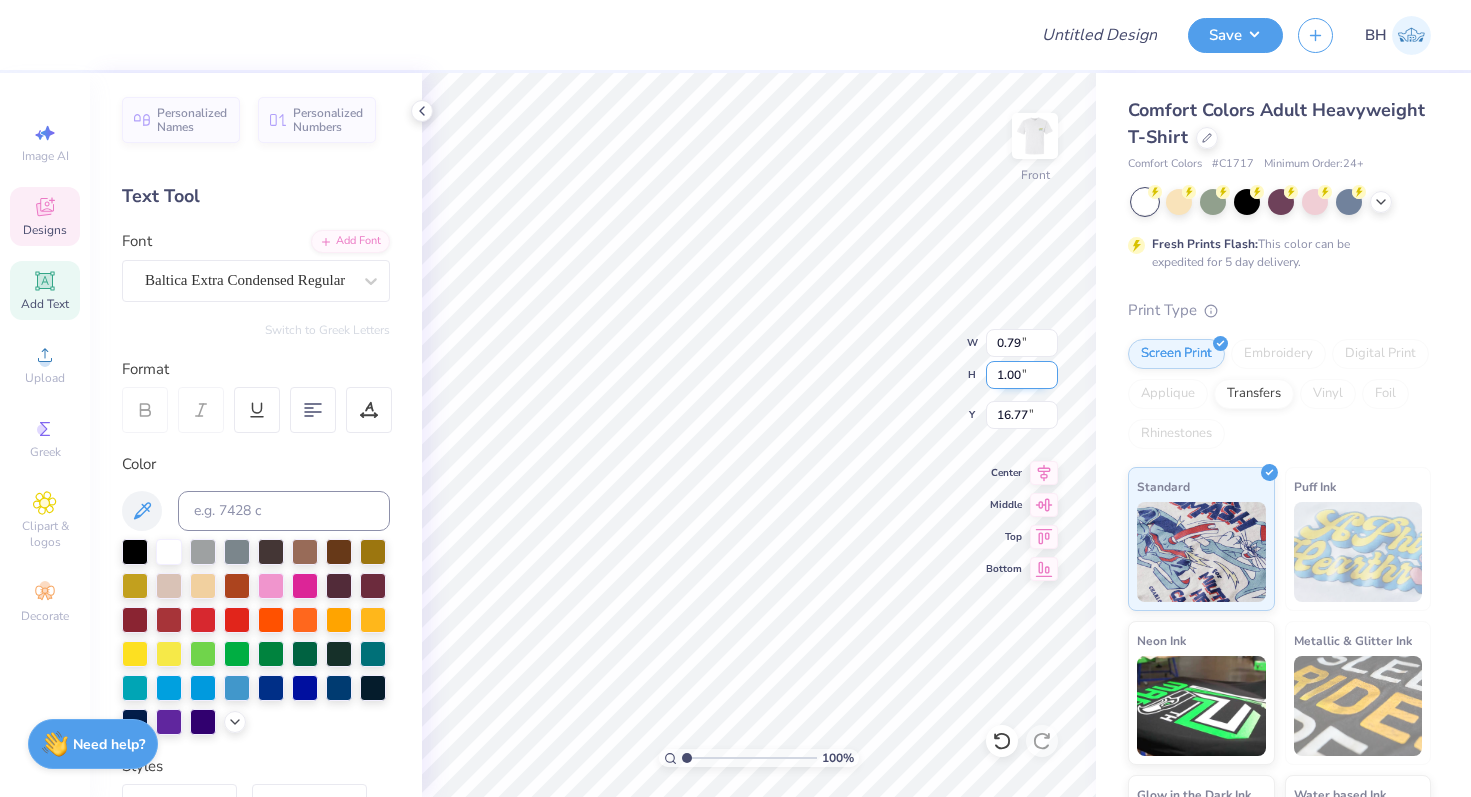 click on "1.00" at bounding box center [1022, 375] 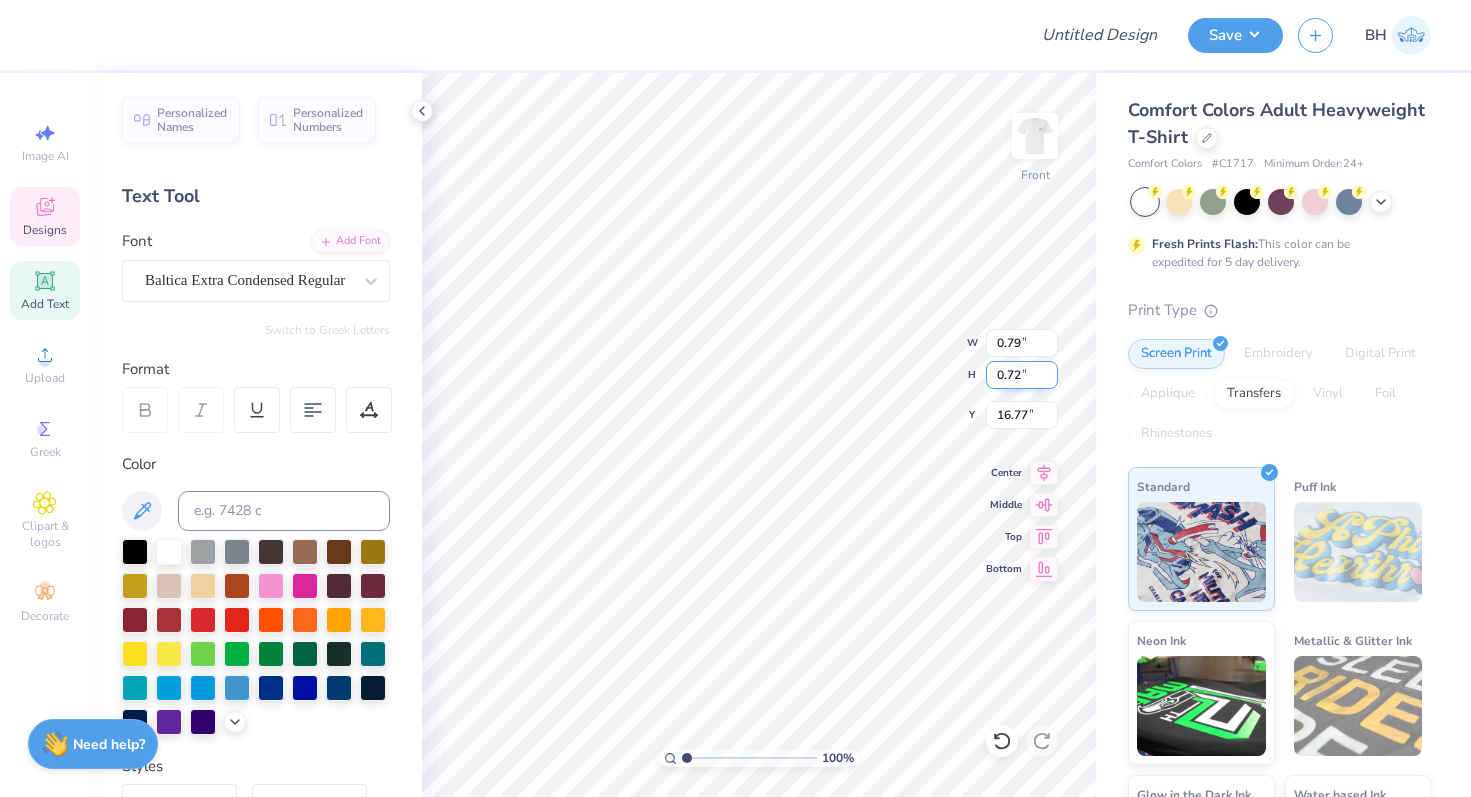 type on "0.72" 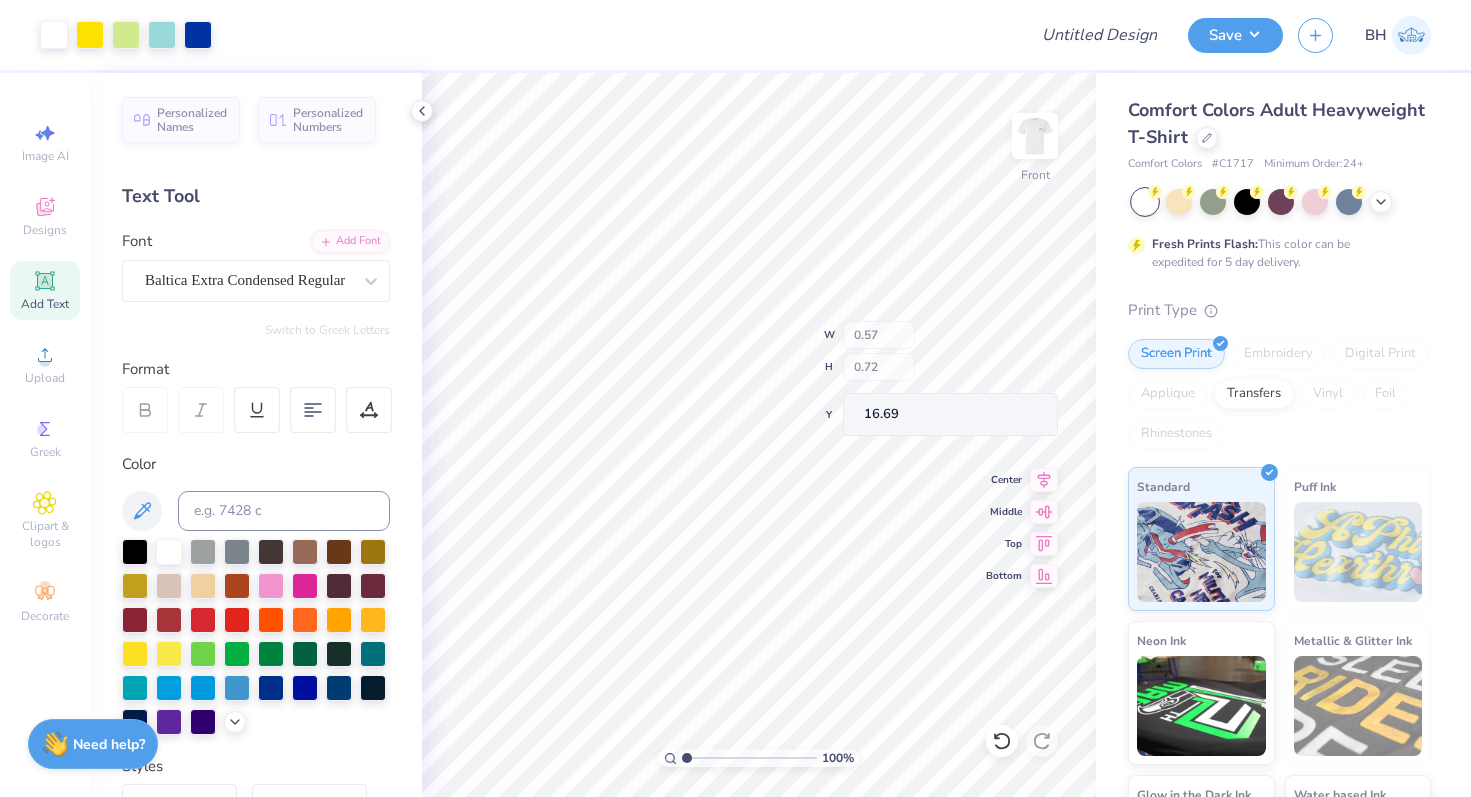 type on "16.69" 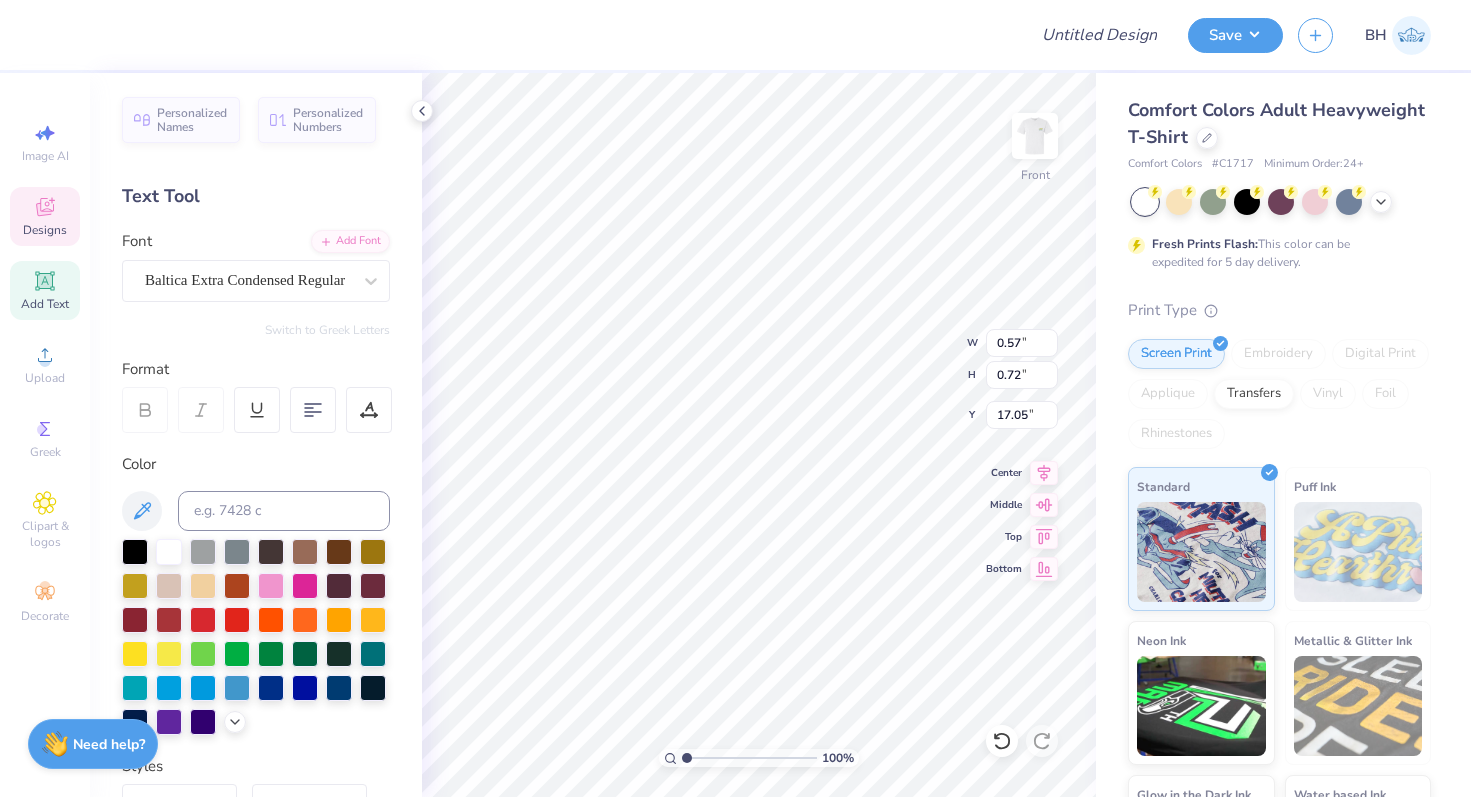 type on "17.05" 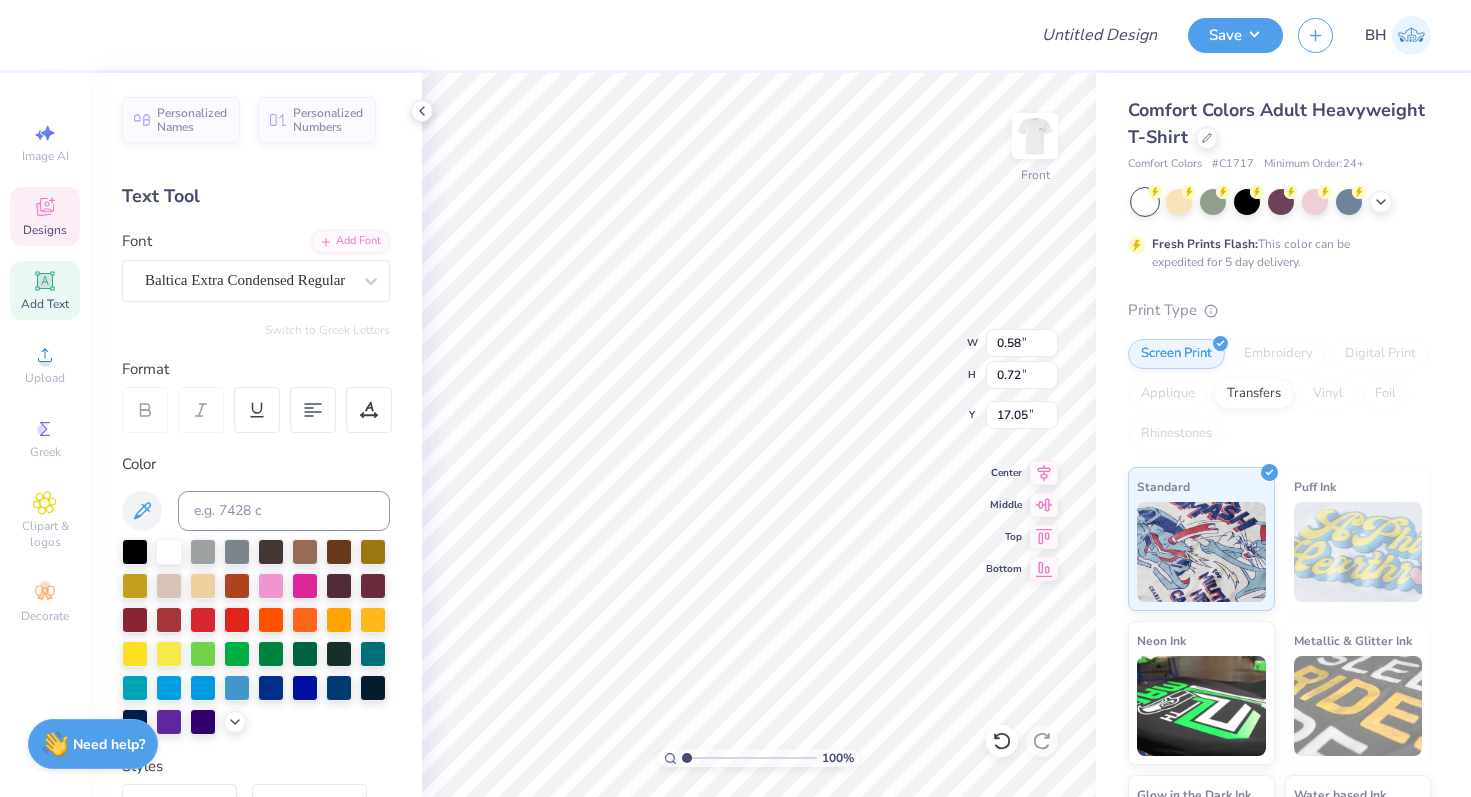 type on "16.69" 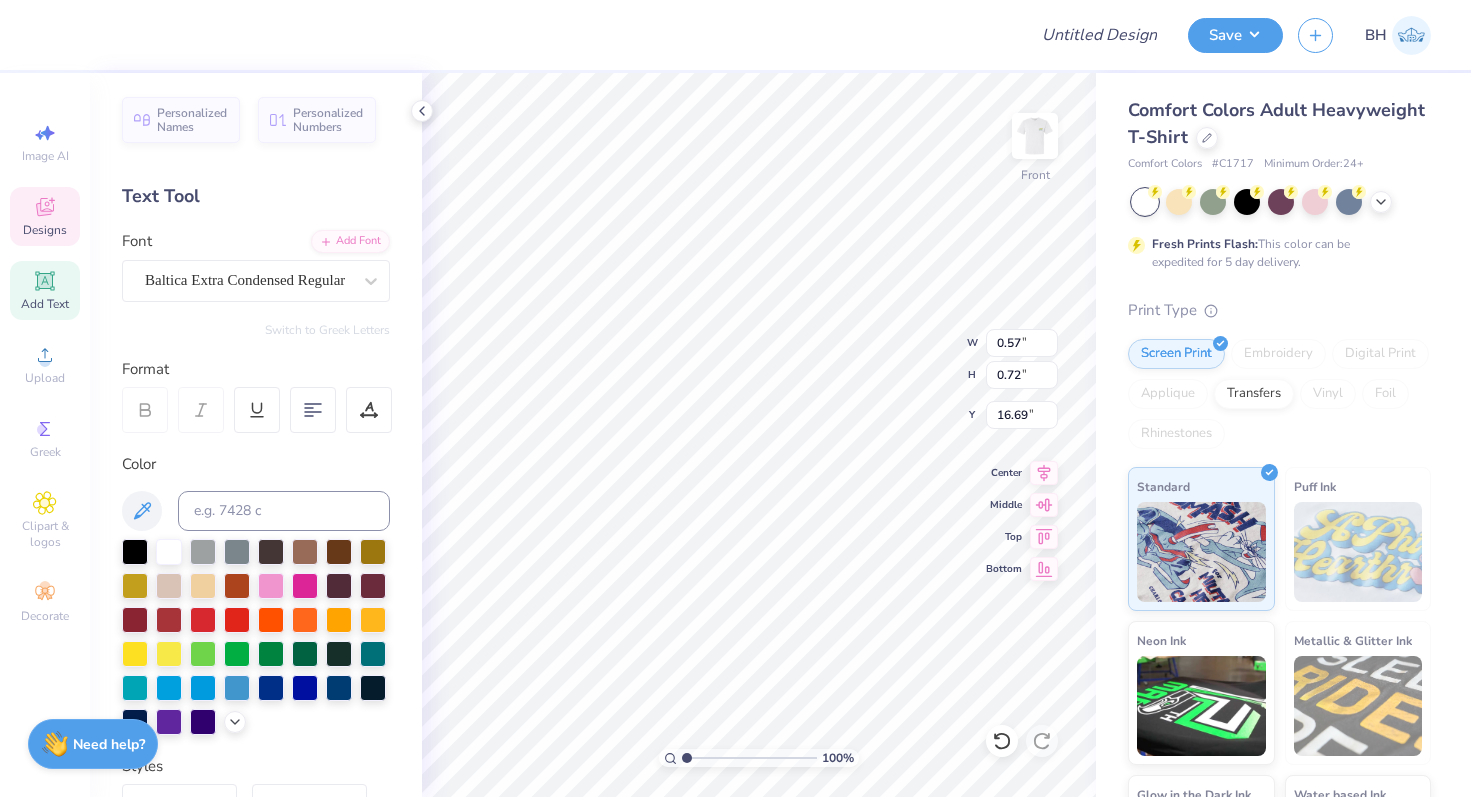 type on "16.69" 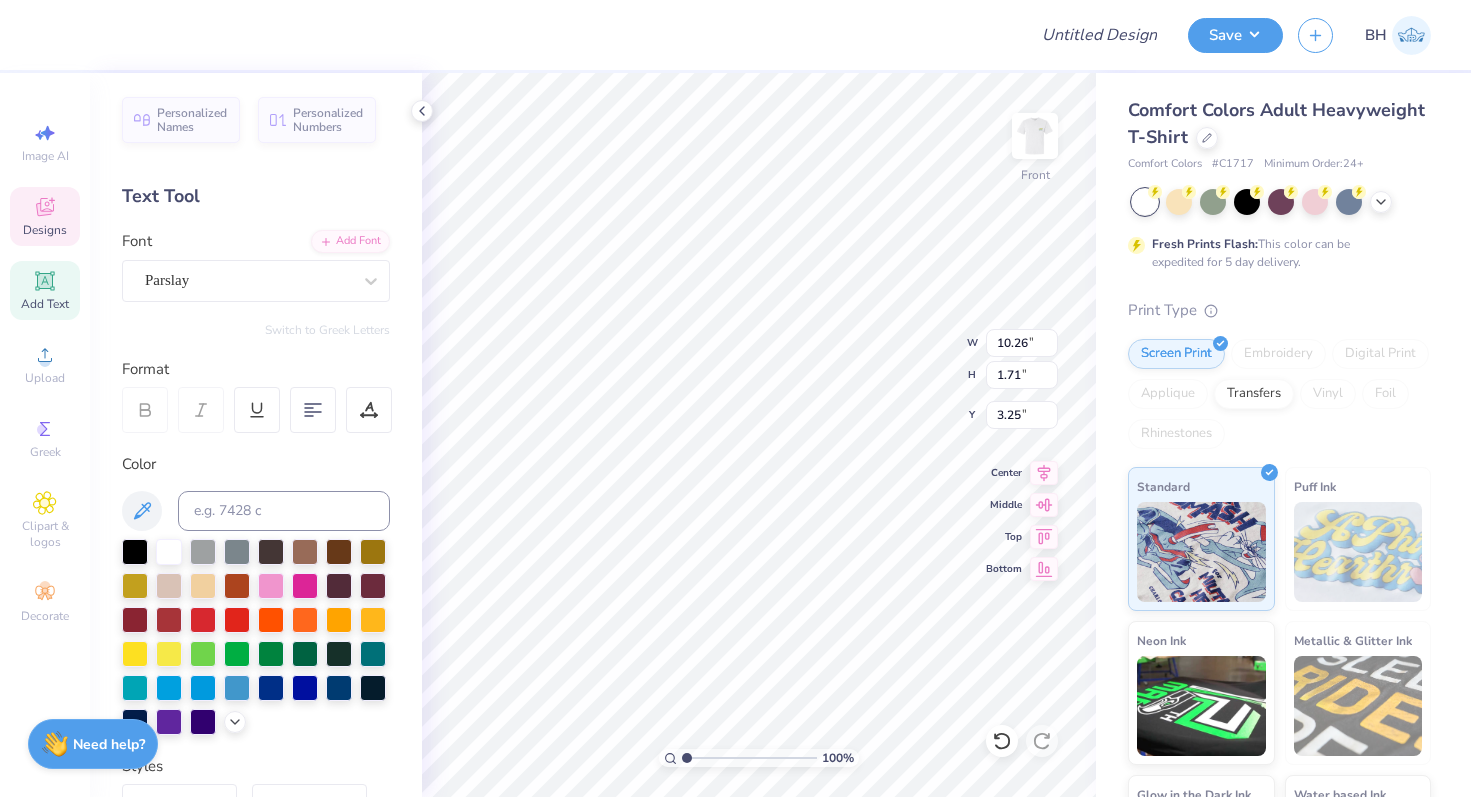 scroll, scrollTop: 0, scrollLeft: 4, axis: horizontal 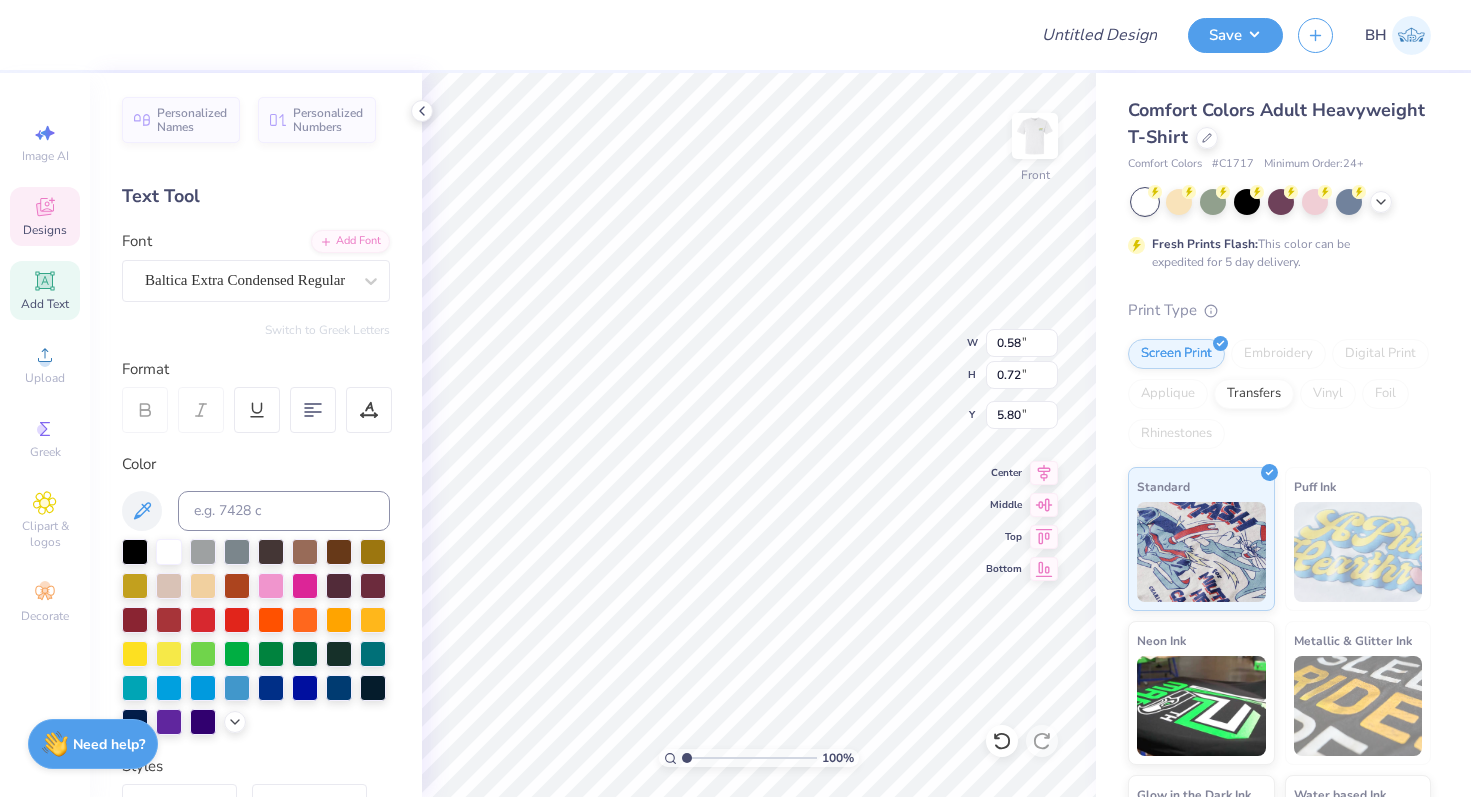 type on "5.80" 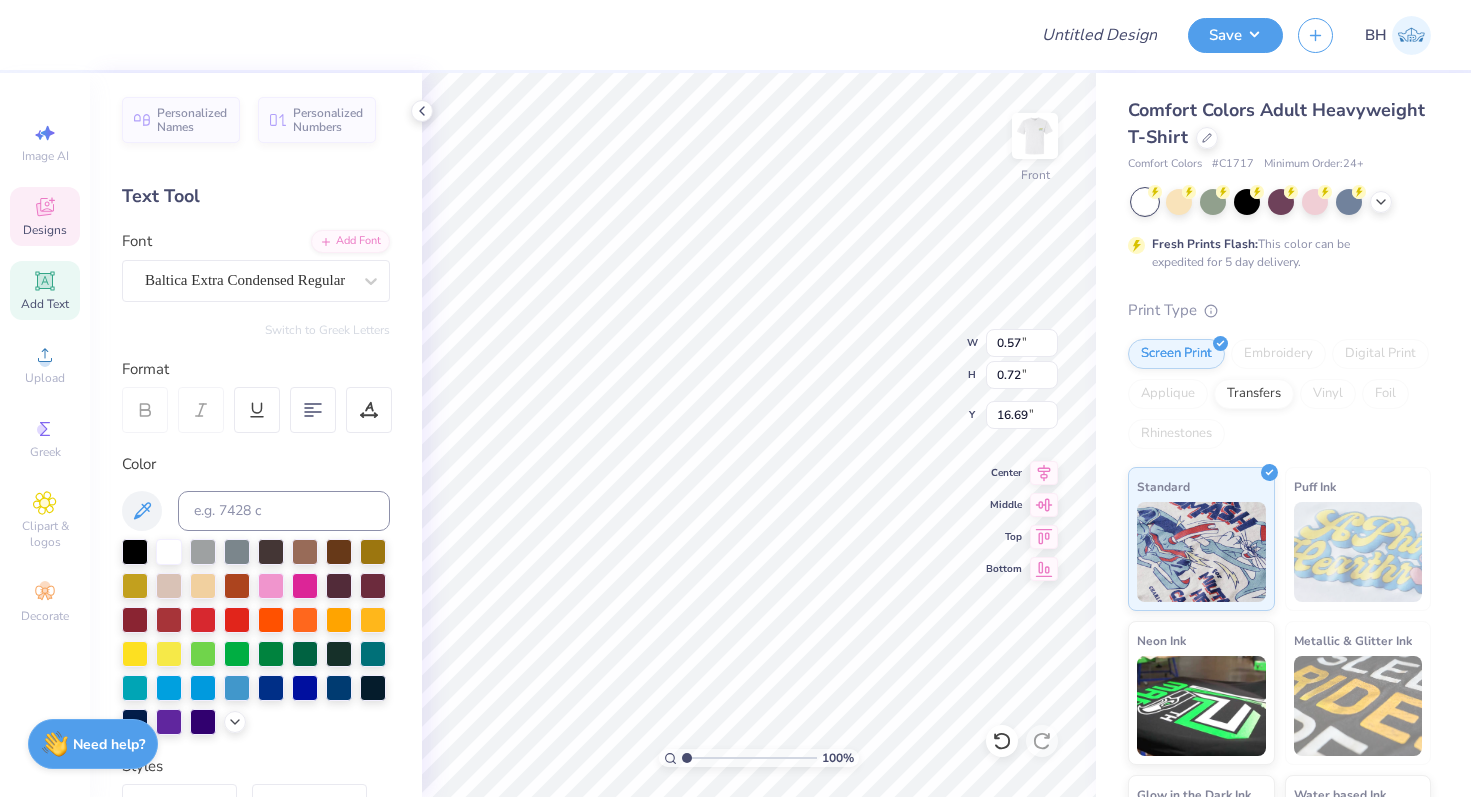 type on "5.80" 